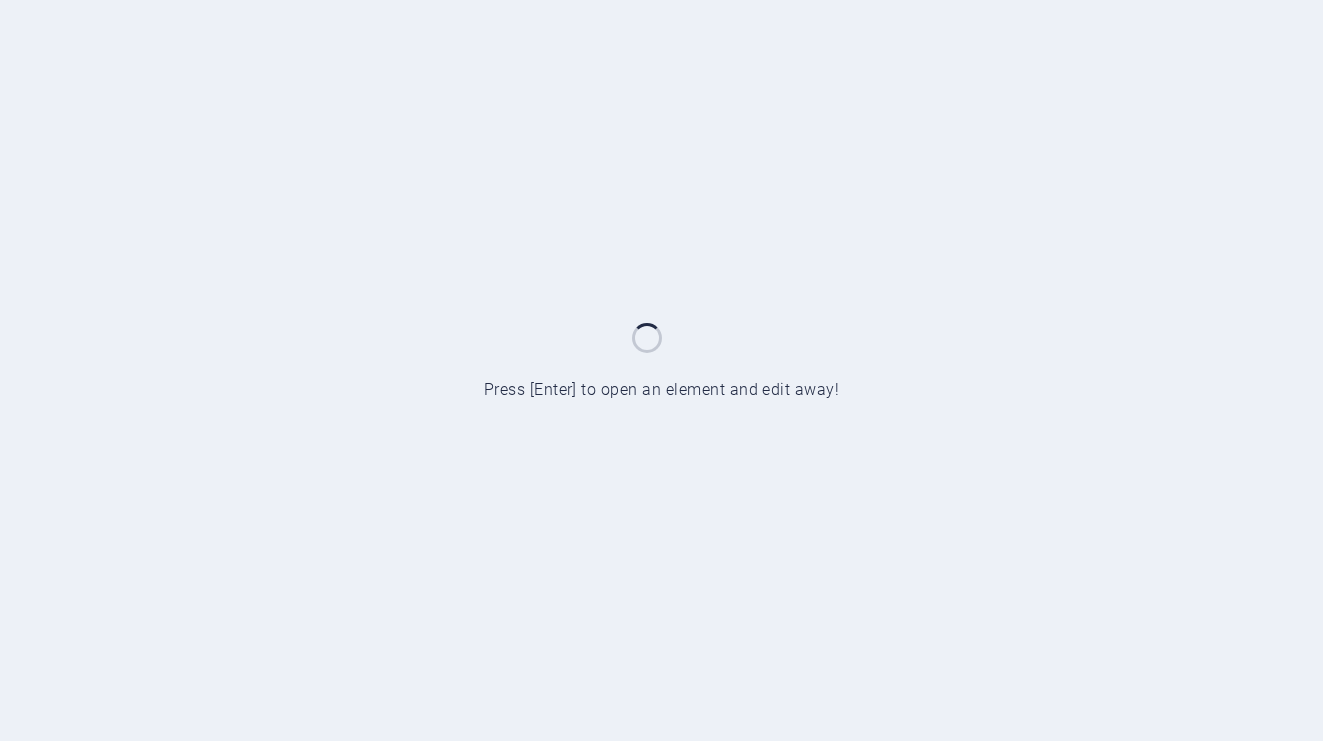 scroll, scrollTop: 0, scrollLeft: 0, axis: both 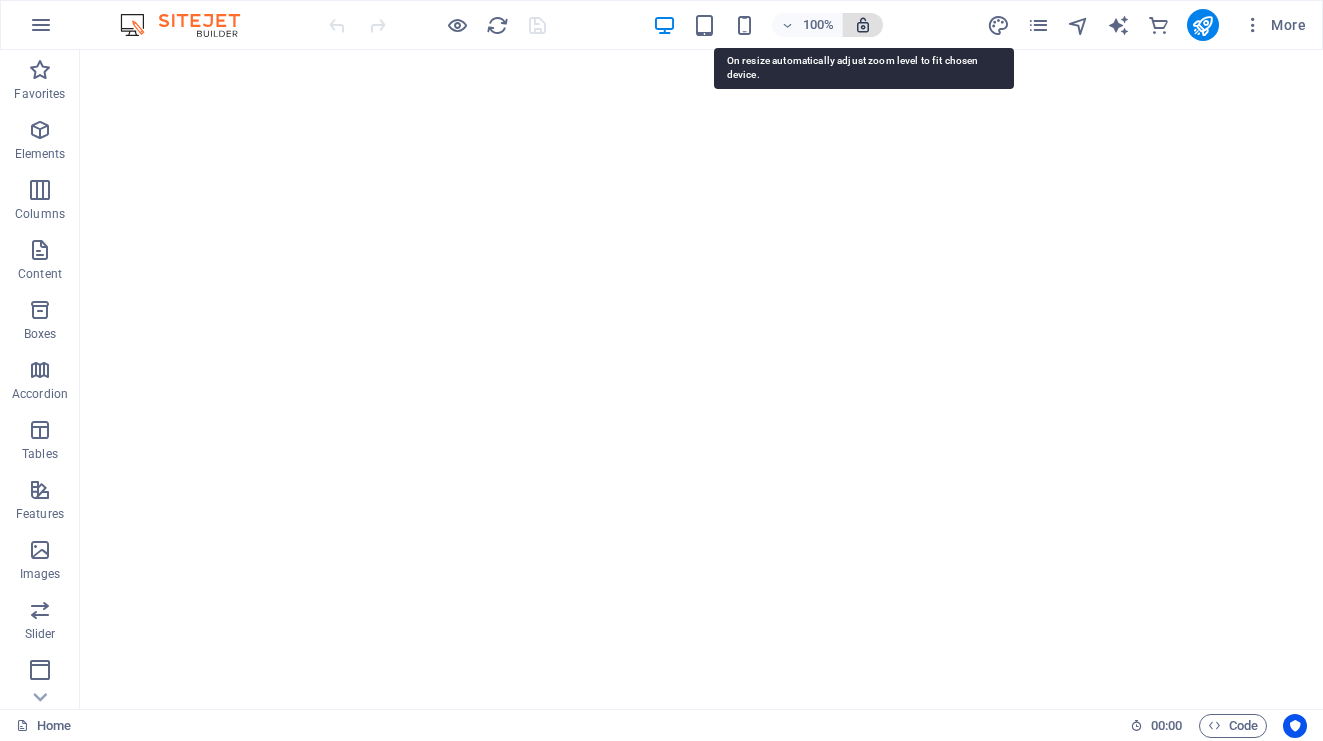 click at bounding box center [863, 25] 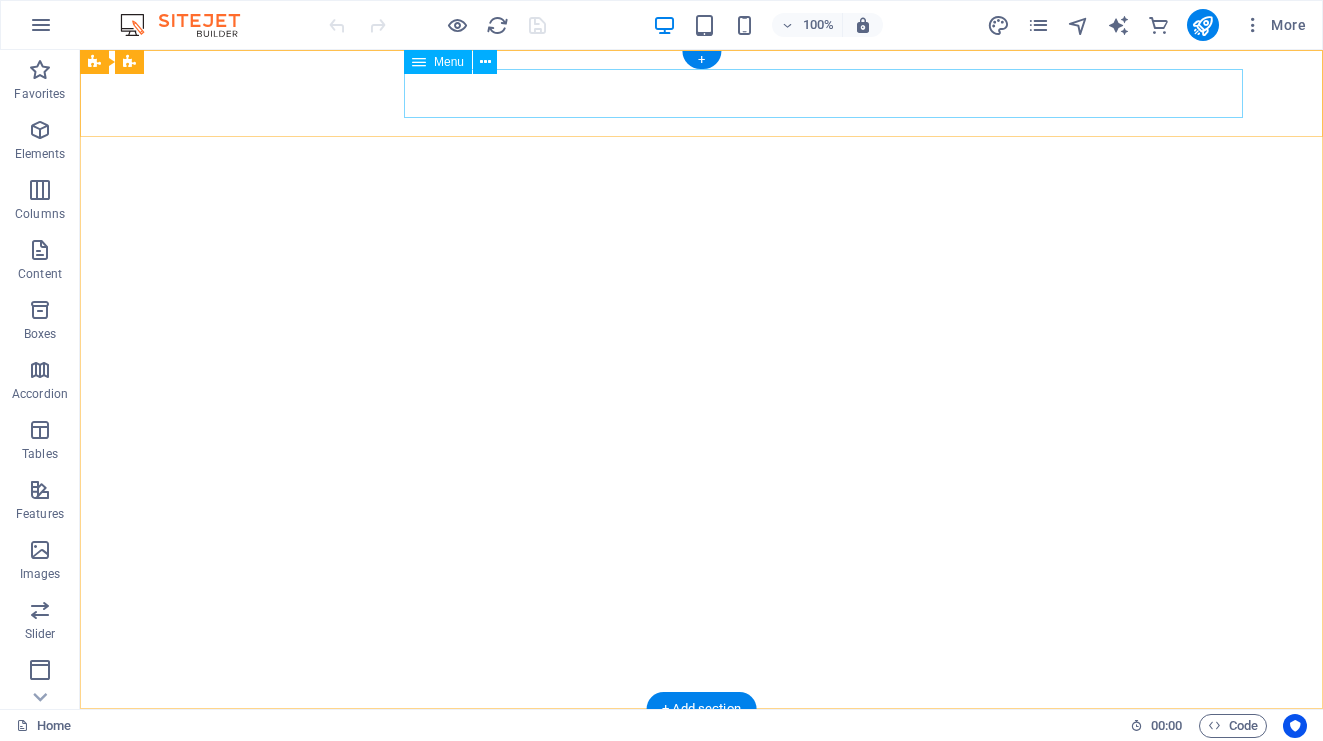 click on "Home About Coaching Reviews Contact" at bounding box center [701, 805] 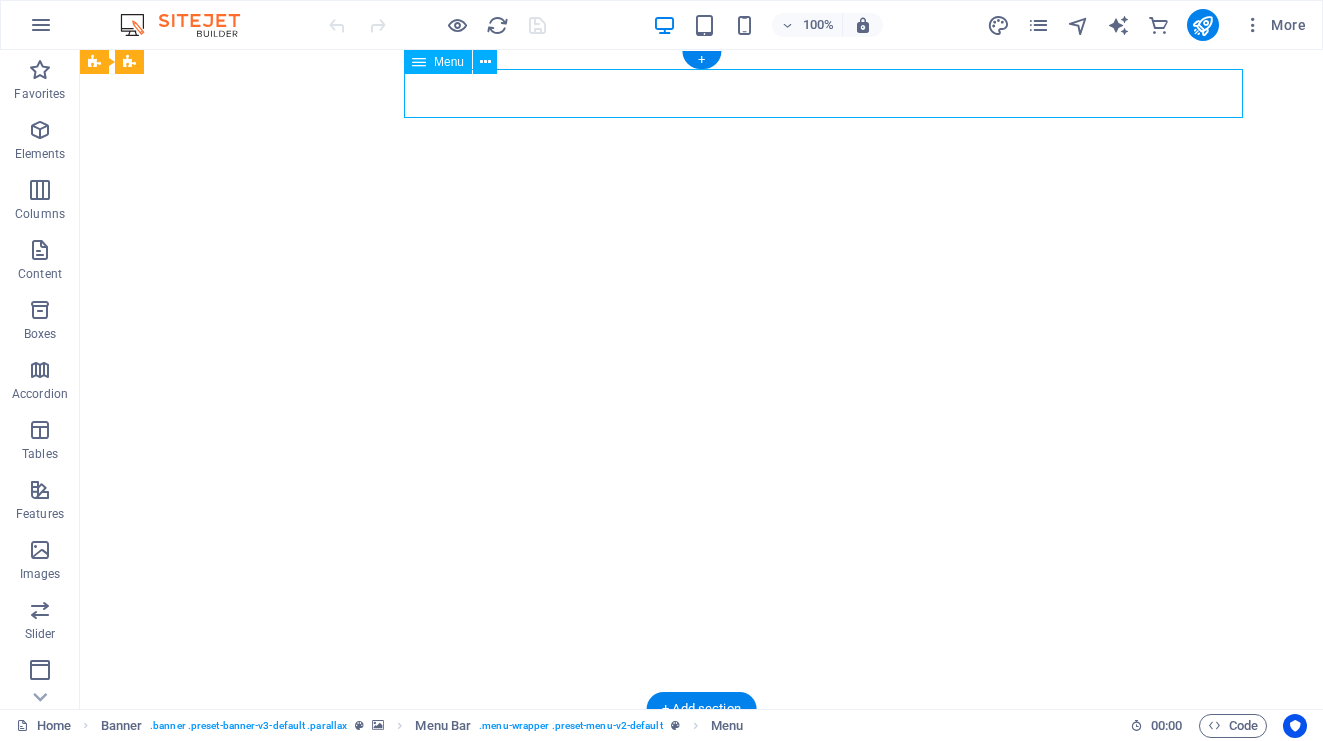 click on "Home About Coaching Reviews Contact" at bounding box center [701, 805] 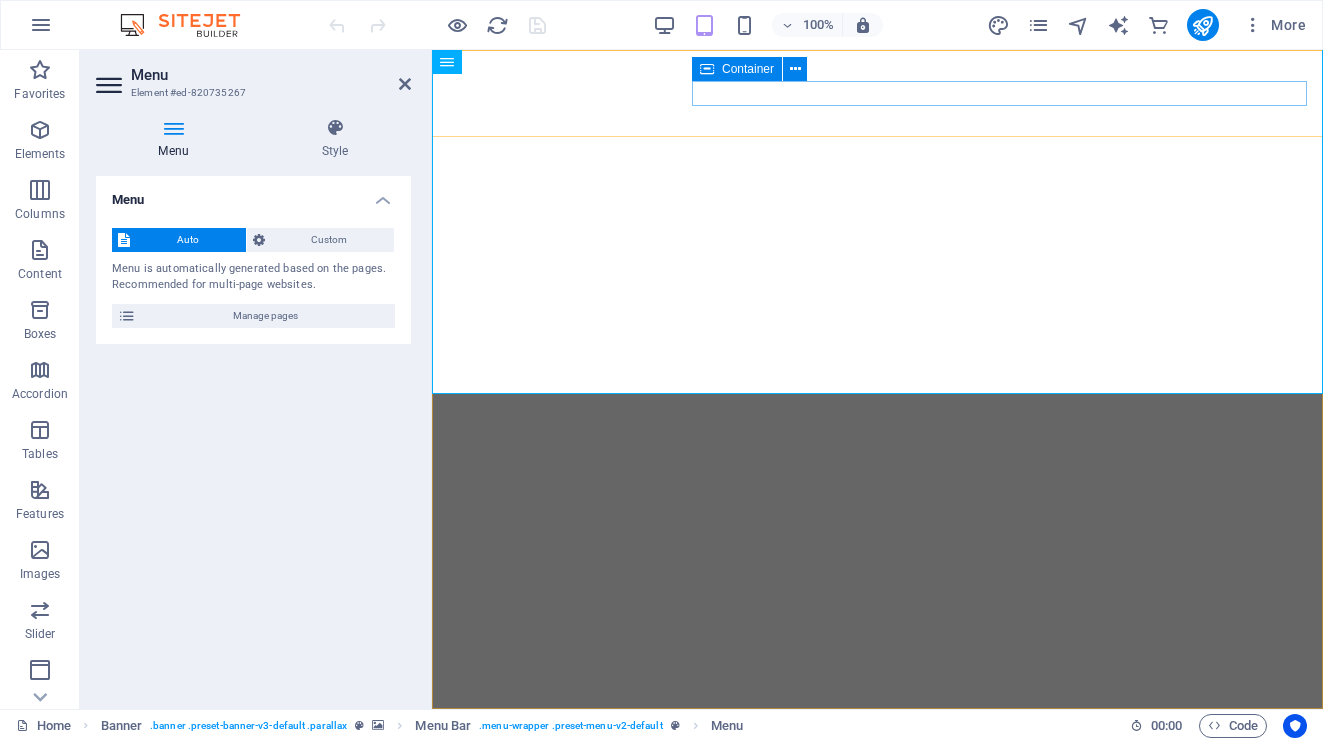 click at bounding box center [877, 805] 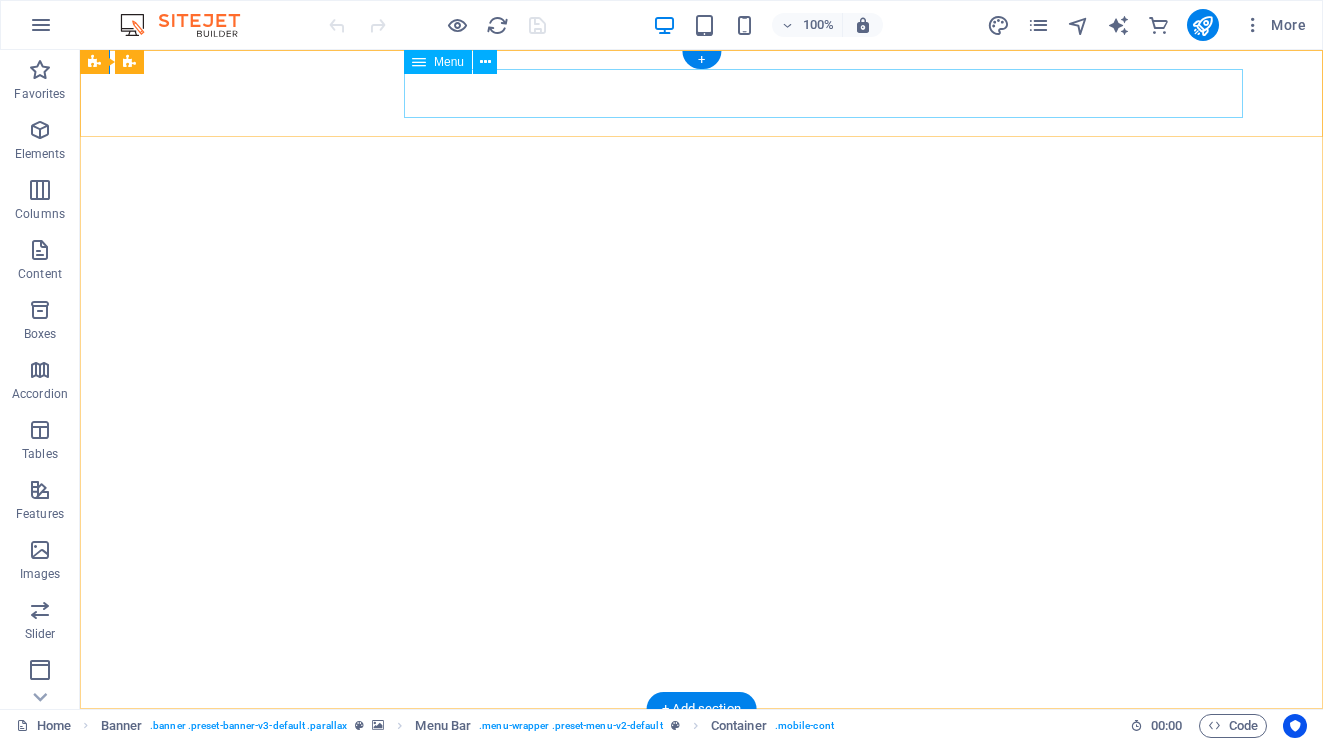 click on "Home About Coaching Reviews Contact" at bounding box center (701, 805) 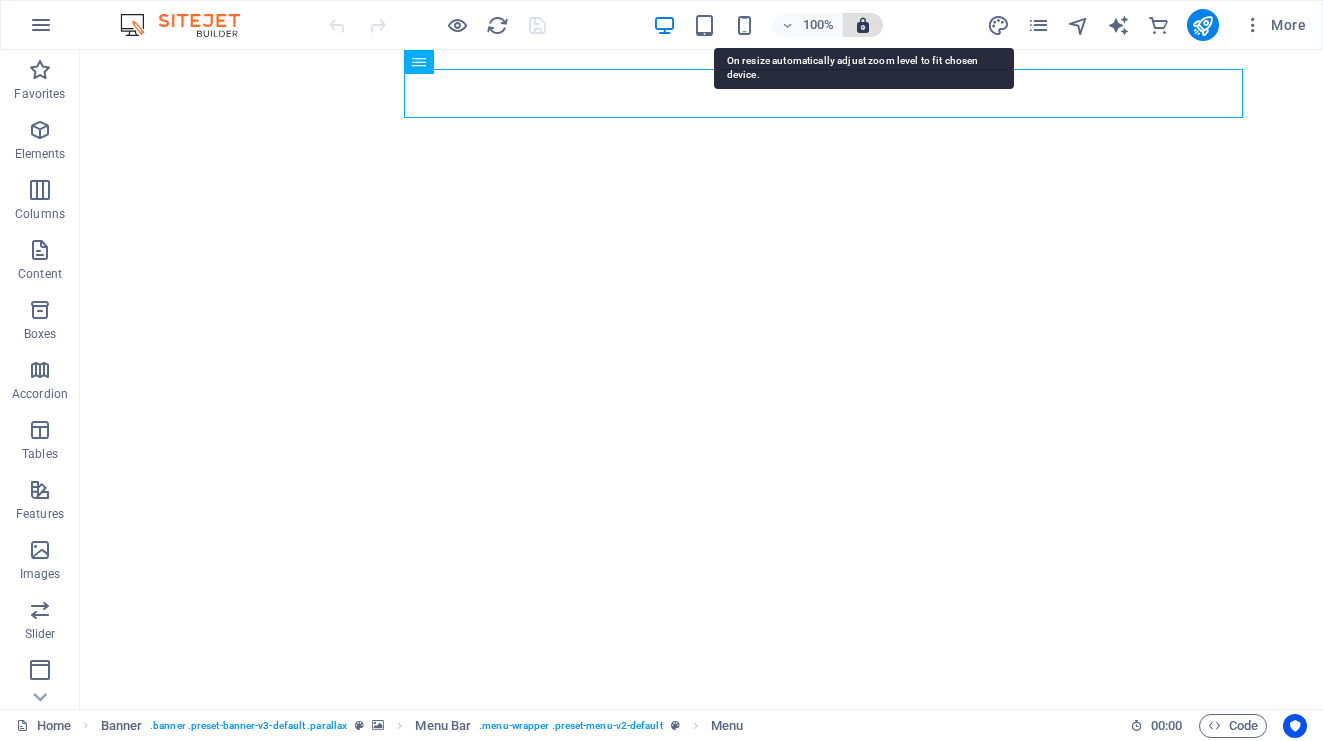 click at bounding box center (863, 25) 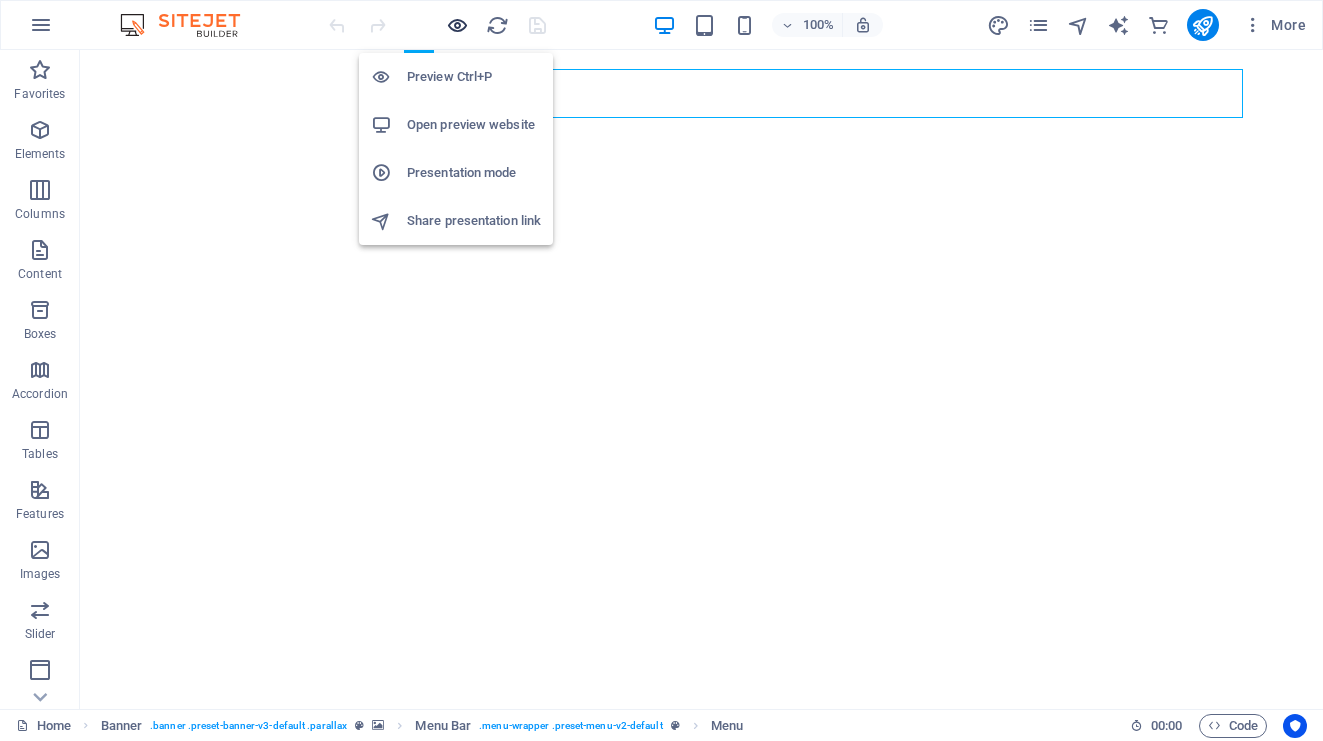 click at bounding box center [457, 25] 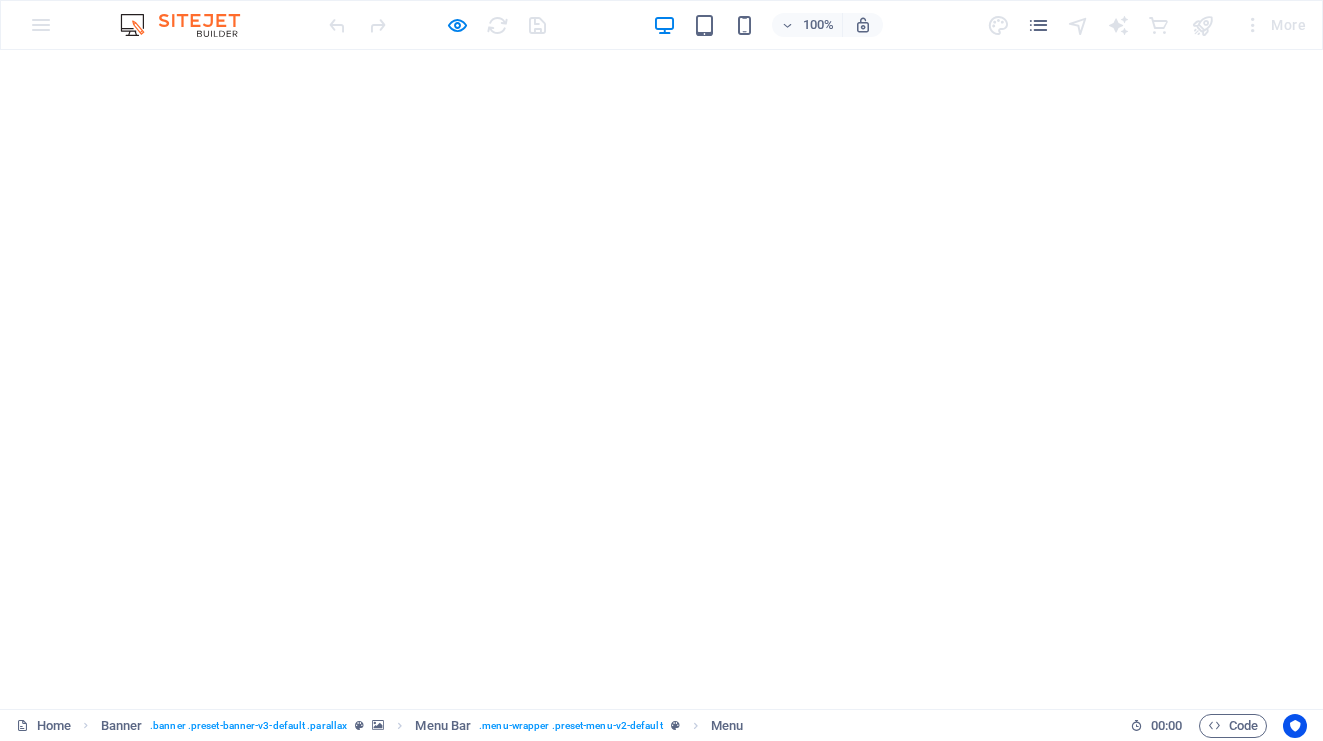 click on "About" at bounding box center (872, 805) 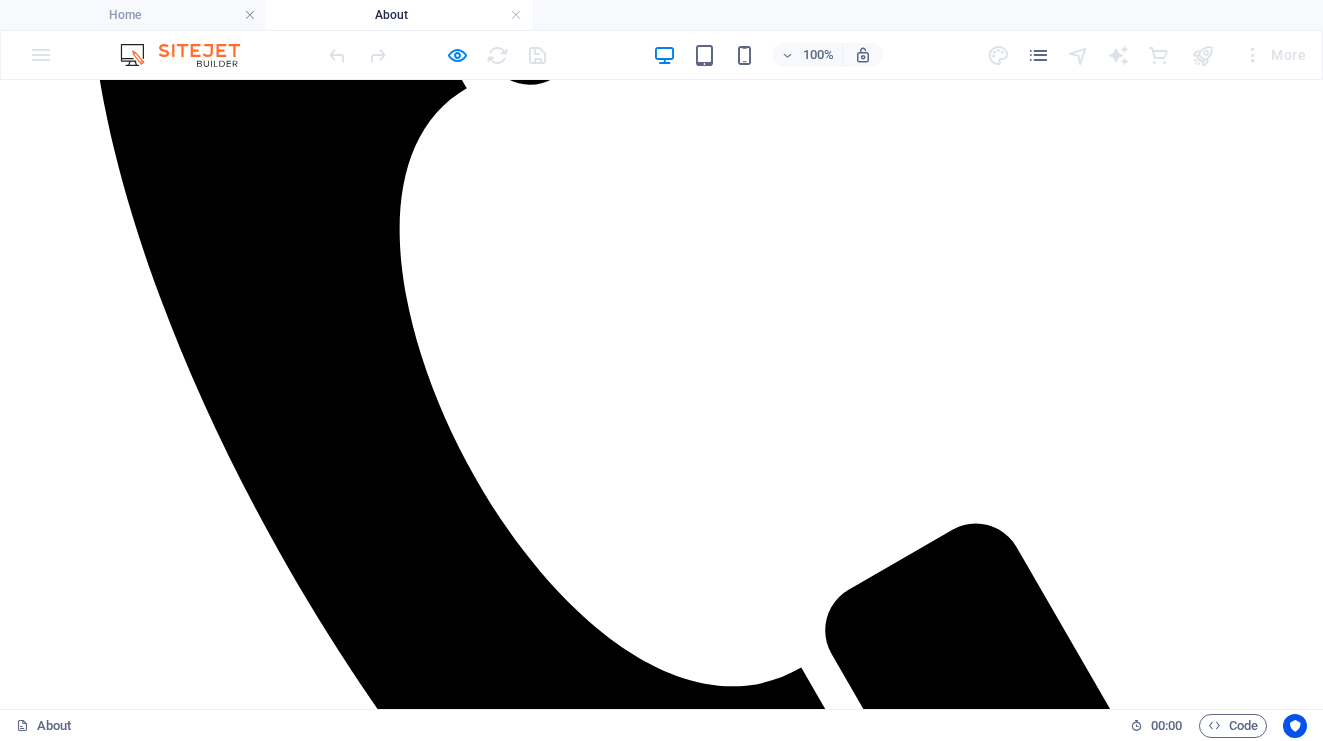 scroll, scrollTop: 812, scrollLeft: 0, axis: vertical 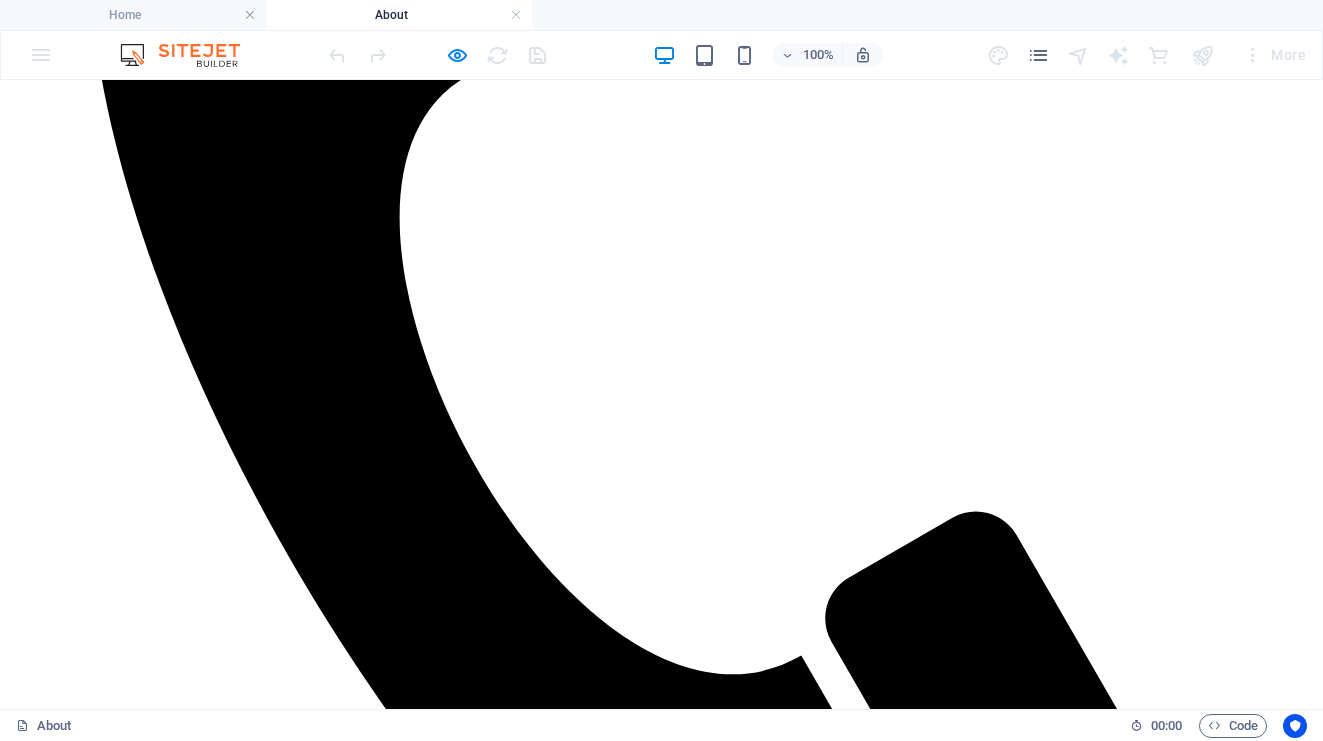 click on "Home About Coaching Reviews Contact" at bounding box center (661, -483) 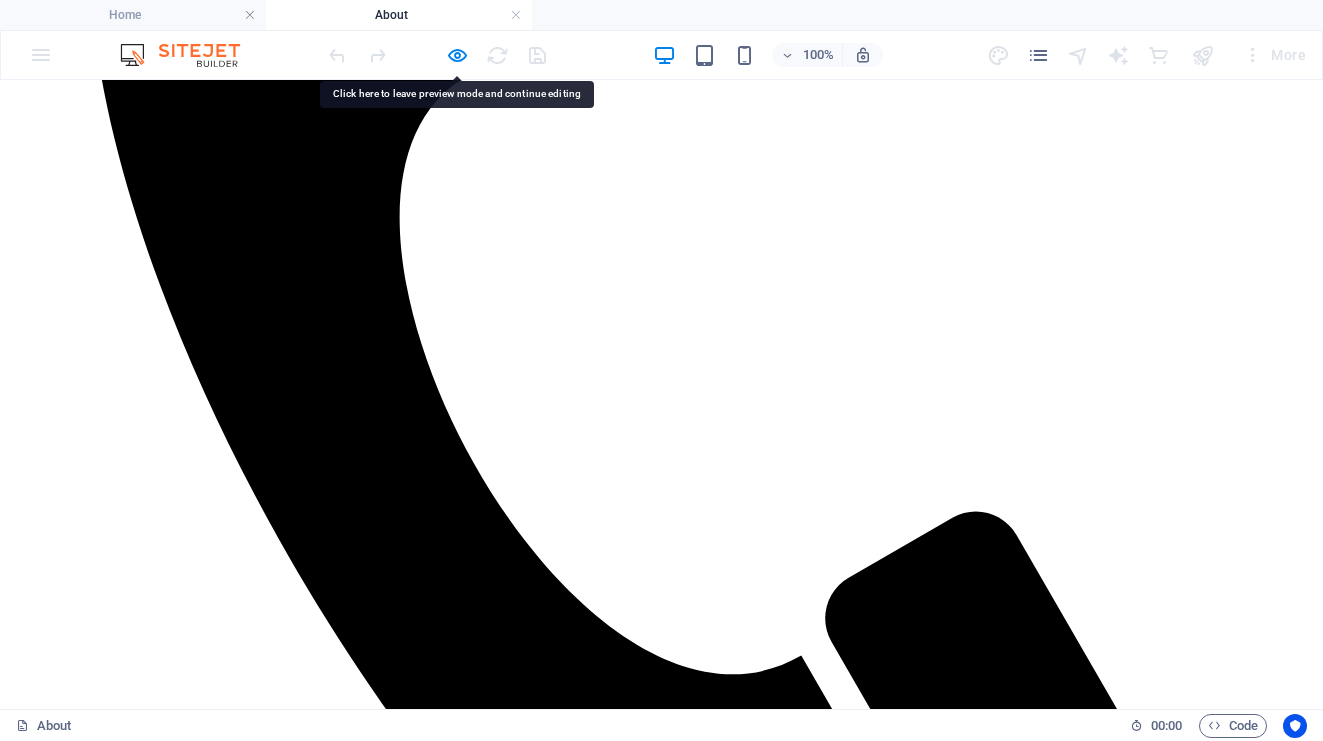 click on "Home About Coaching Reviews Contact" at bounding box center [661, -483] 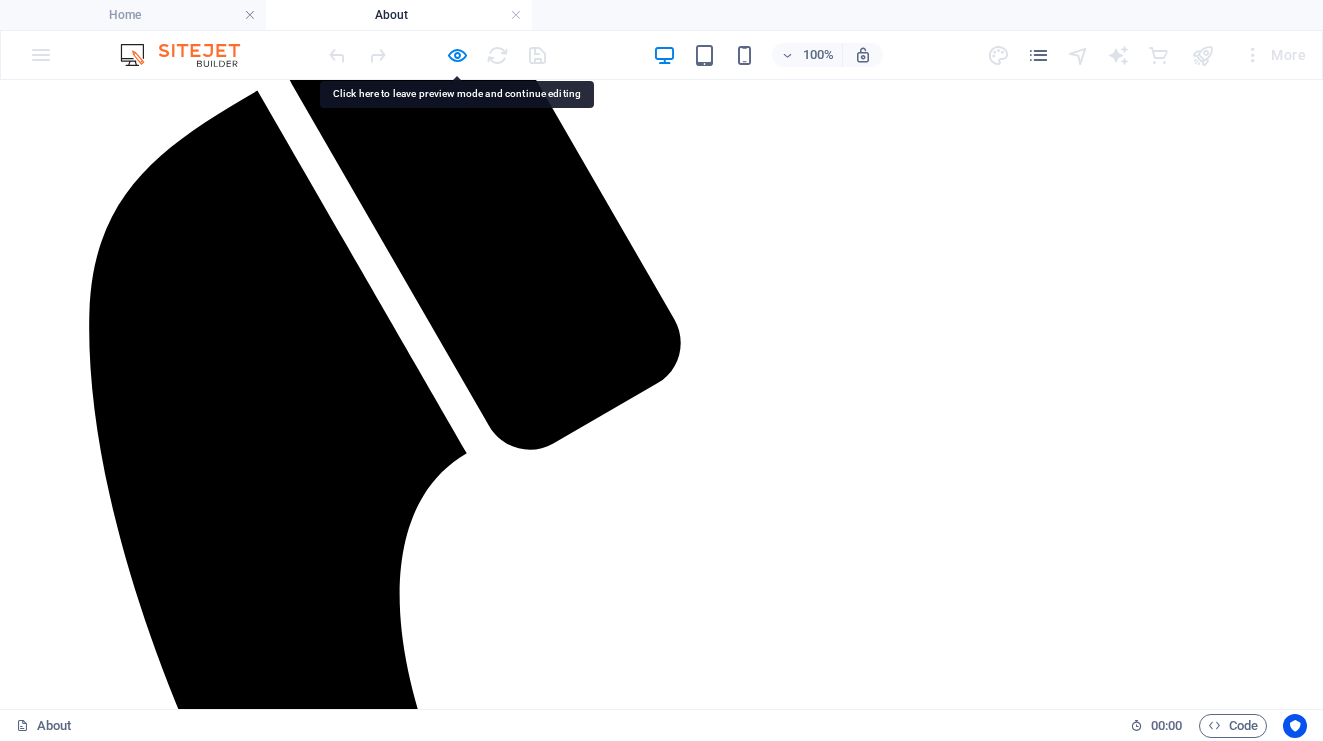 scroll, scrollTop: 0, scrollLeft: 0, axis: both 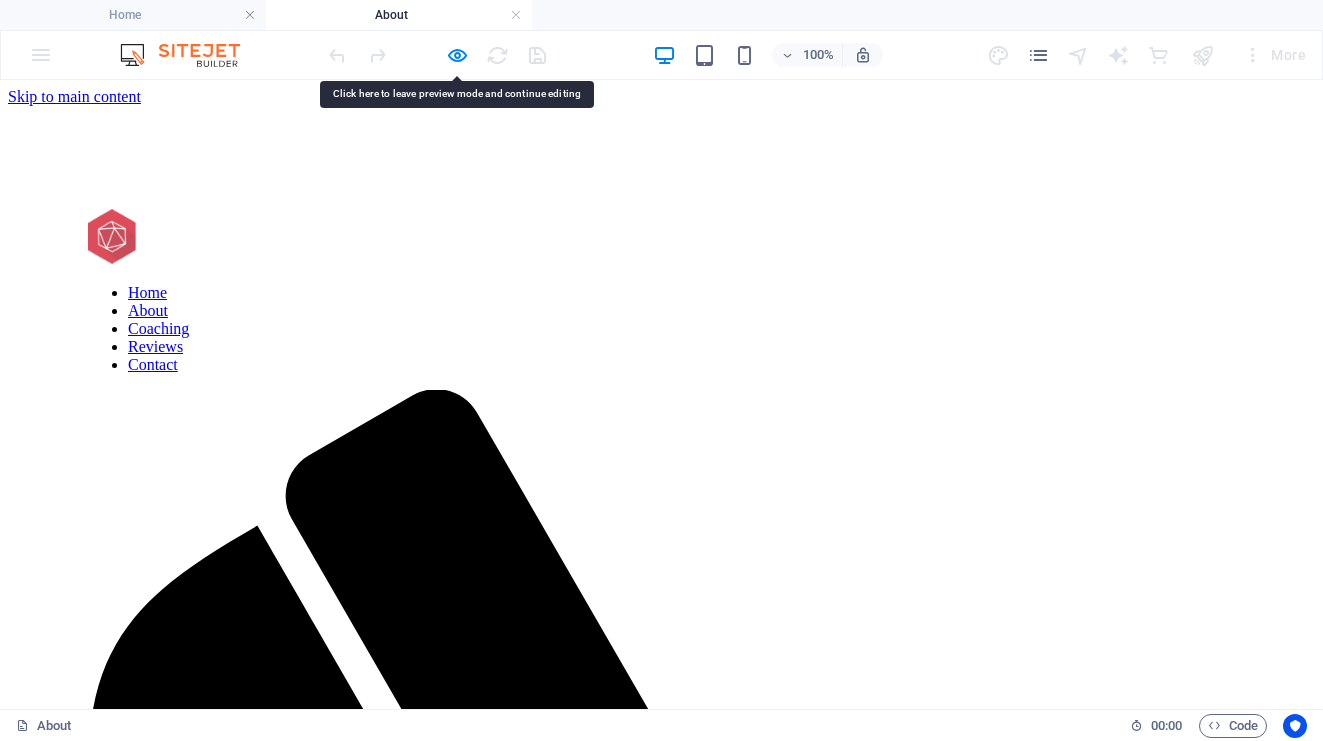 click on "Home About Coaching Reviews Contact" at bounding box center [661, 329] 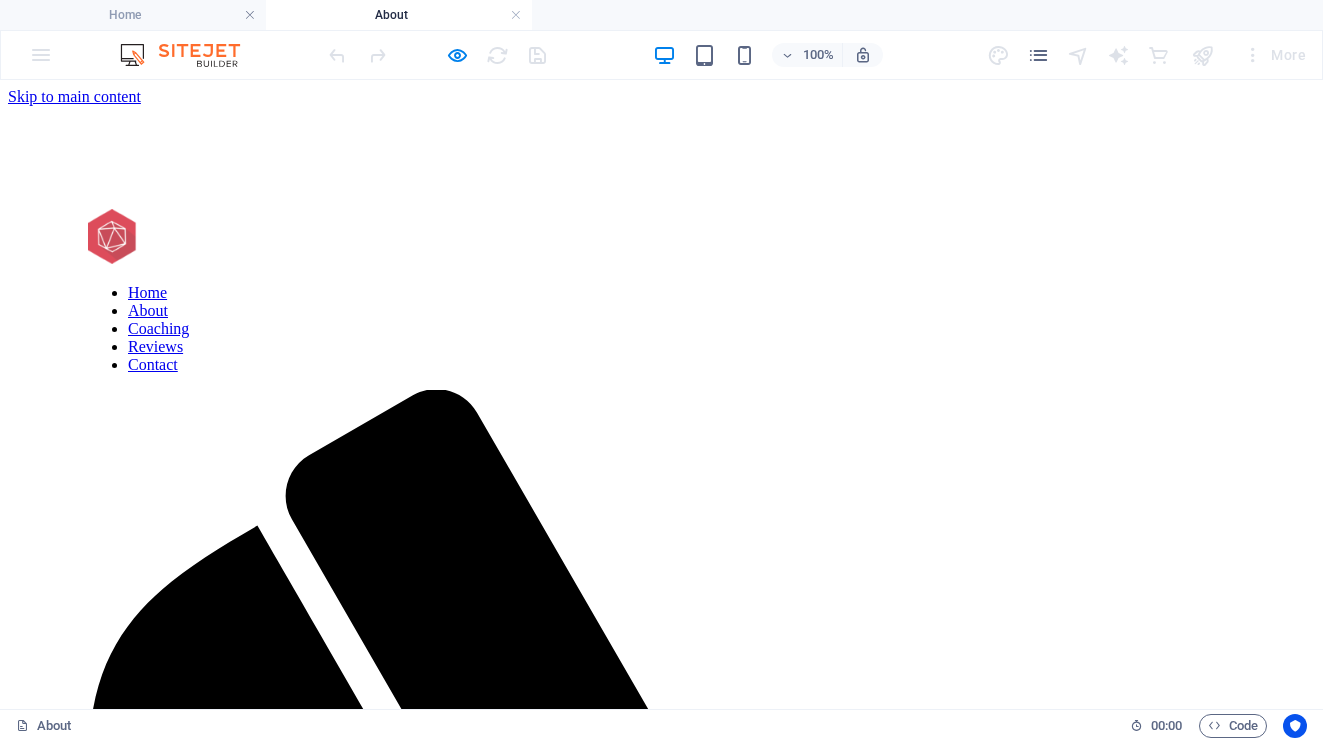 click on "Home About Coaching Reviews Contact" at bounding box center [661, 329] 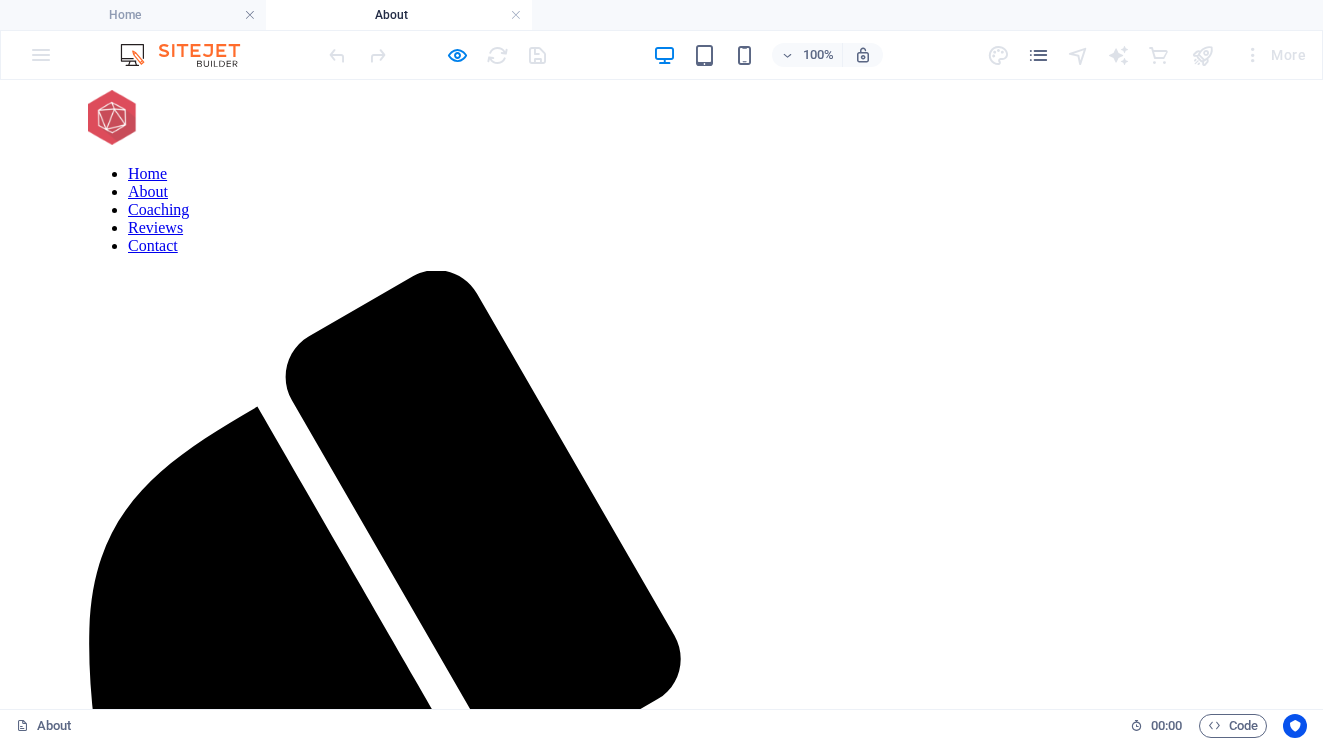scroll, scrollTop: 0, scrollLeft: 0, axis: both 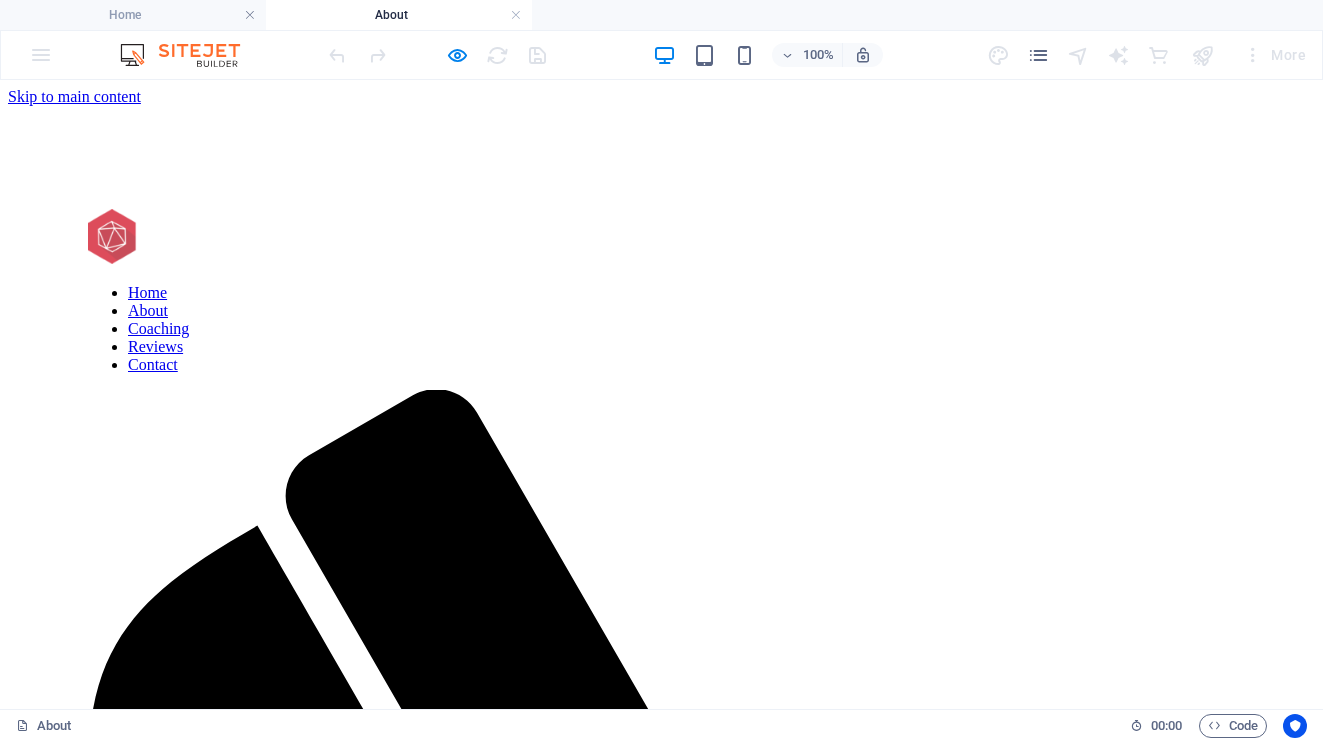 click on "Home About Coaching Reviews Contact" at bounding box center [661, 329] 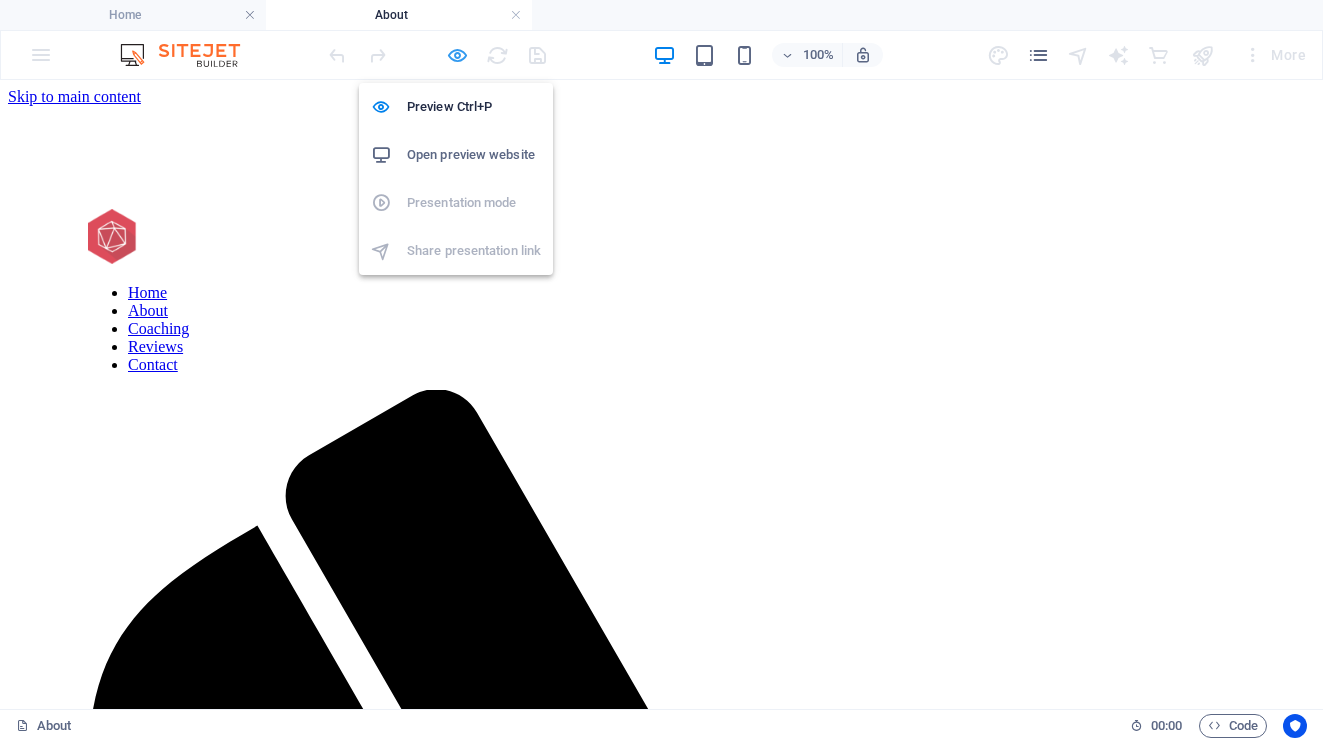click at bounding box center (457, 55) 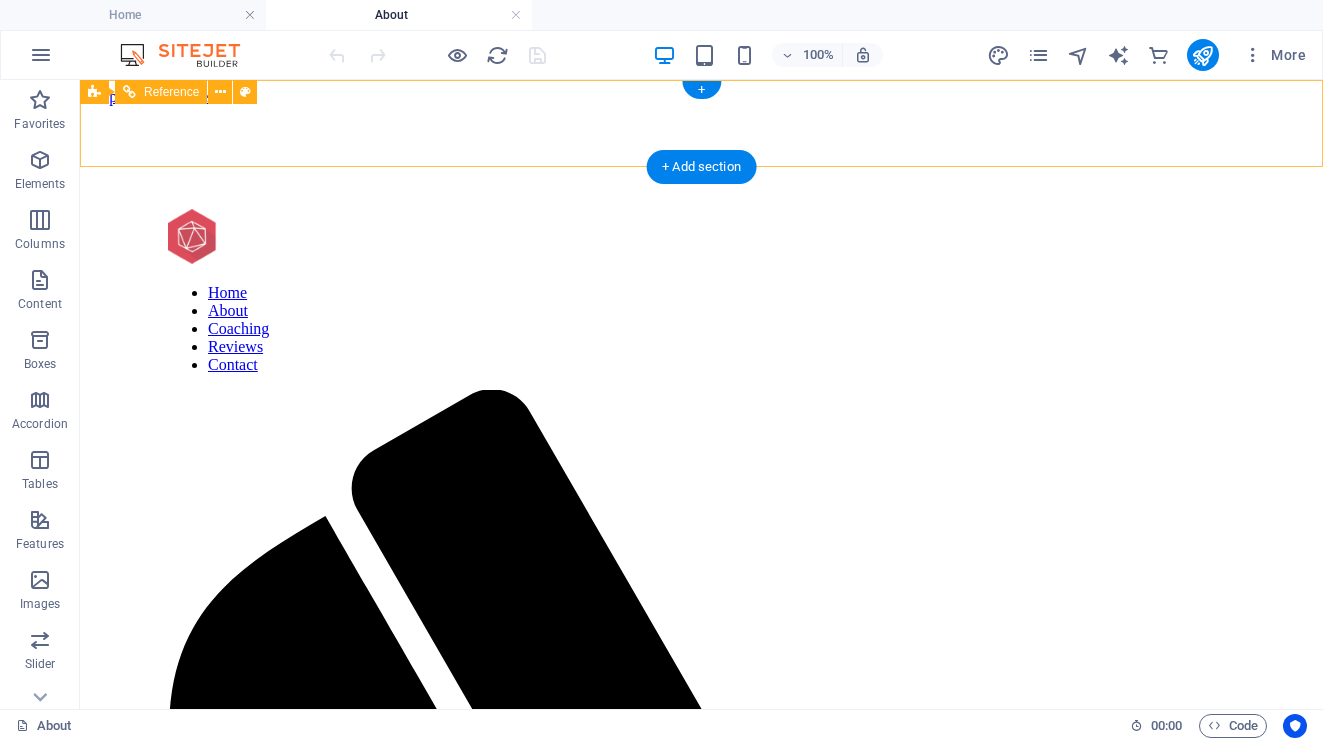 click on "Home About Coaching Reviews Contact" at bounding box center (701, 329) 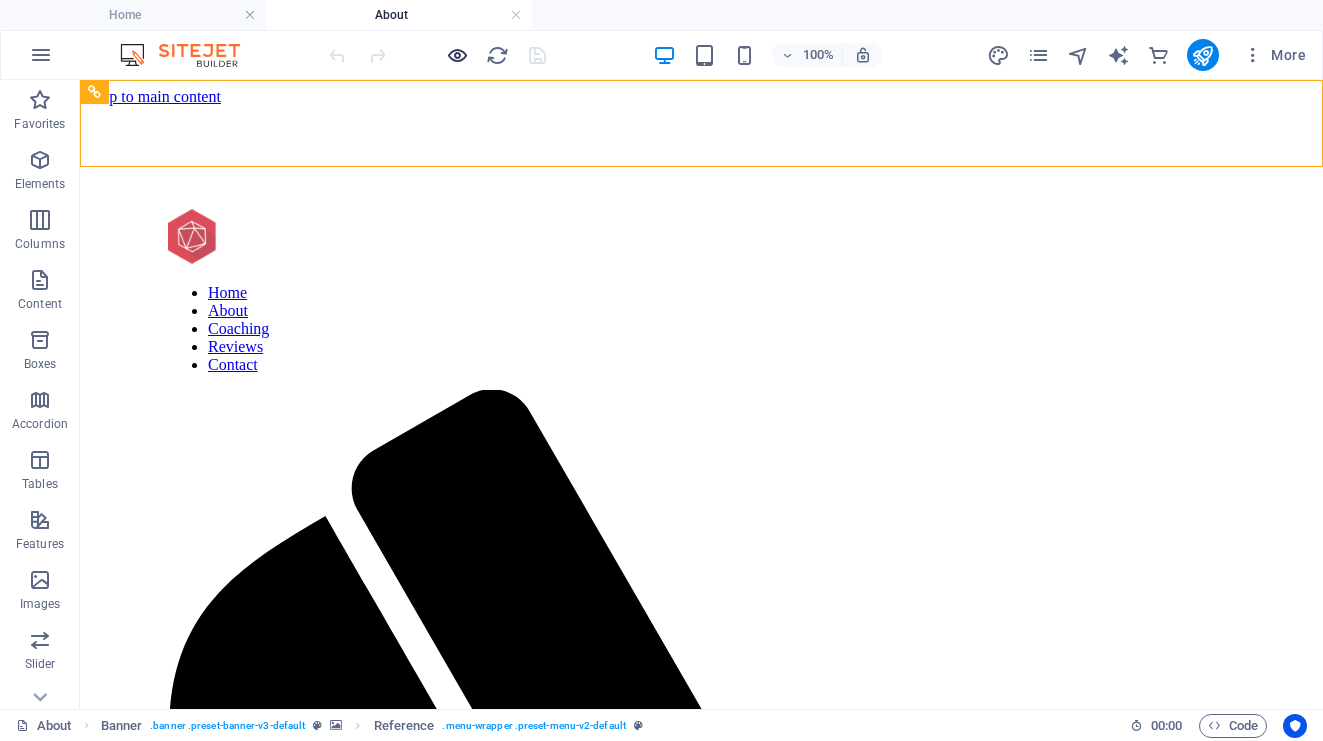 click at bounding box center (457, 55) 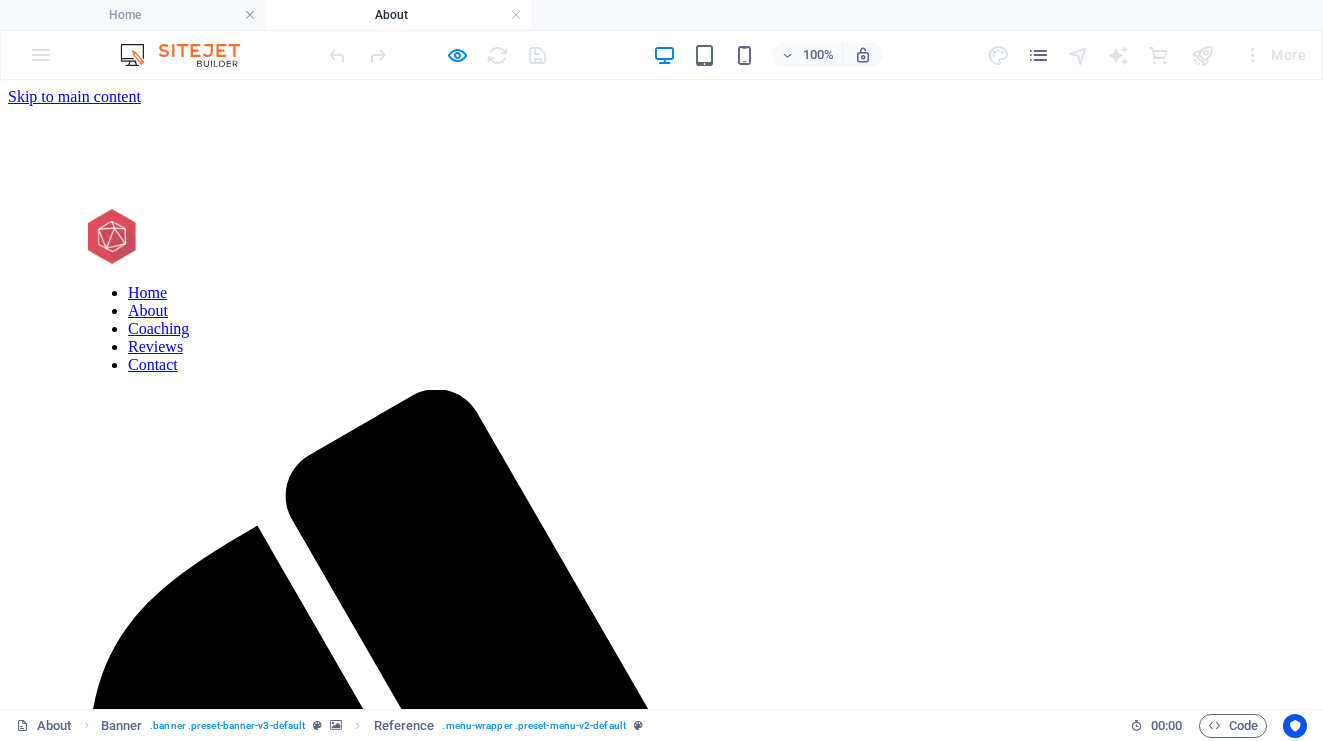 click on "Home" at bounding box center (147, 292) 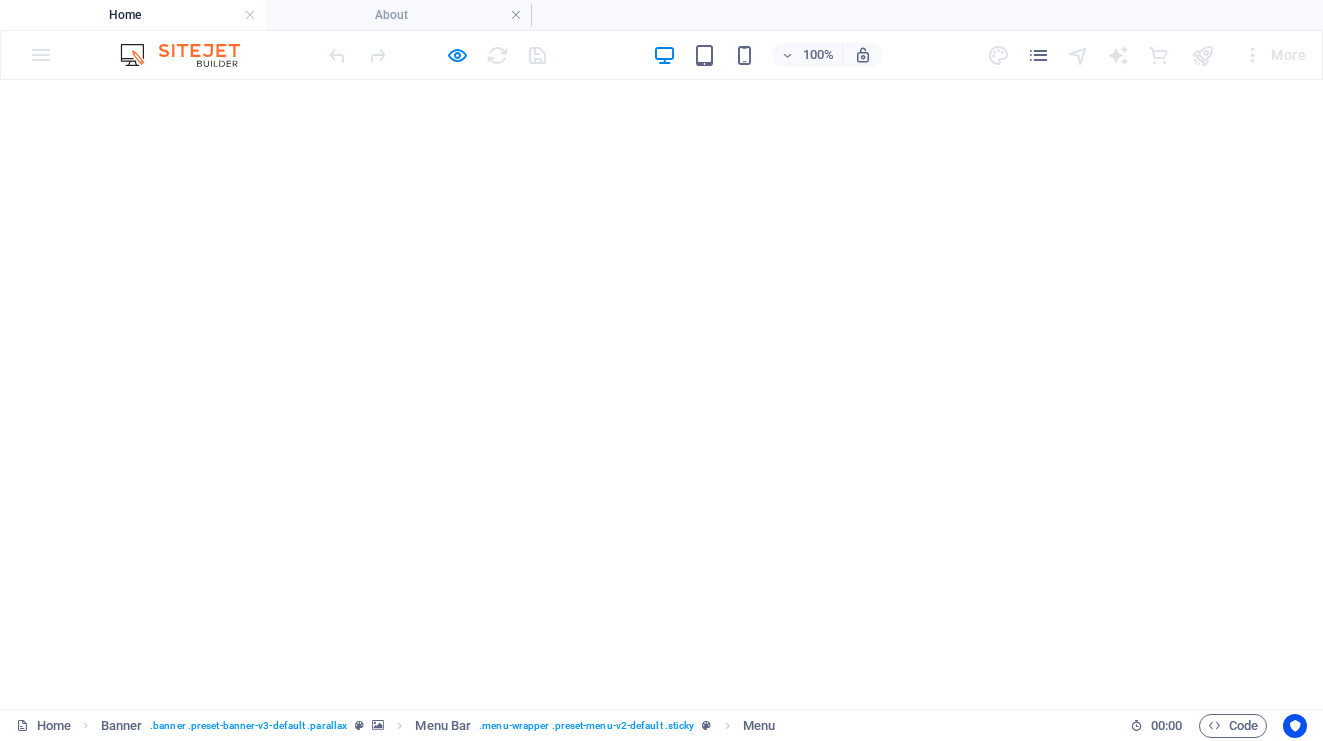 click on "About" at bounding box center [872, 805] 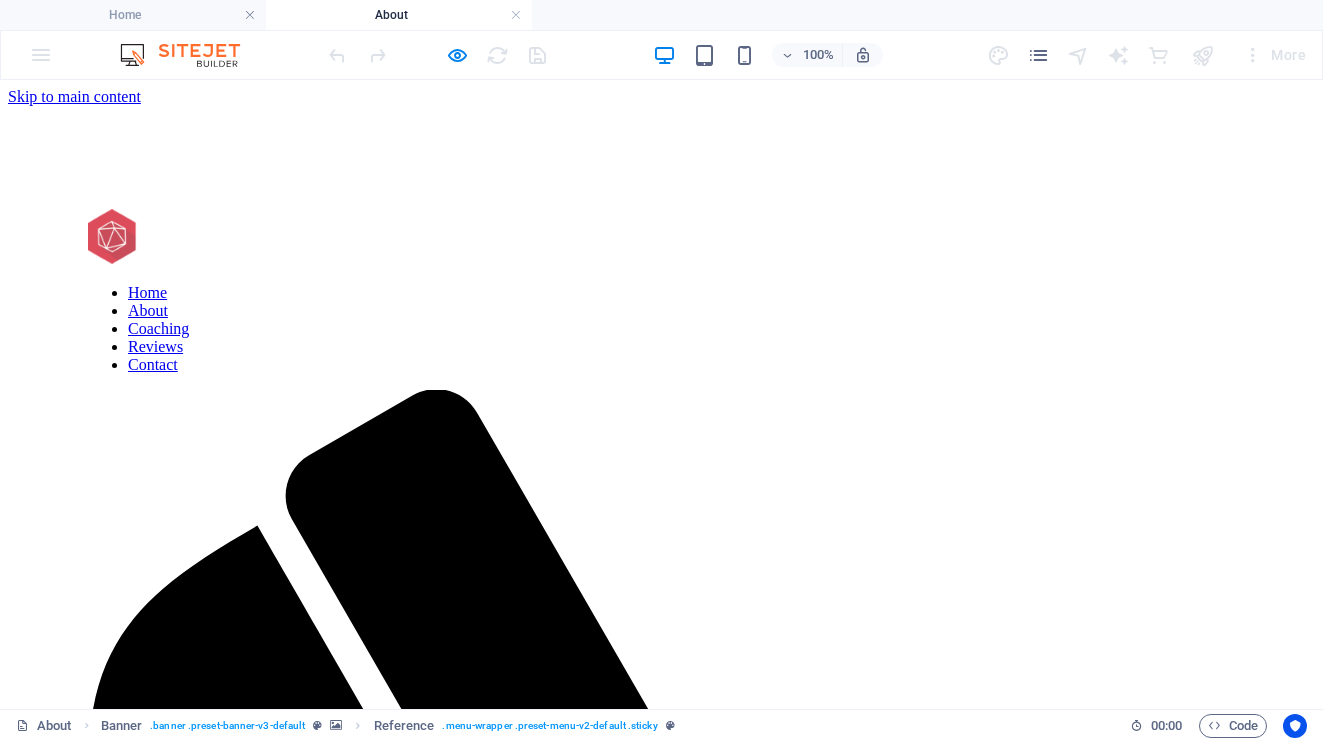 click on "Coaching" at bounding box center [158, 328] 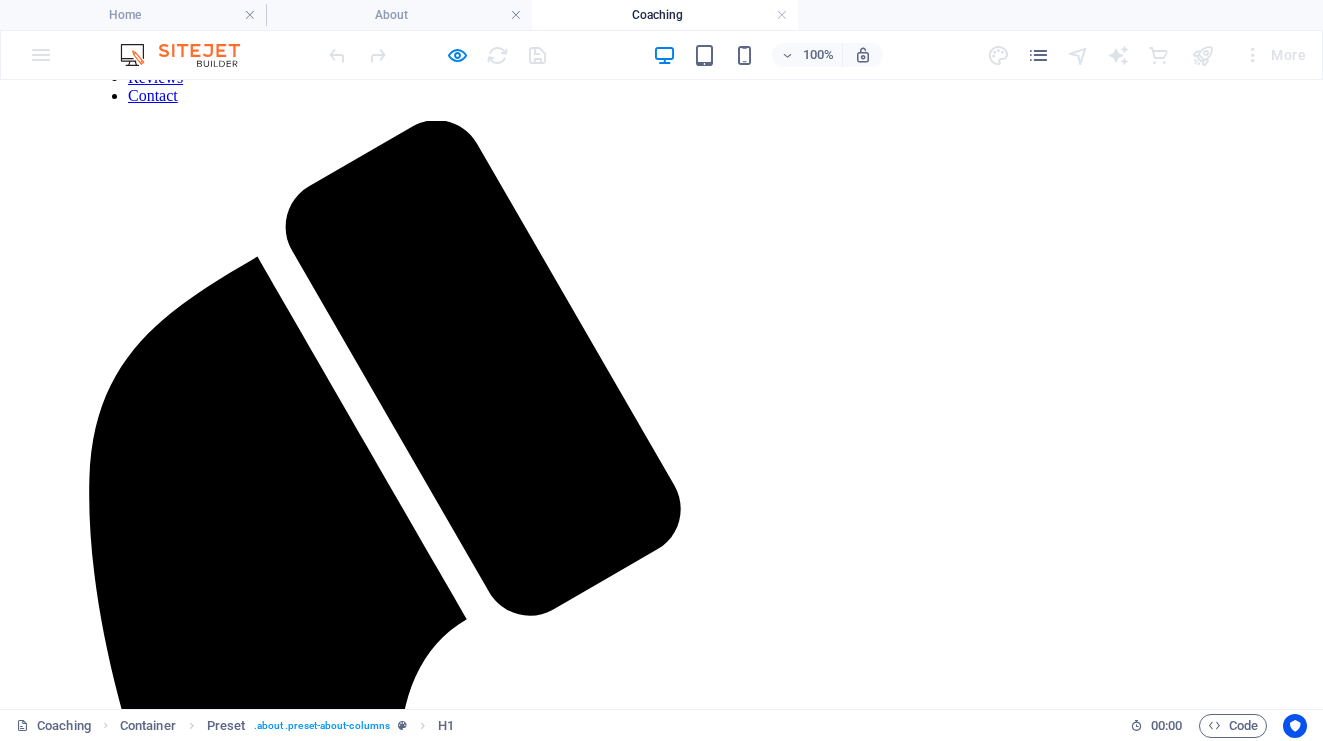 scroll, scrollTop: 0, scrollLeft: 0, axis: both 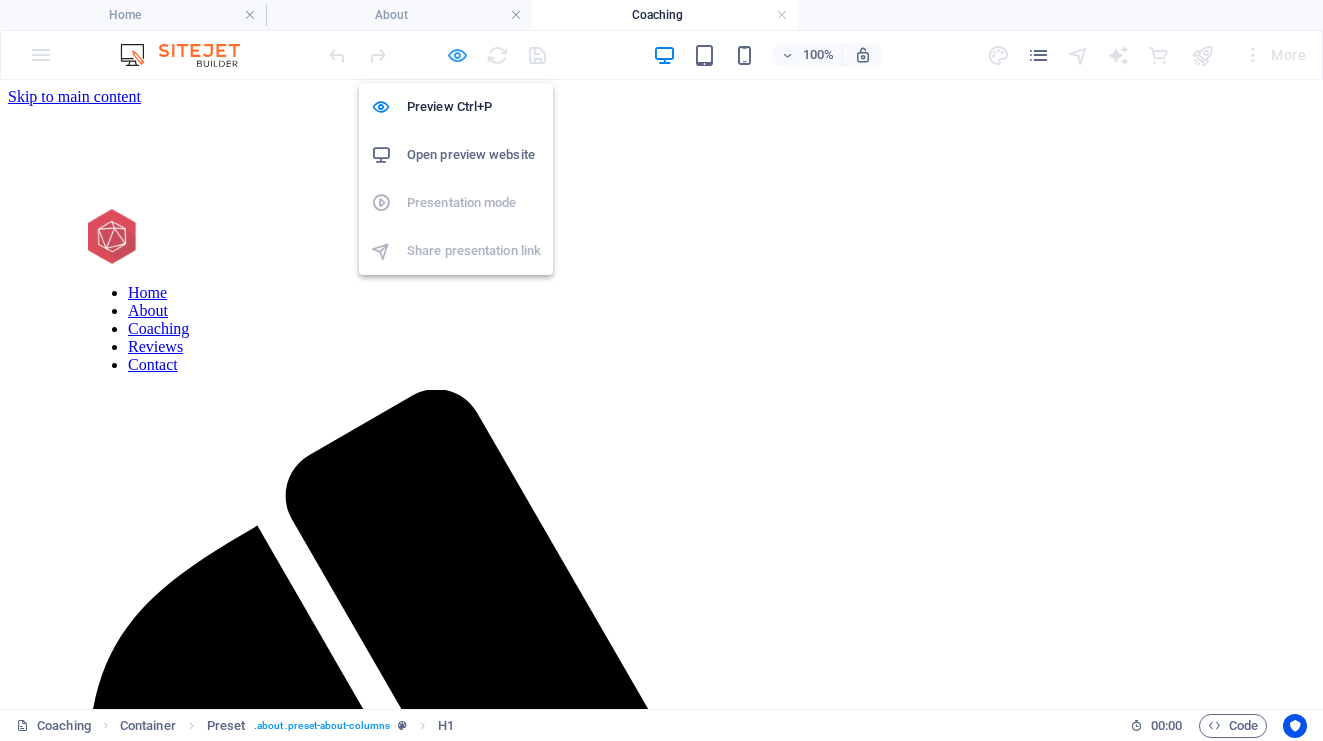 click at bounding box center (457, 55) 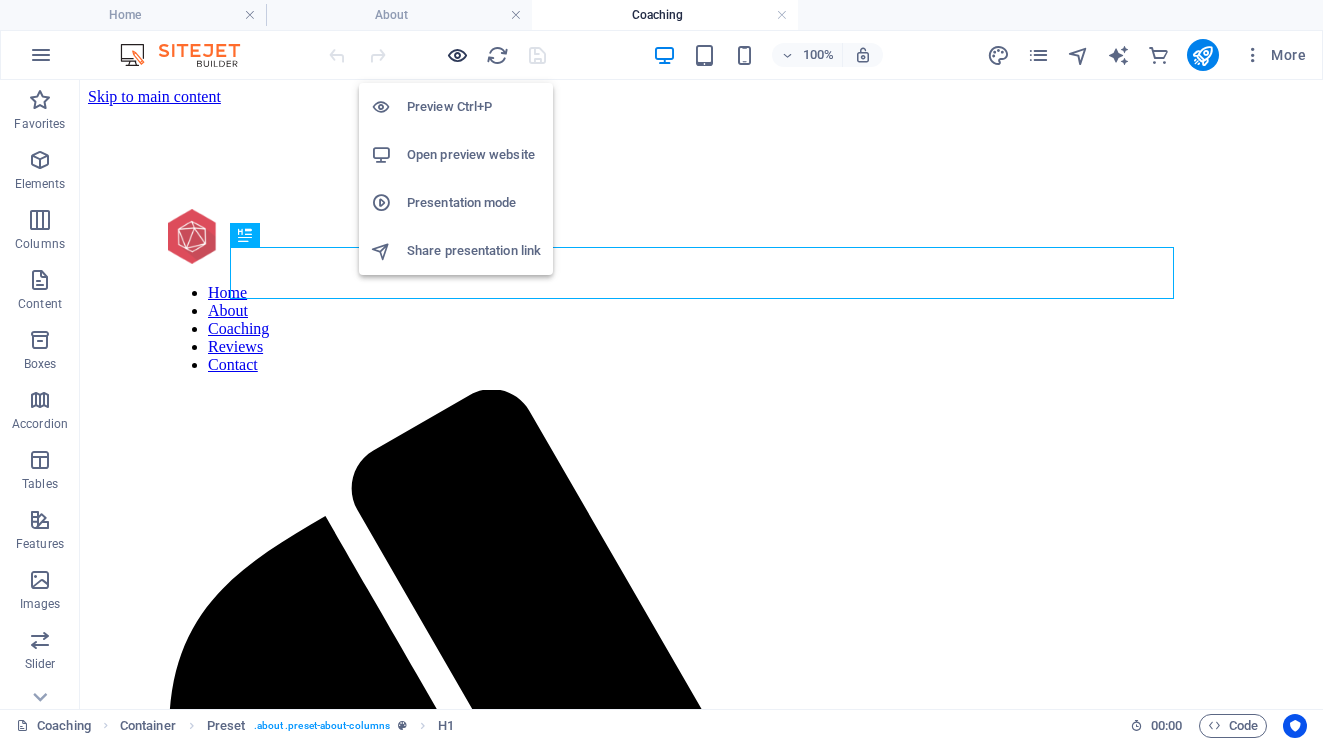 click at bounding box center (457, 55) 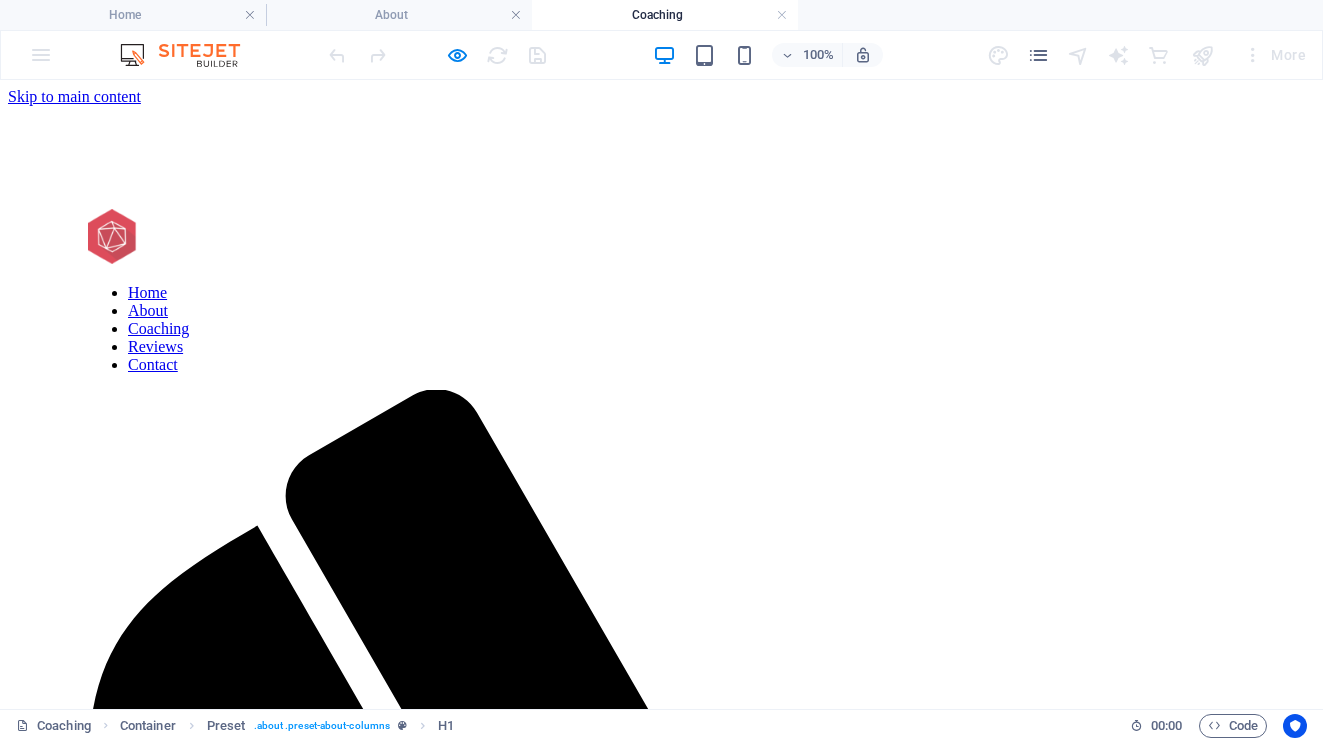 click on "Reviews" at bounding box center [155, 346] 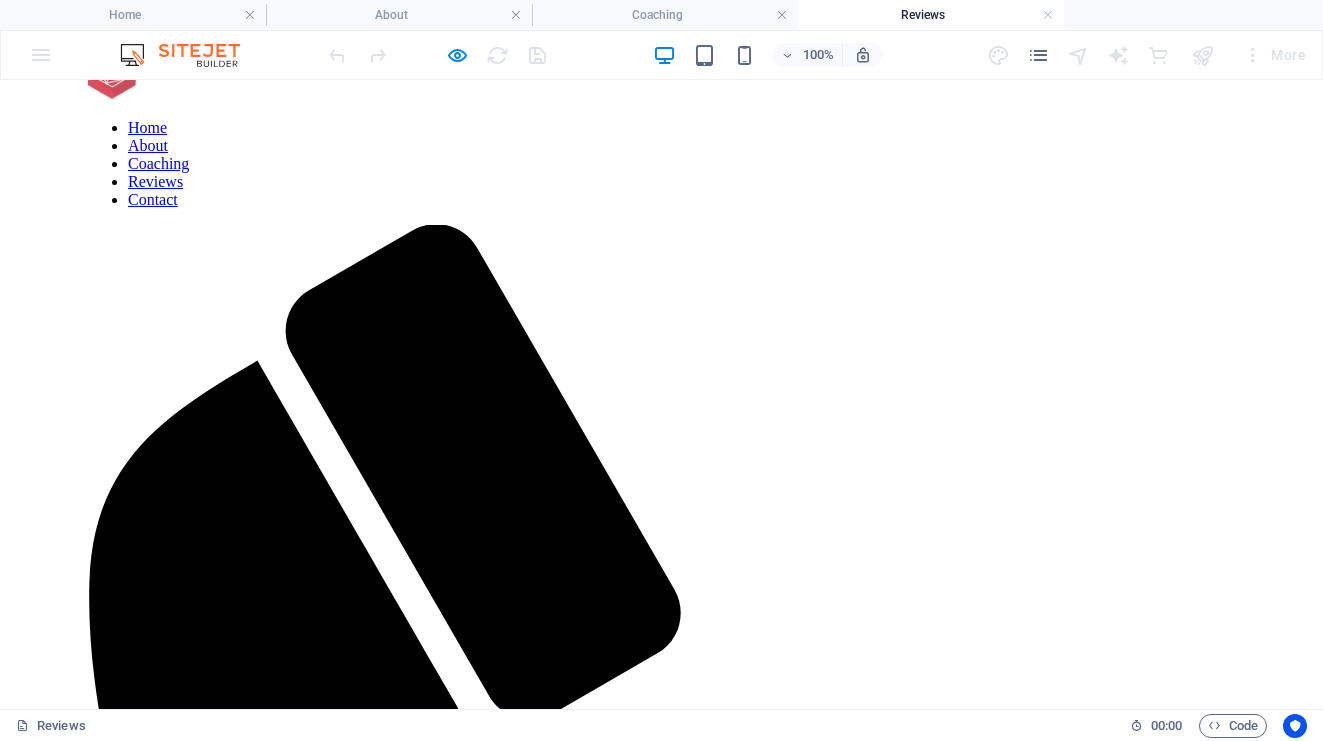 scroll, scrollTop: 0, scrollLeft: 0, axis: both 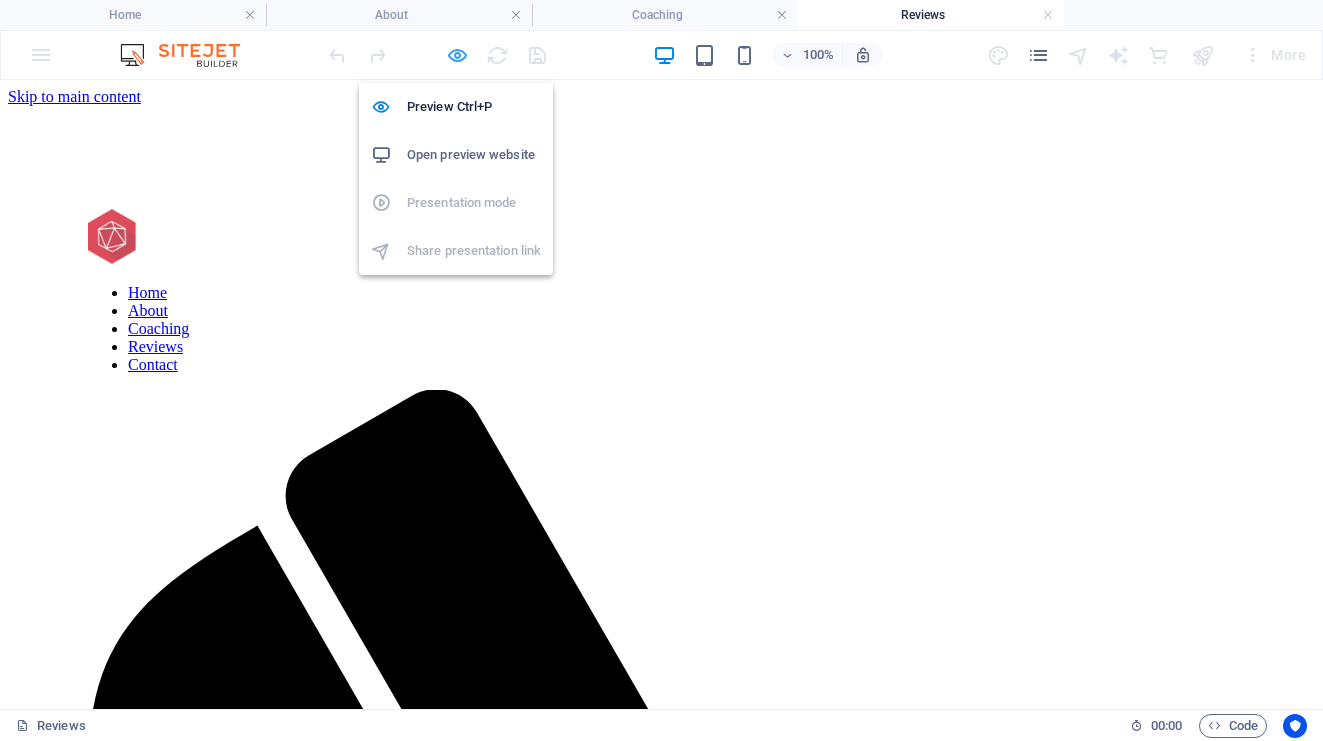 click at bounding box center [457, 55] 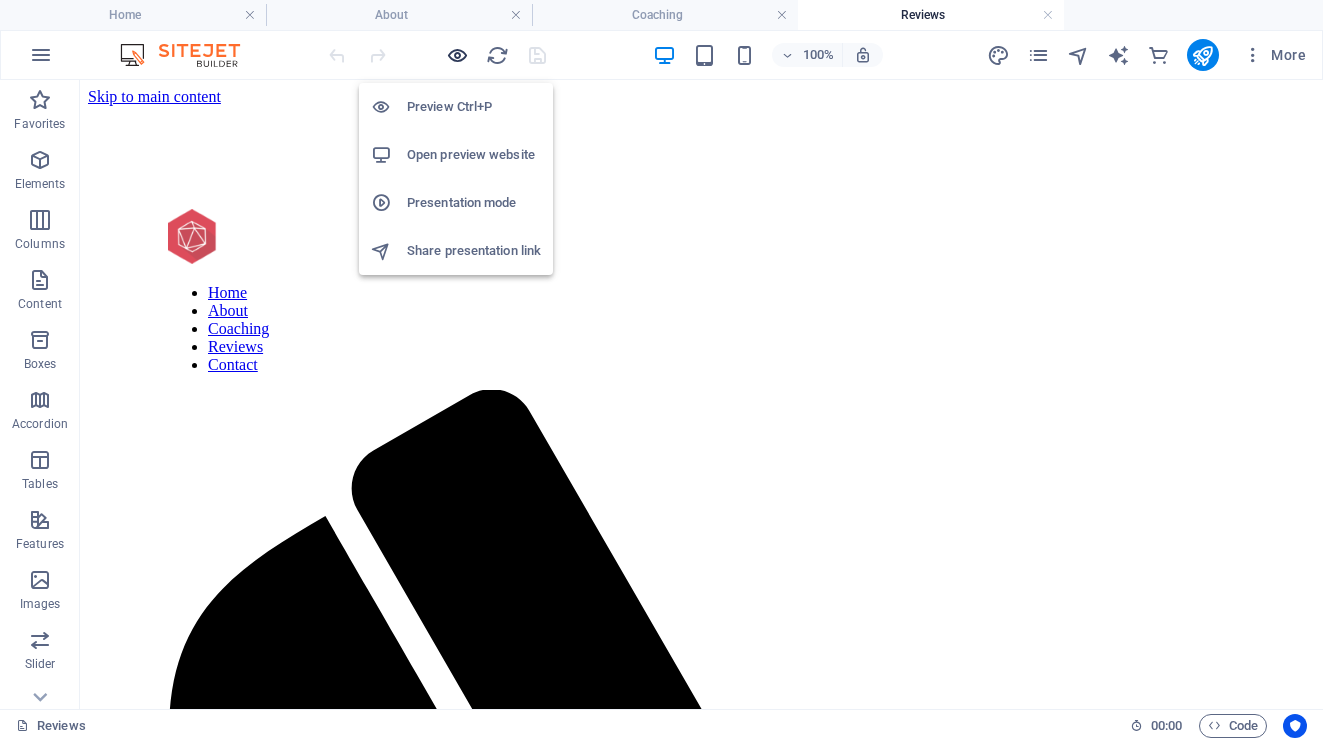 click at bounding box center [457, 55] 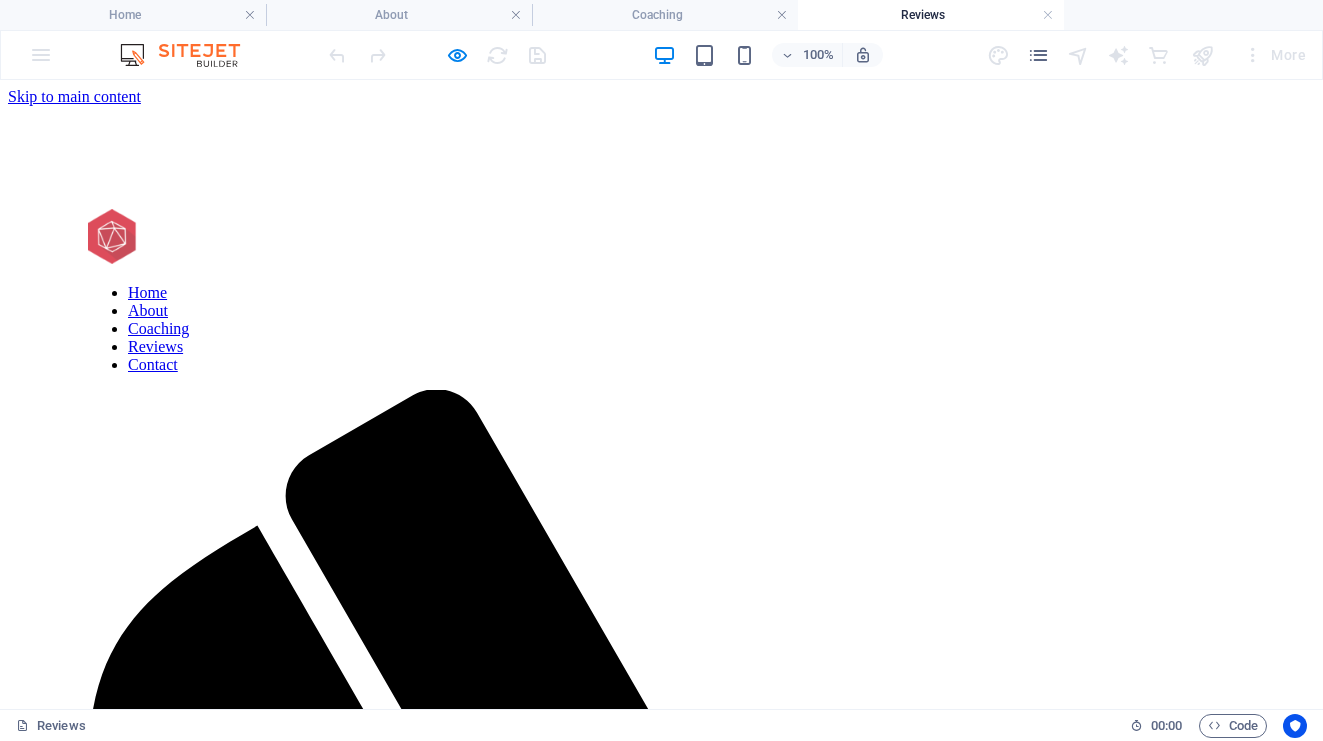 click on "Contact" at bounding box center (153, 364) 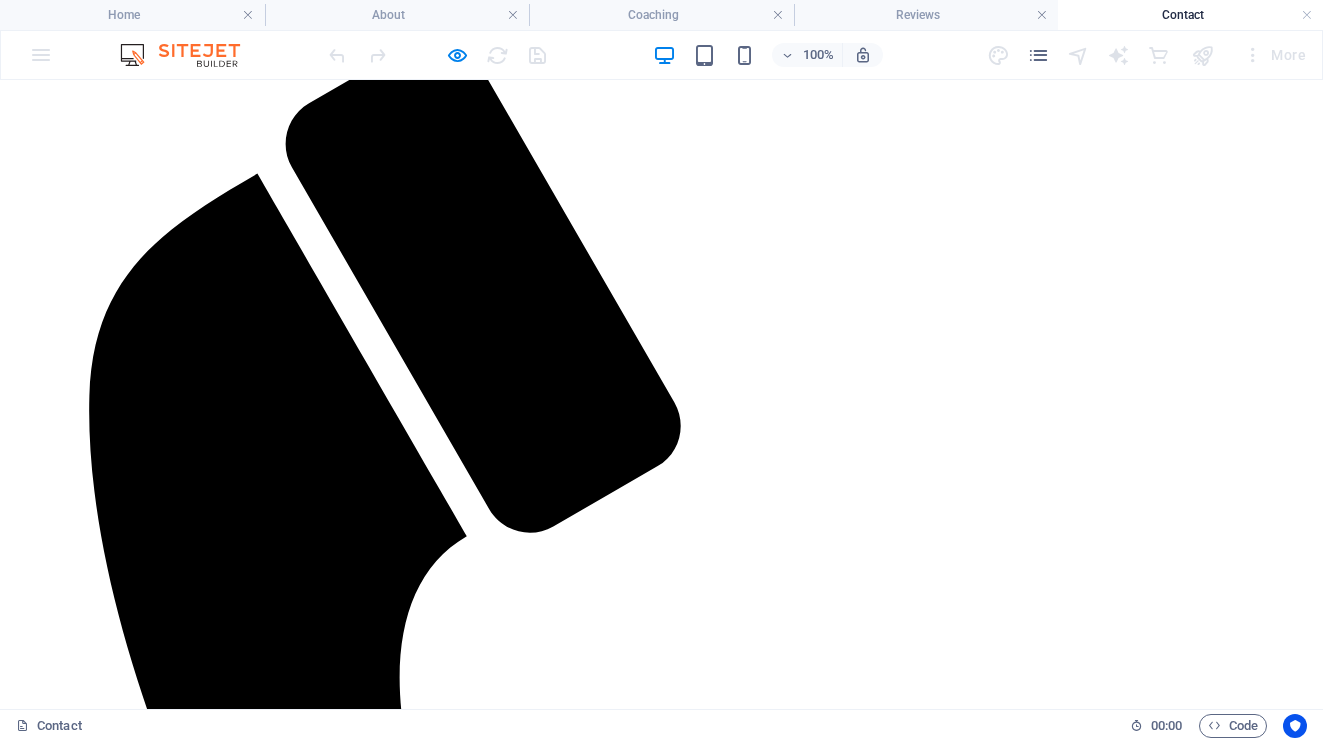 scroll, scrollTop: 0, scrollLeft: 0, axis: both 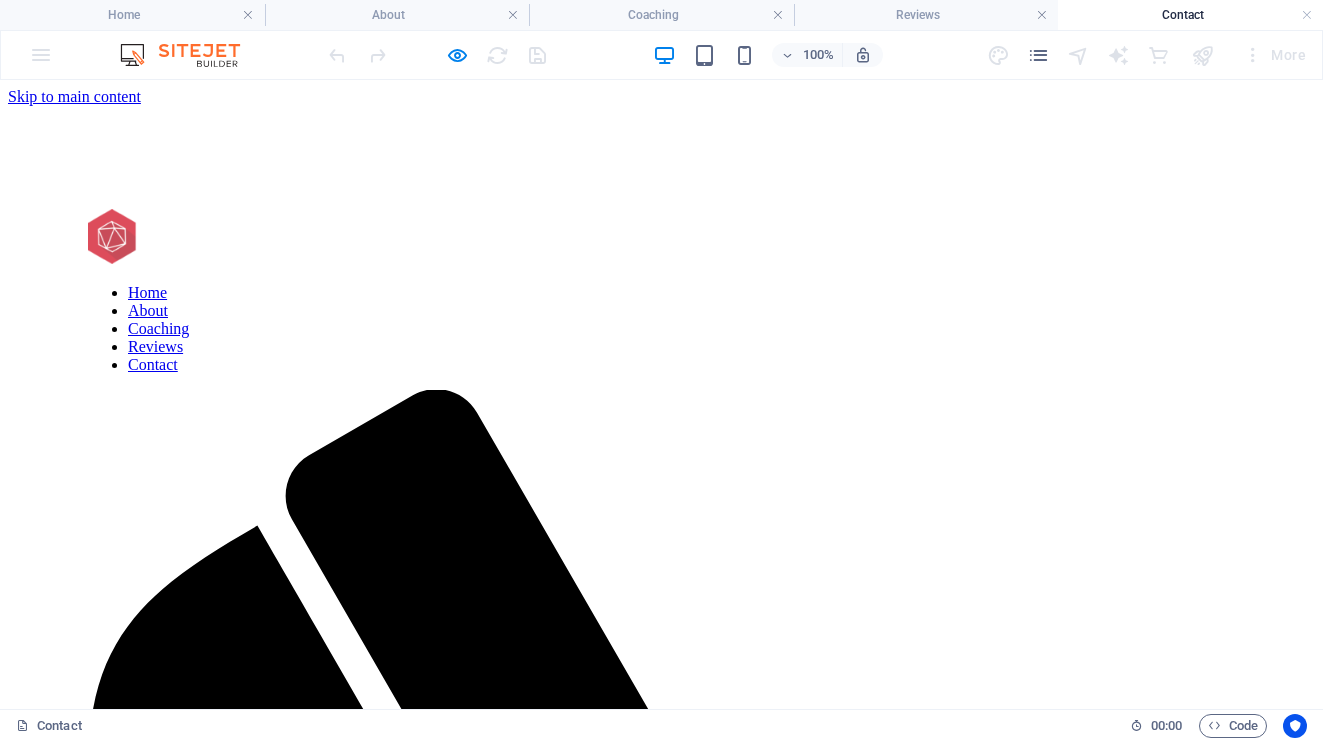 click on "Home About Coaching Reviews Contact" at bounding box center [661, 329] 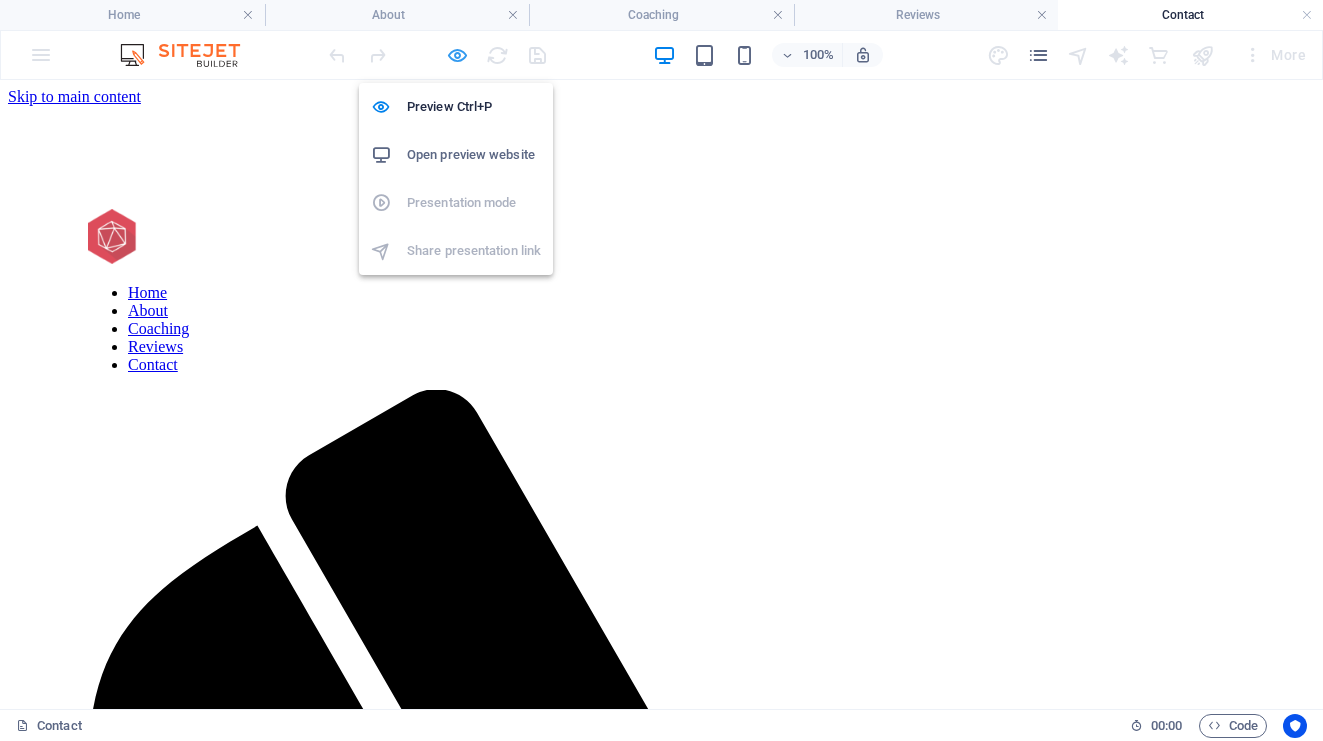 click at bounding box center [457, 55] 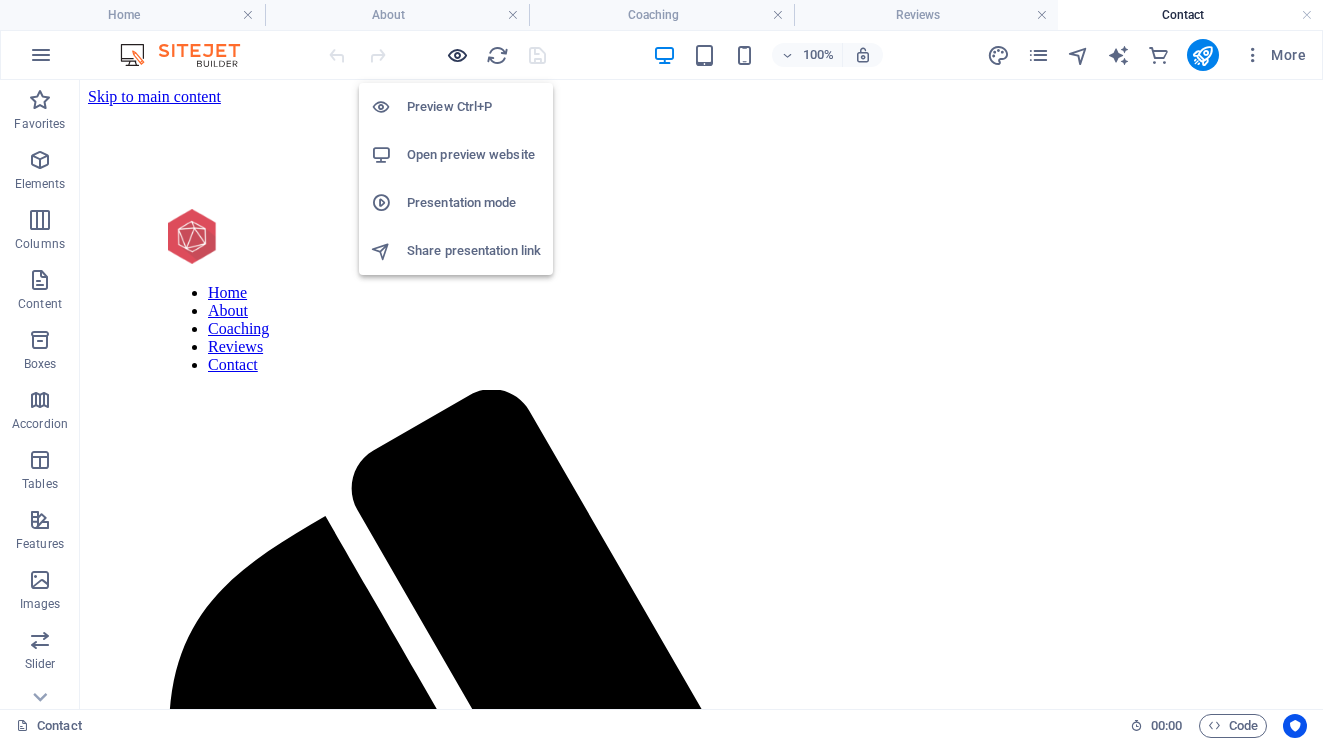 click at bounding box center (457, 55) 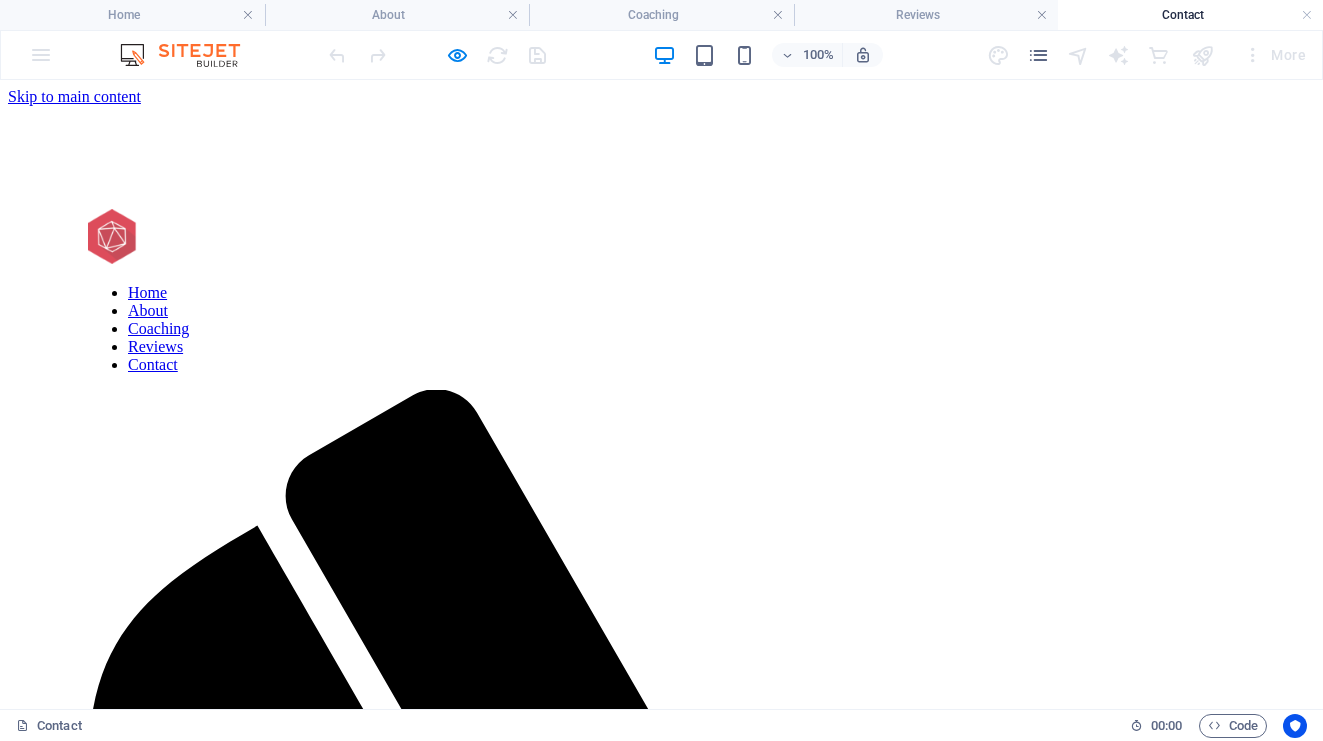 click on "Home" at bounding box center (147, 292) 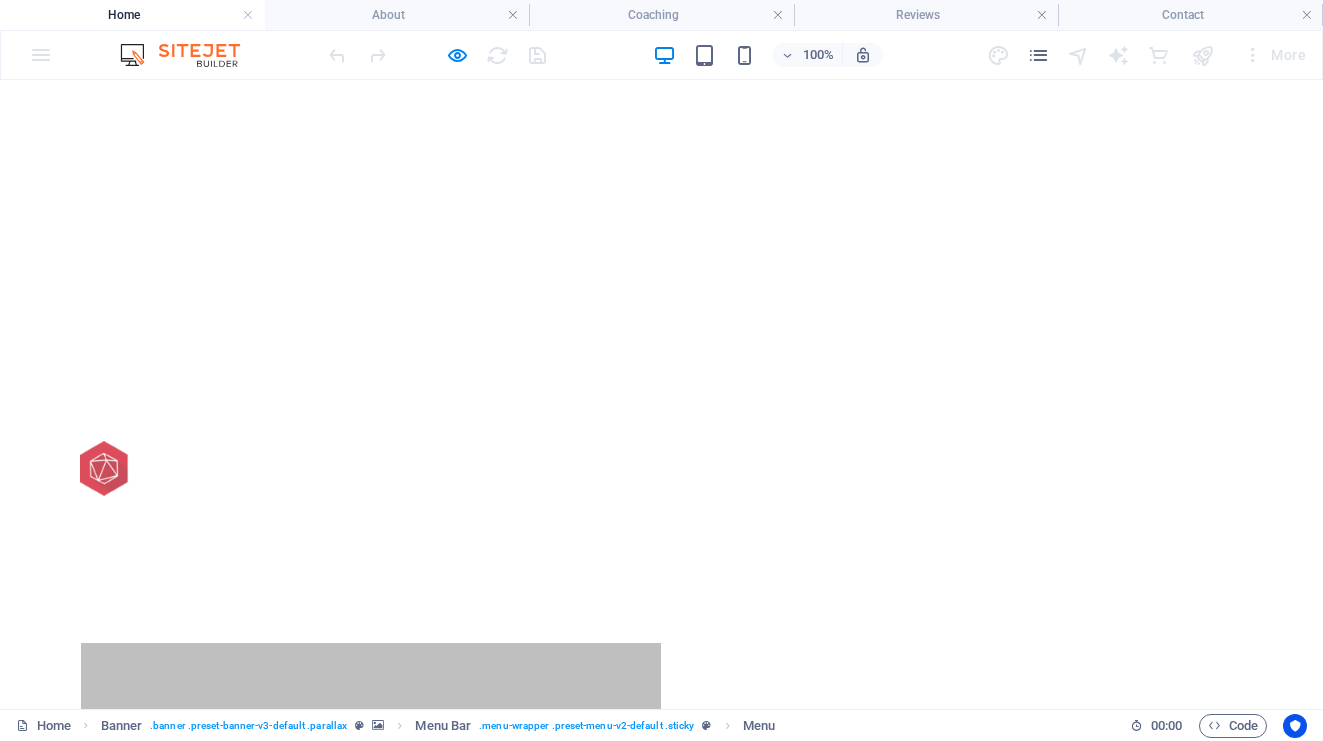 scroll, scrollTop: 0, scrollLeft: 0, axis: both 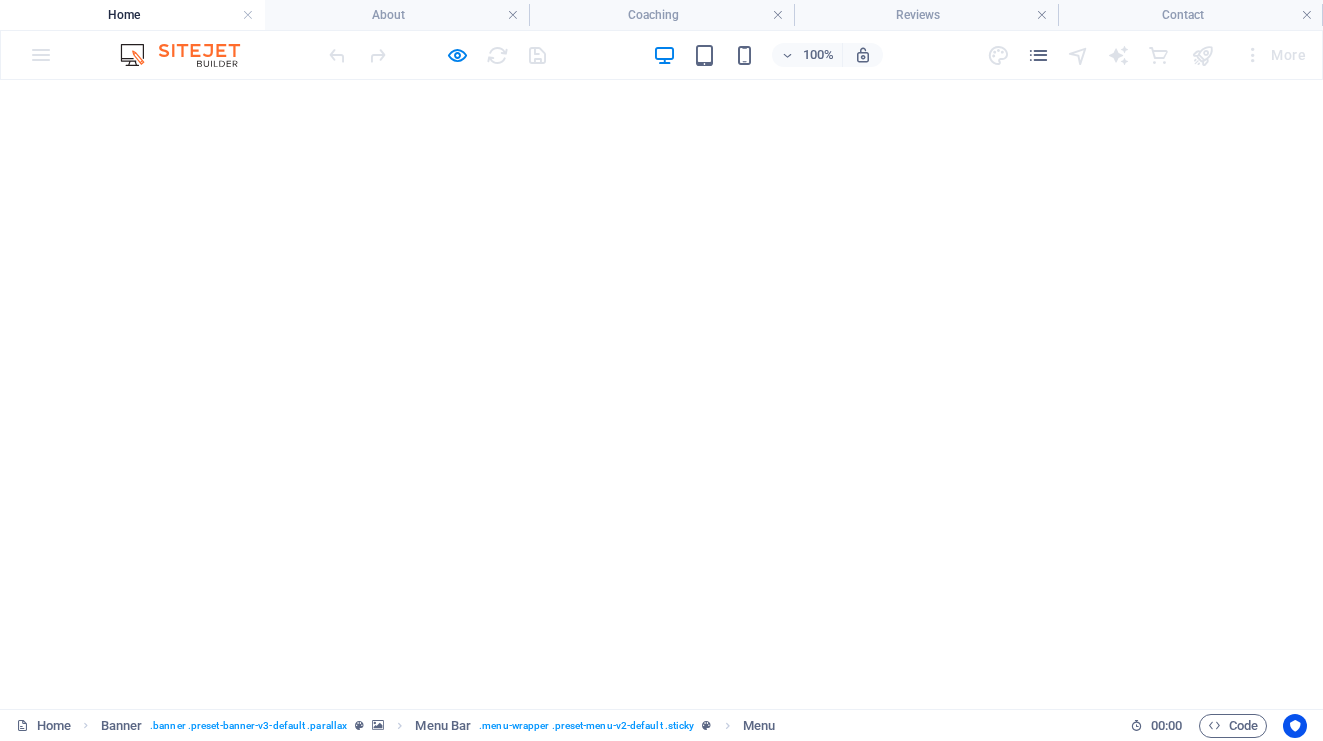 click on "REMOVE THE HURDLES IN YOUR LIFE START ATTRACTING THE LIFE YOU WANT START YOUR TOMORROW" at bounding box center [371, 1114] 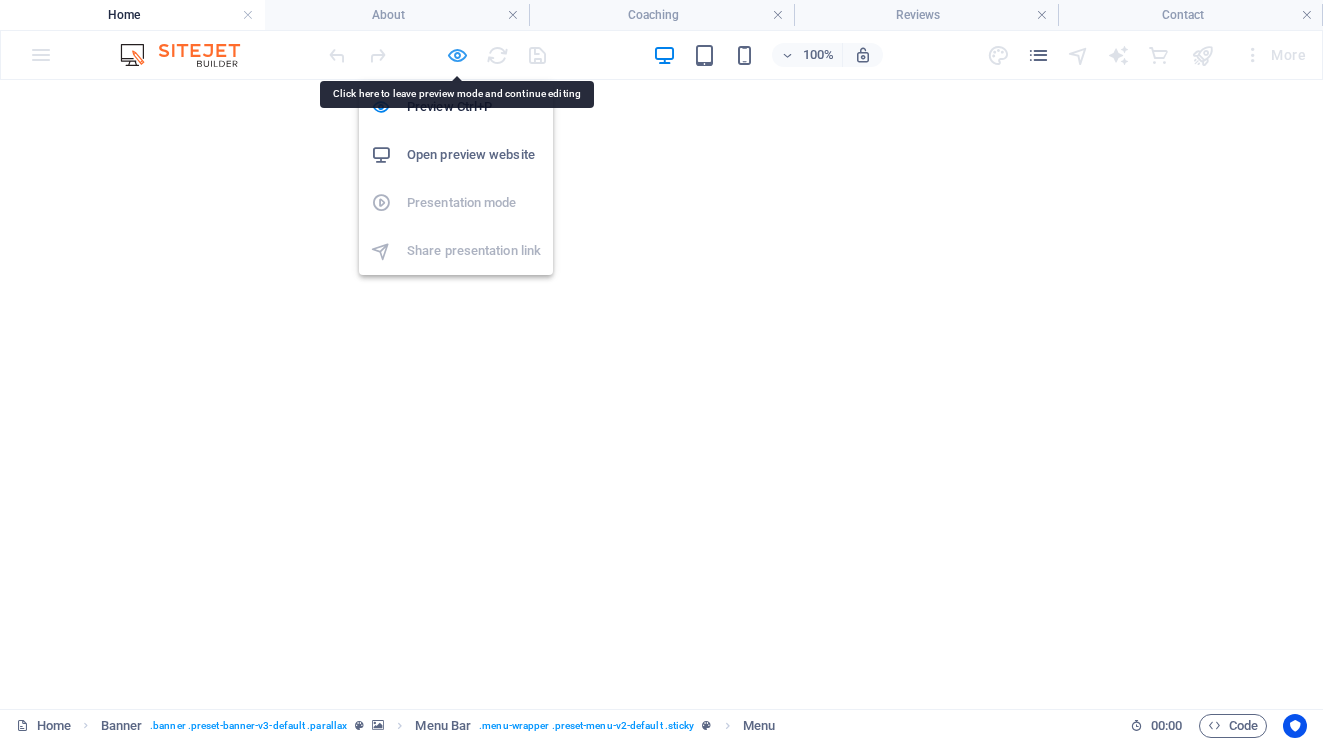 click at bounding box center [457, 55] 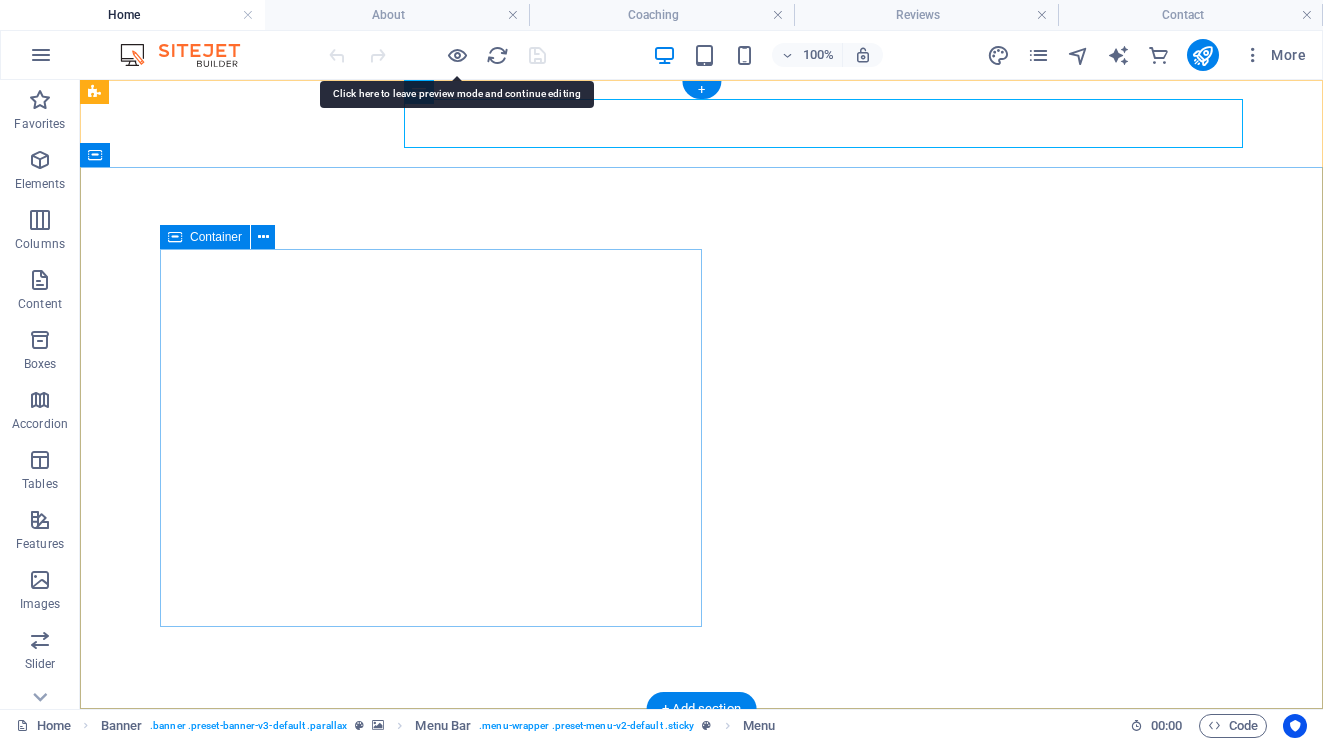 click on "REMOVE THE HURDLES IN YOUR LIFE START ATTRACTING THE LIFE YOU WANT START YOUR TOMORROW" at bounding box center (431, 1114) 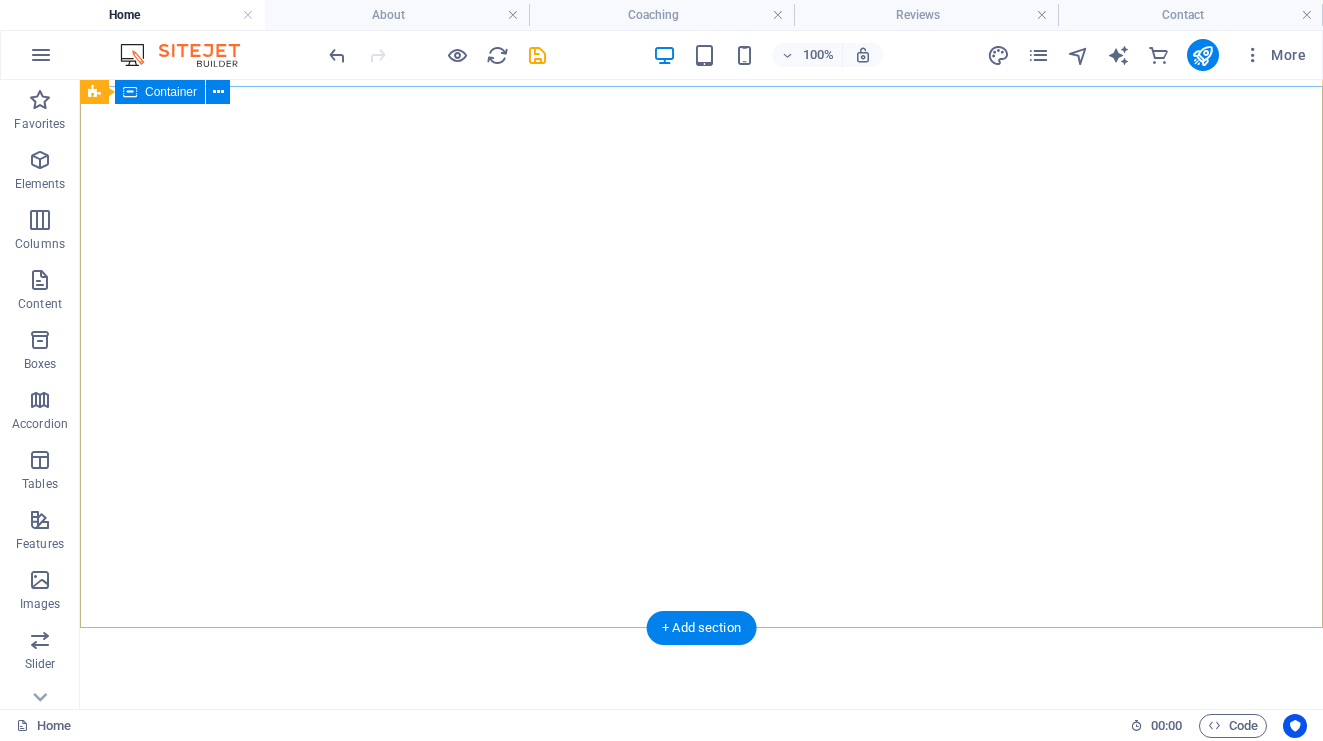 scroll, scrollTop: 0, scrollLeft: 0, axis: both 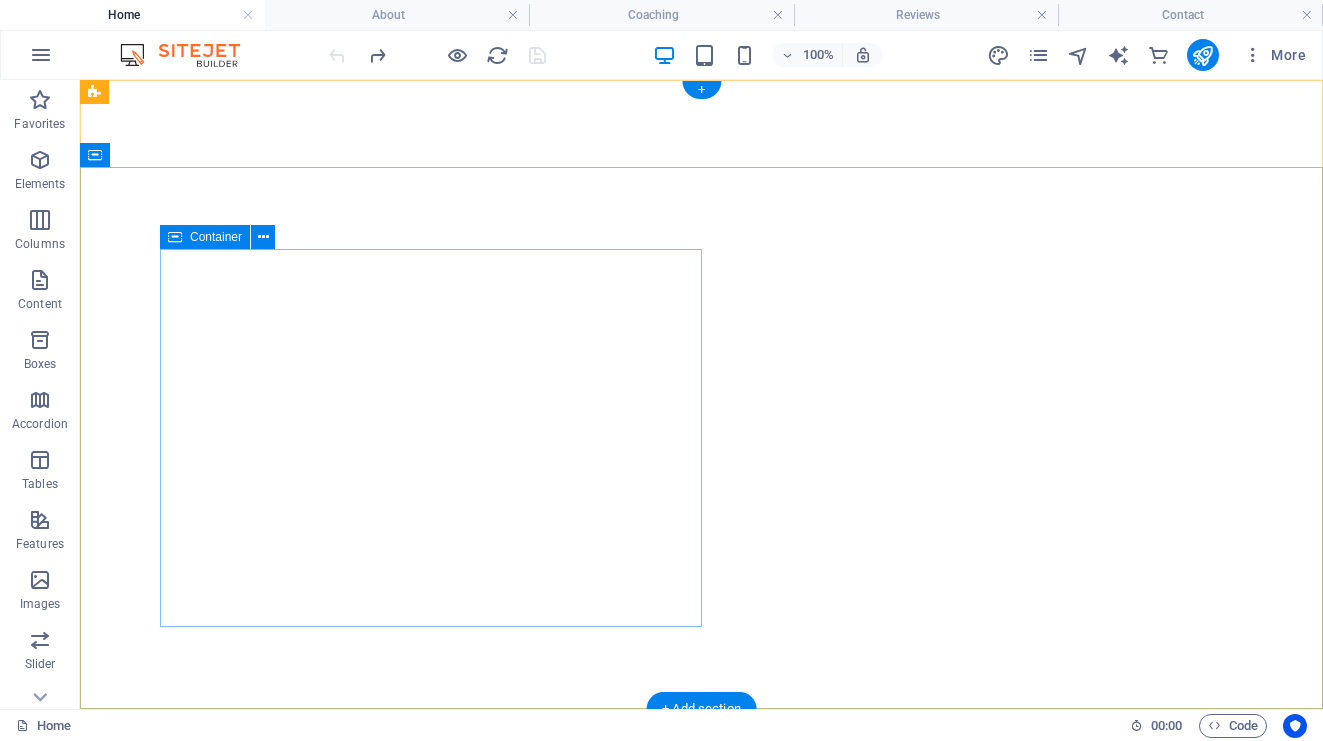 click on "REMOVE THE HURDLES IN YOUR LIFE START ATTRACTING THE LIFE YOU WANT START YOUR TOMORROW" at bounding box center (431, 1114) 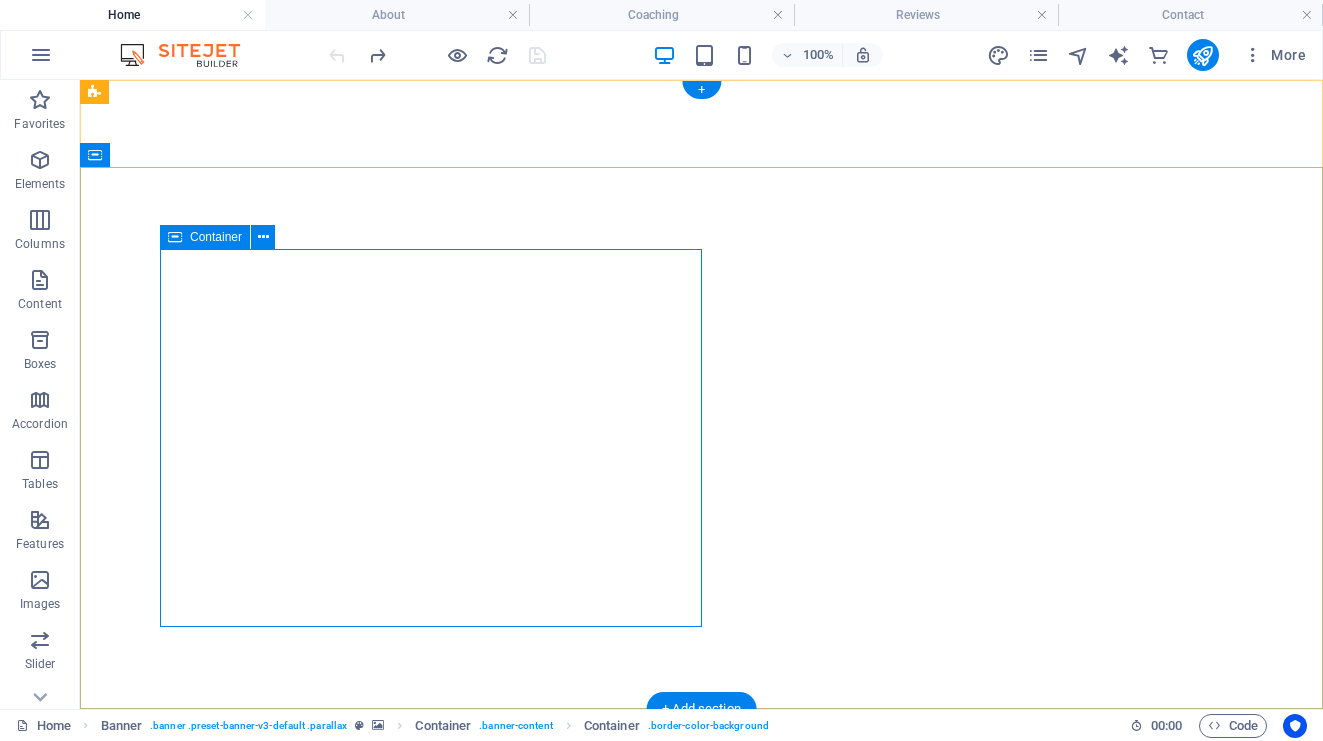 drag, startPoint x: 347, startPoint y: 321, endPoint x: 277, endPoint y: 290, distance: 76.55717 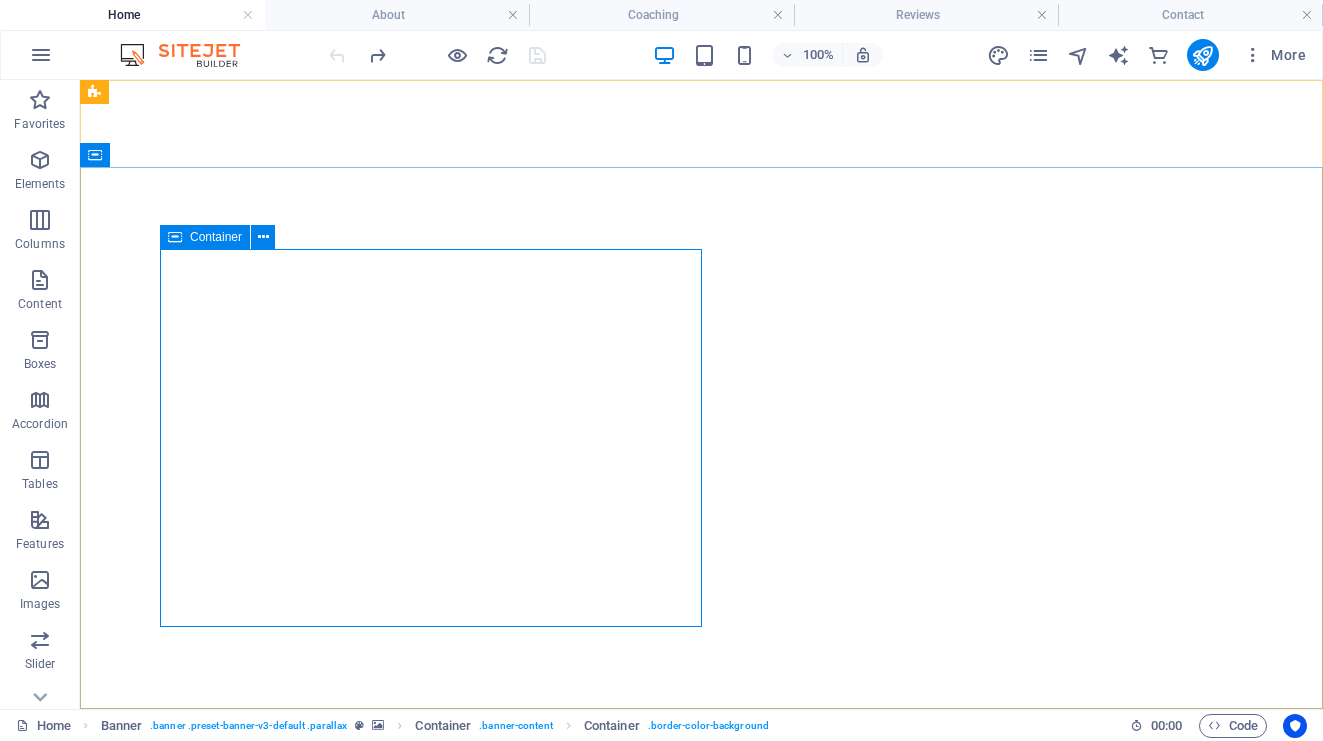 click on "Container" at bounding box center (216, 237) 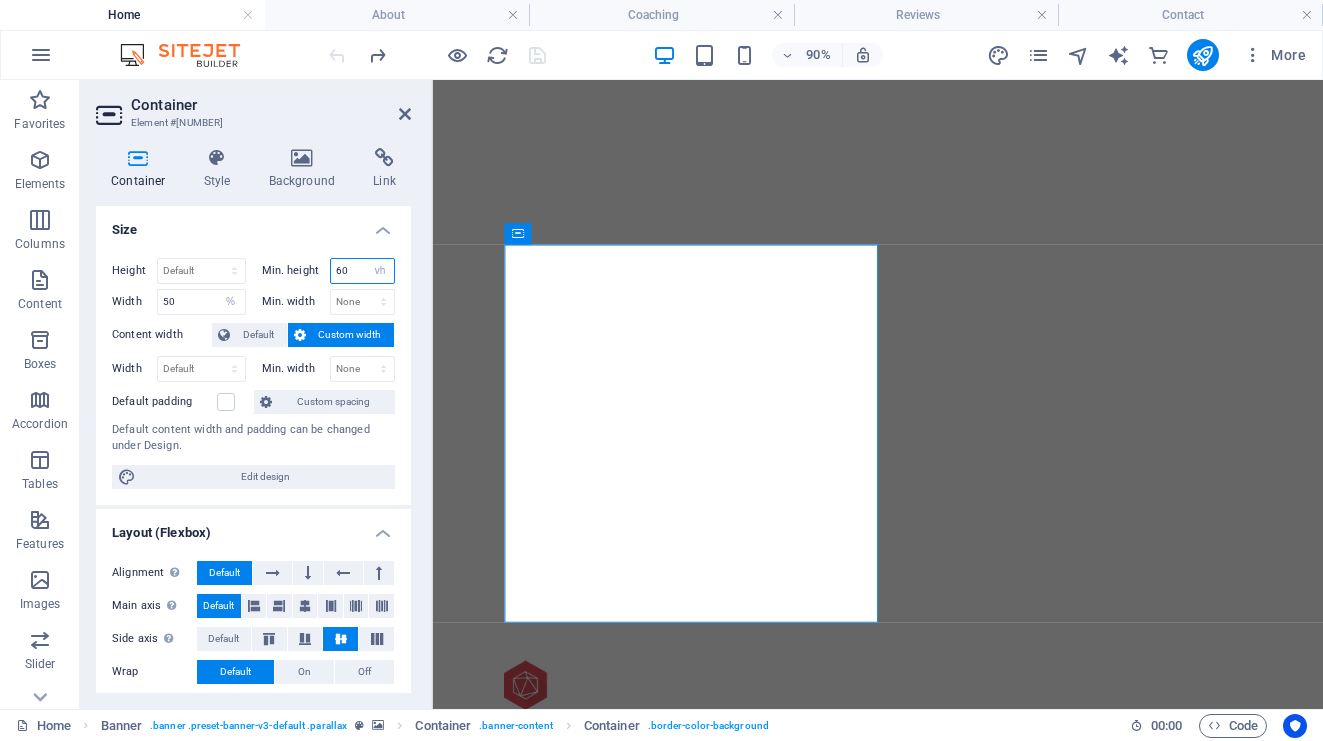 click on "60" at bounding box center [363, 271] 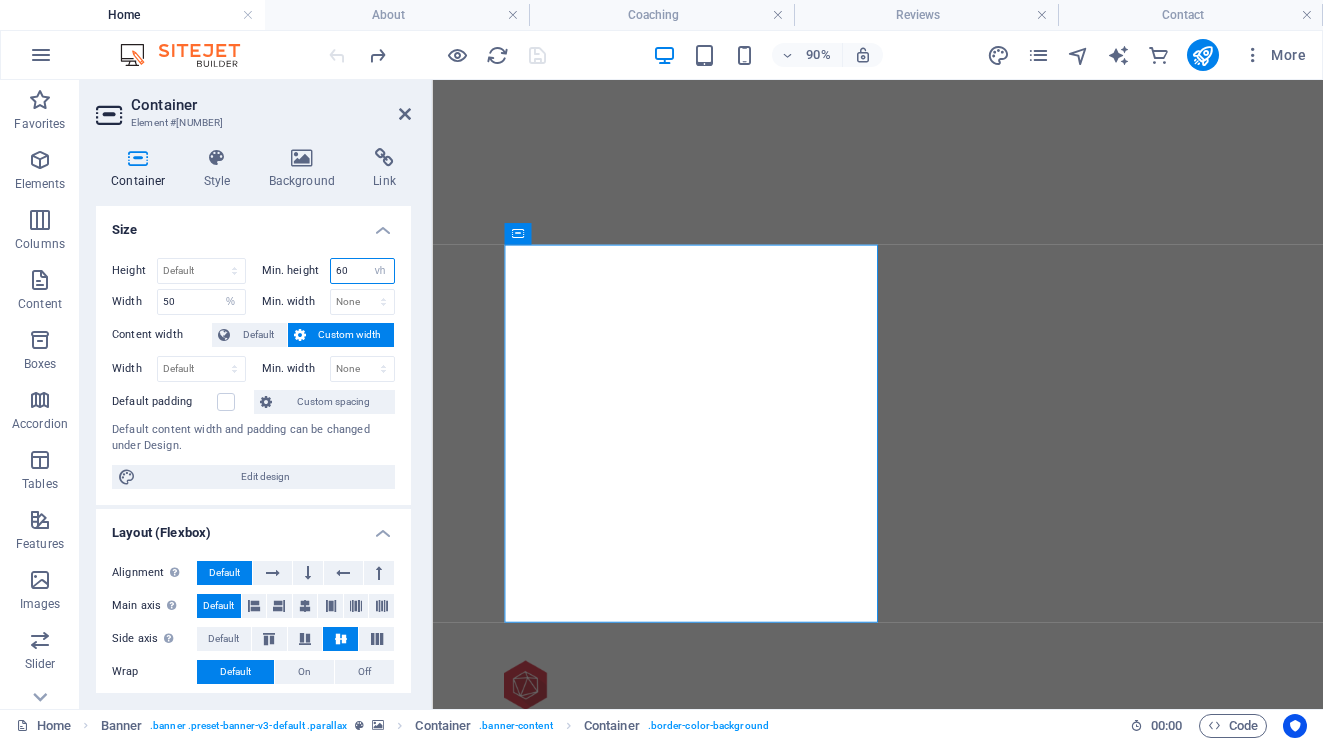 click on "60" at bounding box center (363, 271) 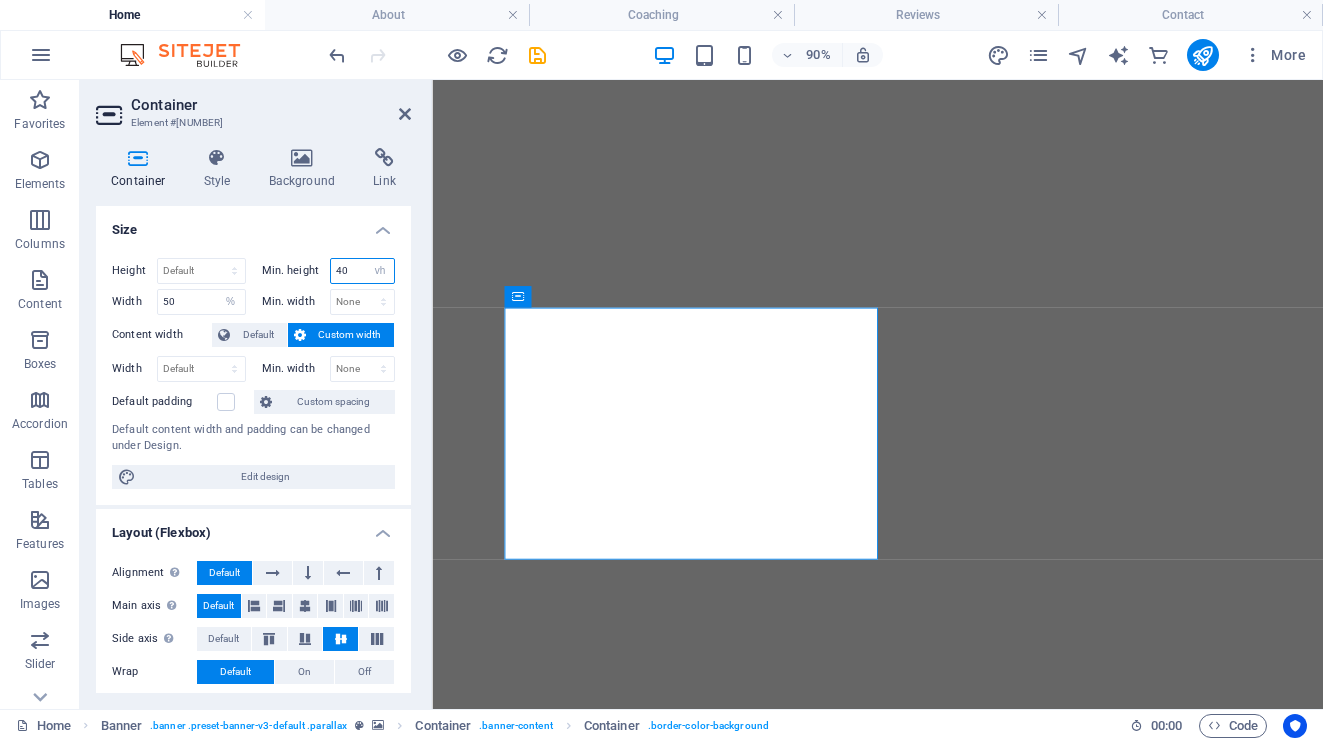 drag, startPoint x: 341, startPoint y: 270, endPoint x: 300, endPoint y: 270, distance: 41 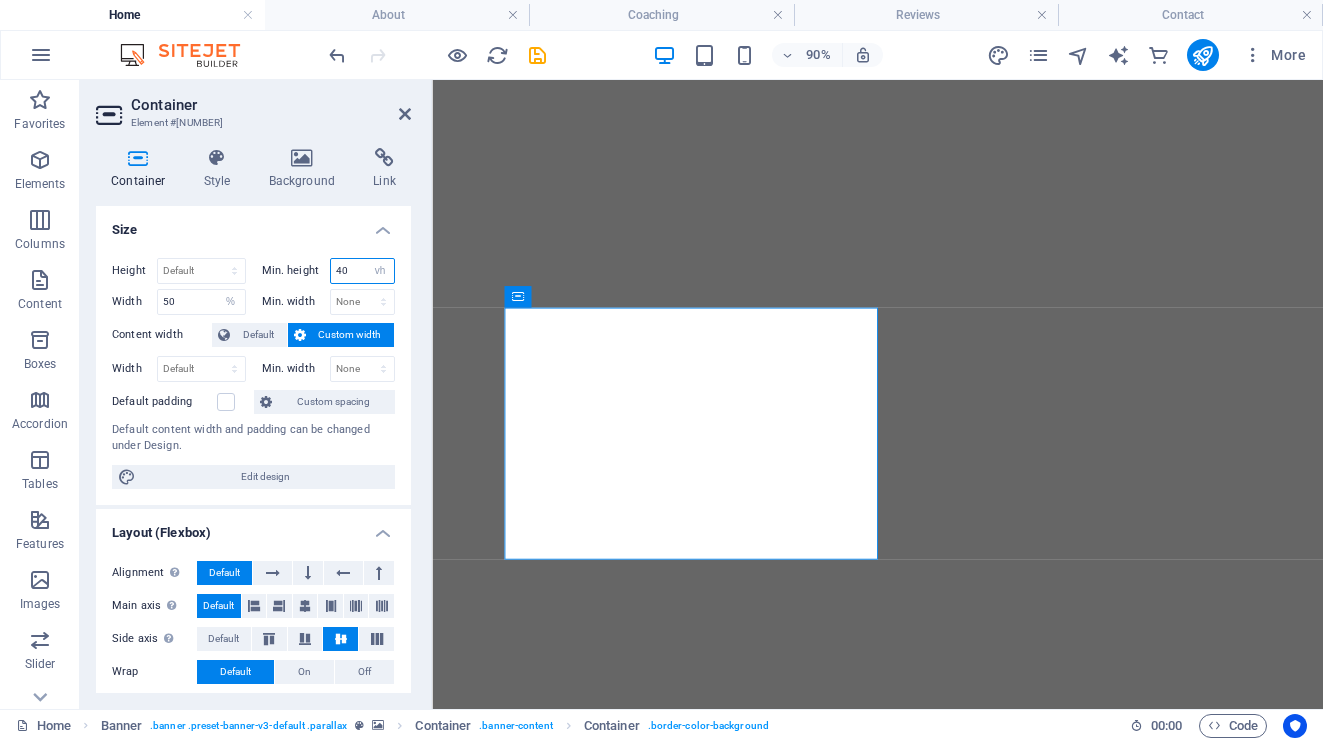 click on "Min. height 40 None px rem % vh vw" at bounding box center (329, 271) 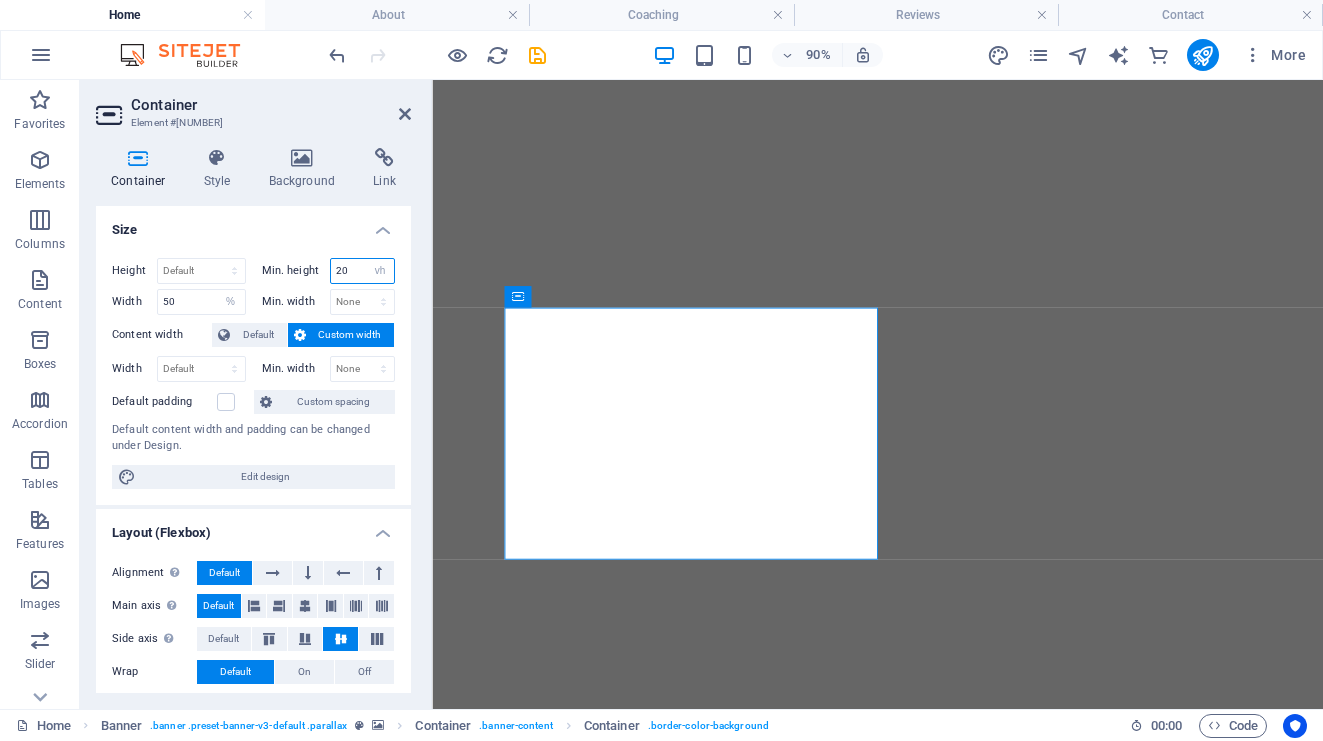 type on "20" 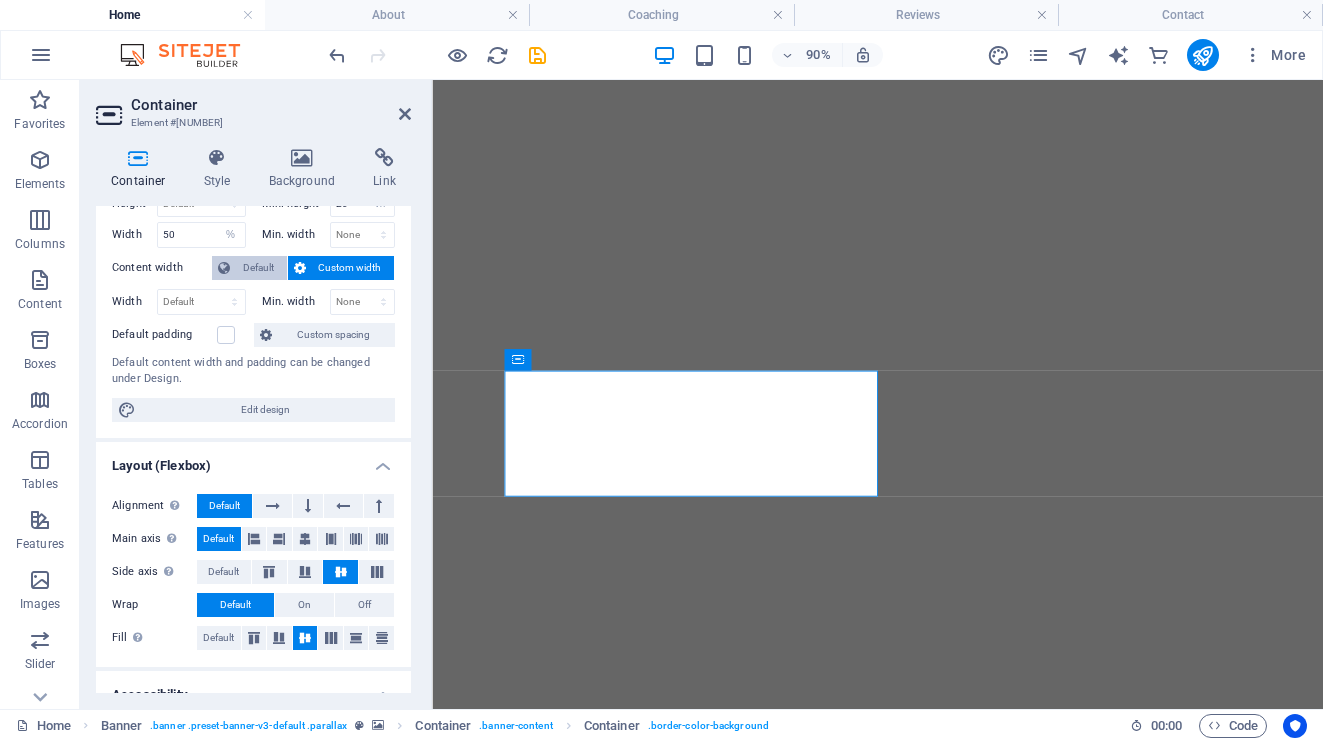 scroll, scrollTop: 0, scrollLeft: 0, axis: both 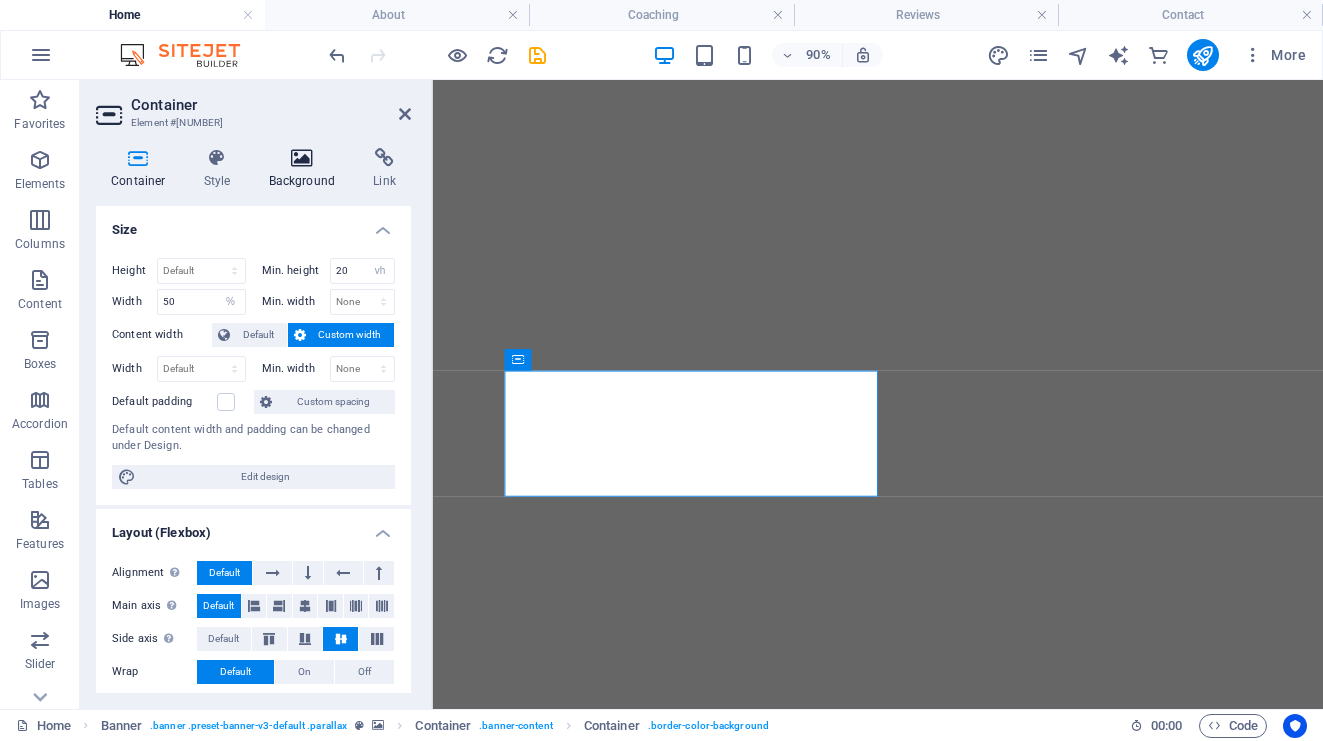 click on "Background" at bounding box center (306, 169) 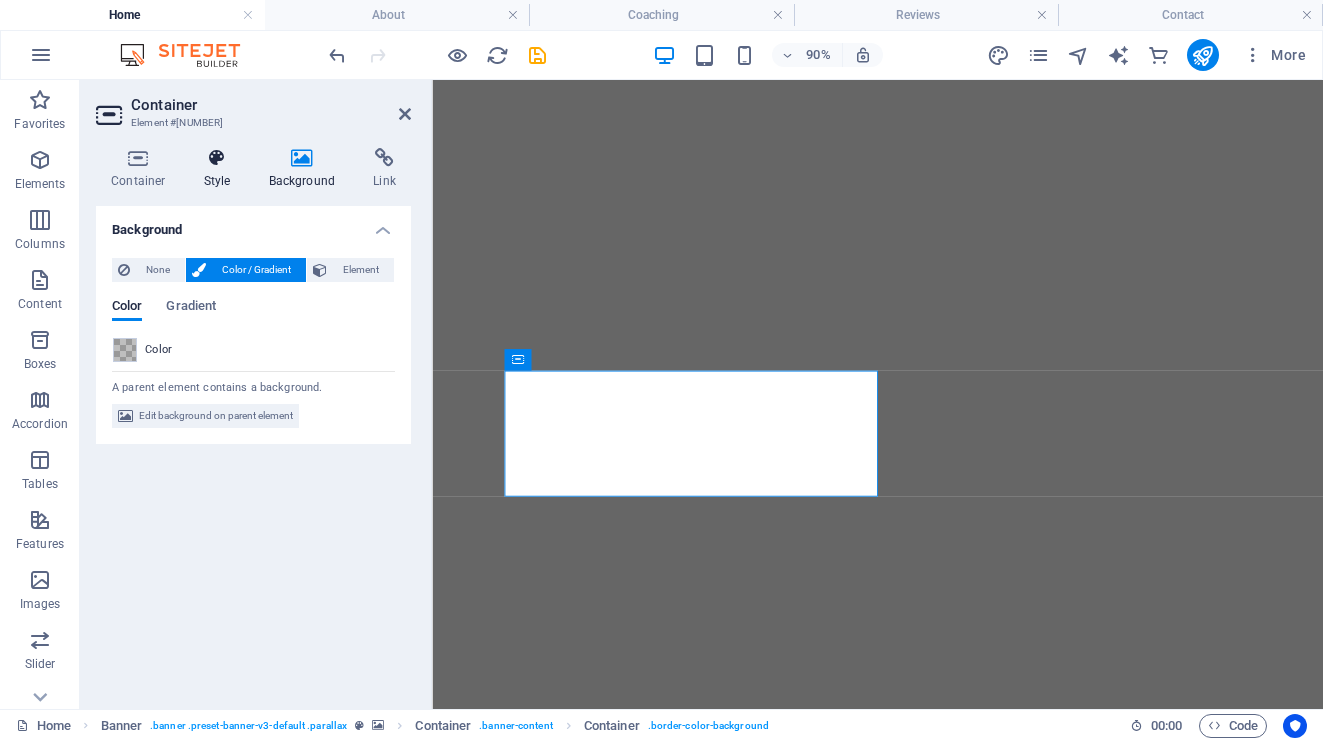 click on "Style" at bounding box center (221, 169) 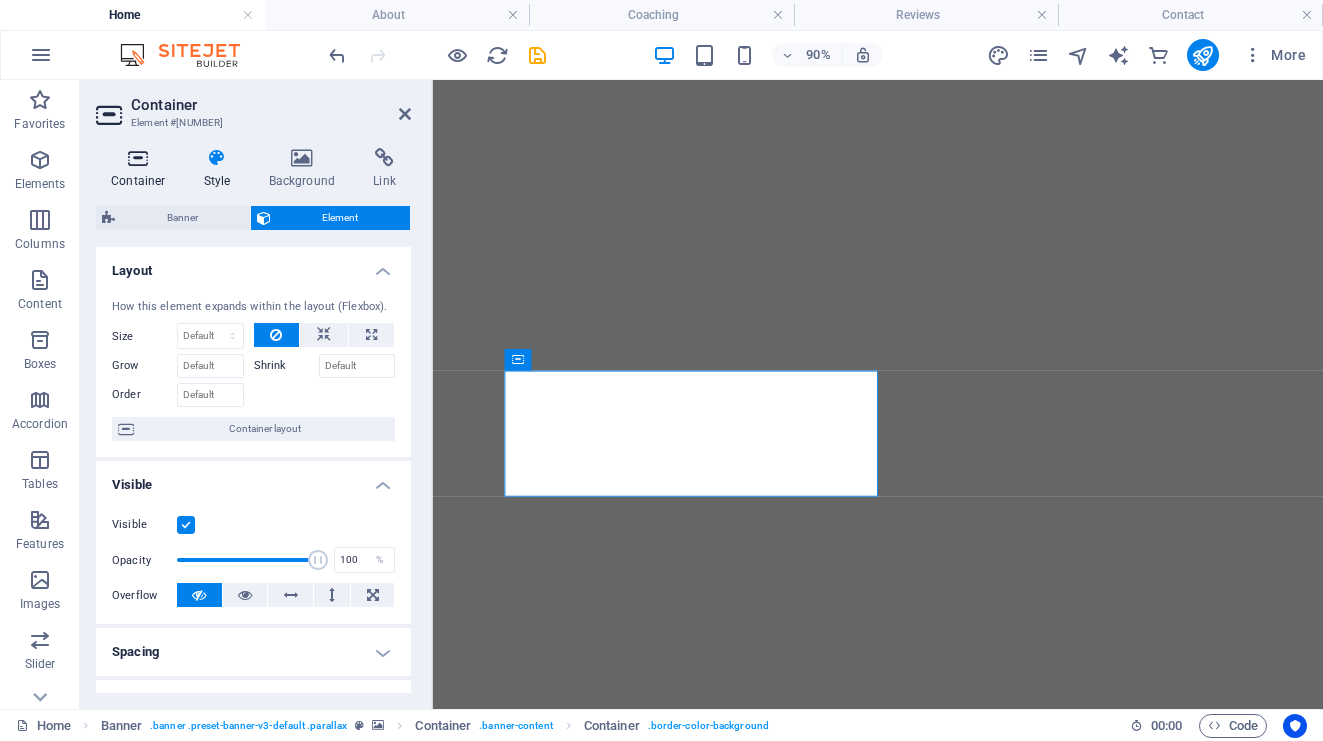 click on "Container" at bounding box center [142, 169] 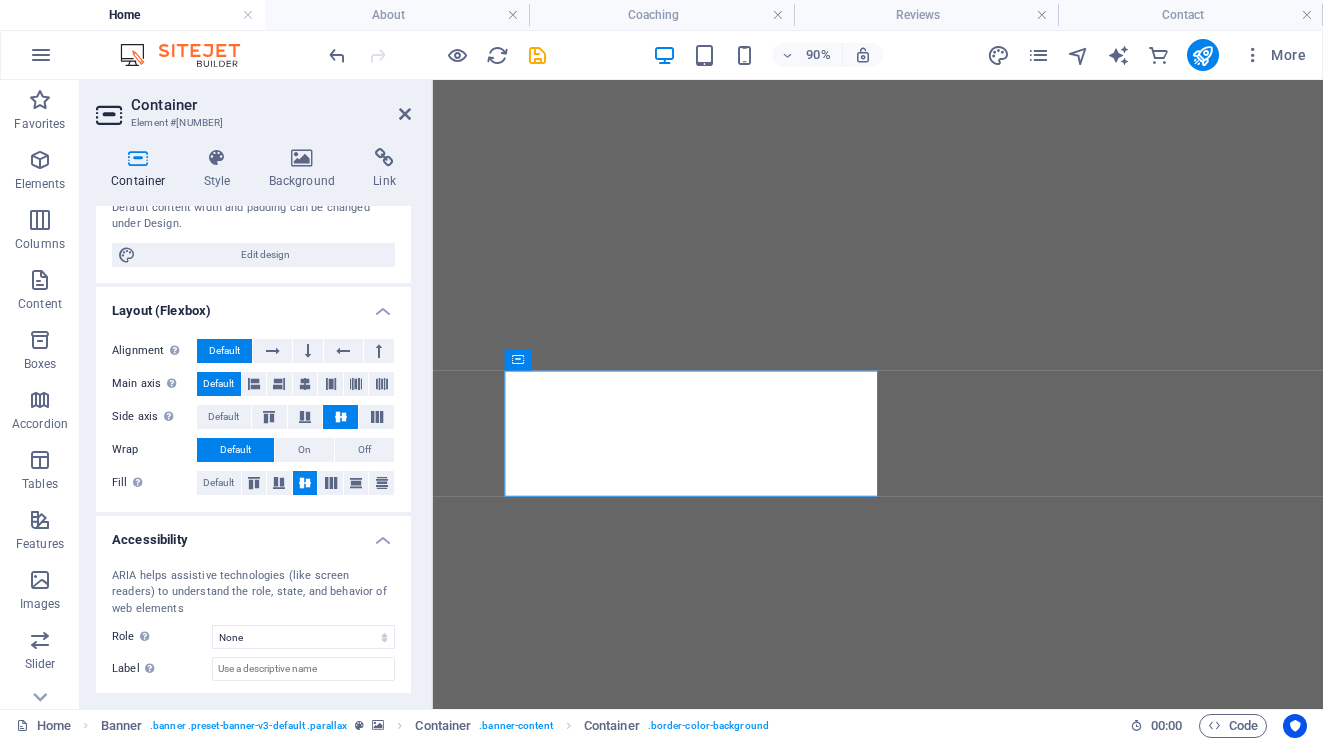 scroll, scrollTop: 322, scrollLeft: 0, axis: vertical 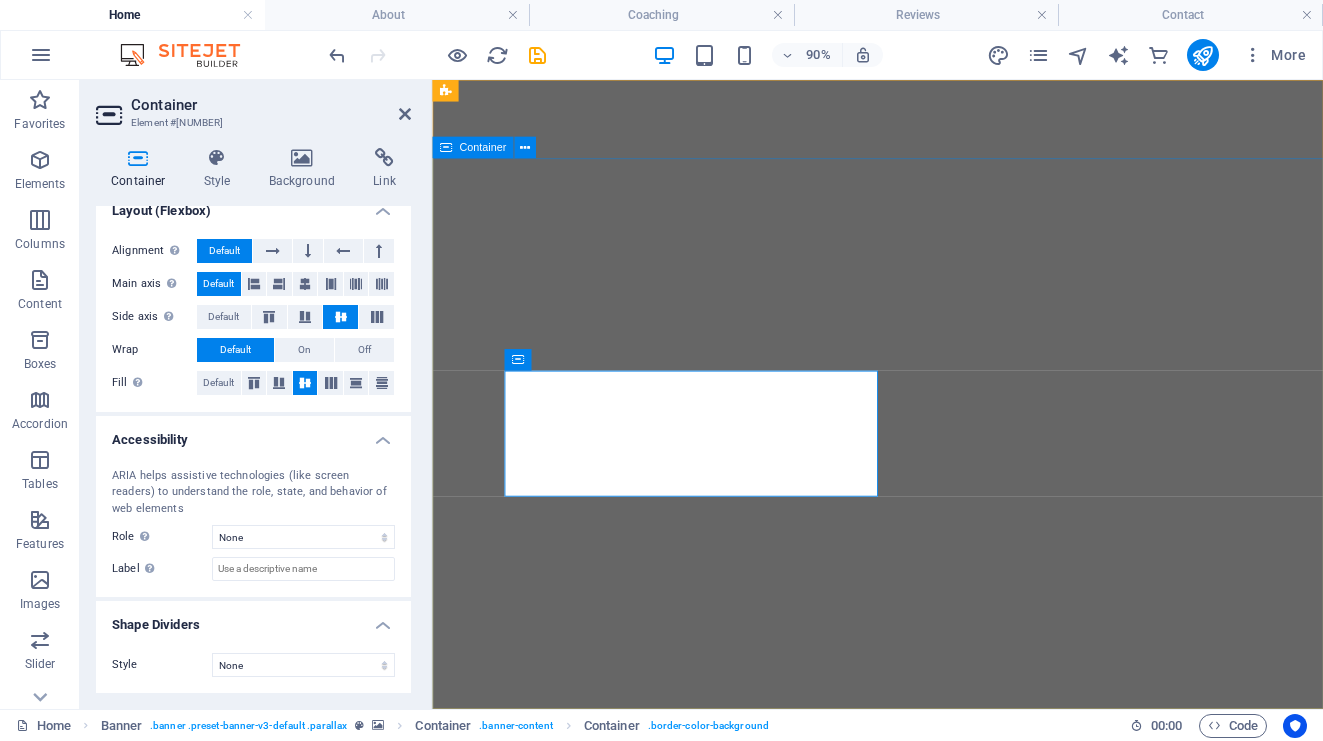 click on "REMOVE THE HURDLES IN YOUR LIFE START ATTRACTING THE LIFE YOU WANT START YOUR TOMORROW" at bounding box center (927, 1066) 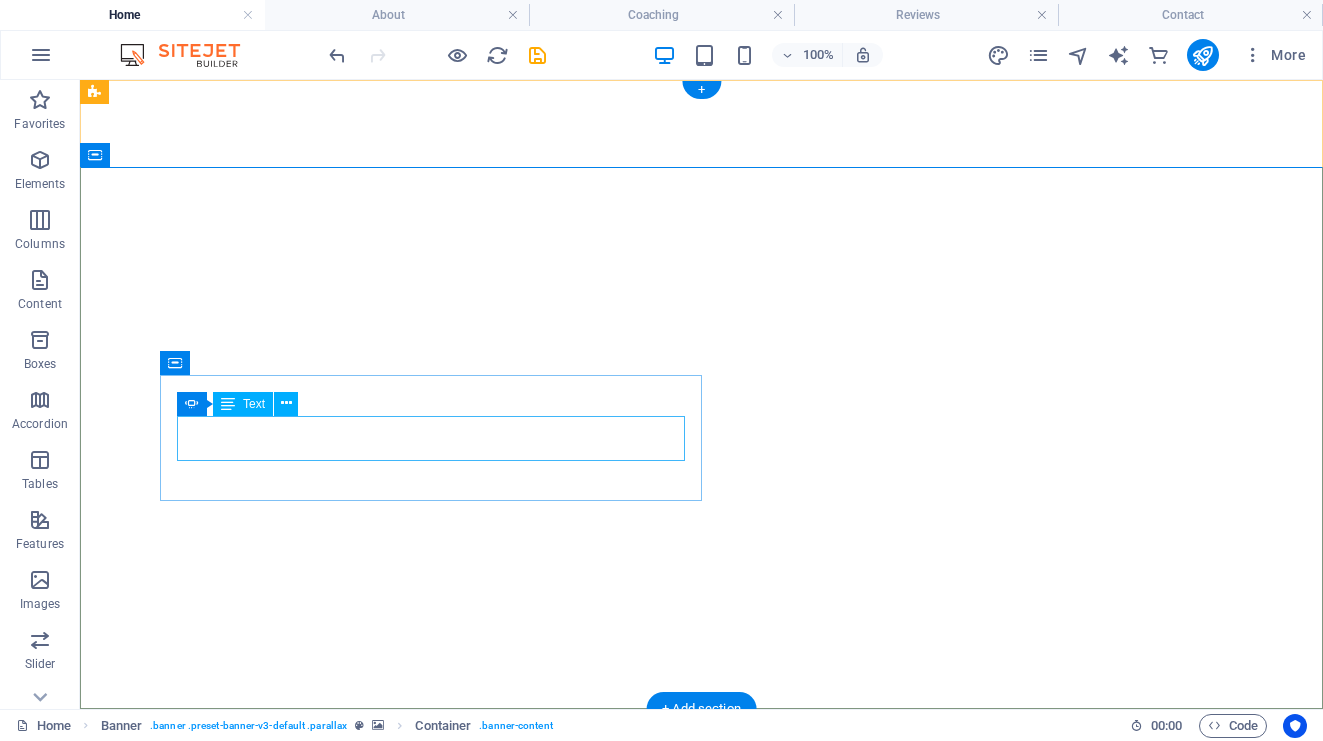 click on "START ATTRACTING THE LIFE YOU WANT" at bounding box center (-77, 1080) 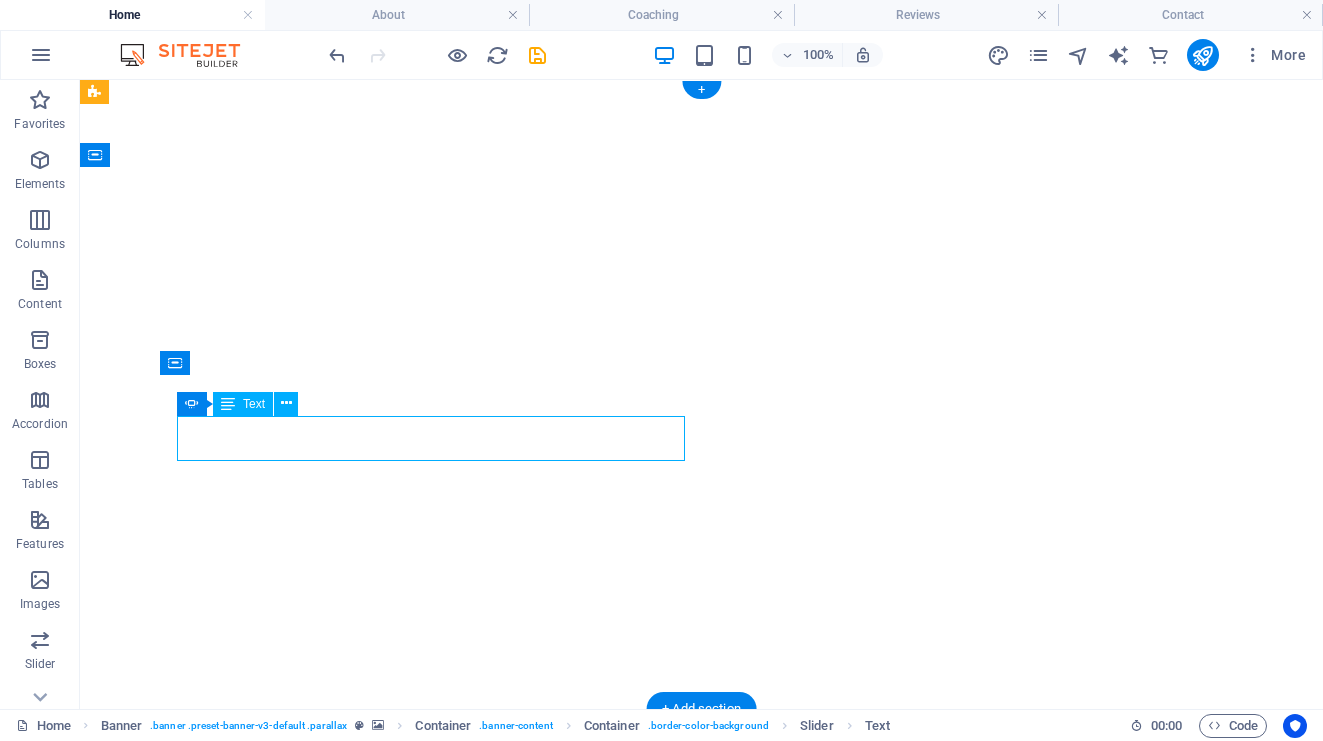 click on "START ATTRACTING THE LIFE YOU WANT" at bounding box center [-77, 1080] 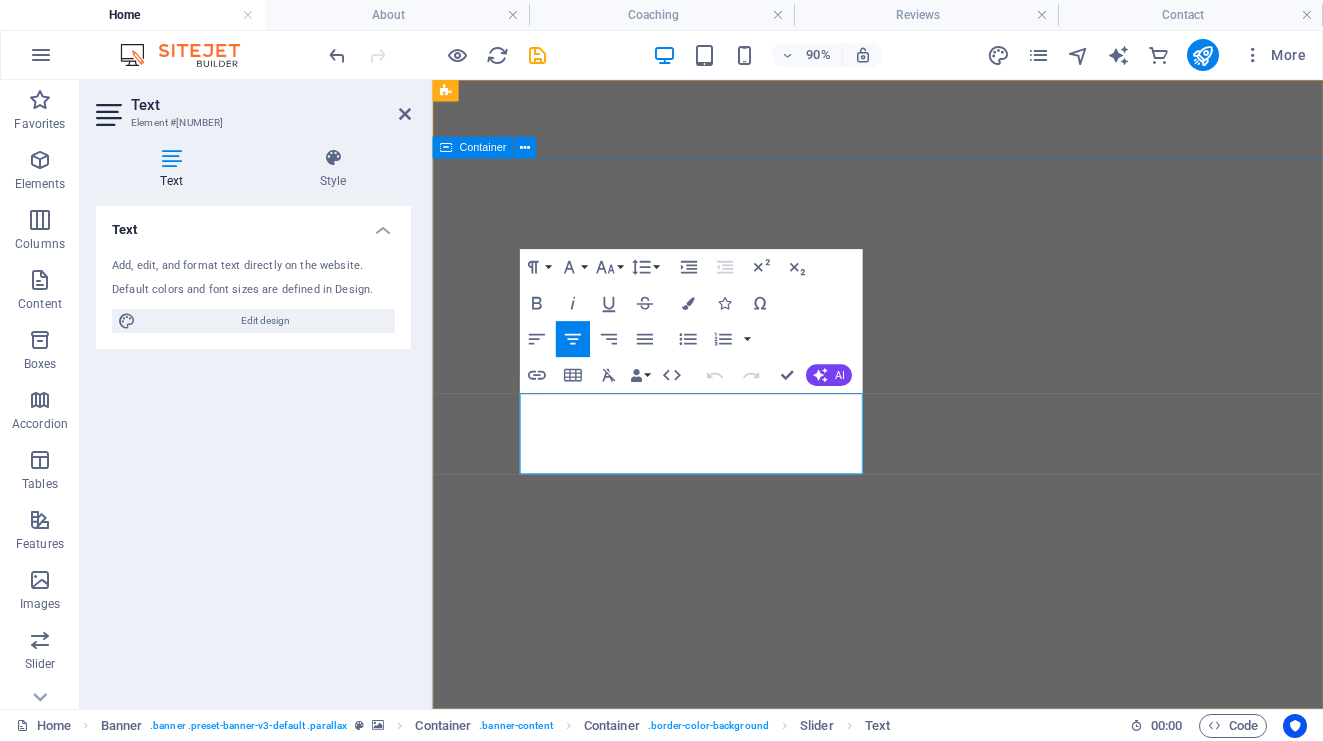 click on "REMOVE THE HURDLES IN YOUR LIFE START ATTRACTING THE LIFE YOU WANT START YOUR TOMORROW" at bounding box center [927, 1066] 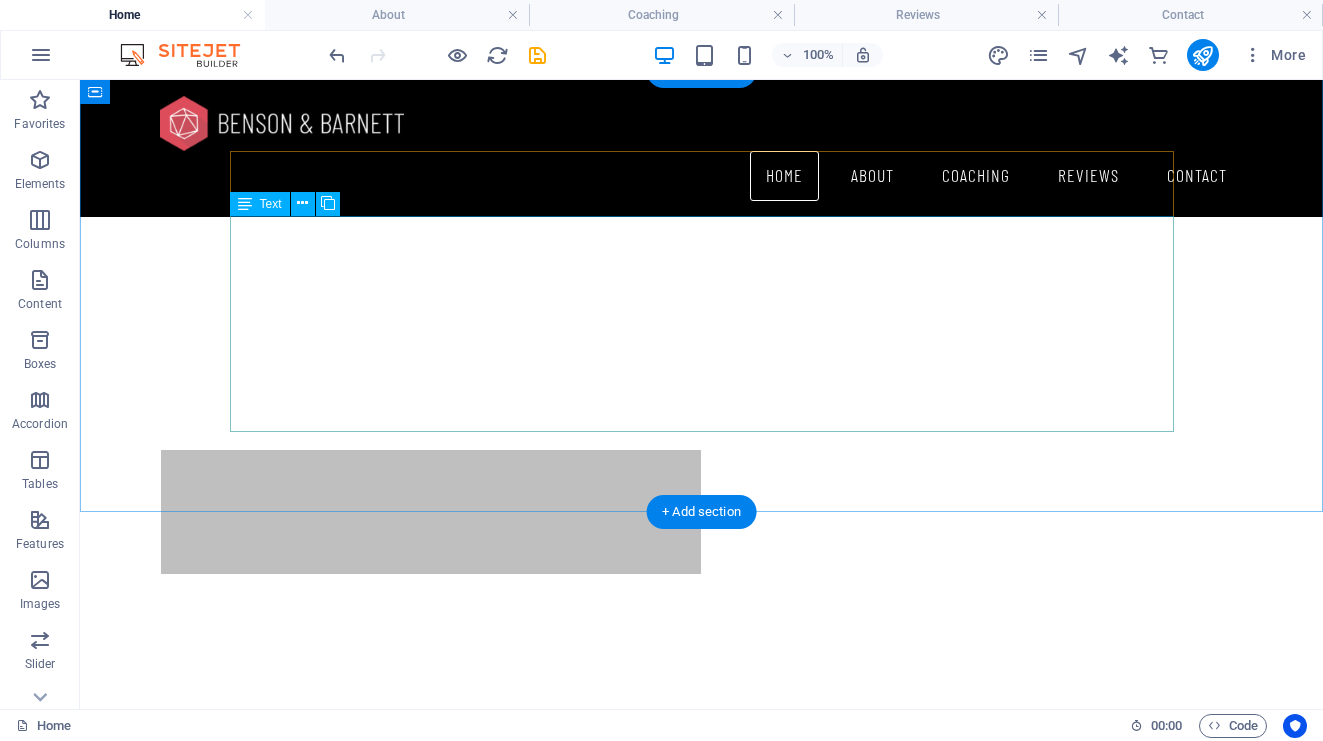 scroll, scrollTop: 0, scrollLeft: 0, axis: both 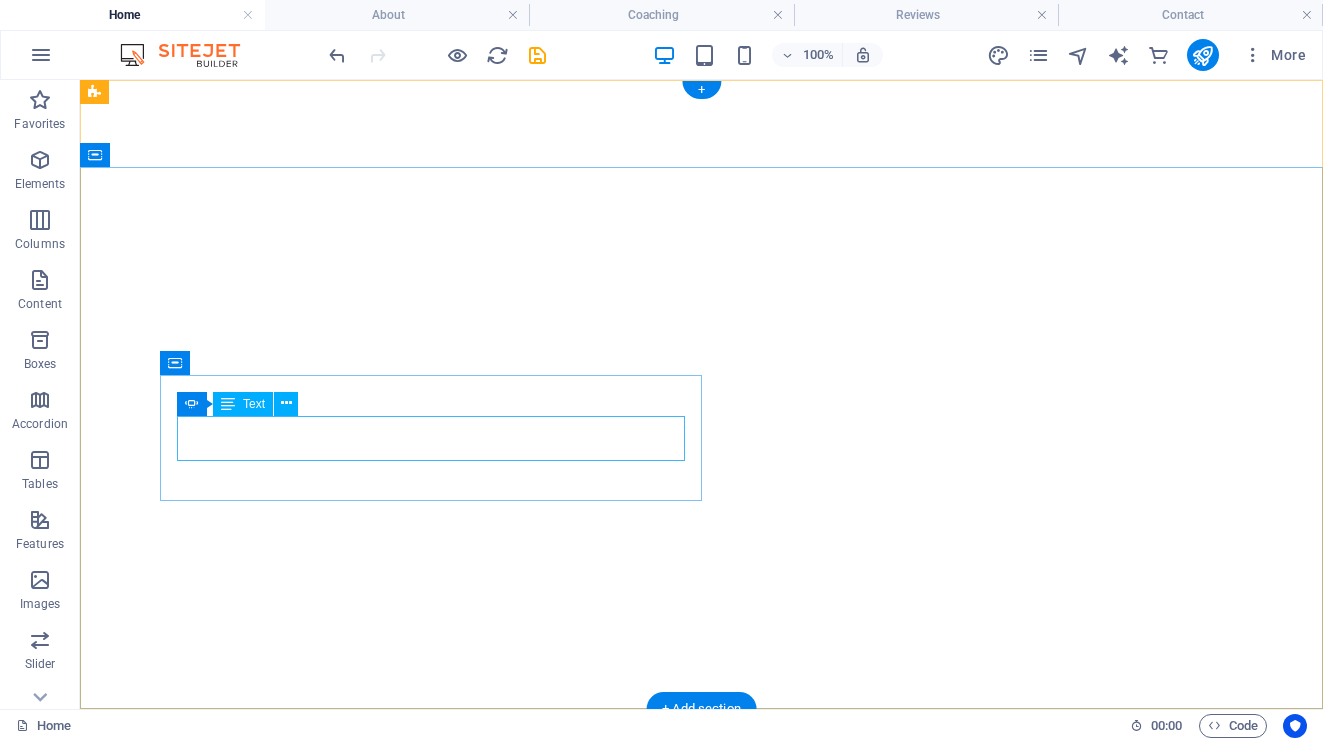 click on "START YOUR TOMORROW" at bounding box center (-585, 1055) 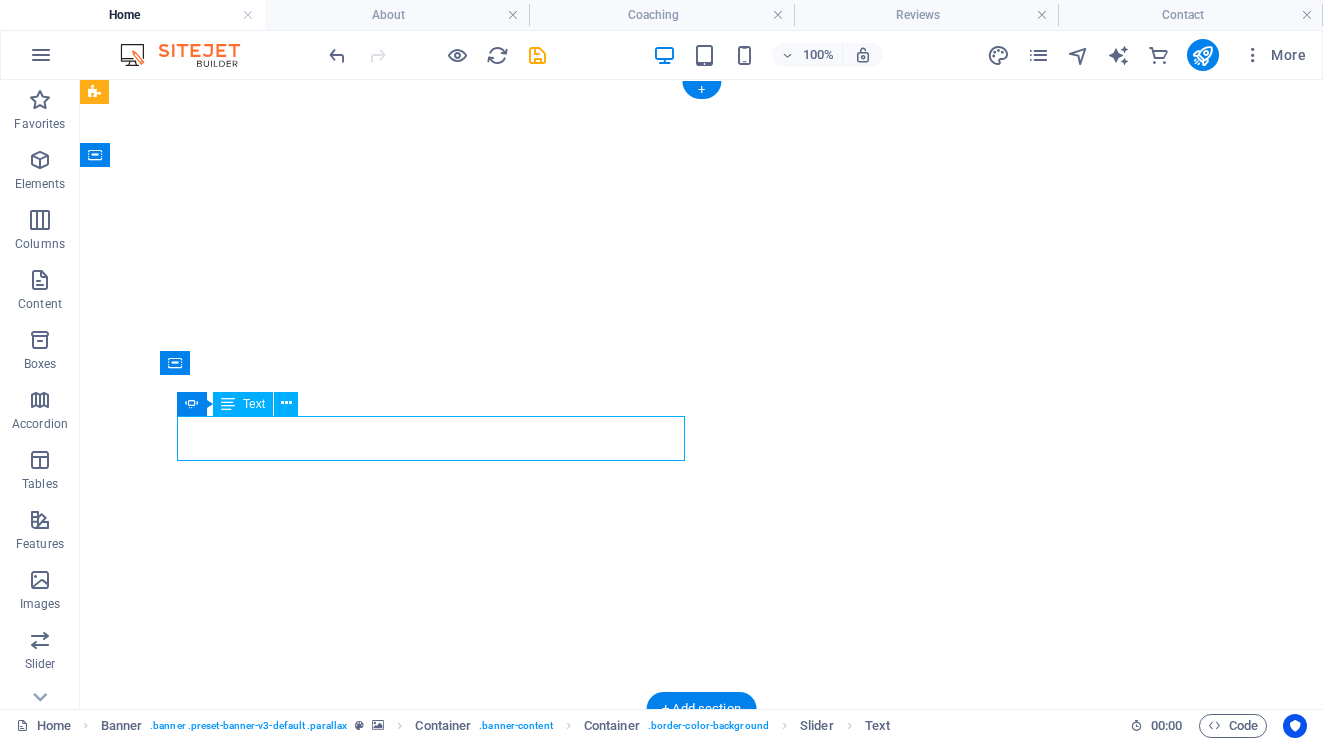 click on "START YOUR TOMORROW" at bounding box center [-585, 1055] 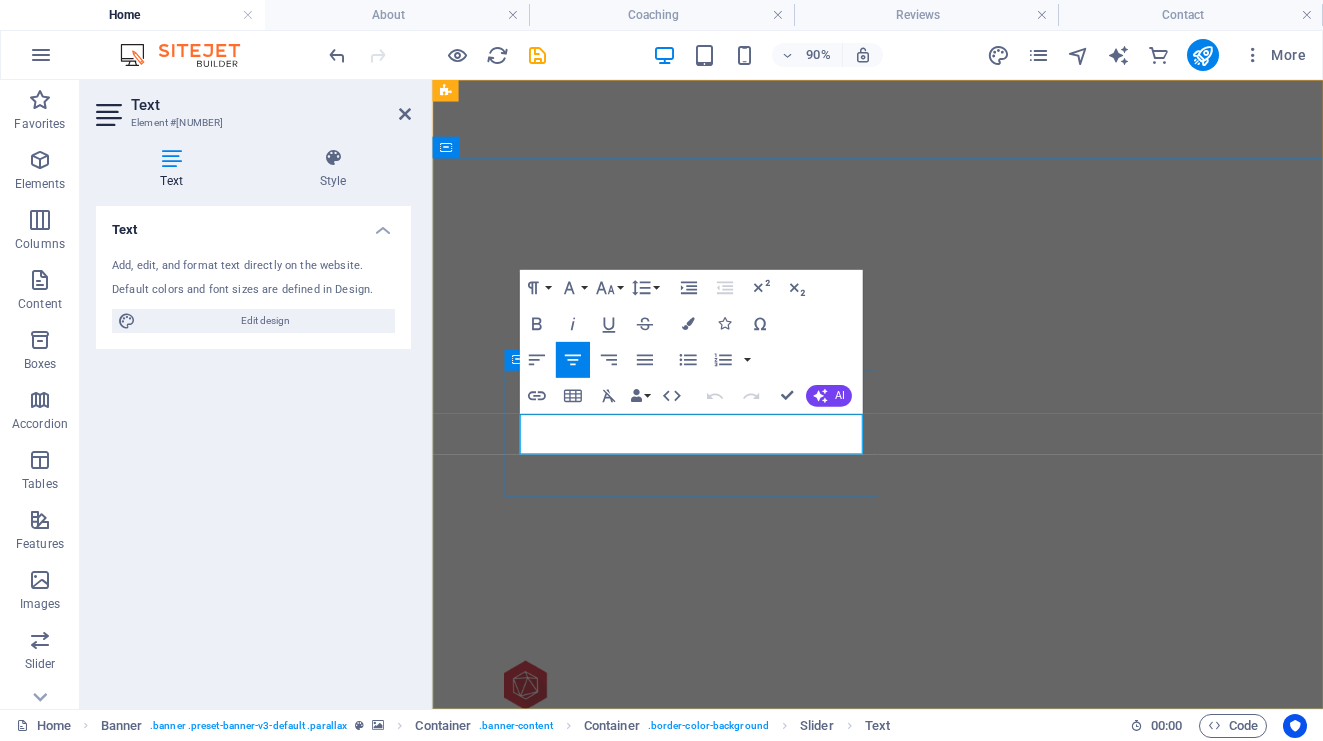 click on "START YOUR TOMORROW" at bounding box center (-43, 1100) 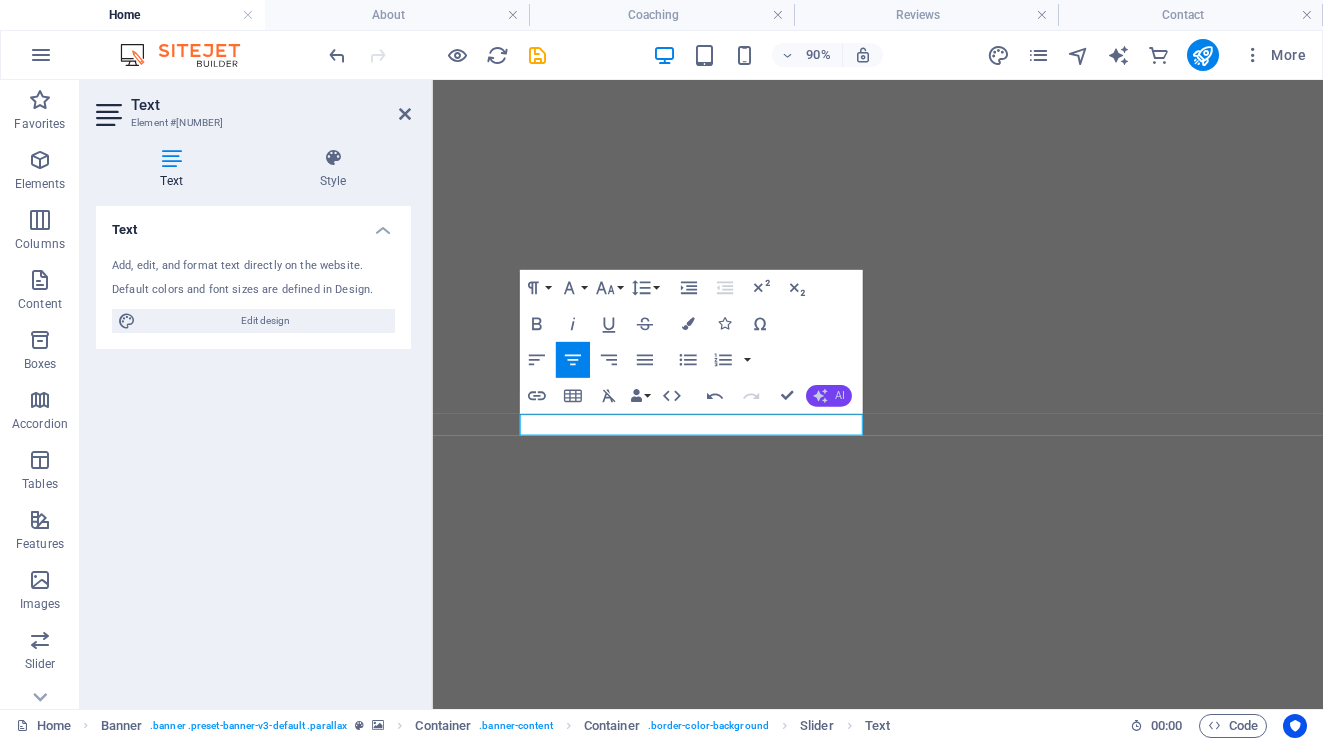 click 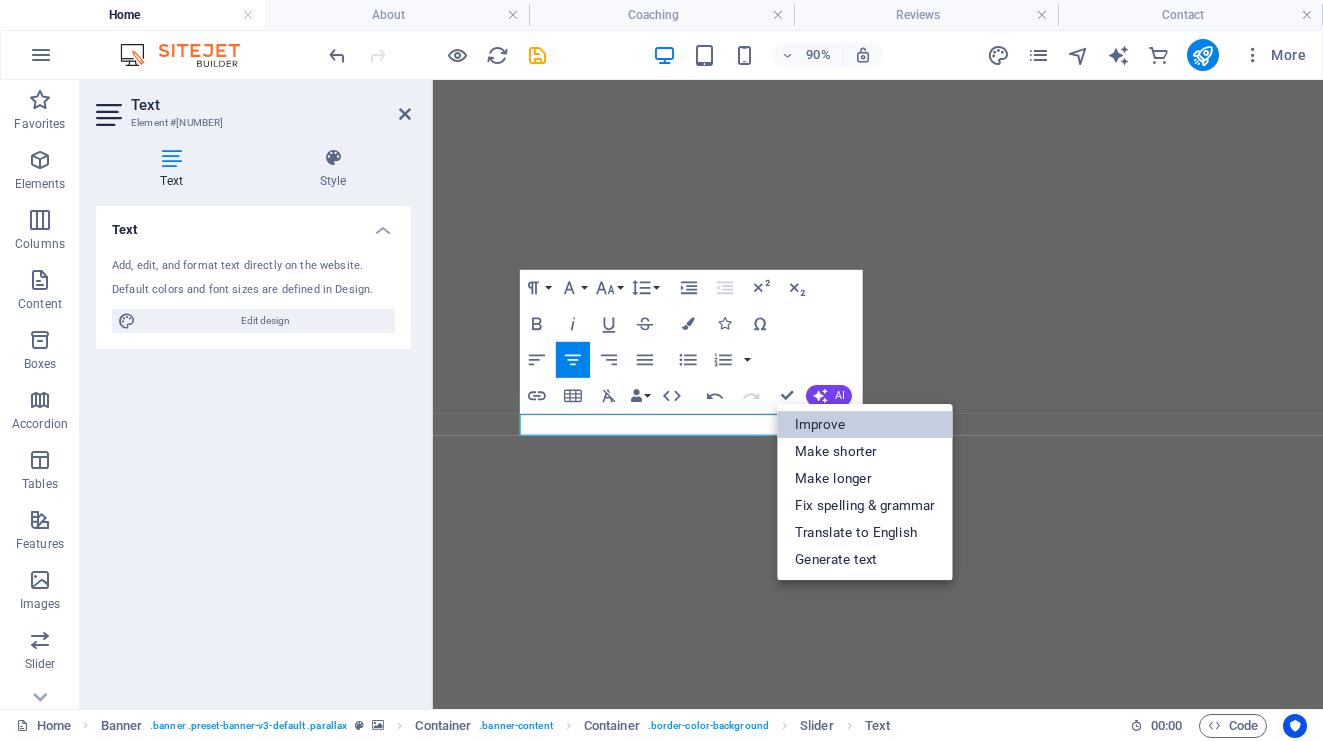click on "Improve" at bounding box center (865, 424) 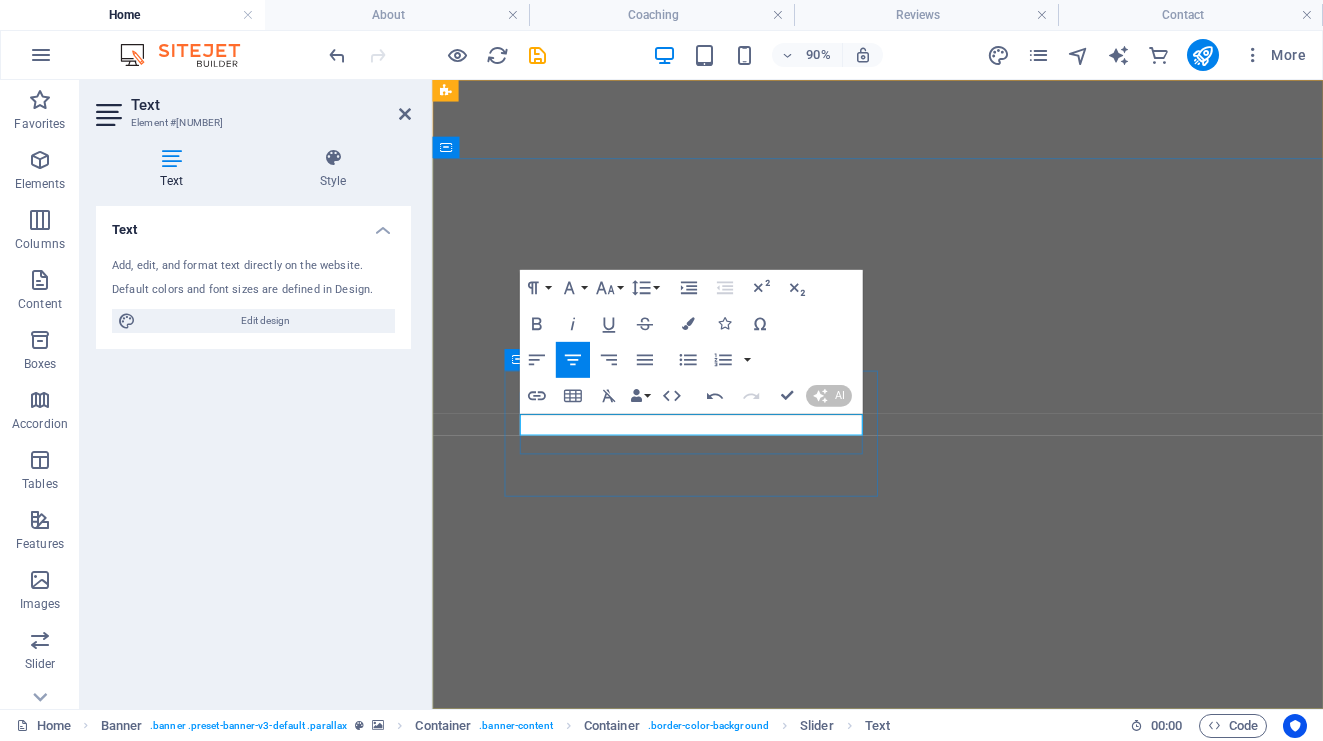 type 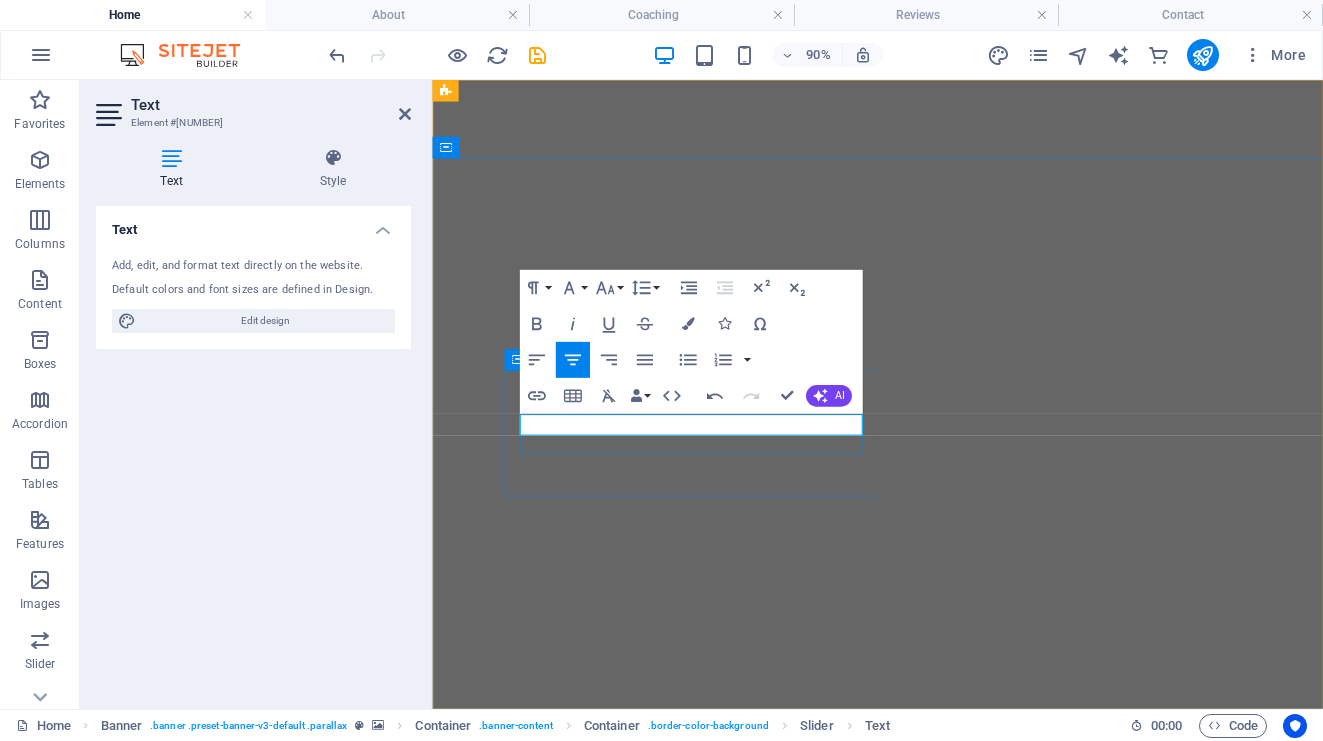 click on "Where the mountains meet the sky." at bounding box center [-43, 1160] 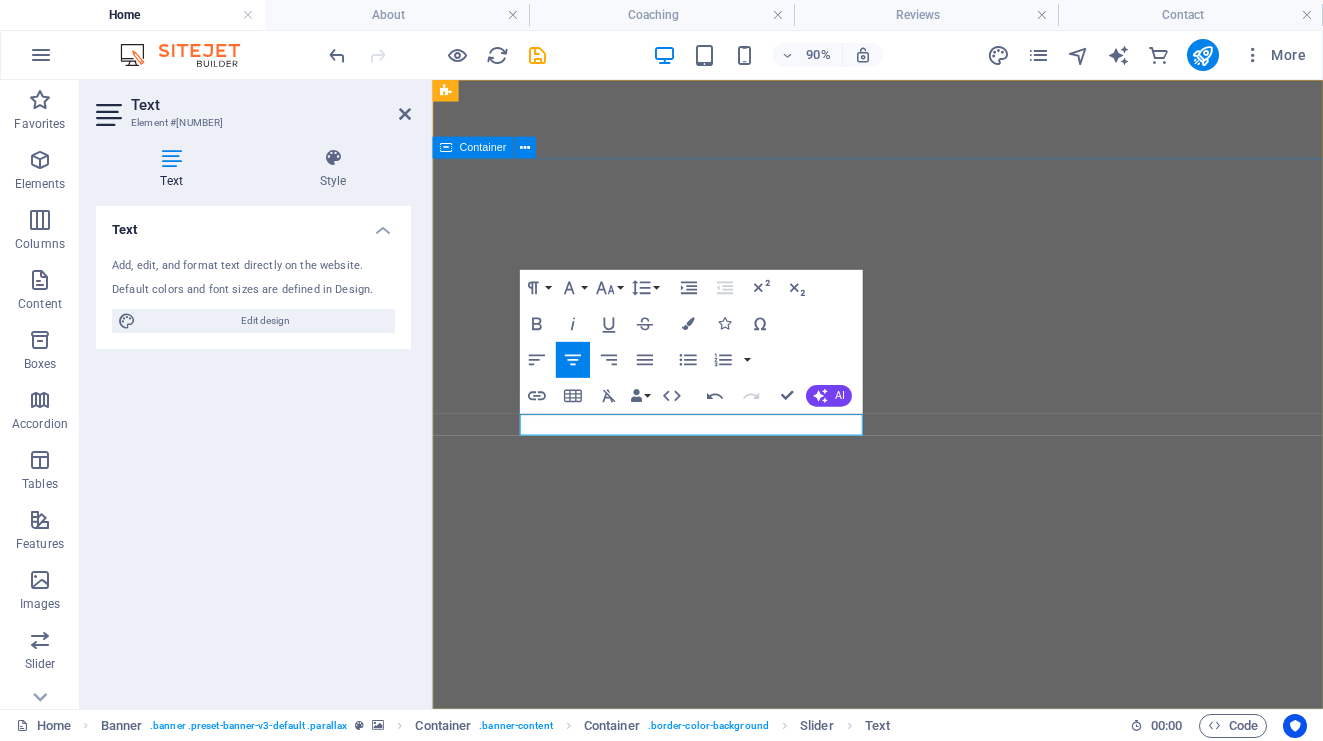click on "REMOVE THE HURDLES IN YOUR LIFE START ATTRACTING THE LIFE YOU WANT Where the mountains meet the sky." at bounding box center [927, 1066] 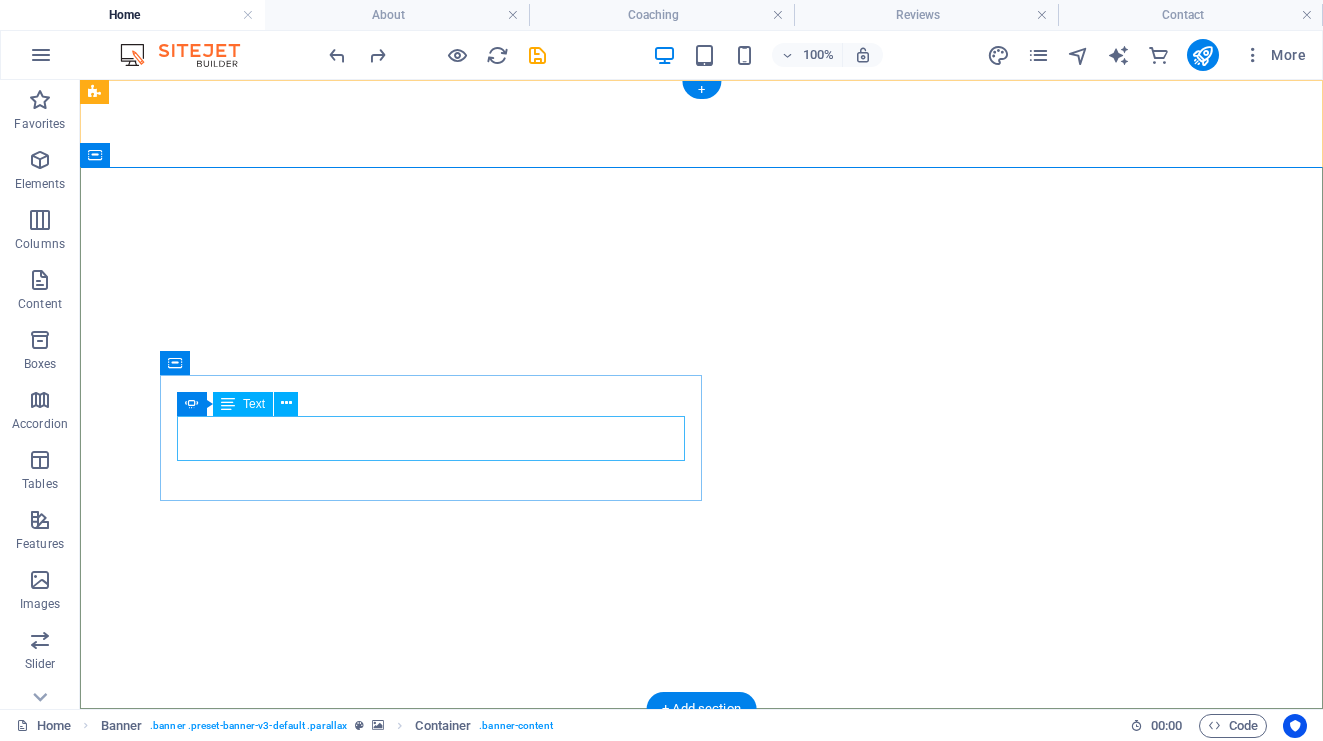 click on "START YOUR TOMORROW" at bounding box center (-585, 1055) 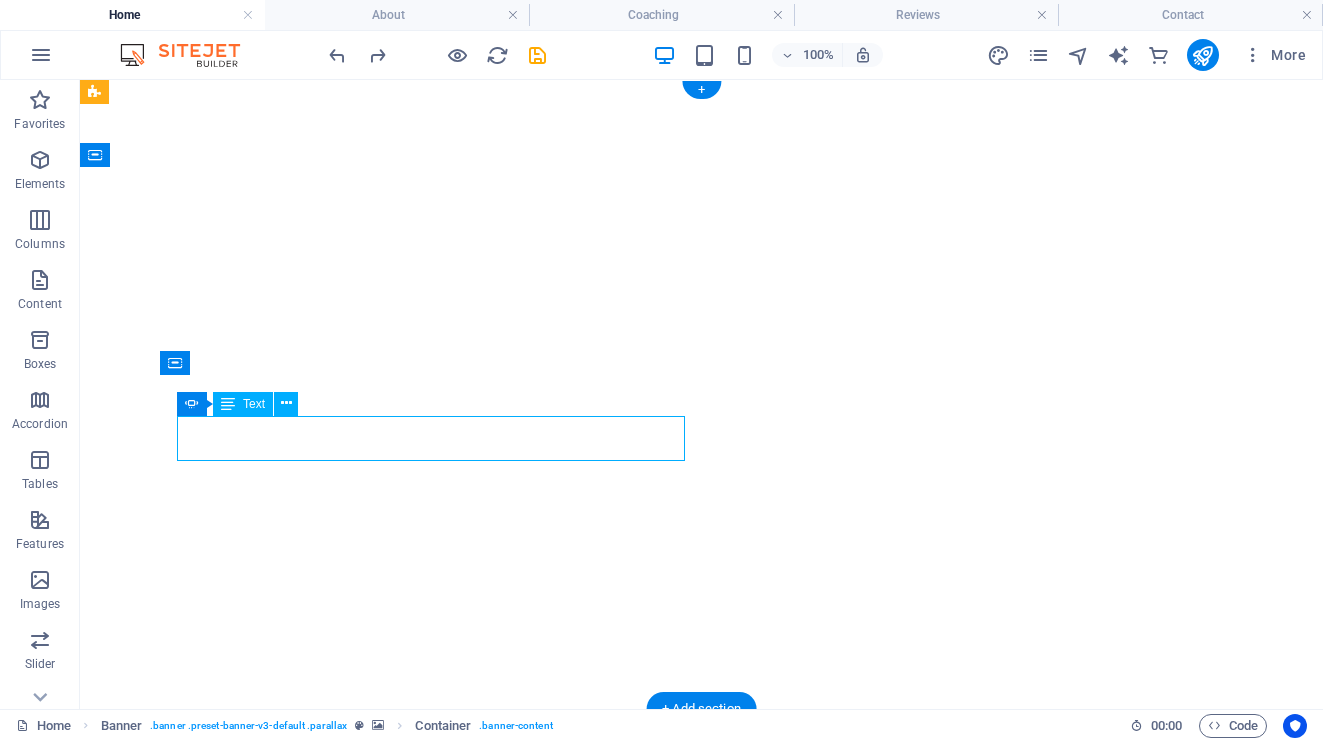 click on "START YOUR TOMORROW" at bounding box center (-585, 1055) 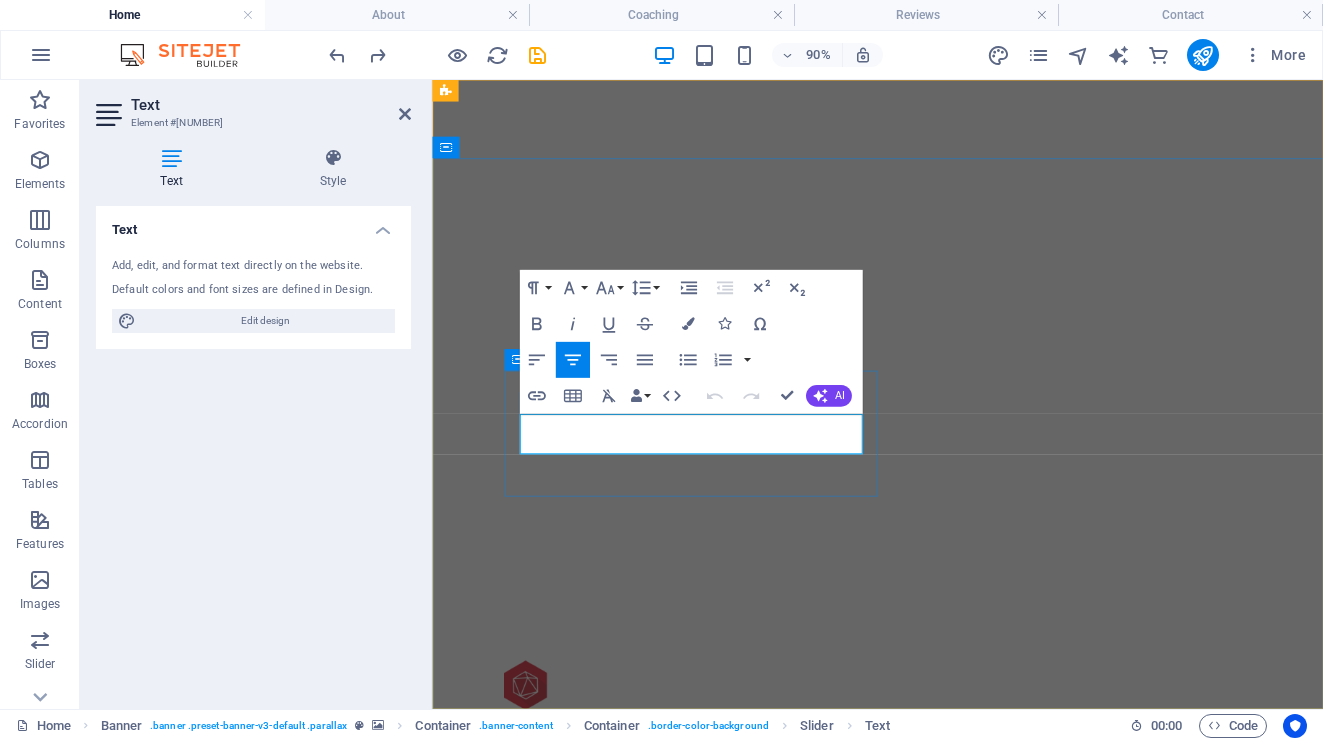 click on "START YOUR TOMORROW" at bounding box center (-43, 1100) 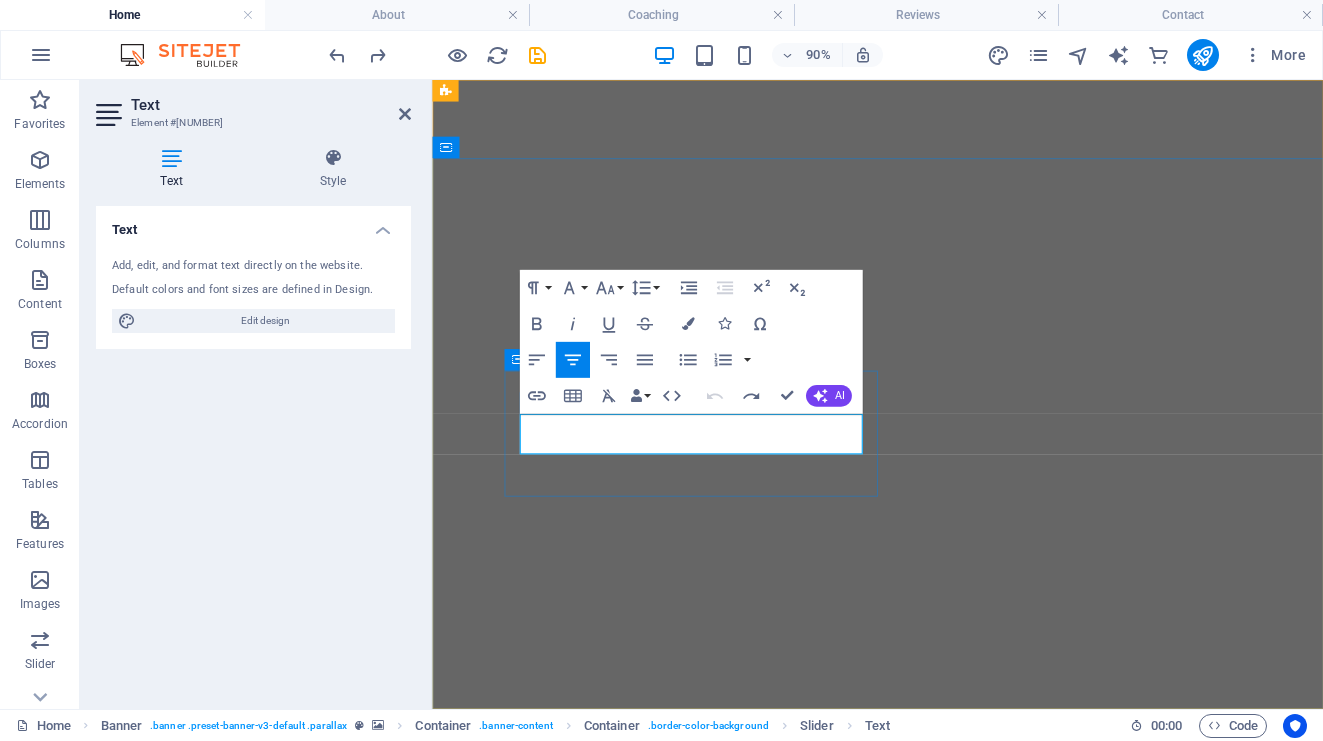 type 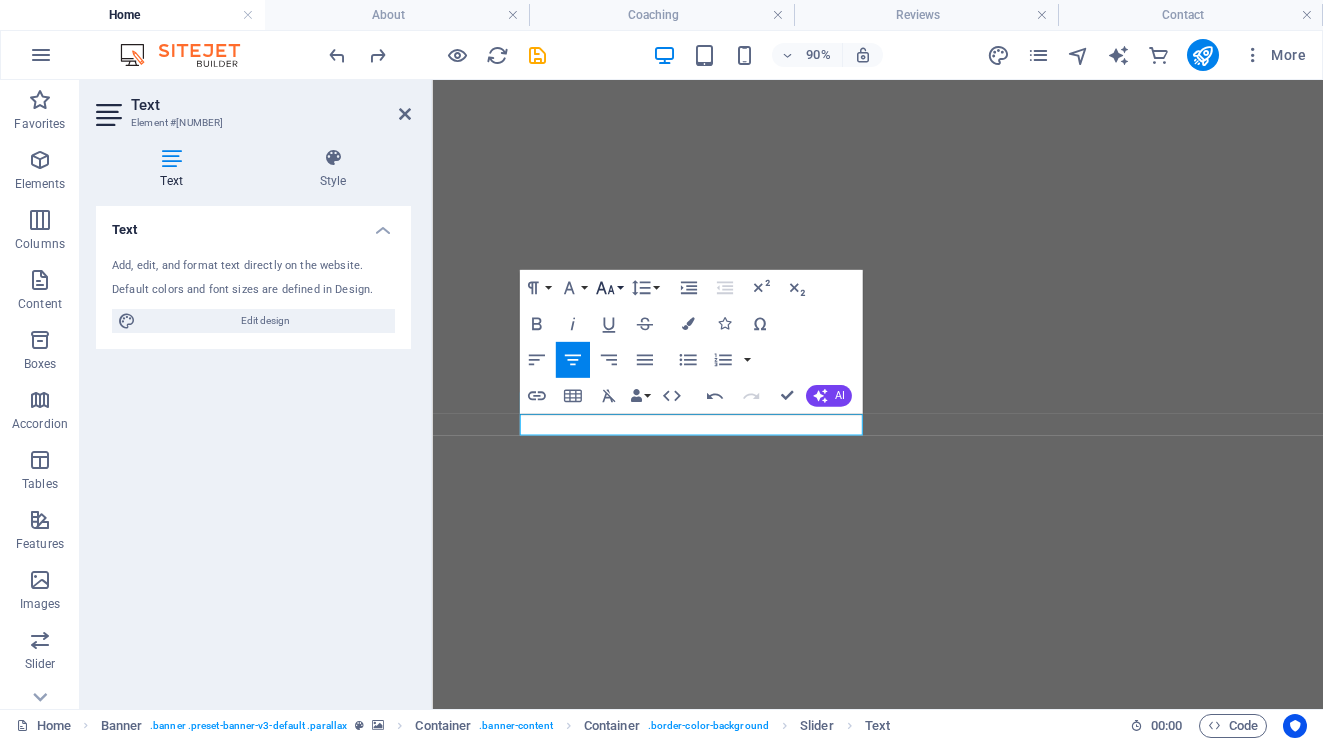 click 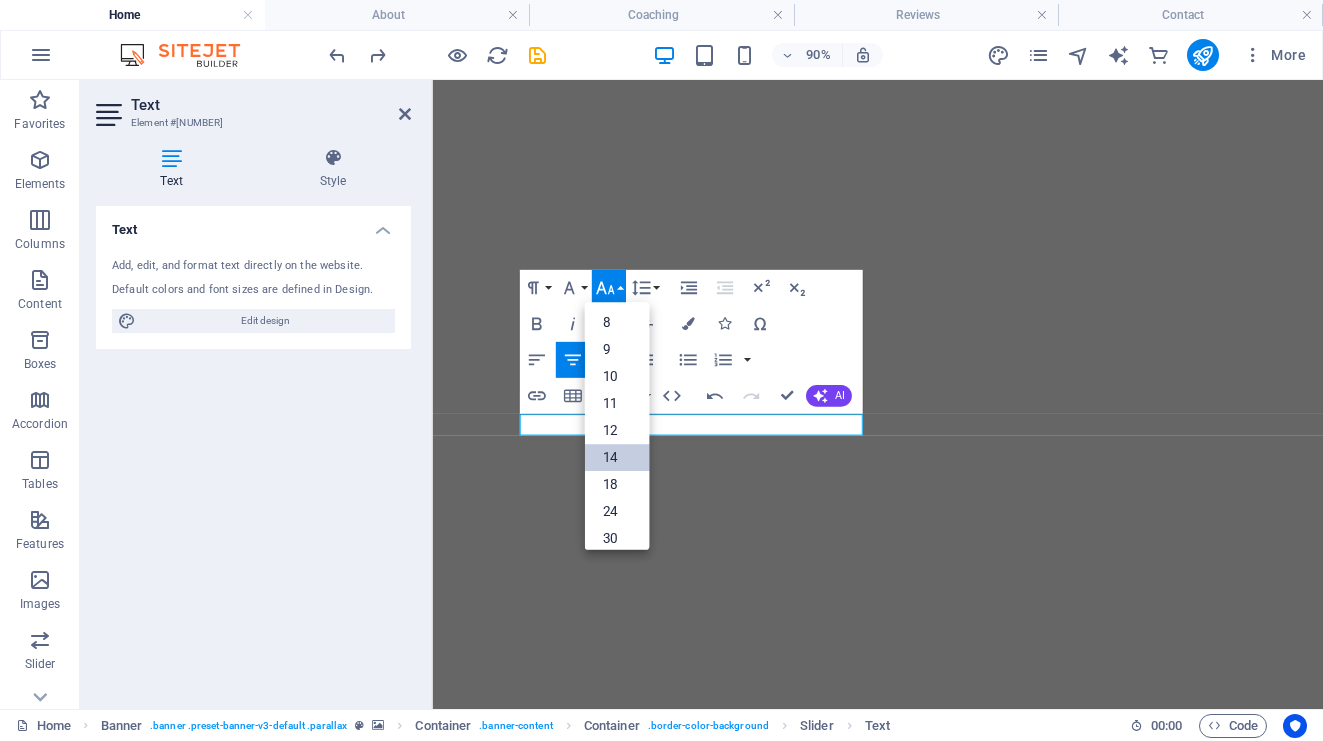 click on "14" at bounding box center [616, 457] 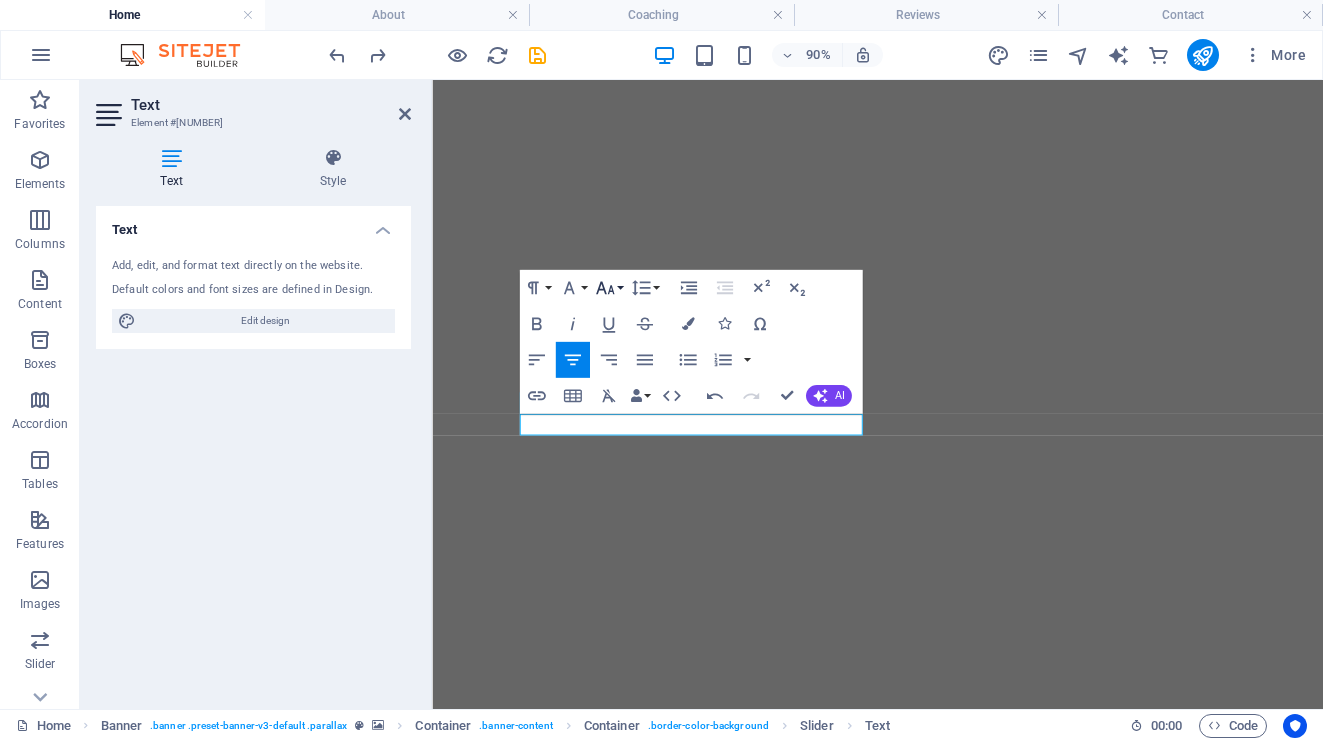 click 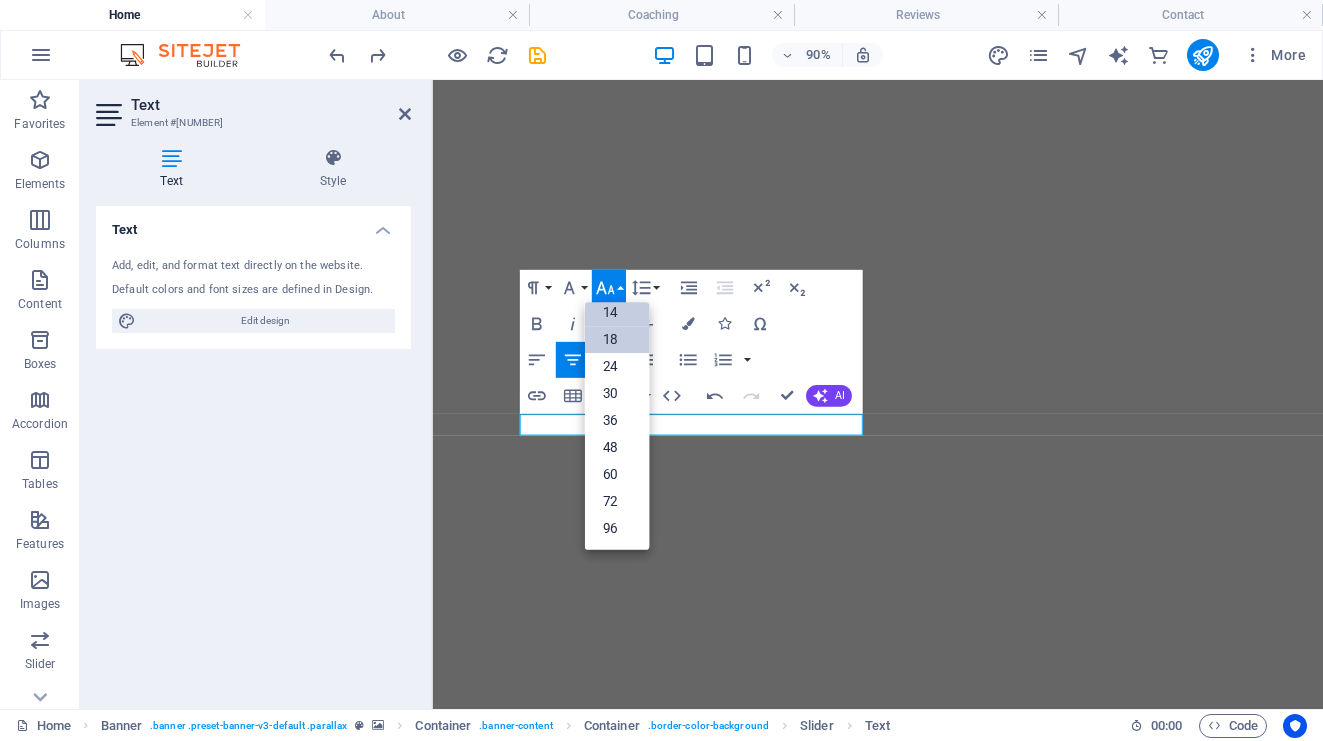 scroll, scrollTop: 161, scrollLeft: 0, axis: vertical 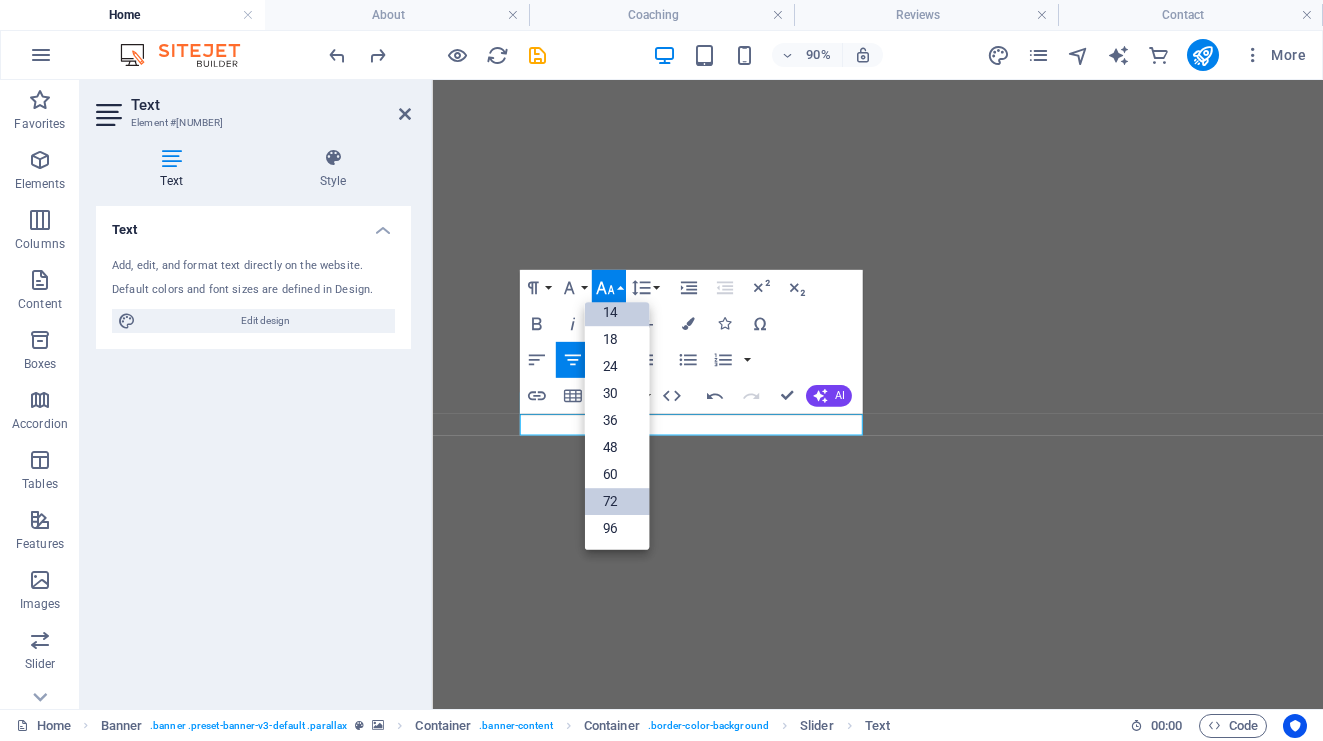 click on "72" at bounding box center [616, 501] 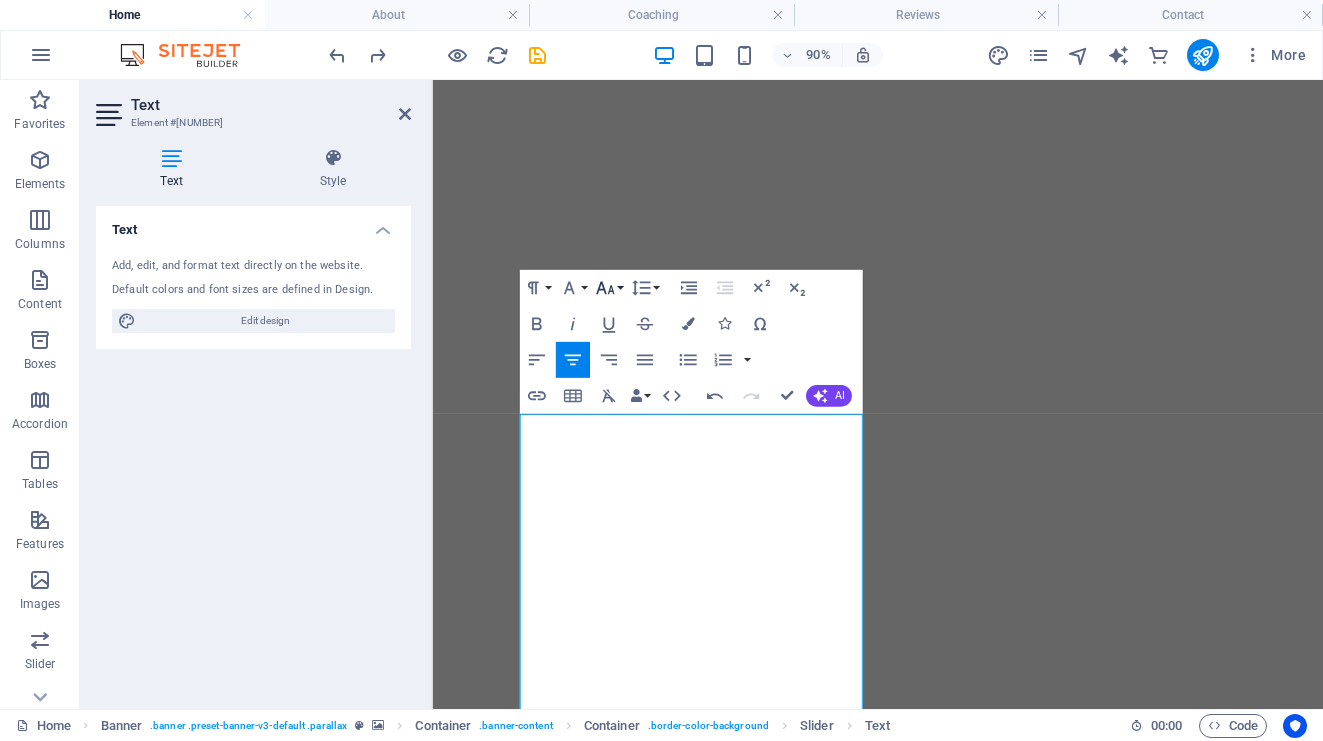 click 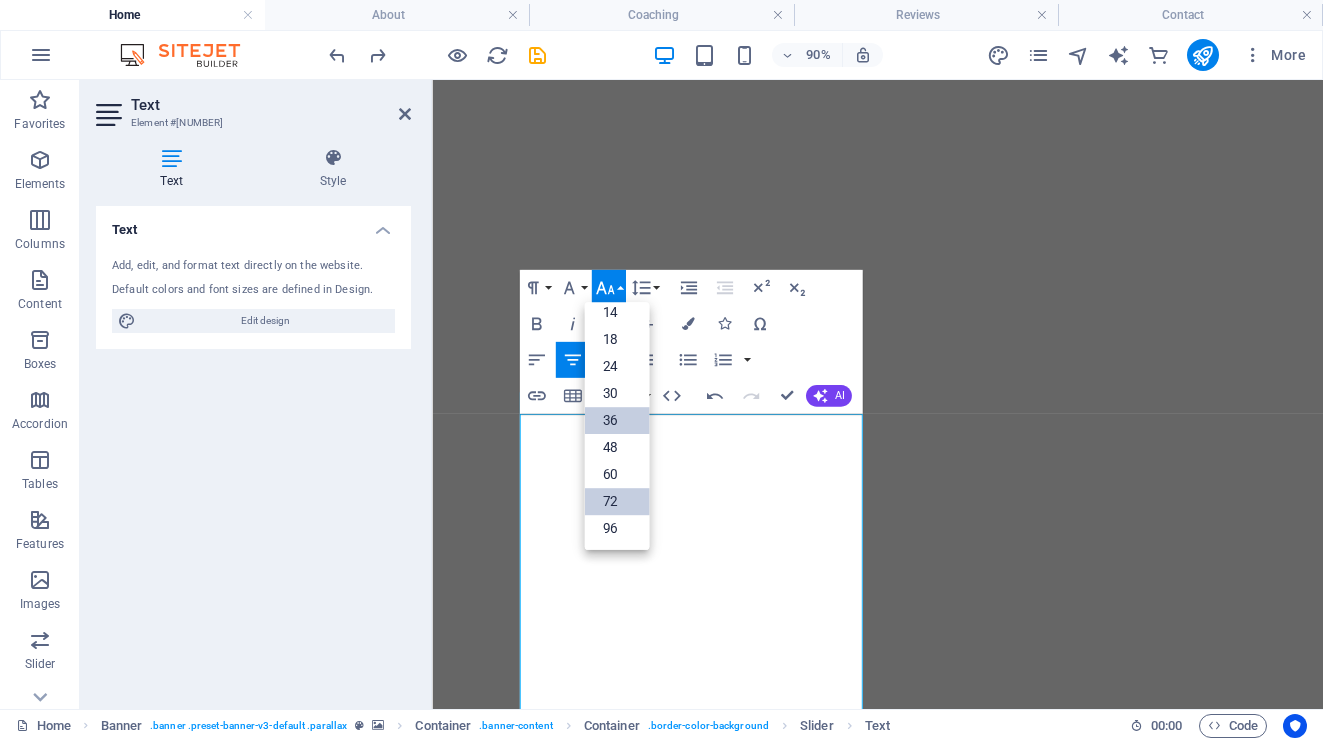 scroll, scrollTop: 161, scrollLeft: 0, axis: vertical 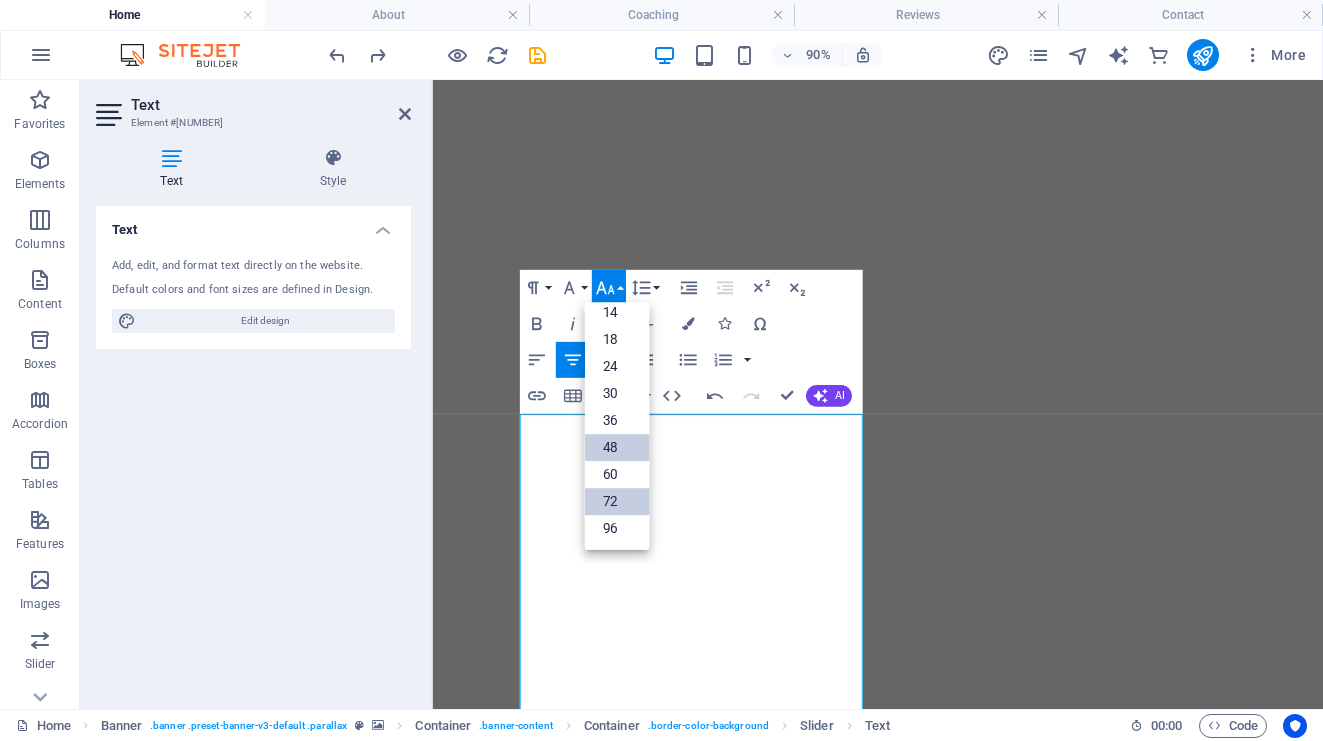 click on "48" at bounding box center [616, 447] 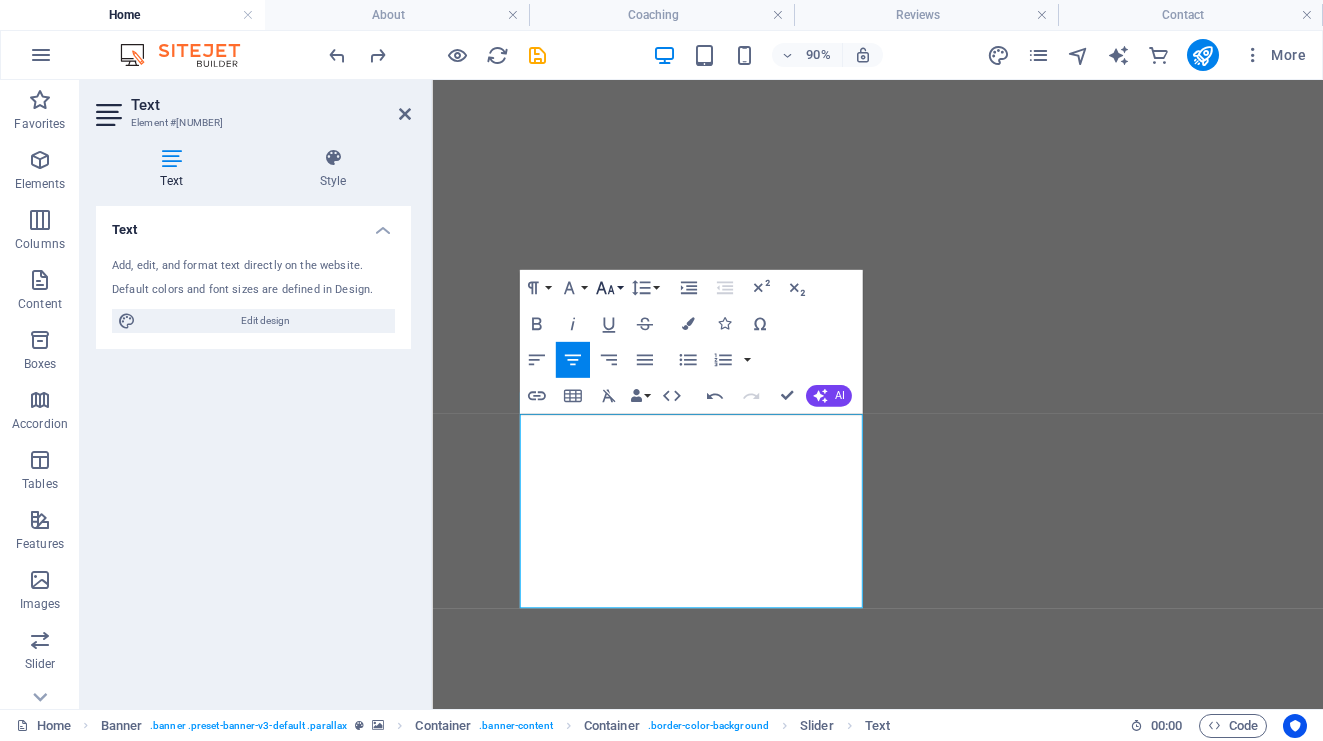 click 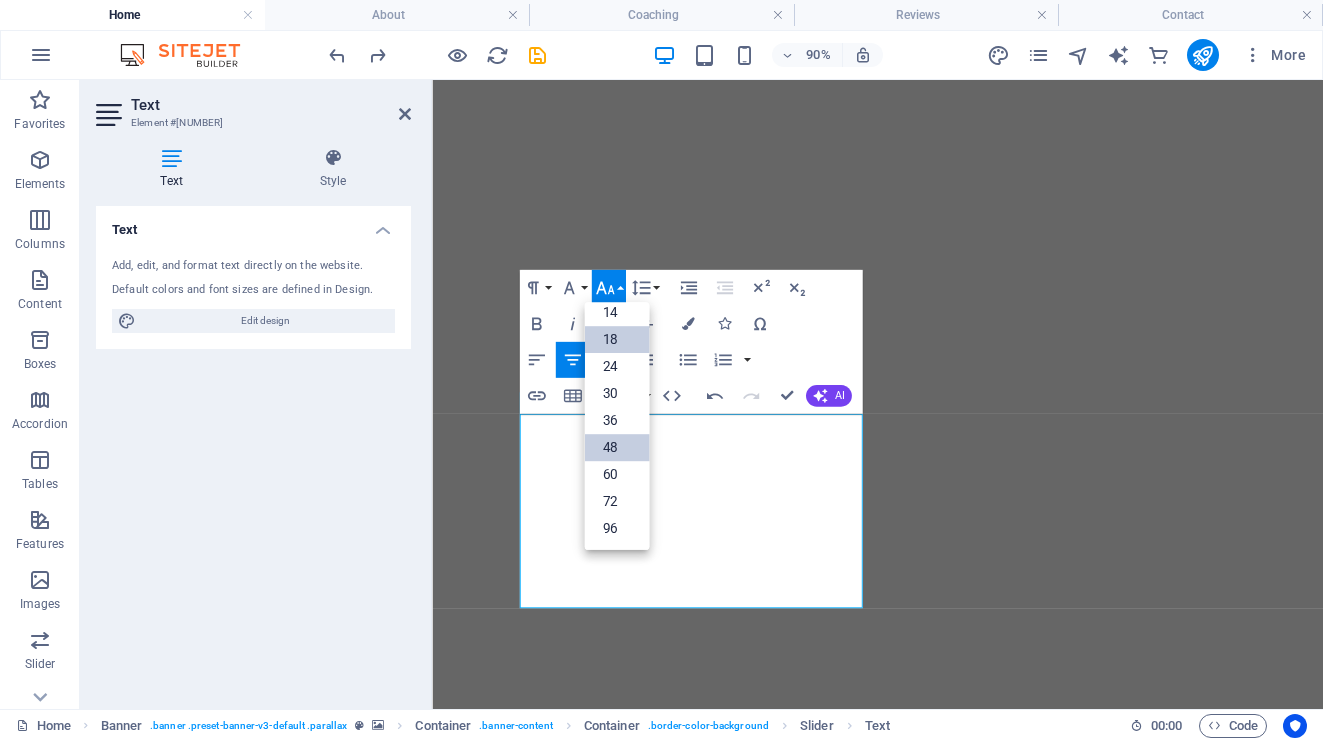 scroll, scrollTop: 161, scrollLeft: 0, axis: vertical 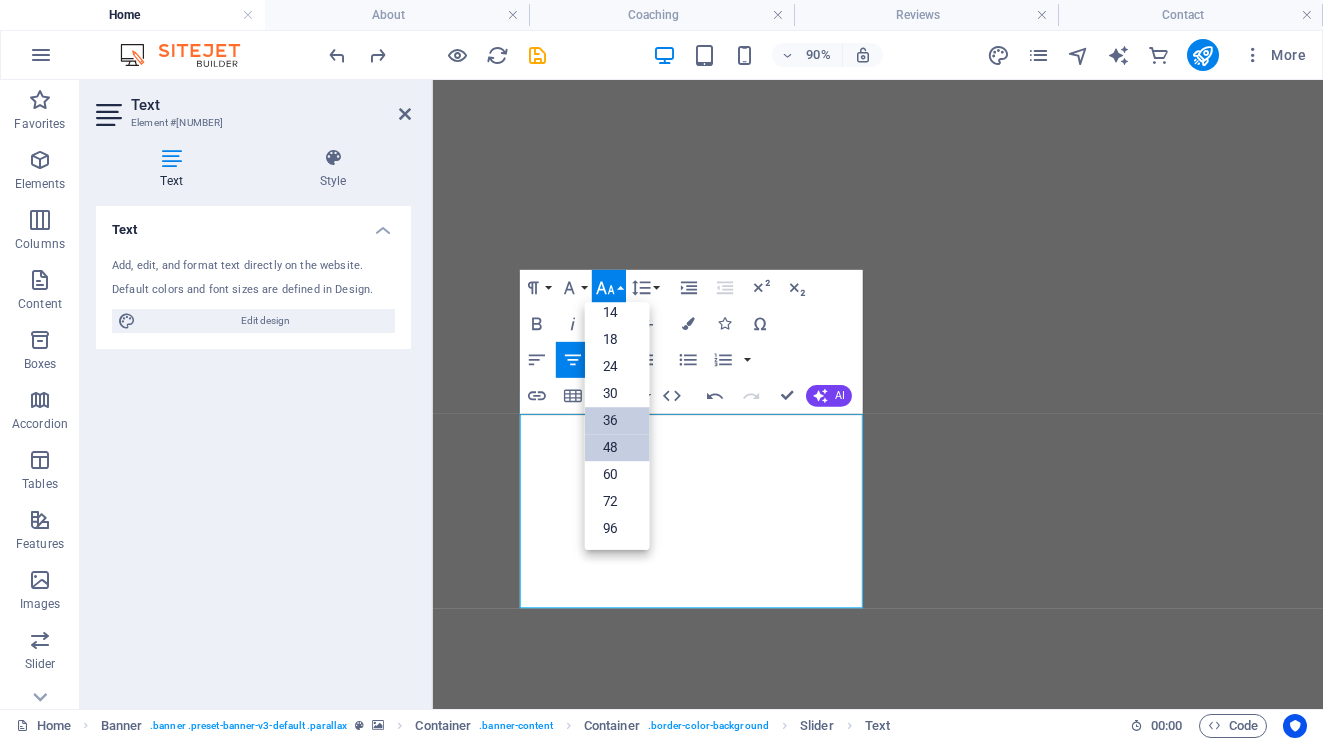 click on "36" at bounding box center (616, 420) 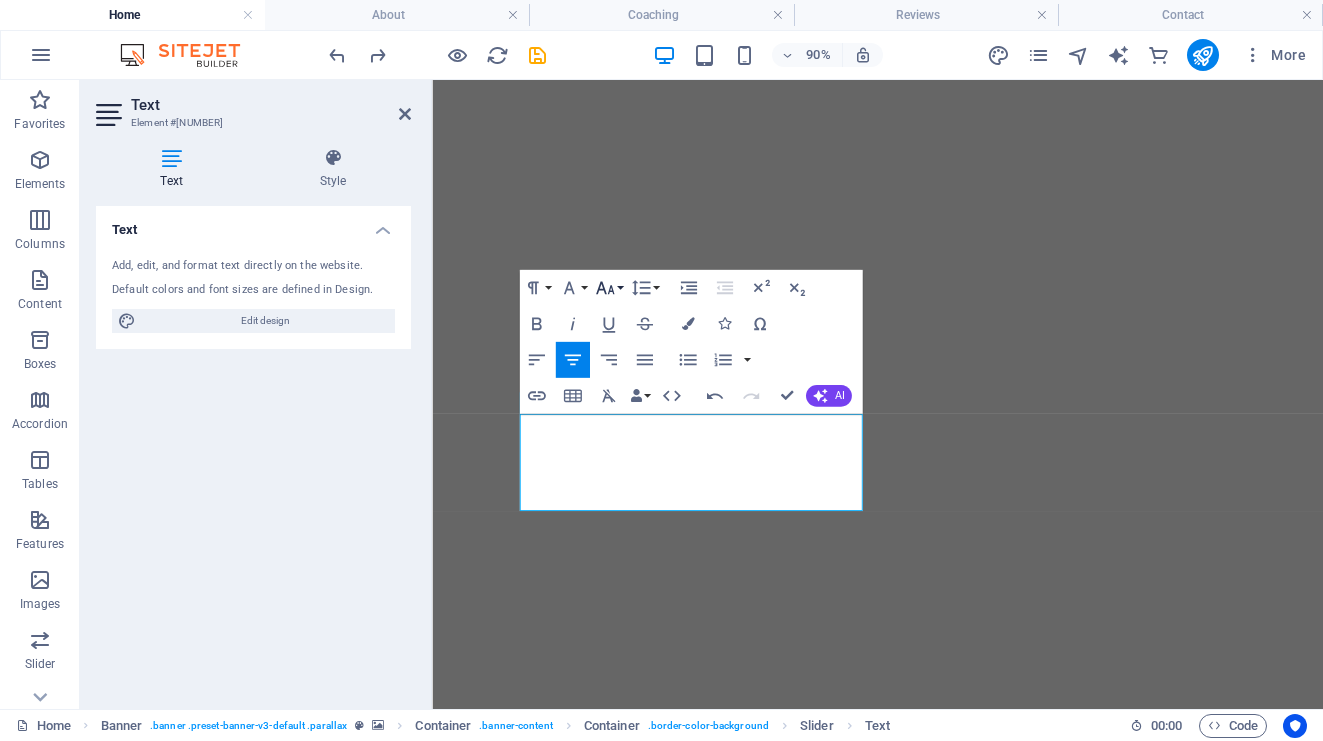 click 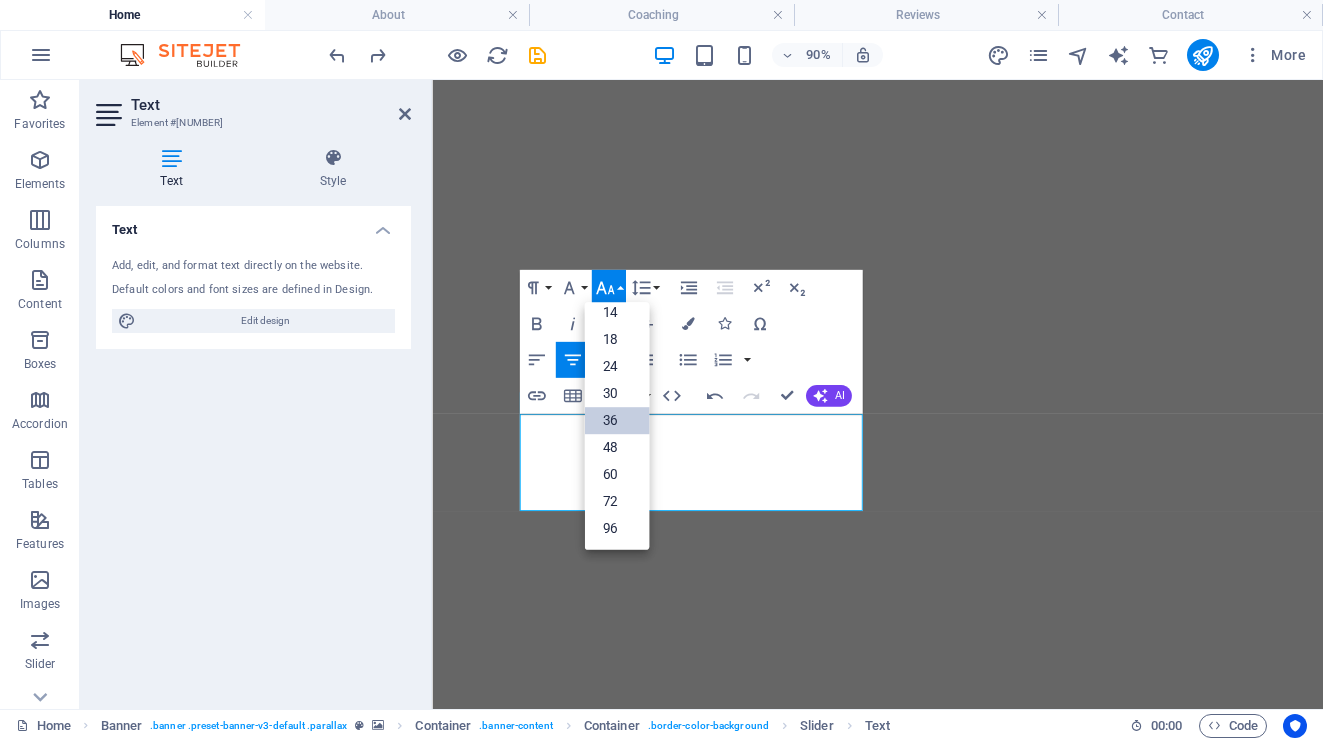 scroll, scrollTop: 161, scrollLeft: 0, axis: vertical 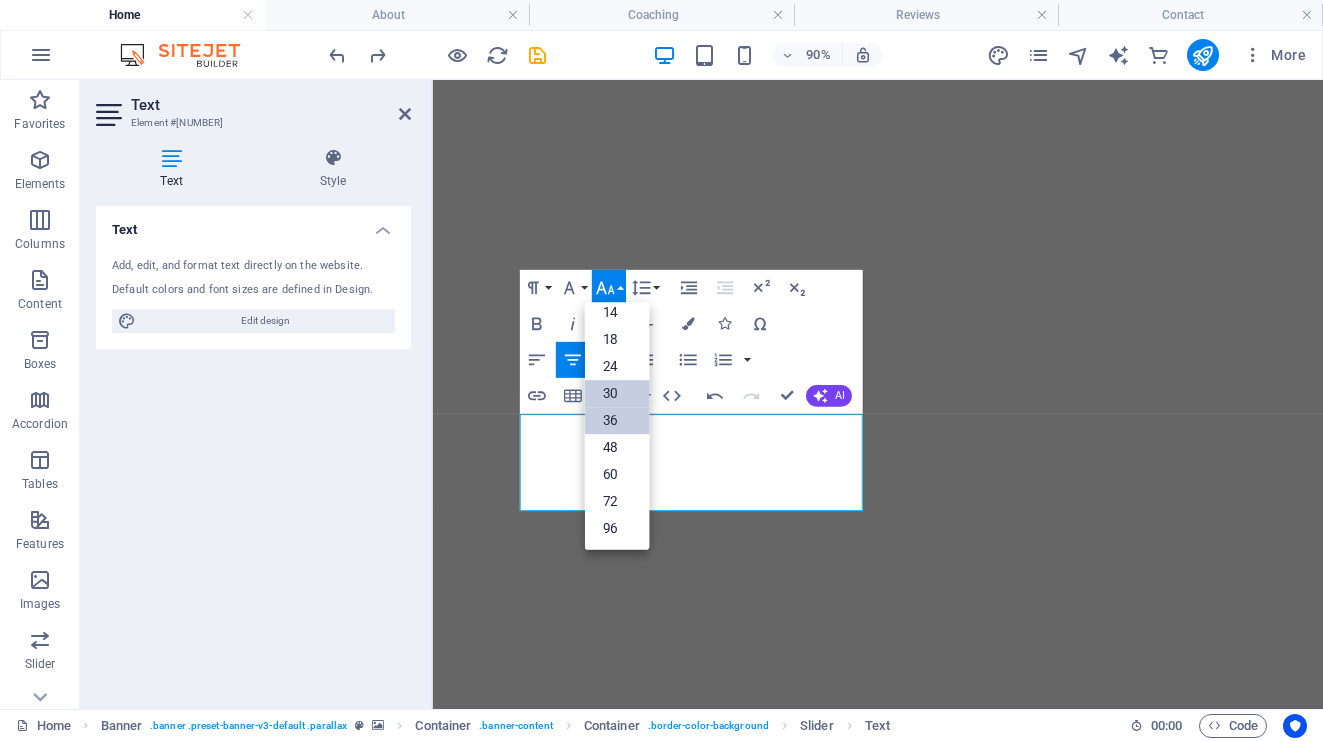 click on "30" at bounding box center [616, 393] 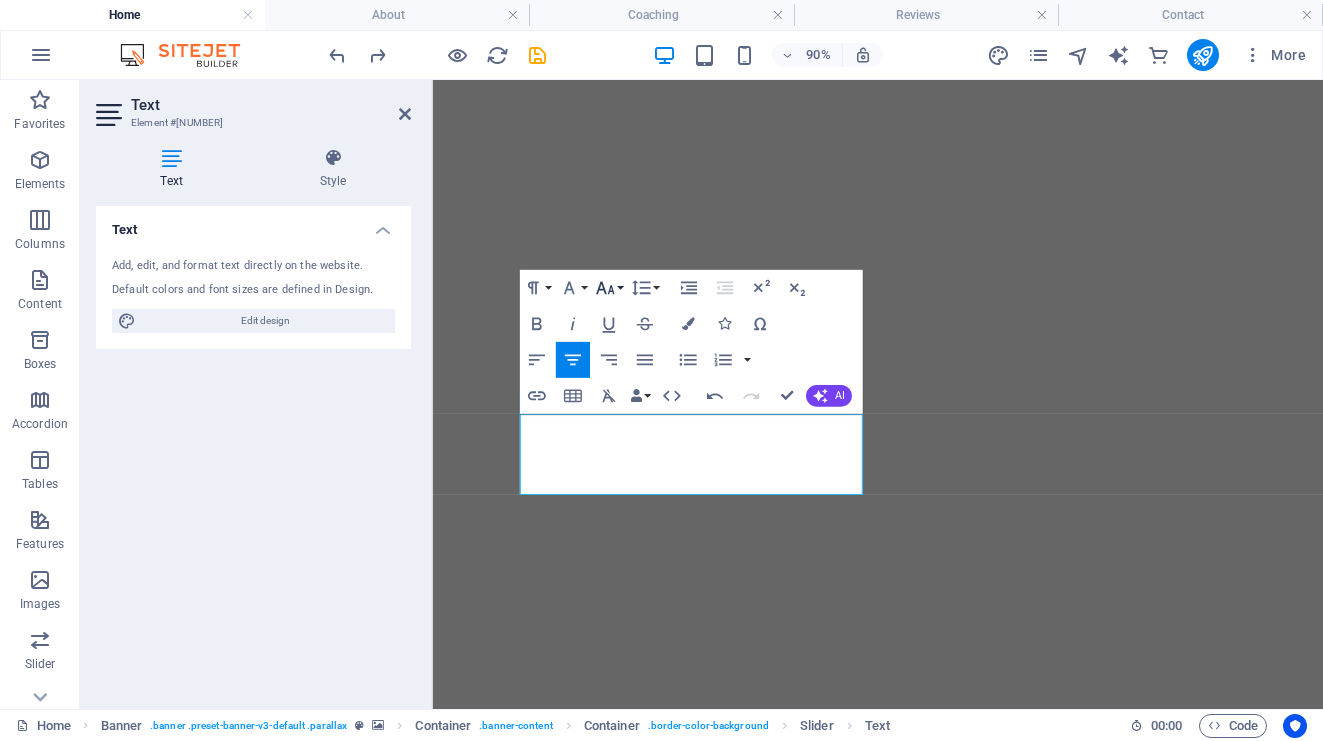 click 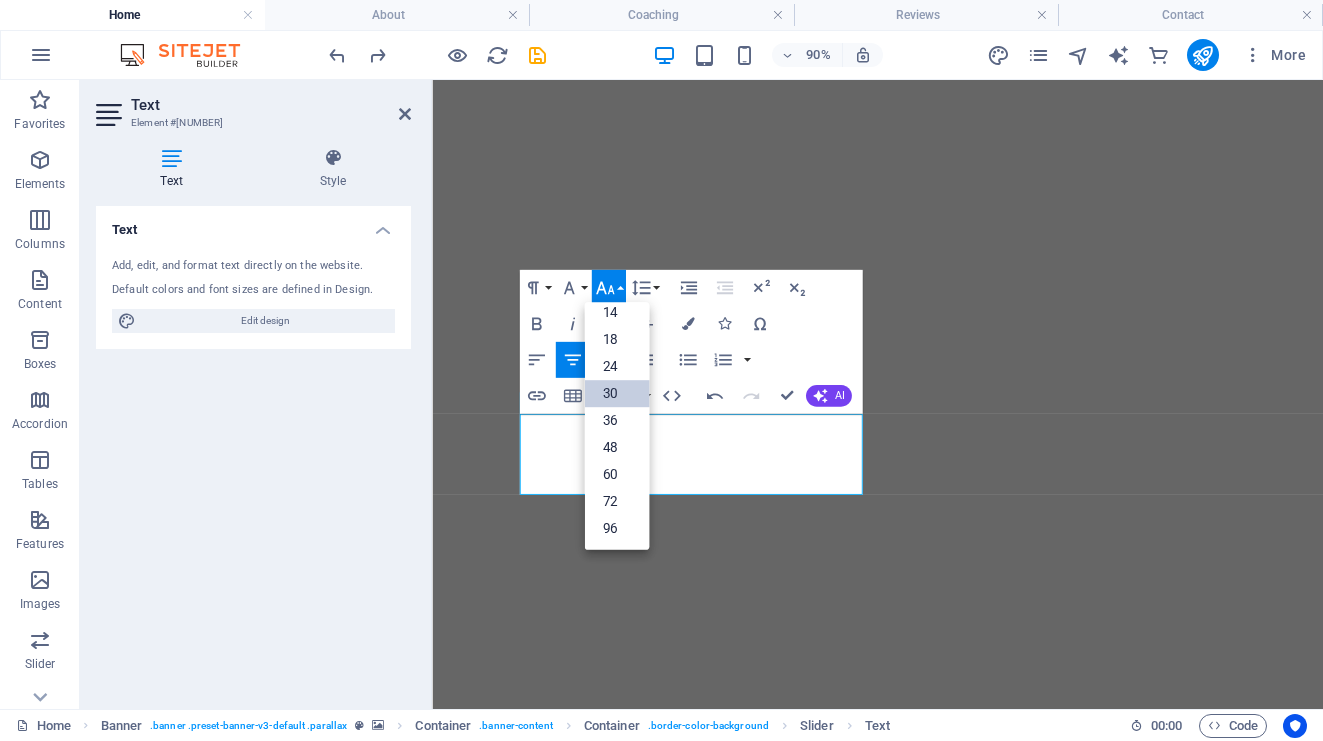 scroll, scrollTop: 161, scrollLeft: 0, axis: vertical 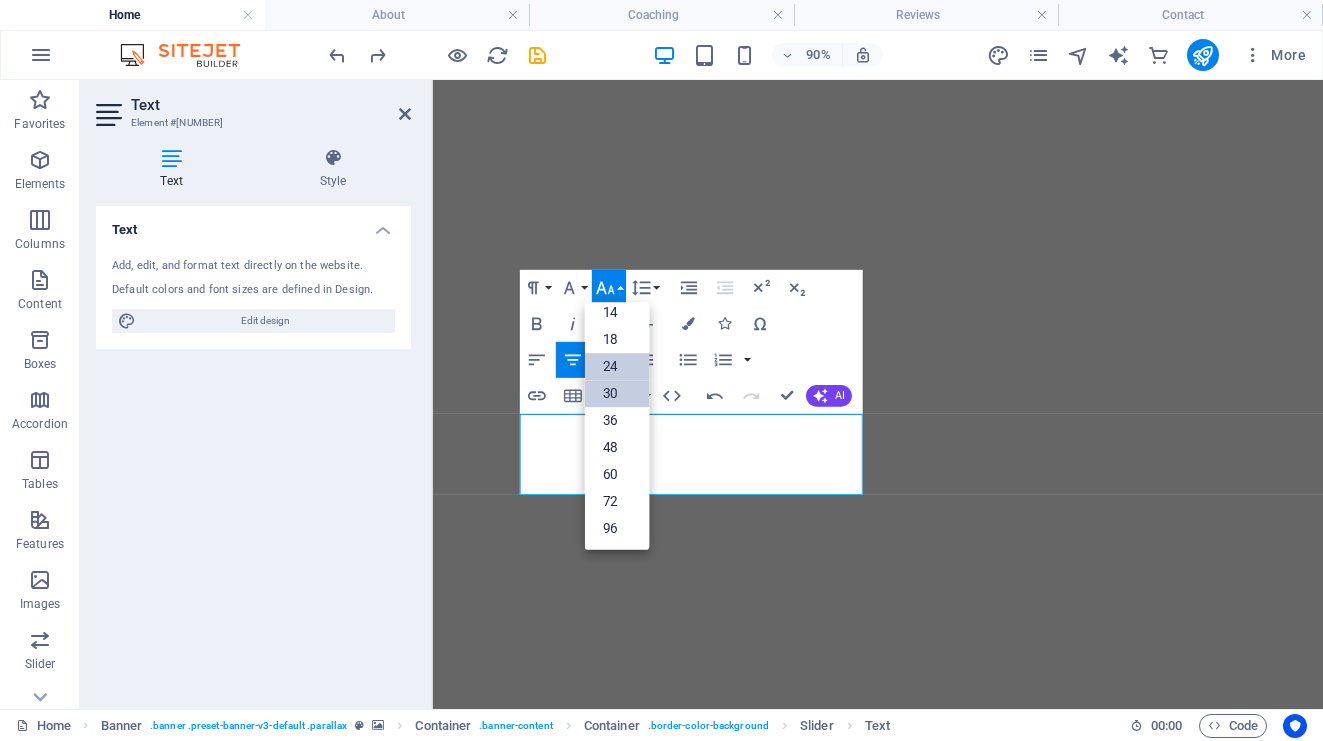 click on "24" at bounding box center (616, 366) 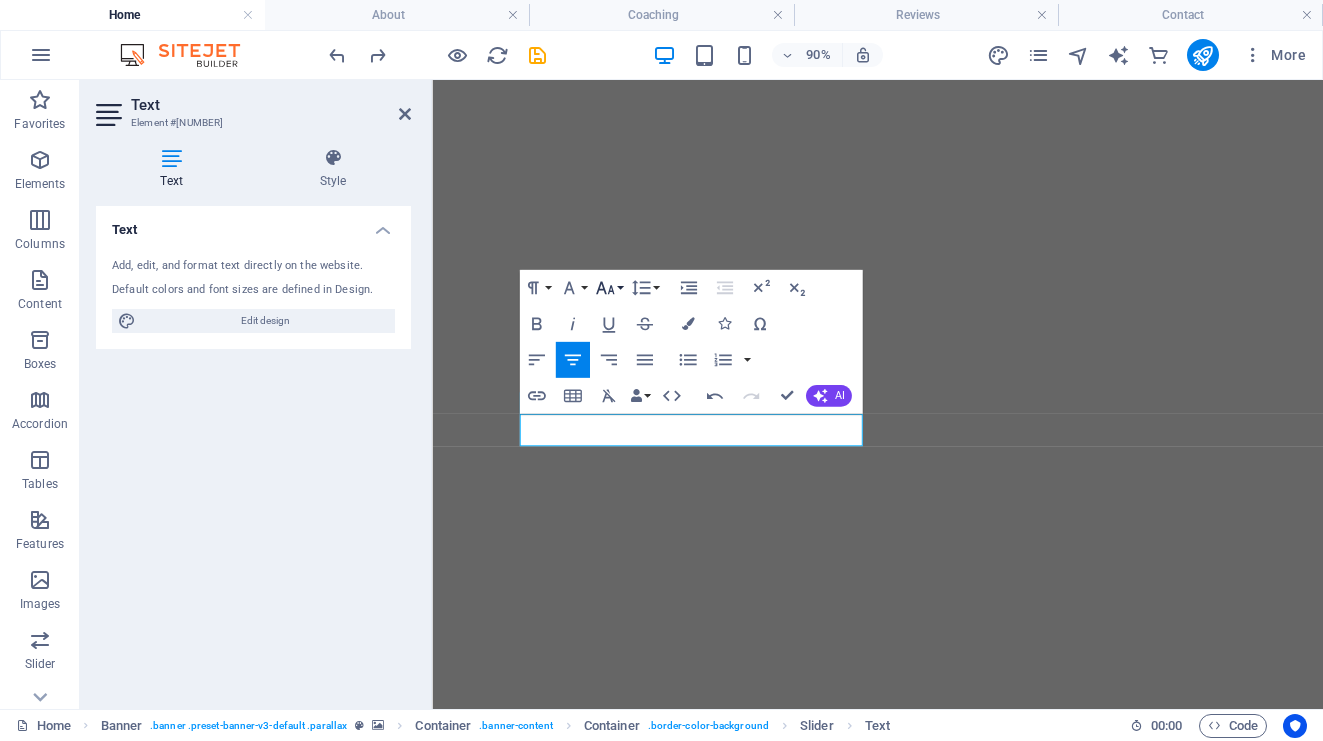 click on "Font Size" at bounding box center (608, 288) 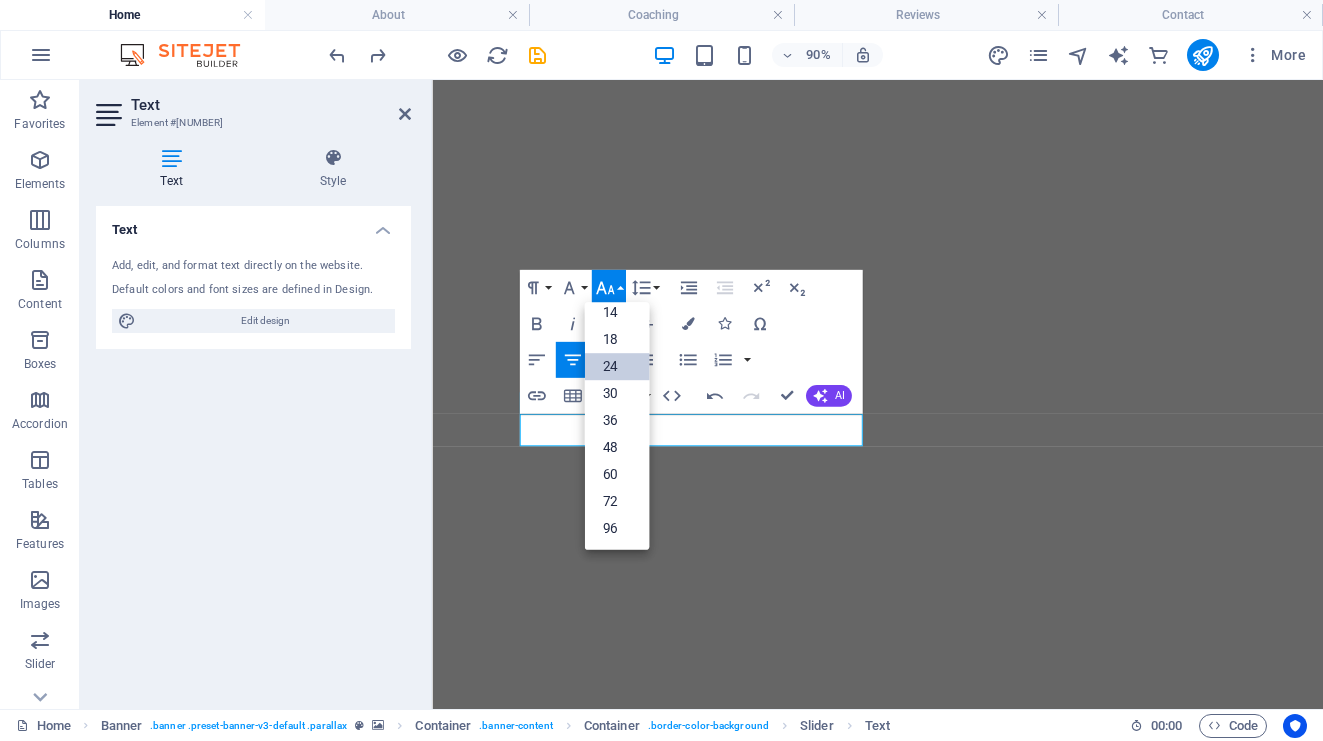 scroll, scrollTop: 161, scrollLeft: 0, axis: vertical 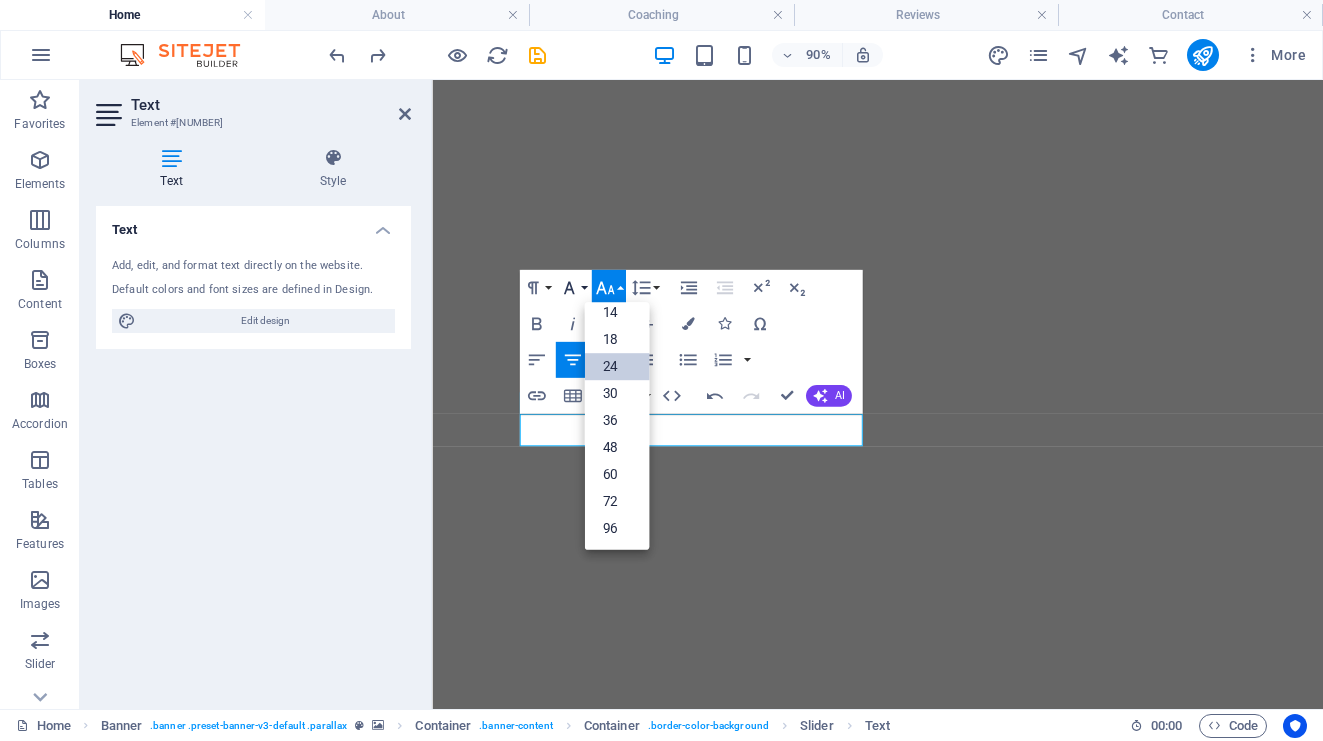 click 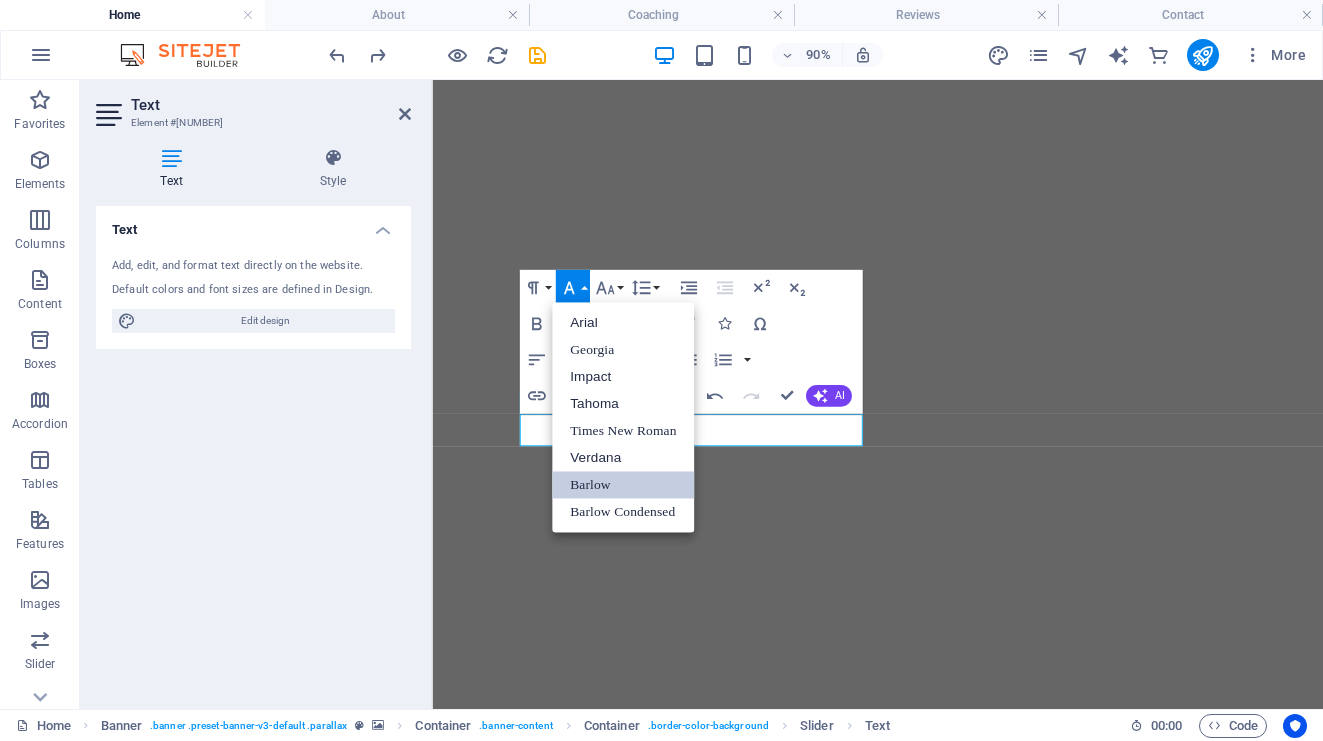 scroll, scrollTop: 0, scrollLeft: 0, axis: both 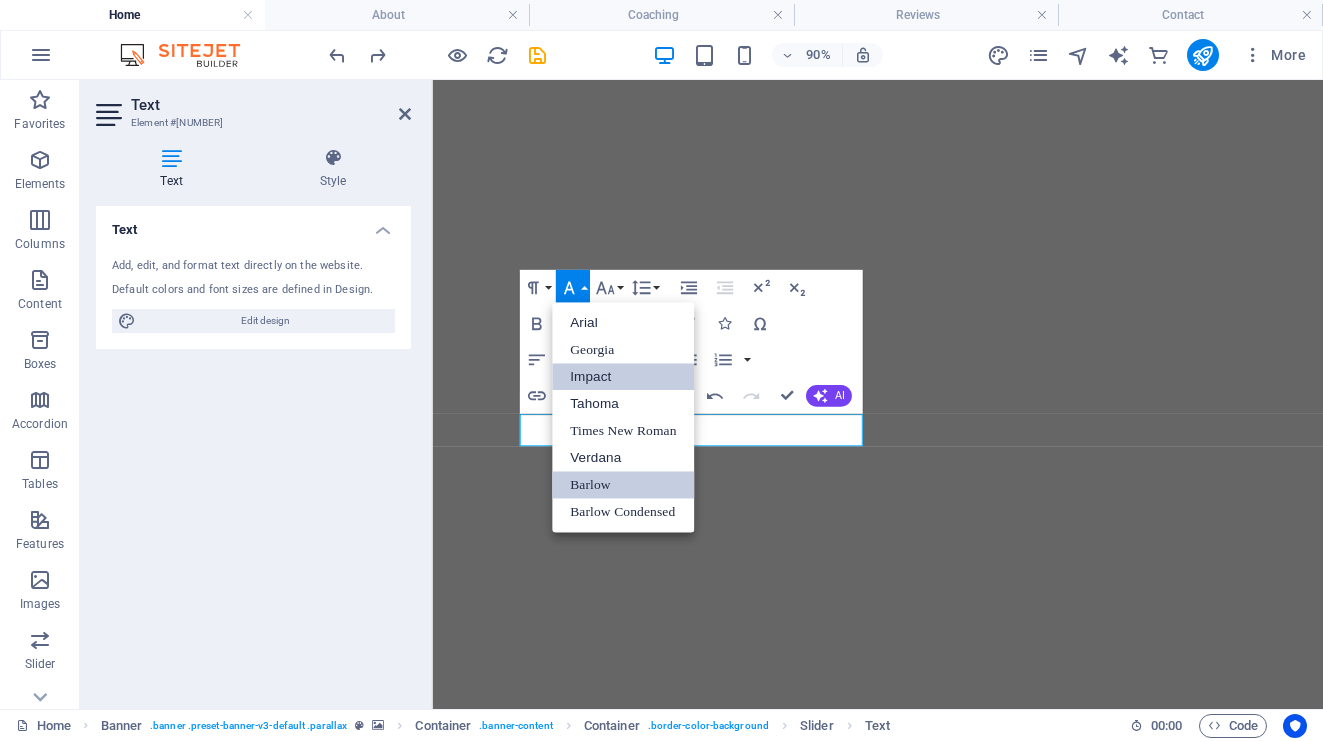 click on "Impact" at bounding box center (623, 376) 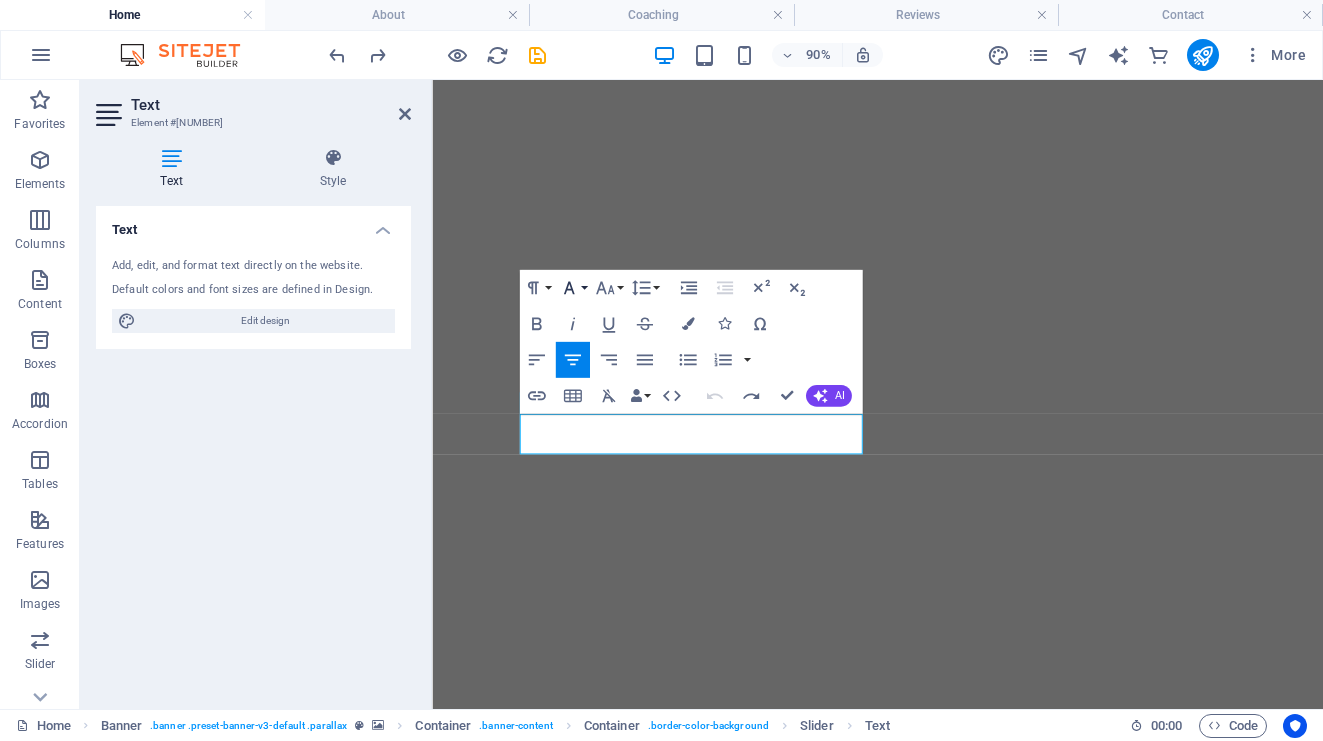 click on "Font Family" at bounding box center [572, 288] 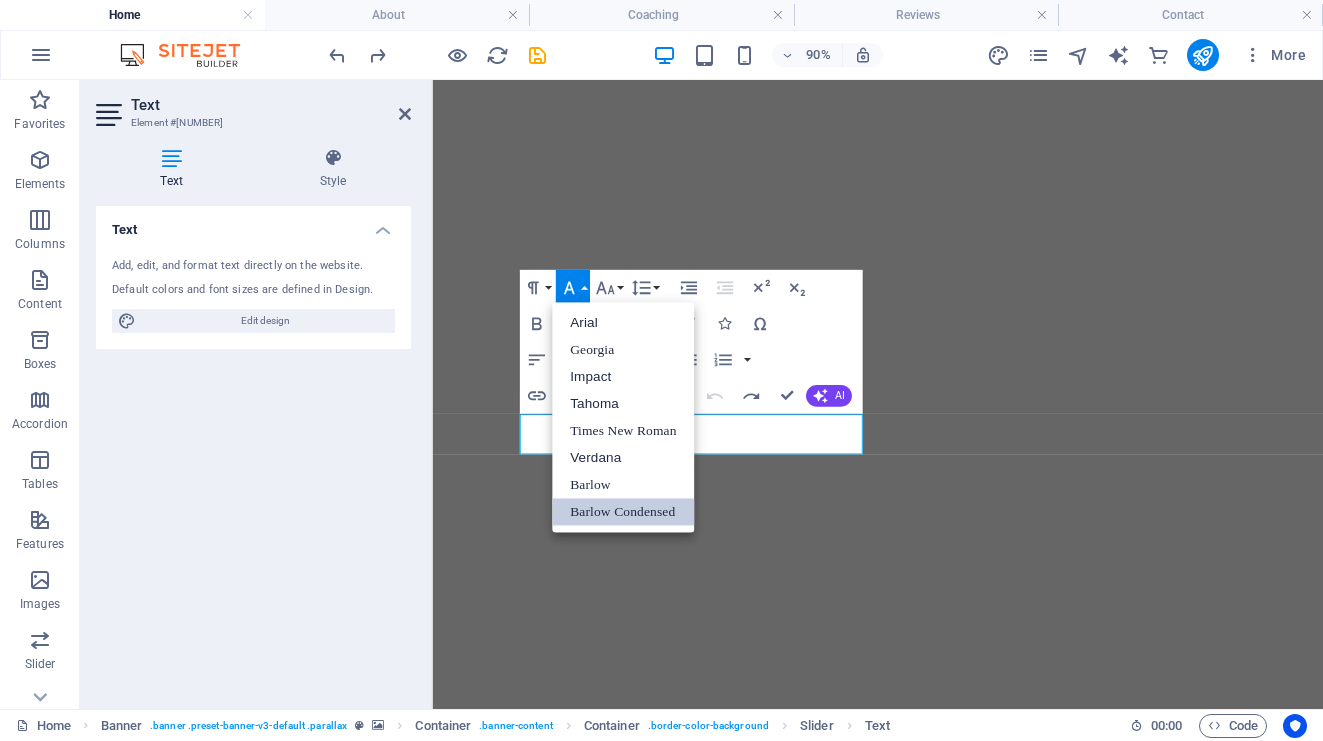 scroll, scrollTop: 0, scrollLeft: 0, axis: both 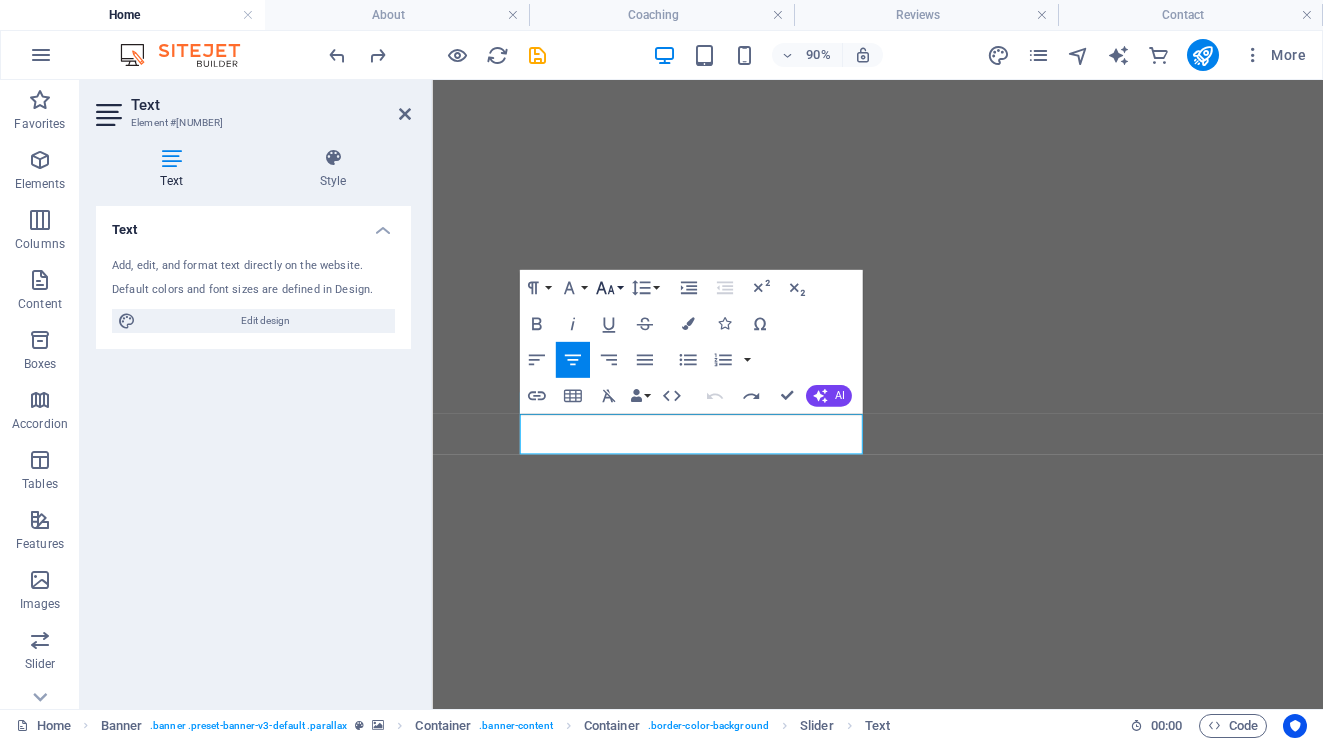click on "Font Size" at bounding box center [608, 288] 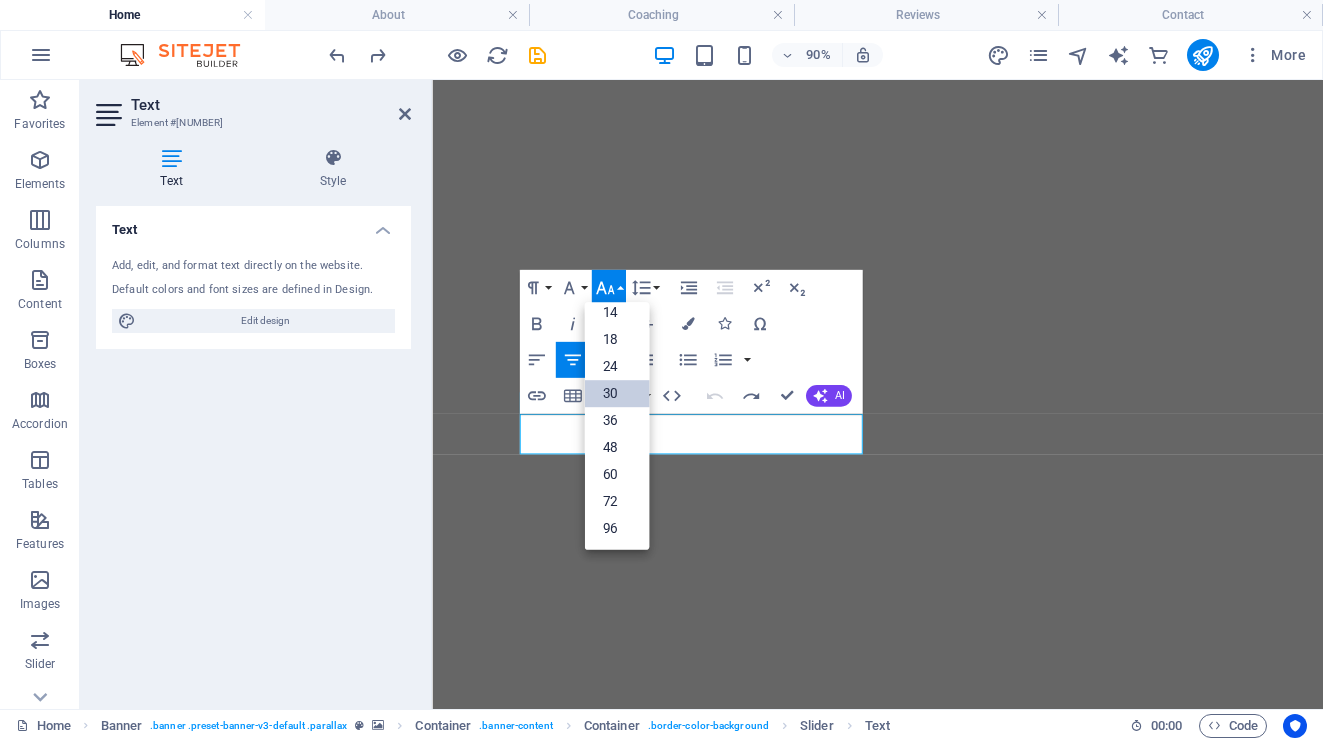 scroll, scrollTop: 161, scrollLeft: 0, axis: vertical 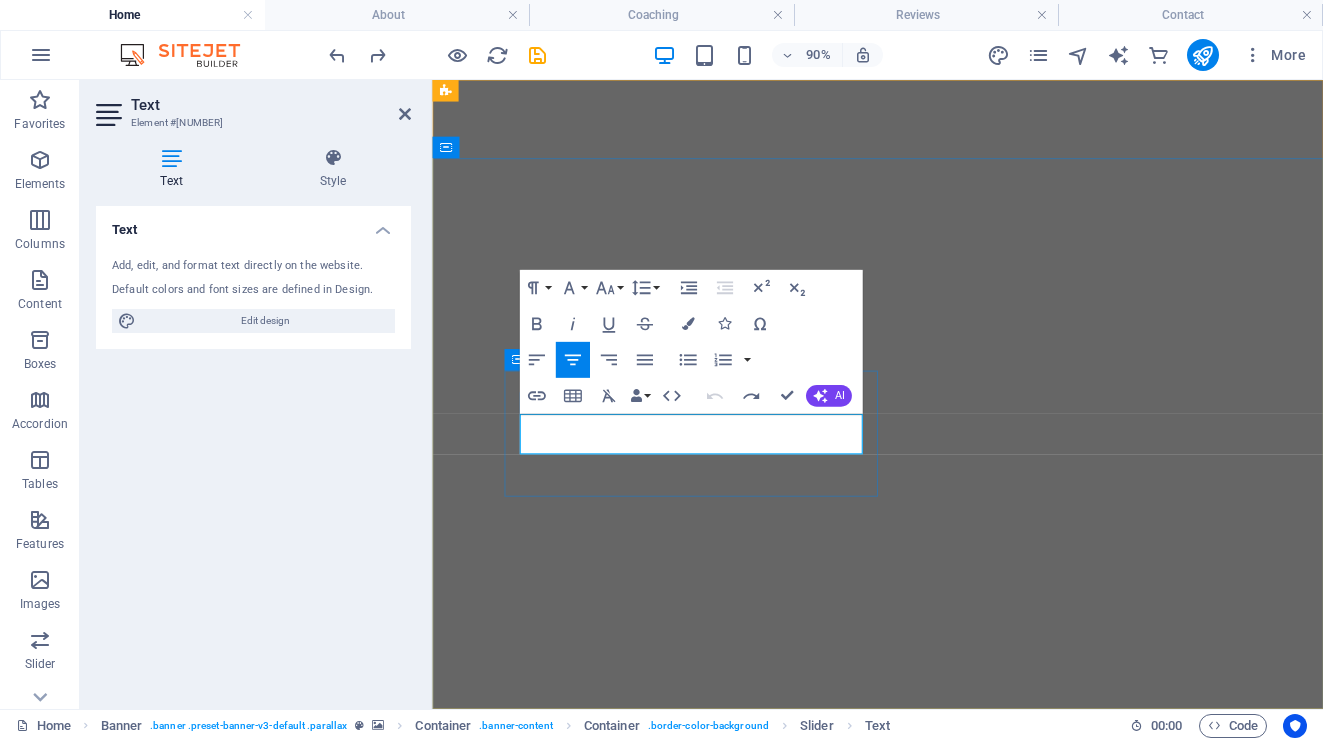 click on "START YOUR TOMORROW" at bounding box center [-43, 1170] 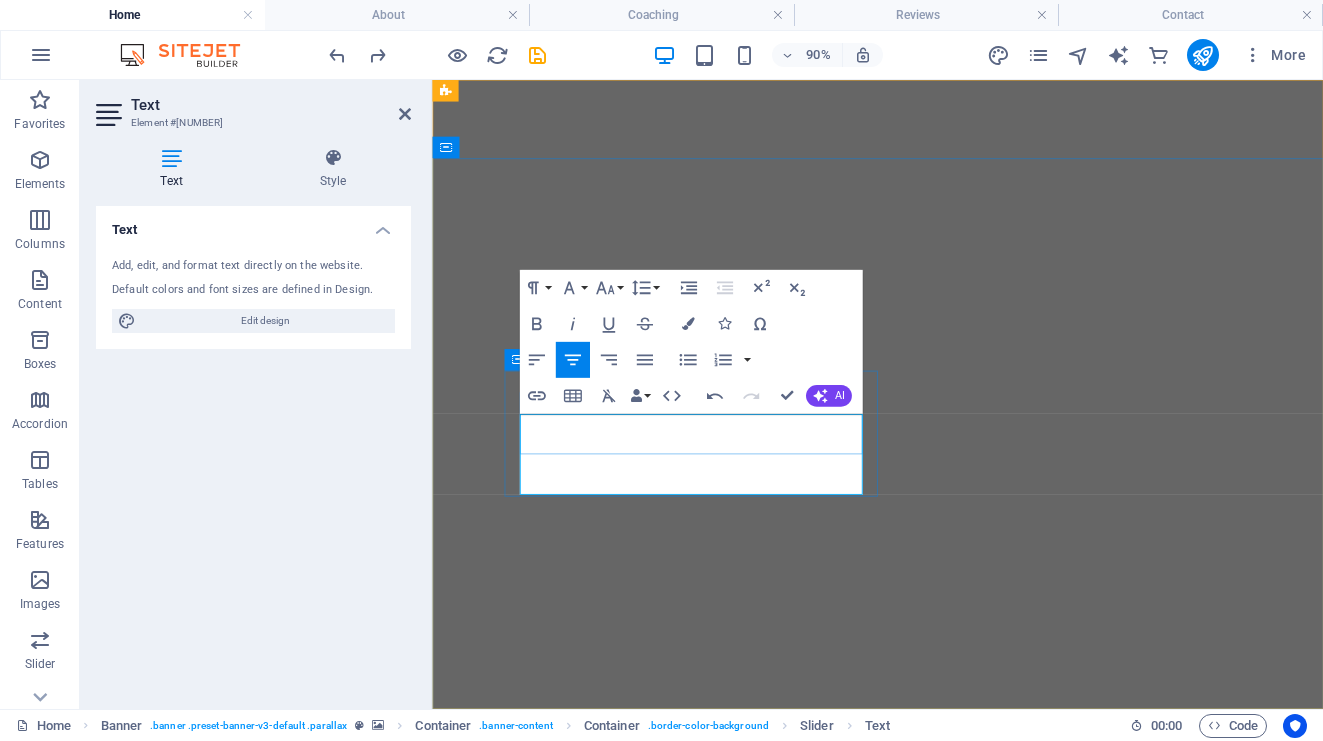 click on "START Where the mountains touch the sky.[YOUR TOMORROW]" at bounding box center (-42, 1192) 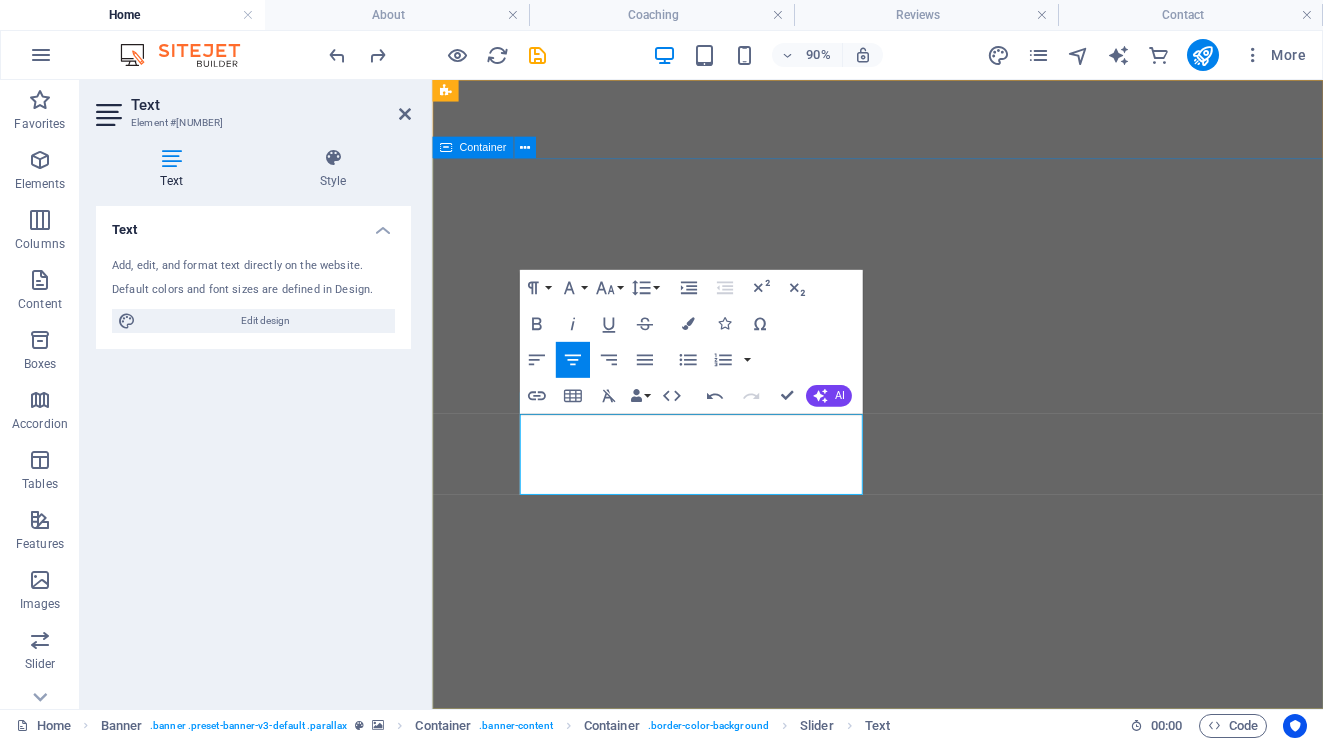 click on "REMOVE THE HURDLES IN YOUR LIFE START ATTRACTING THE LIFE YOU WANT START Where the mountains touch the sky.YOUR TOMORROW" at bounding box center (927, 1066) 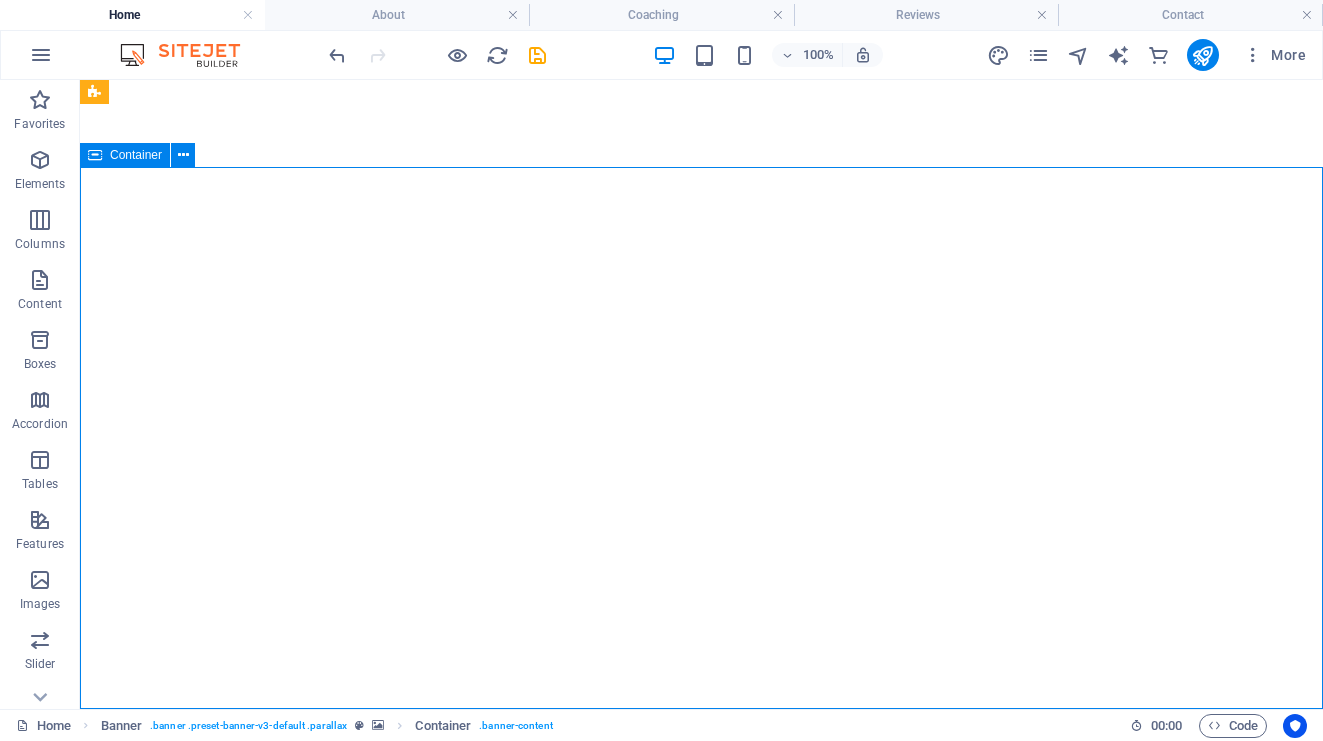 click on "REMOVE THE HURDLES IN YOUR LIFE START ATTRACTING THE LIFE YOU WANT START Where the mountains touch the sky.YOUR TOMORROW" at bounding box center (701, 989) 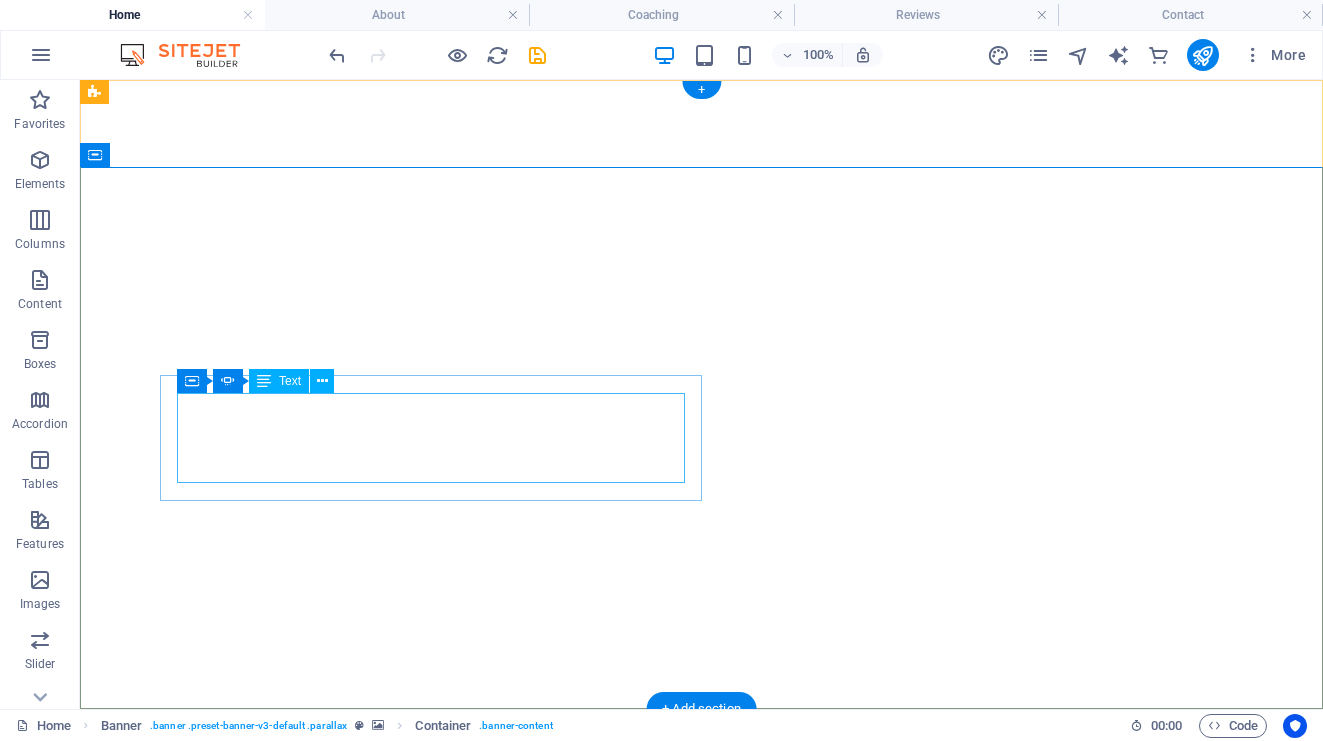 click on "START Where the mountains touch the sky.[YOUR TOMORROW]" at bounding box center (-585, 1078) 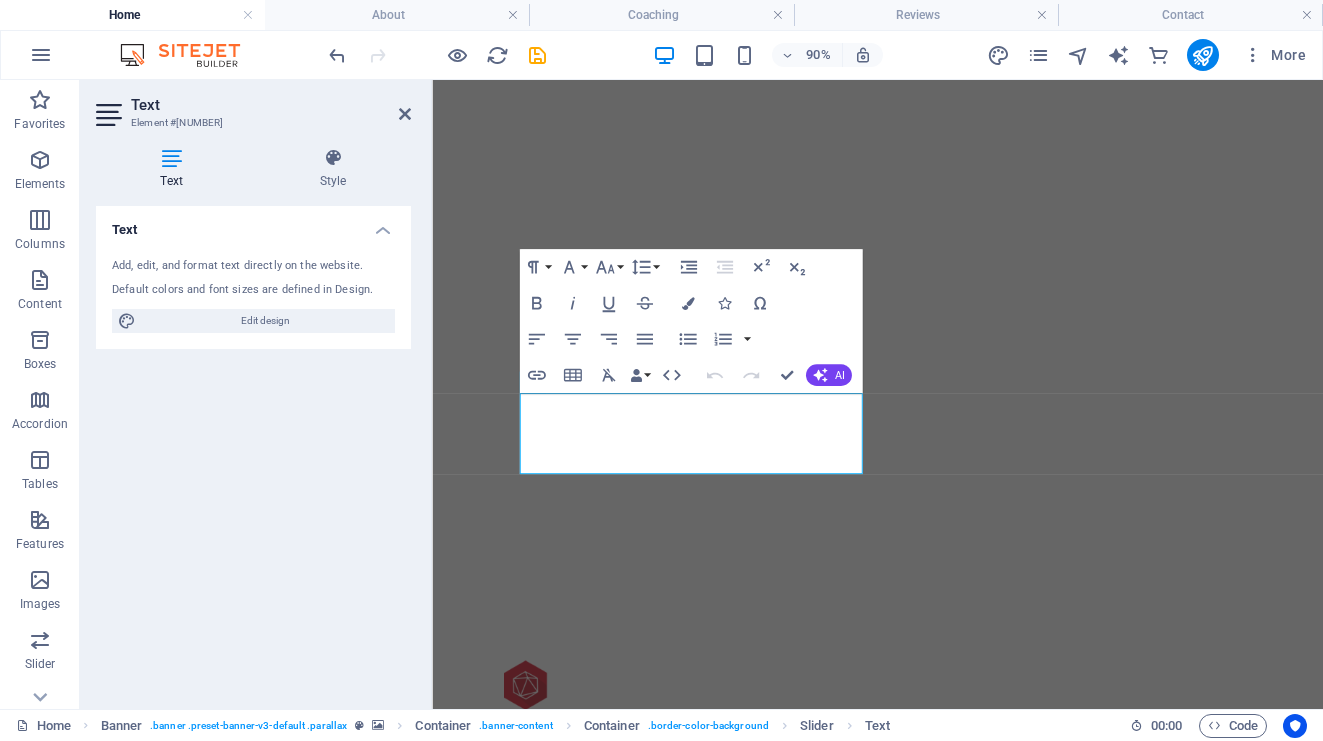 click on "Text Add, edit, and format text directly on the website. Default colors and font sizes are defined in Design. Edit design Alignment Left aligned Centered Right aligned" at bounding box center (253, 449) 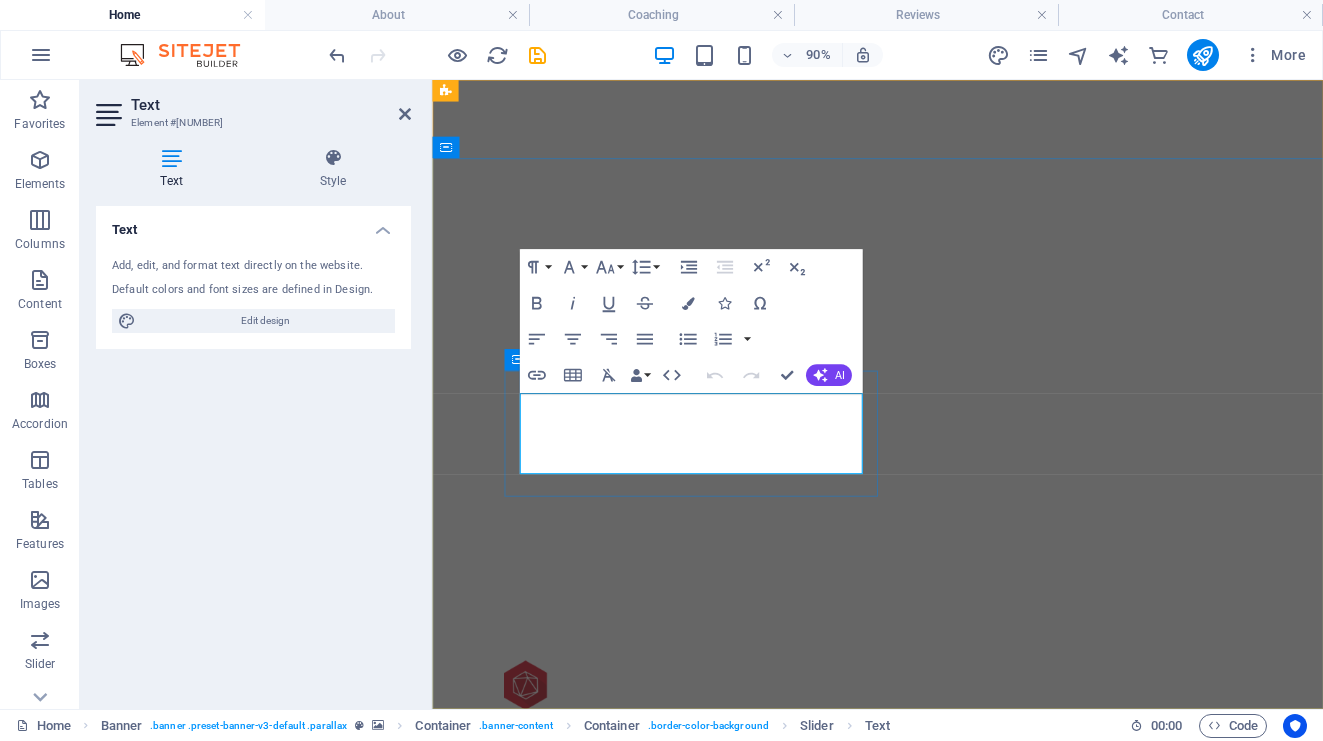 click on "START Where the mountains touch the sky.[YOUR TOMORROW]" at bounding box center (-42, 1122) 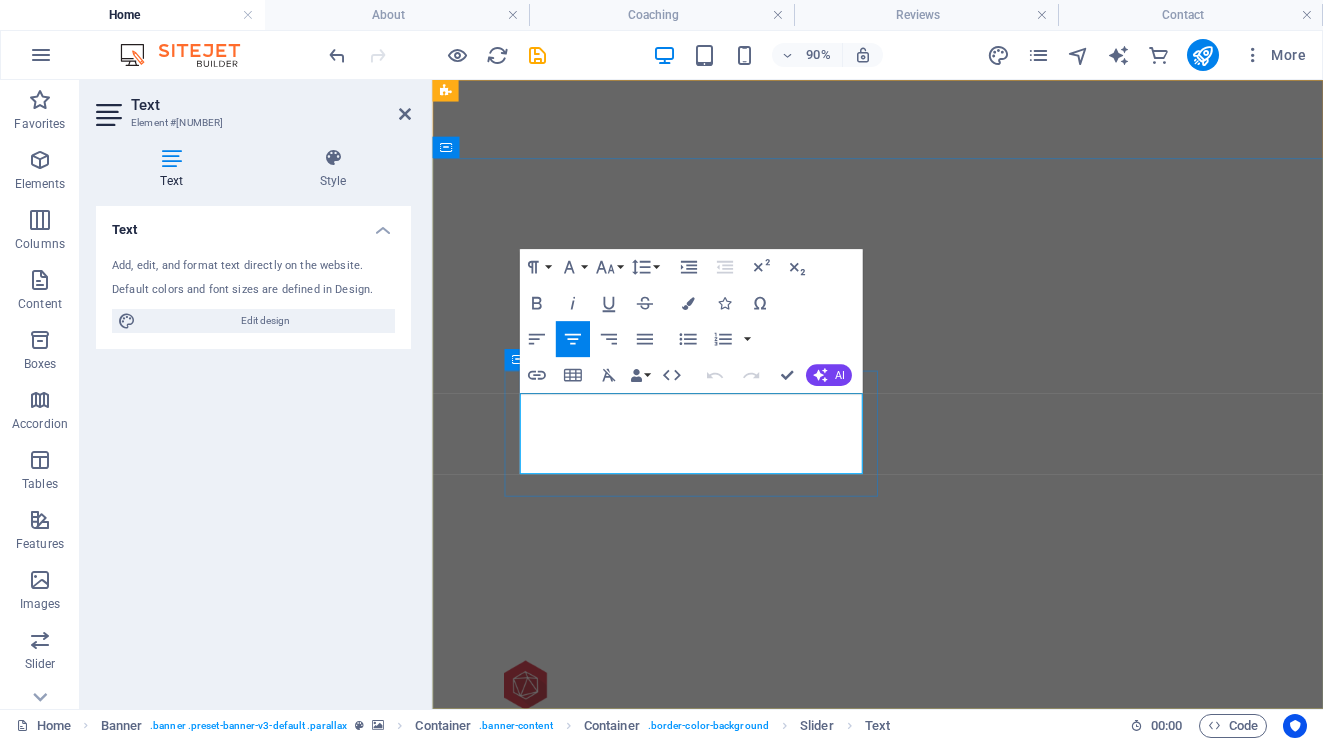 click on "START Where the mountains touch the sky.[YOUR TOMORROW]" at bounding box center (-42, 1122) 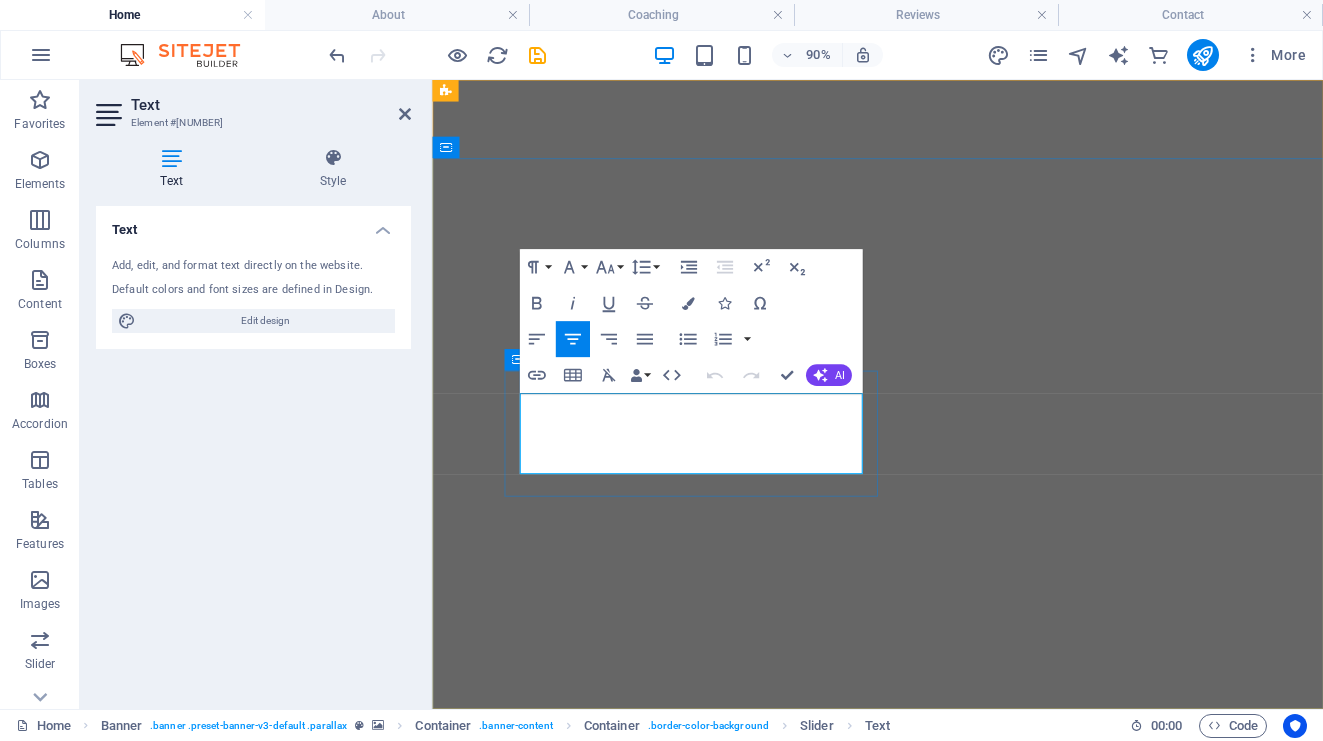 type 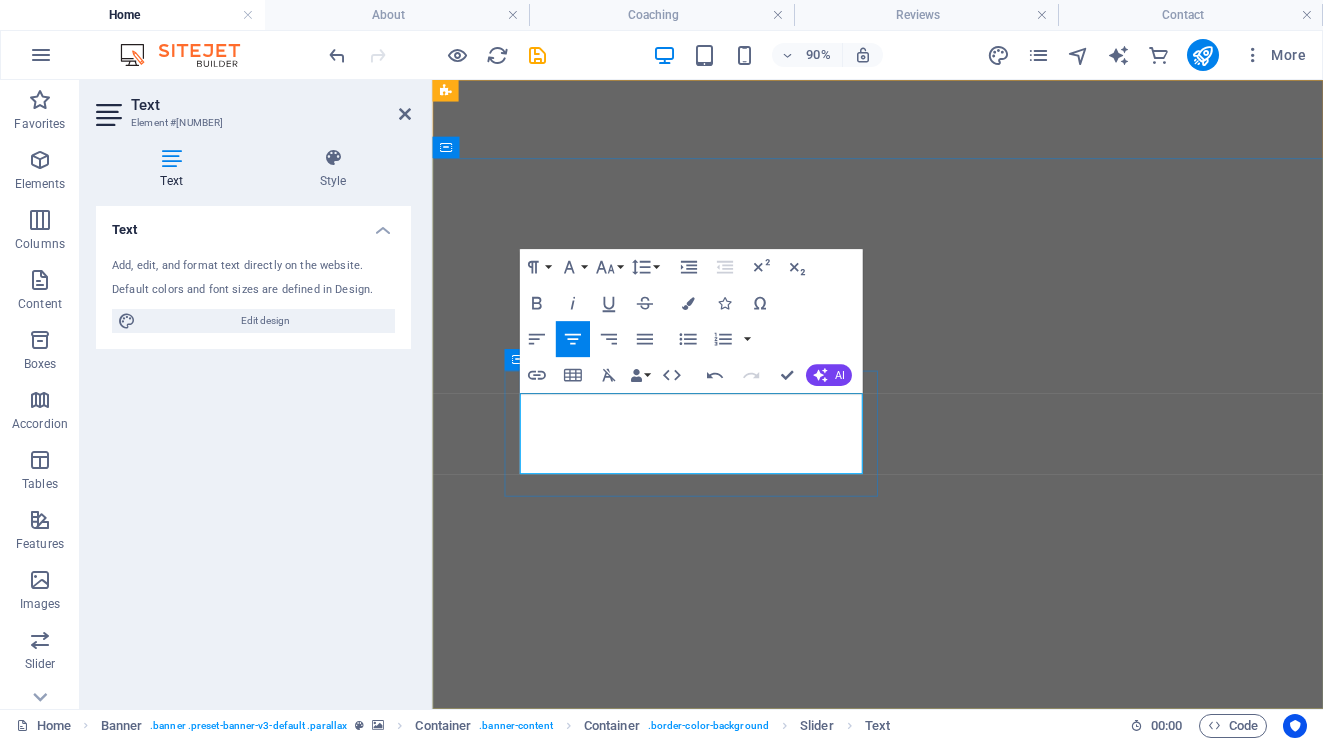drag, startPoint x: 678, startPoint y: 503, endPoint x: 842, endPoint y: 495, distance: 164.195 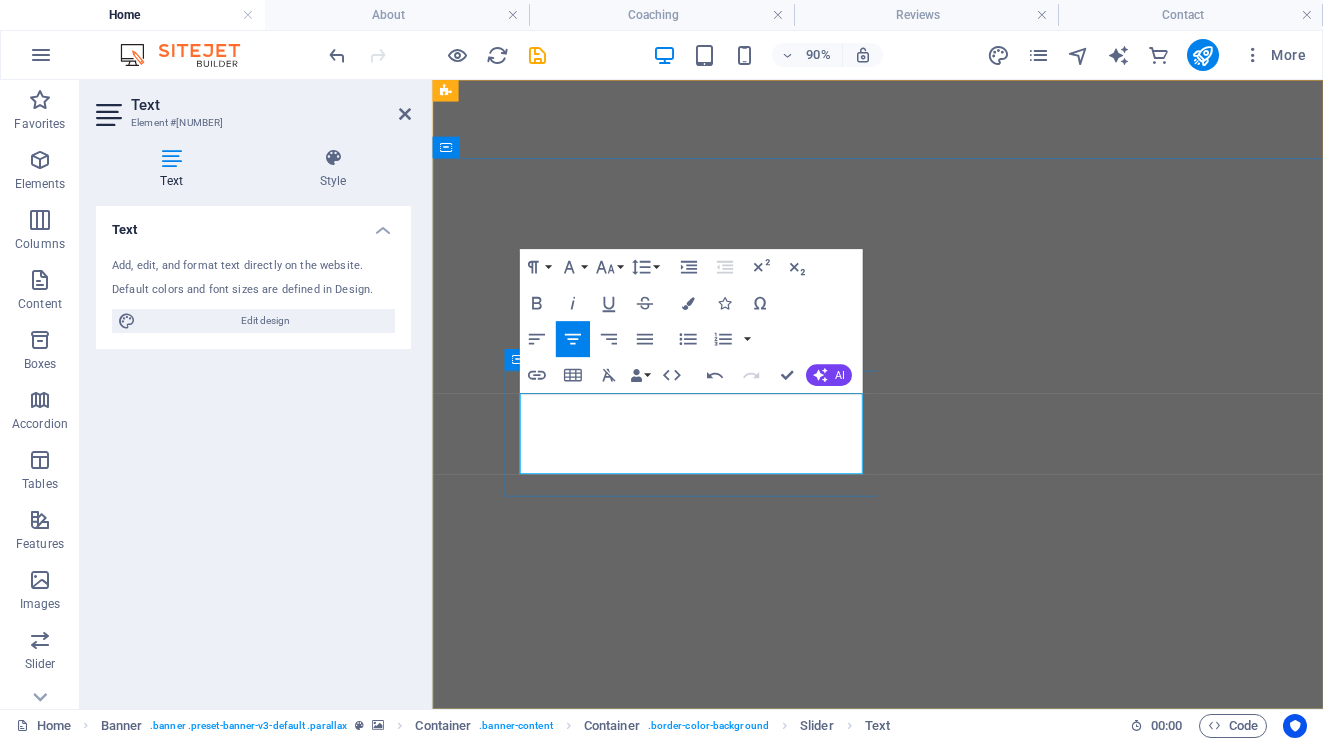 drag, startPoint x: 602, startPoint y: 446, endPoint x: 517, endPoint y: 434, distance: 85.84288 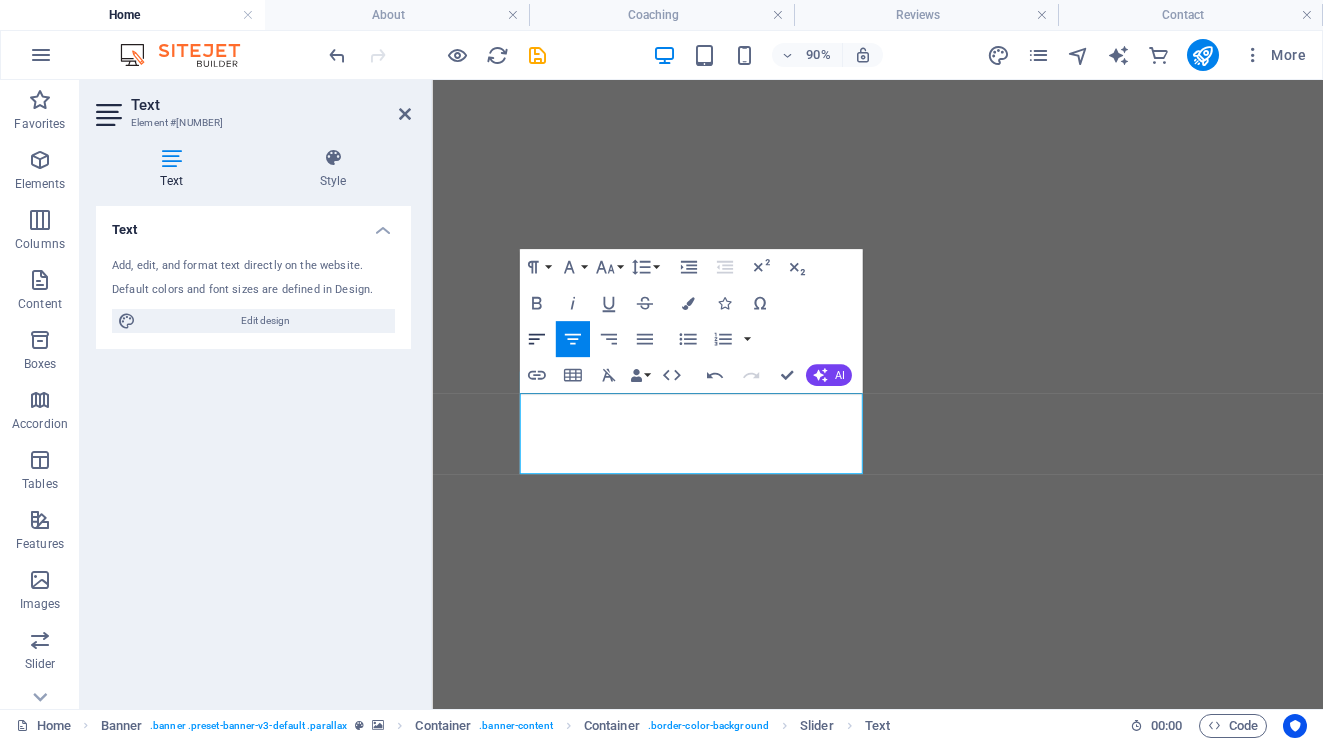 click on "Align Left" at bounding box center (536, 339) 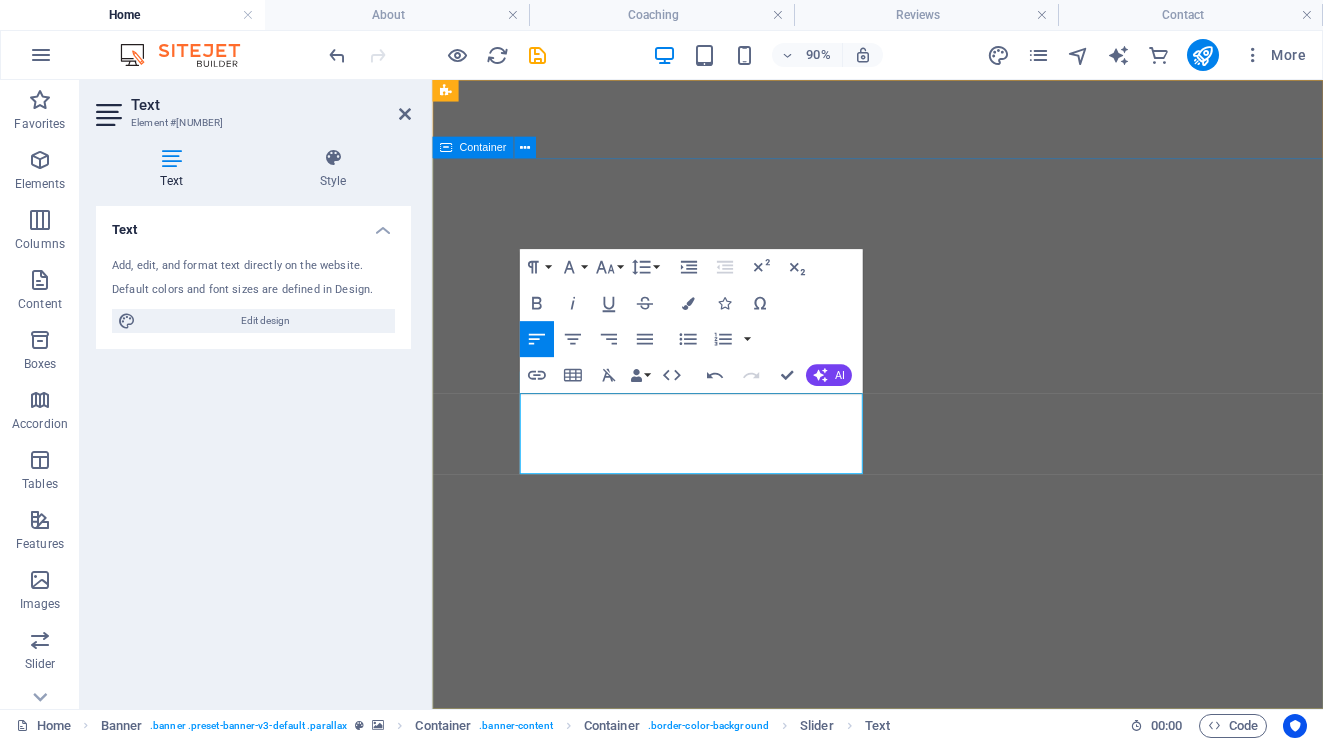 click on "REMOVE THE HURDLES IN YOUR LIFE START ATTRACTING THE LIFE YOU WANT WHERE THE MOUNTAINS TOUCH THE SKY." at bounding box center (927, 1066) 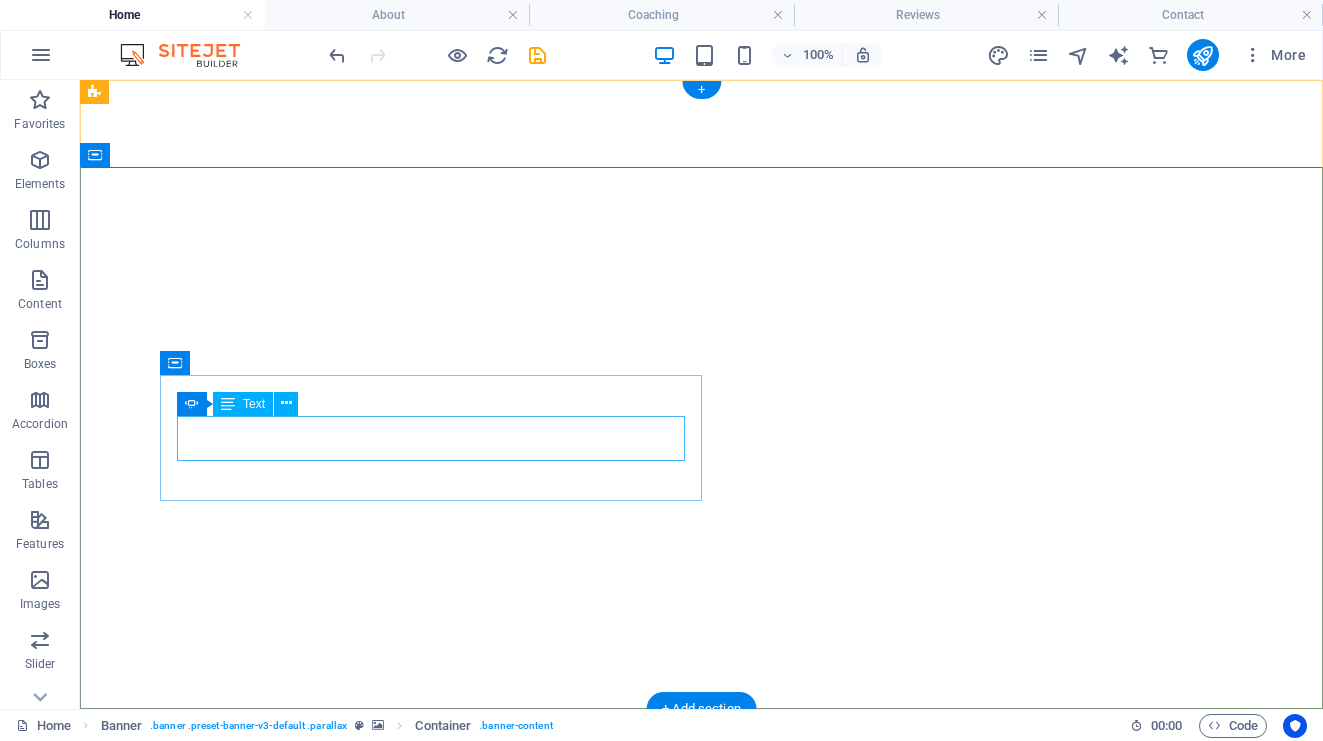 click on "WHERE THE MOUNTAINS TOUCH THE SKY." at bounding box center (-585, 1055) 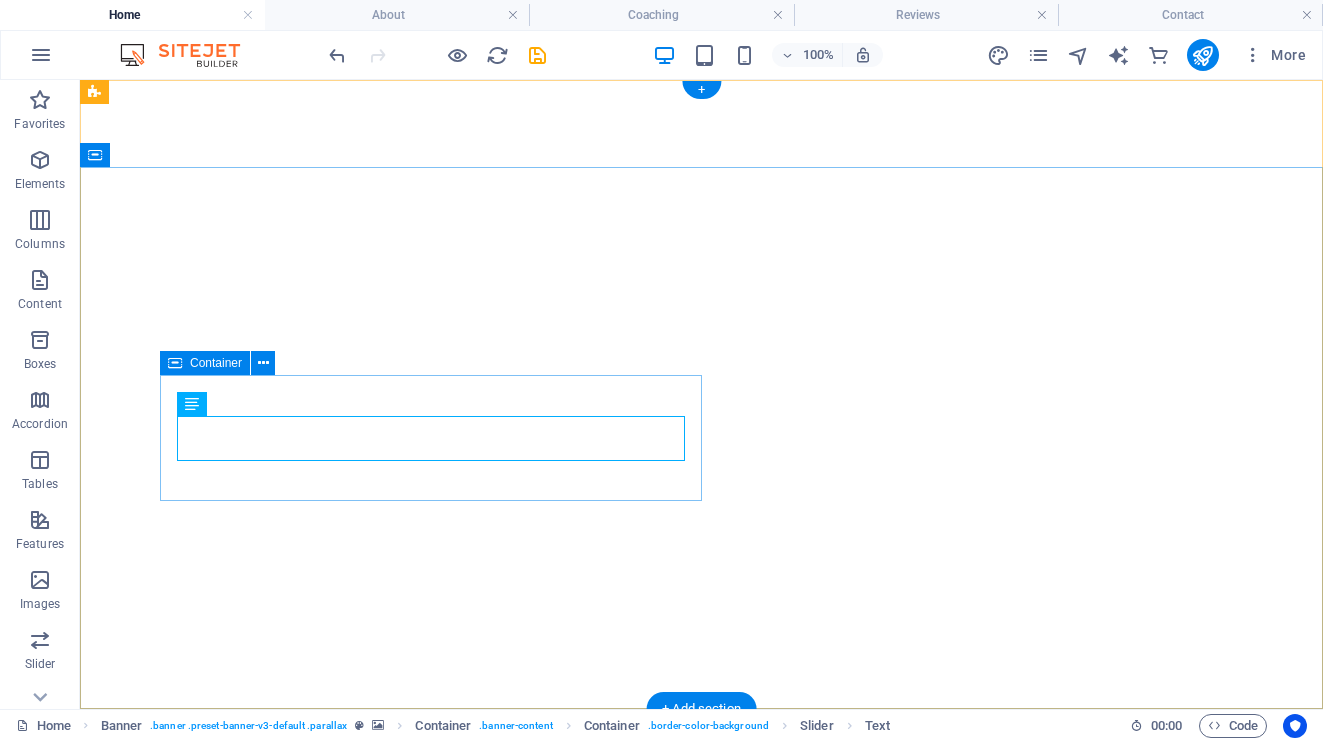 click on "REMOVE THE HURDLES IN YOUR LIFE START ATTRACTING THE LIFE YOU WANT WHERE THE MOUNTAINS TOUCH THE SKY." at bounding box center (431, 989) 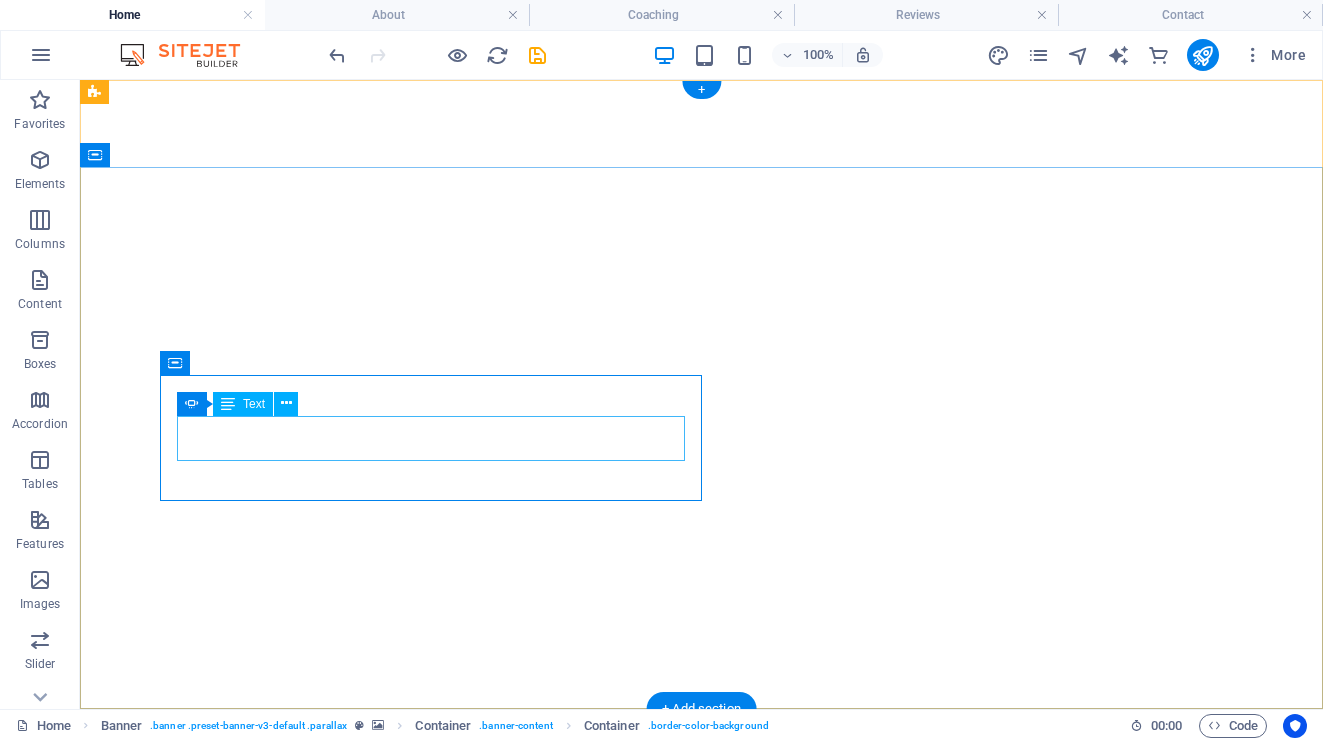 click on "WHERE THE MOUNTAINS TOUCH THE SKY." at bounding box center [-585, 1055] 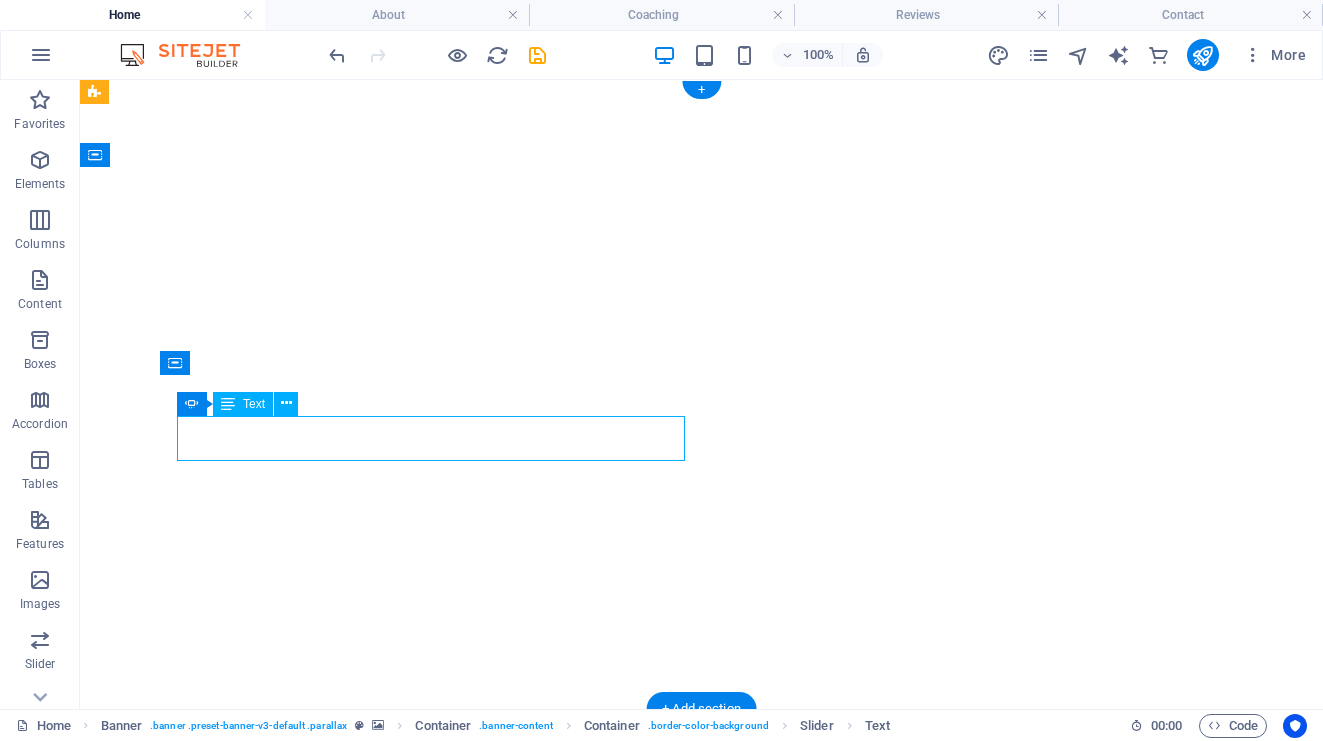 click on "WHERE THE MOUNTAINS TOUCH THE SKY." at bounding box center [-585, 1055] 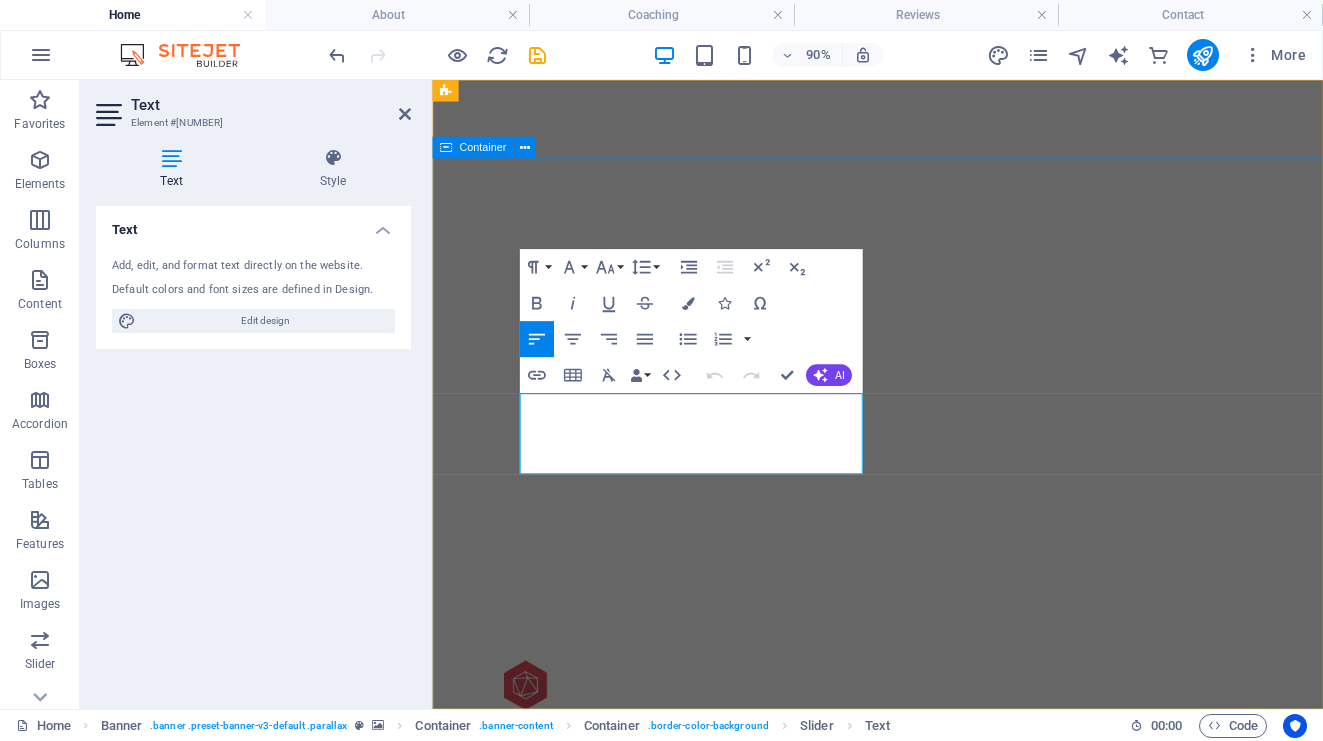 click on "REMOVE THE HURDLES IN YOUR LIFE START ATTRACTING THE LIFE YOU WANT WHERE THE MOUNTAINS TOUCH THE SKY." at bounding box center [927, 996] 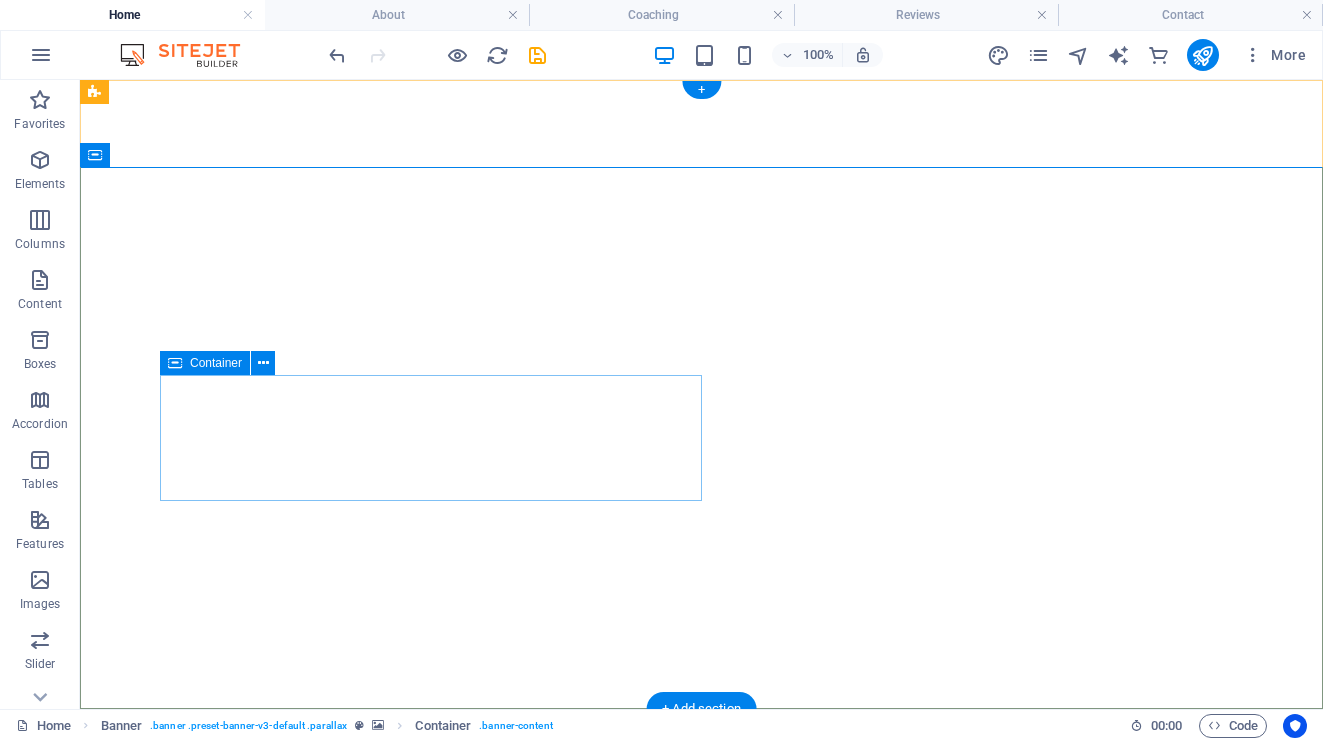 click on "REMOVE THE HURDLES IN YOUR LIFE START ATTRACTING THE LIFE YOU WANT WHERE THE MOUNTAINS TOUCH THE SKY." at bounding box center [431, 989] 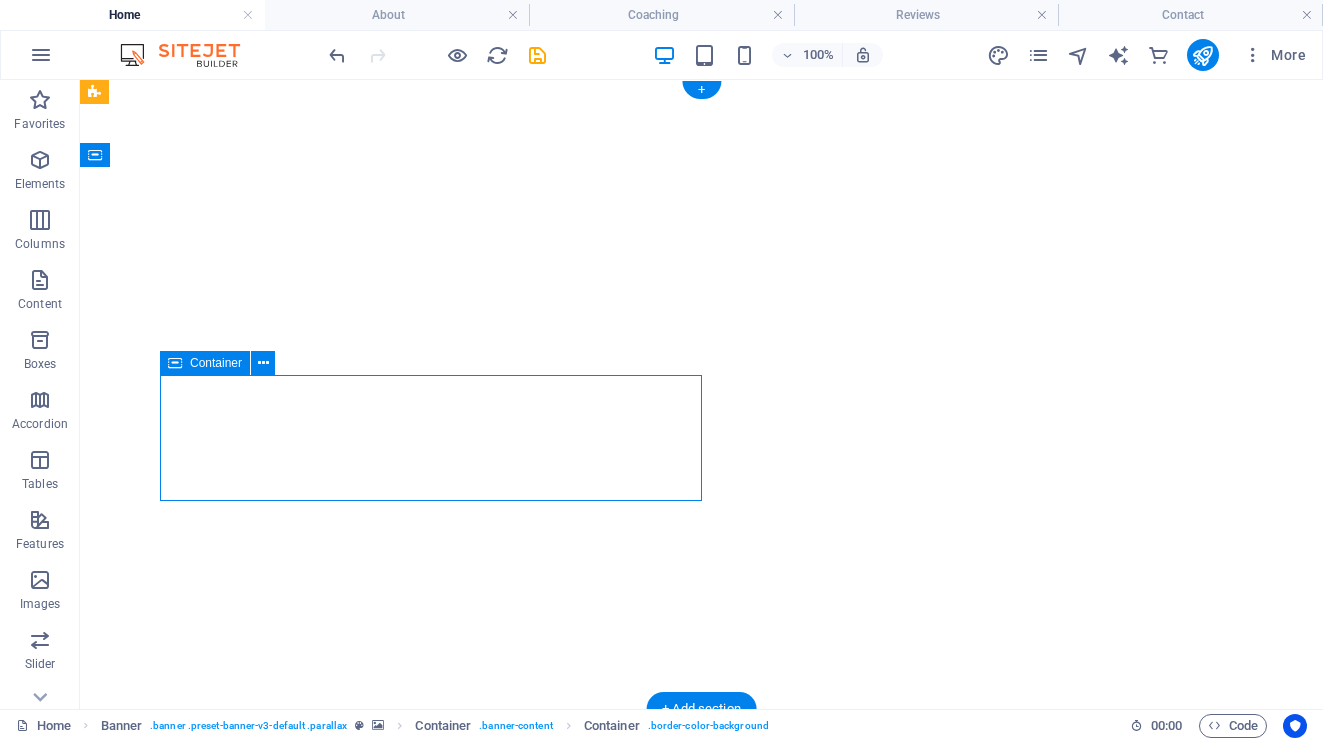 click on "REMOVE THE HURDLES IN YOUR LIFE START ATTRACTING THE LIFE YOU WANT WHERE THE MOUNTAINS TOUCH THE SKY." at bounding box center (431, 989) 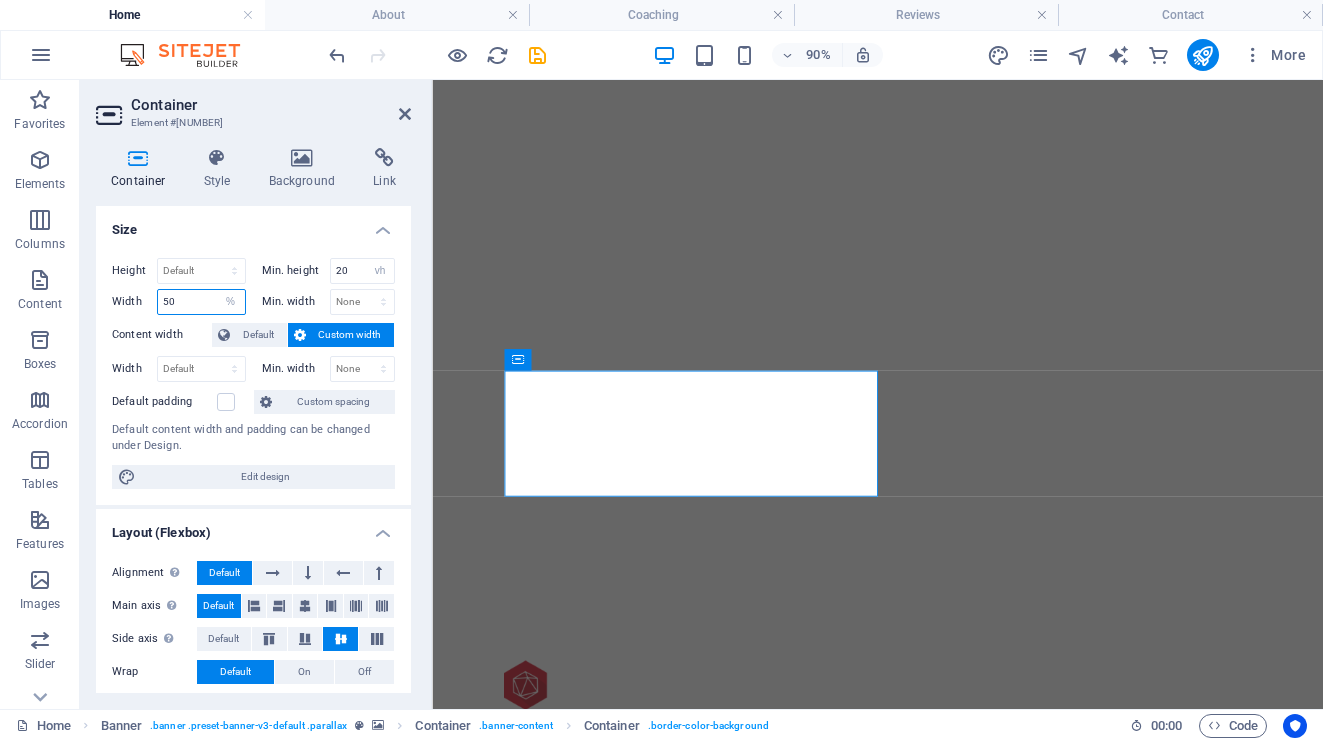 click on "50" at bounding box center [201, 302] 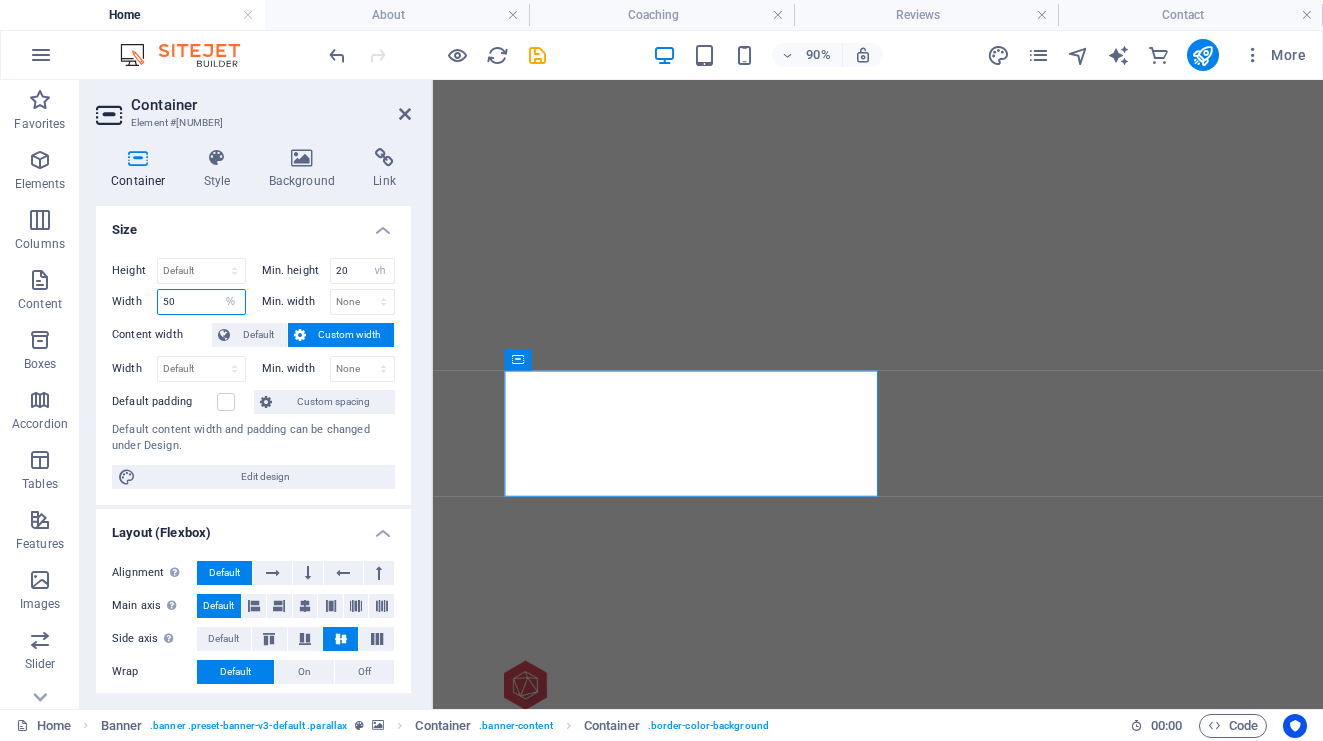 click on "50" at bounding box center [201, 302] 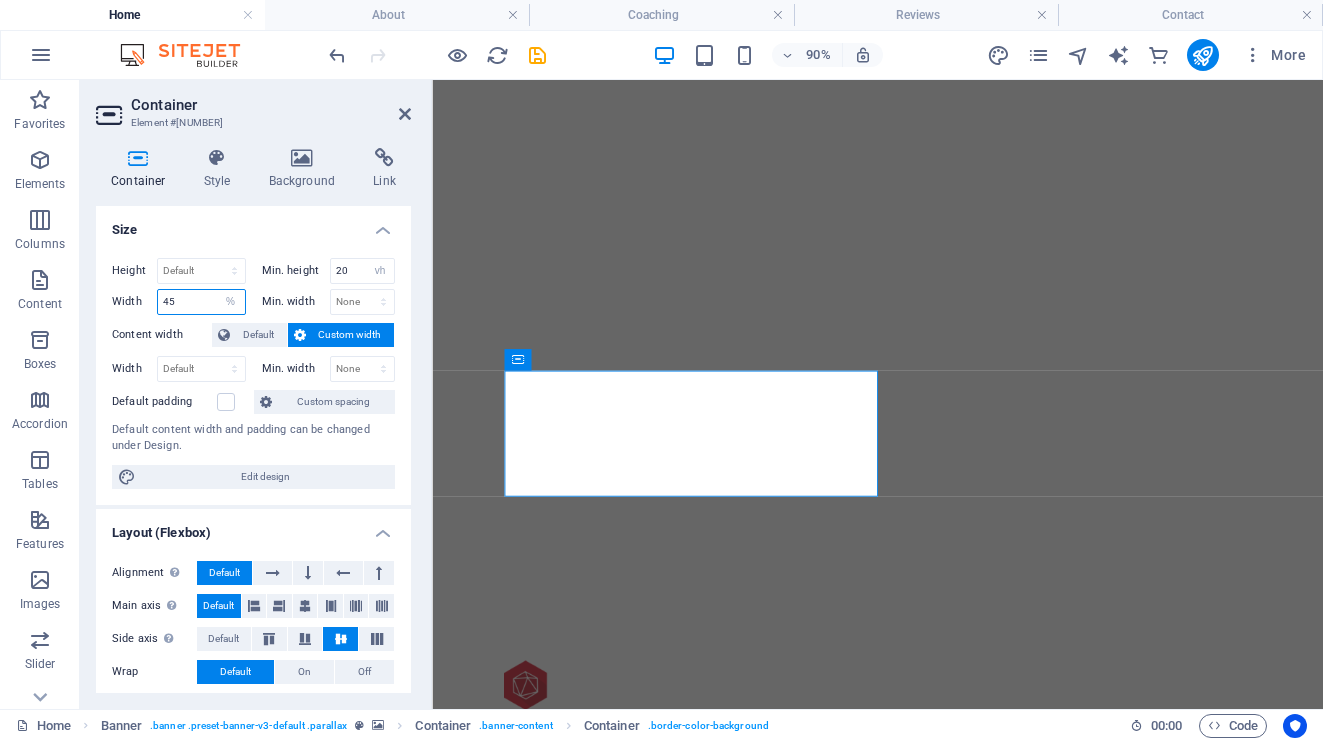 type on "45" 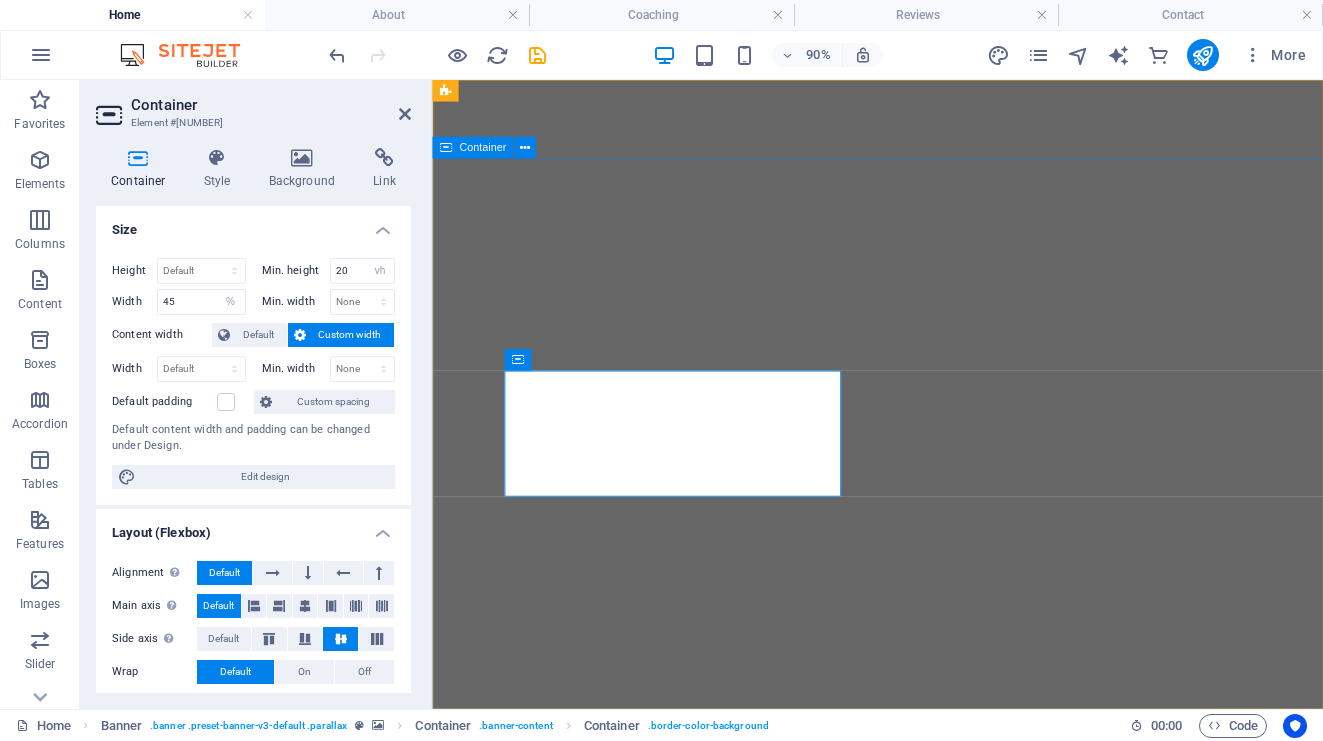 click on "REMOVE THE HURDLES IN YOUR LIFE START ATTRACTING THE LIFE YOU WANT WHERE THE MOUNTAINS TOUCH THE SKY." at bounding box center [927, 1066] 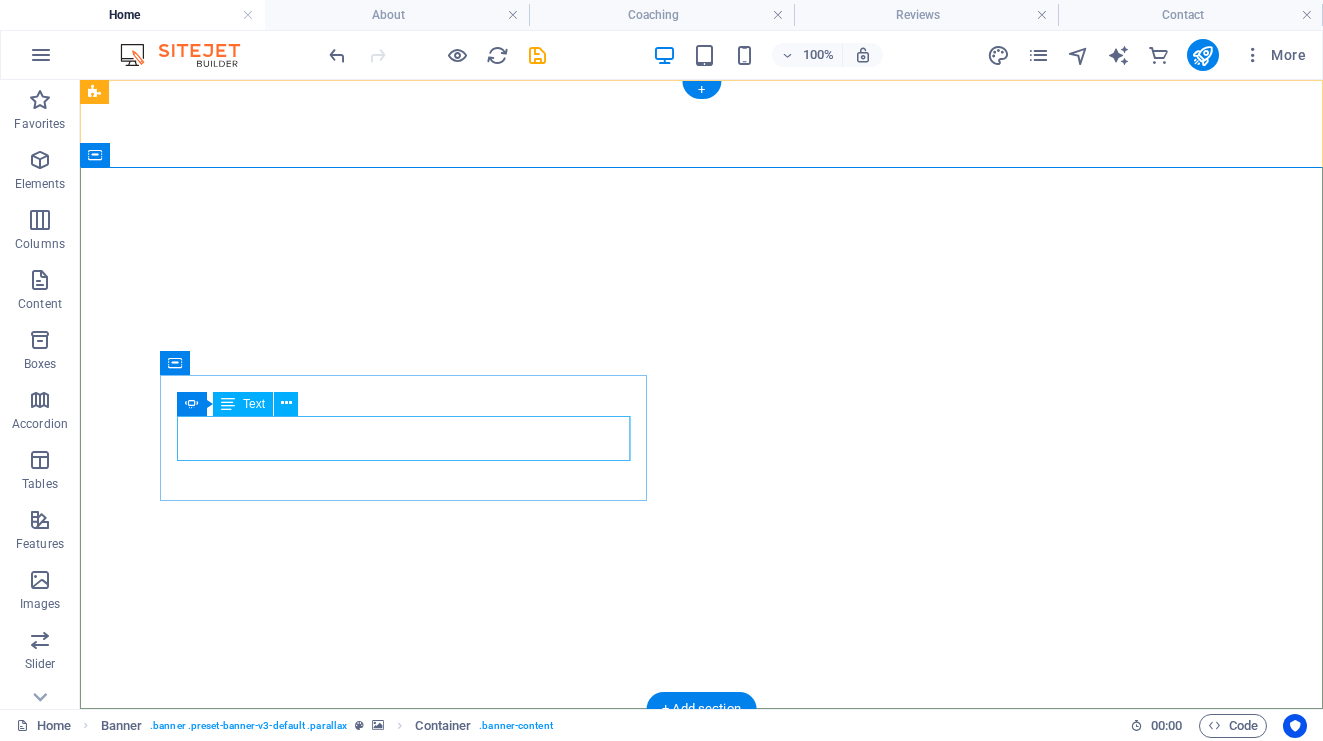 click on "START ATTRACTING THE LIFE YOU WANT" at bounding box center [-50, 1080] 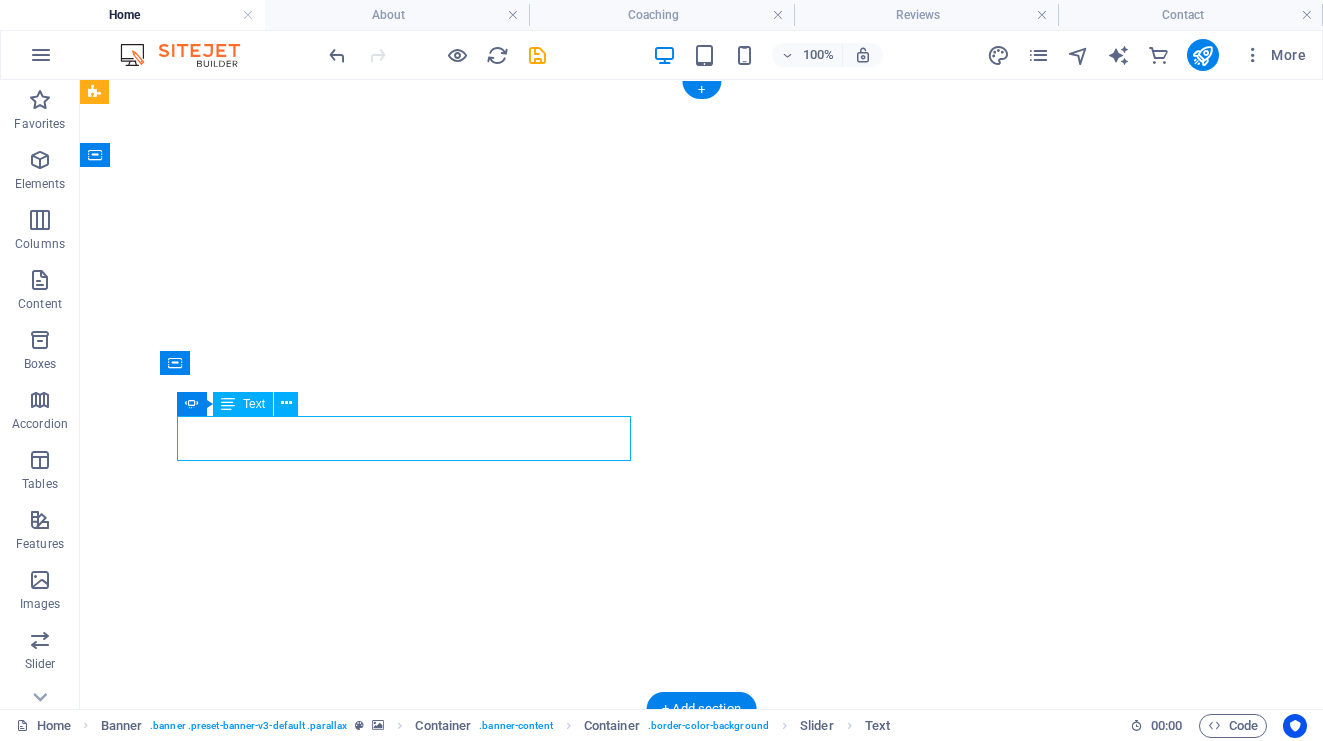 click on "START ATTRACTING THE LIFE YOU WANT" at bounding box center (-50, 1080) 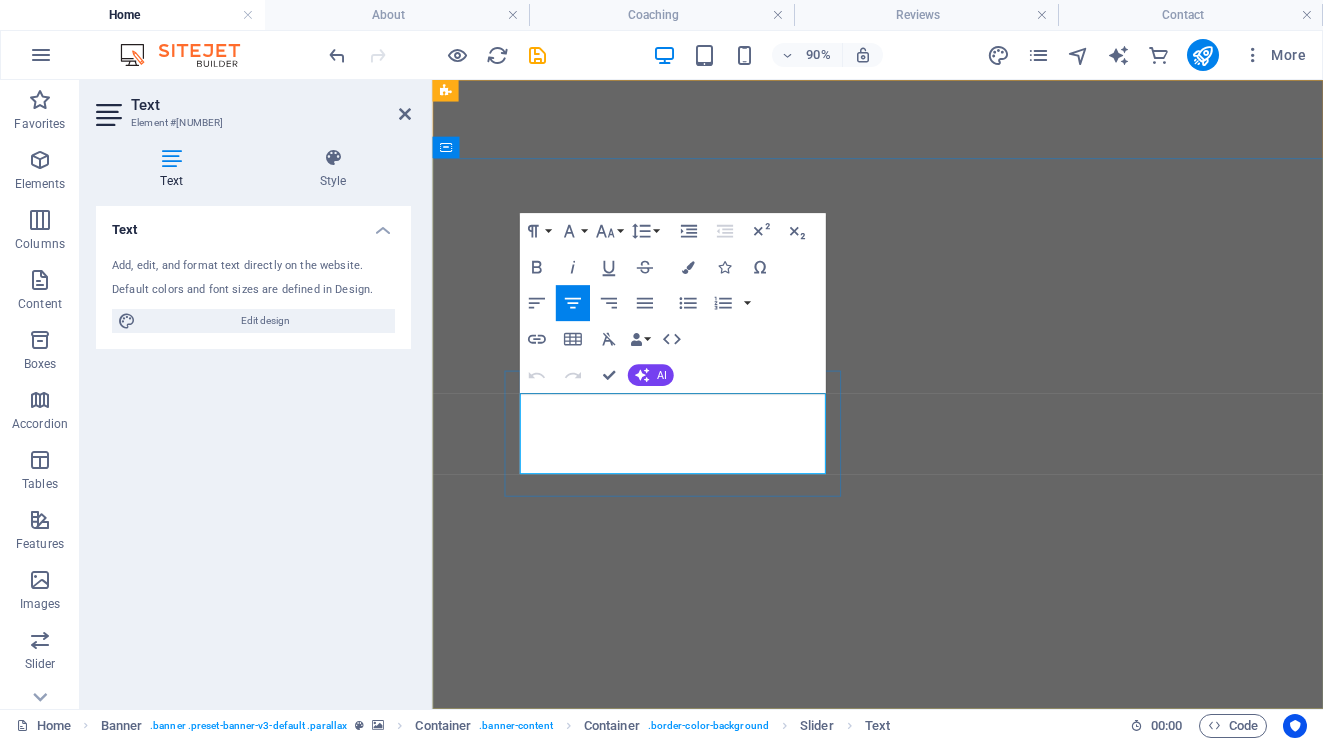 click on "START ATTRACTING THE LIFE YOU WANT" at bounding box center [359, 1147] 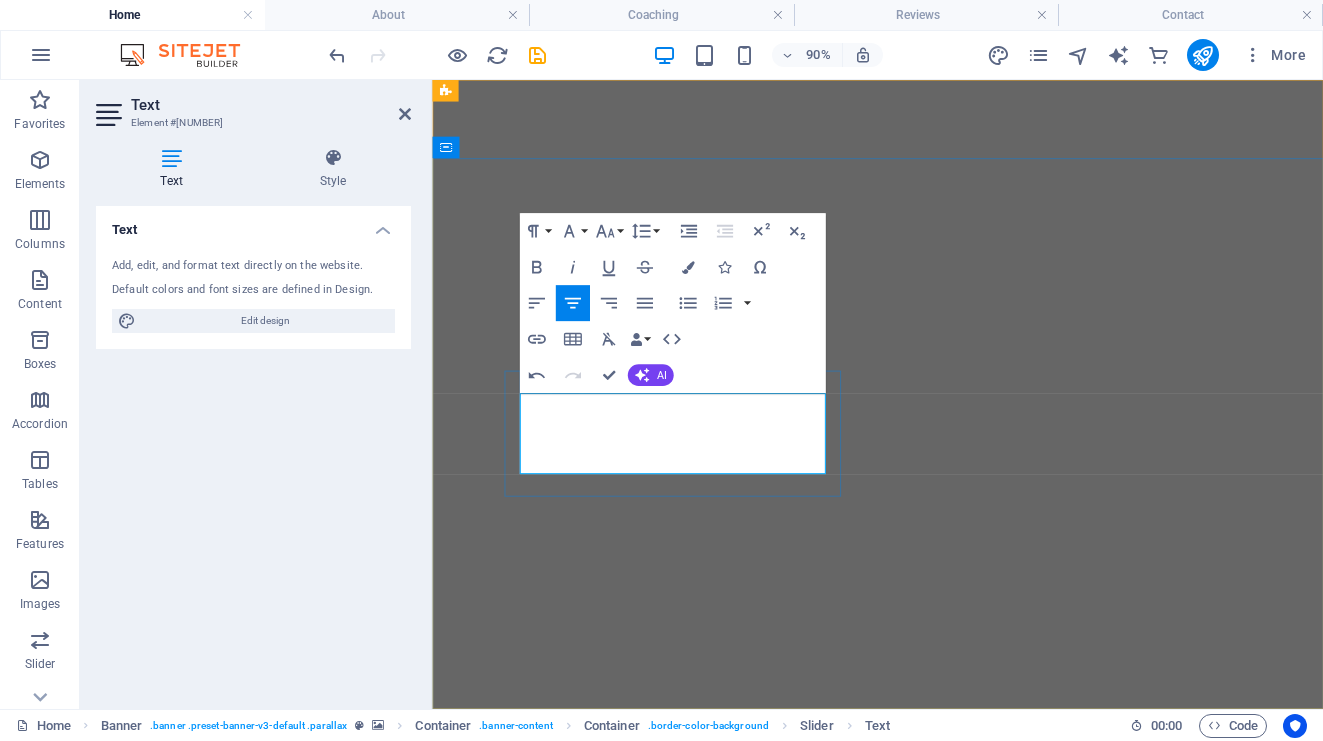 click on "START Adventure, tradition, and beauty THE LIFE YOU WANT" at bounding box center (359, 1147) 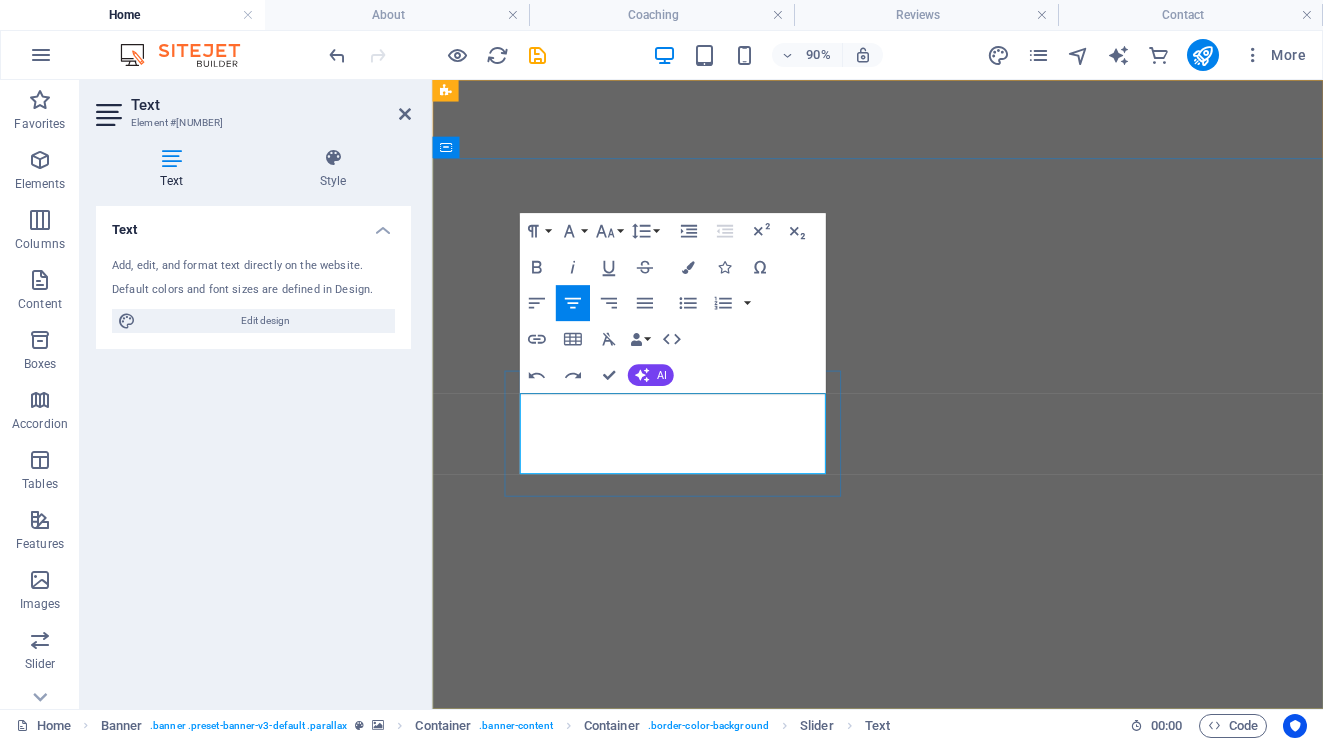 click on "START Adventure, tradition, and beauty THE LIFE YOU WANT" at bounding box center [359, 1147] 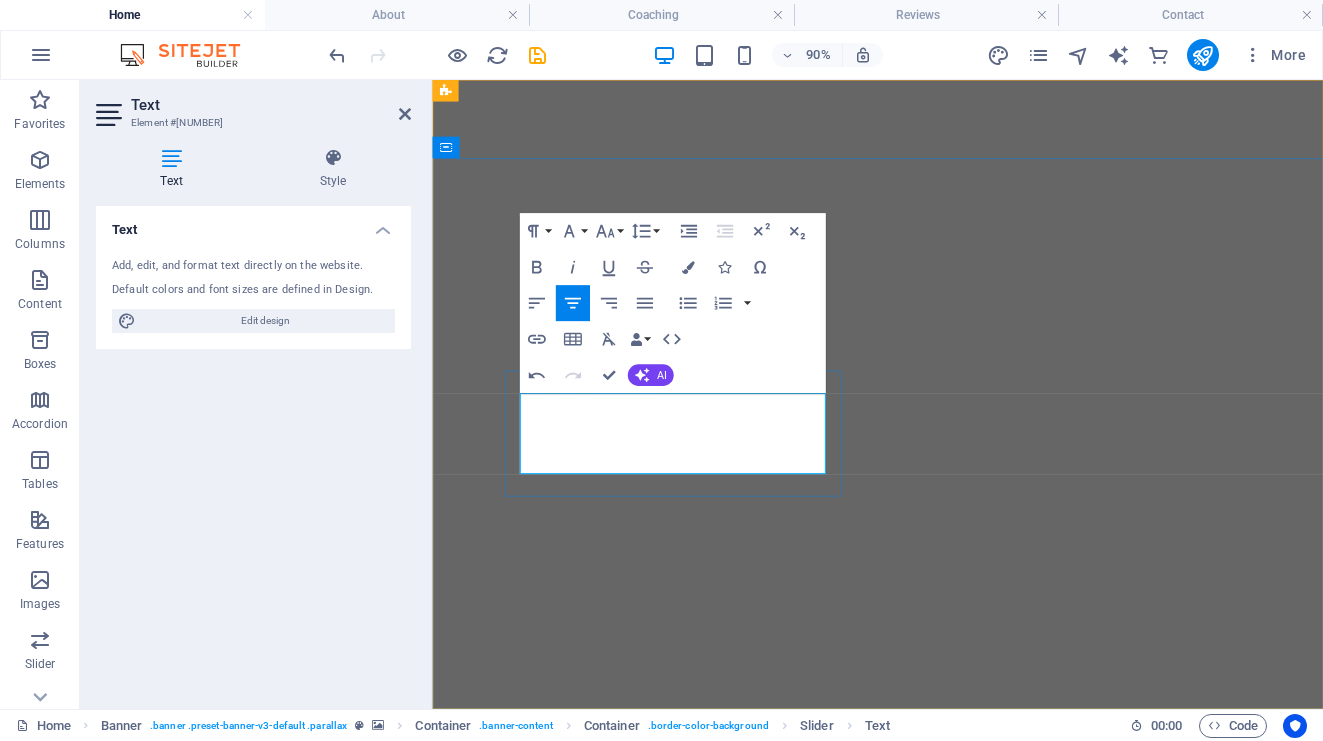 click on "START ADVENTURE, tradition, and beauty THE LIFE YOU WANT" at bounding box center (359, 1147) 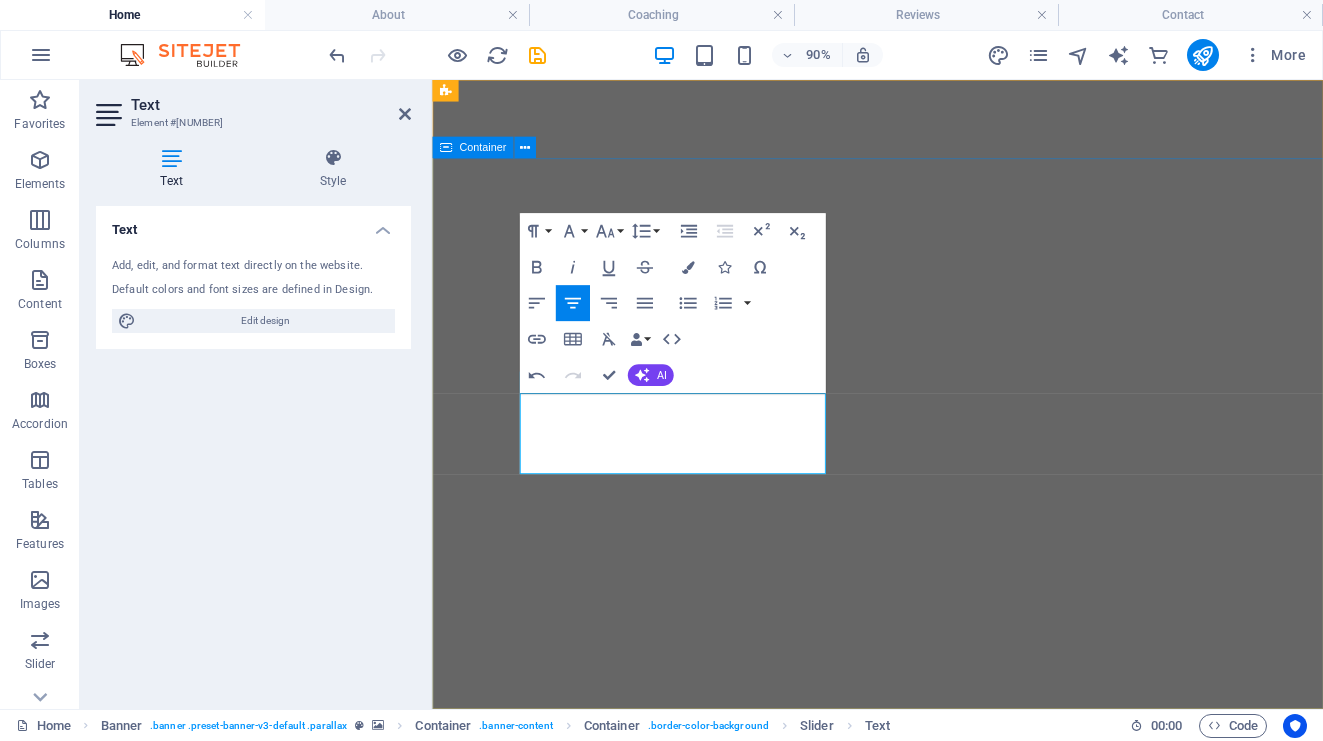 click on "REMOVE THE HURDLES IN YOUR LIFE  ADVENTURE, TRADITION, AND BEAUTY  WHERE THE MOUNTAINS TOUCH THE SKY." at bounding box center [927, 1066] 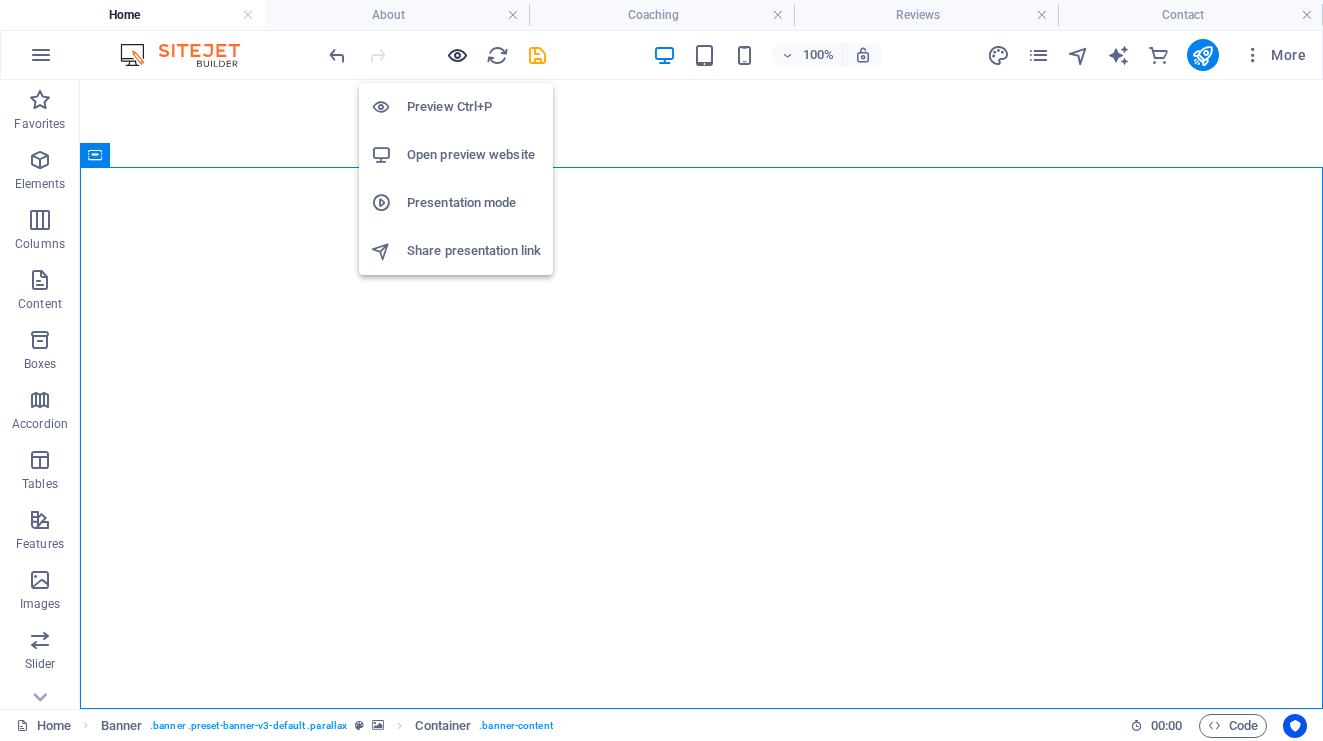 click at bounding box center (457, 55) 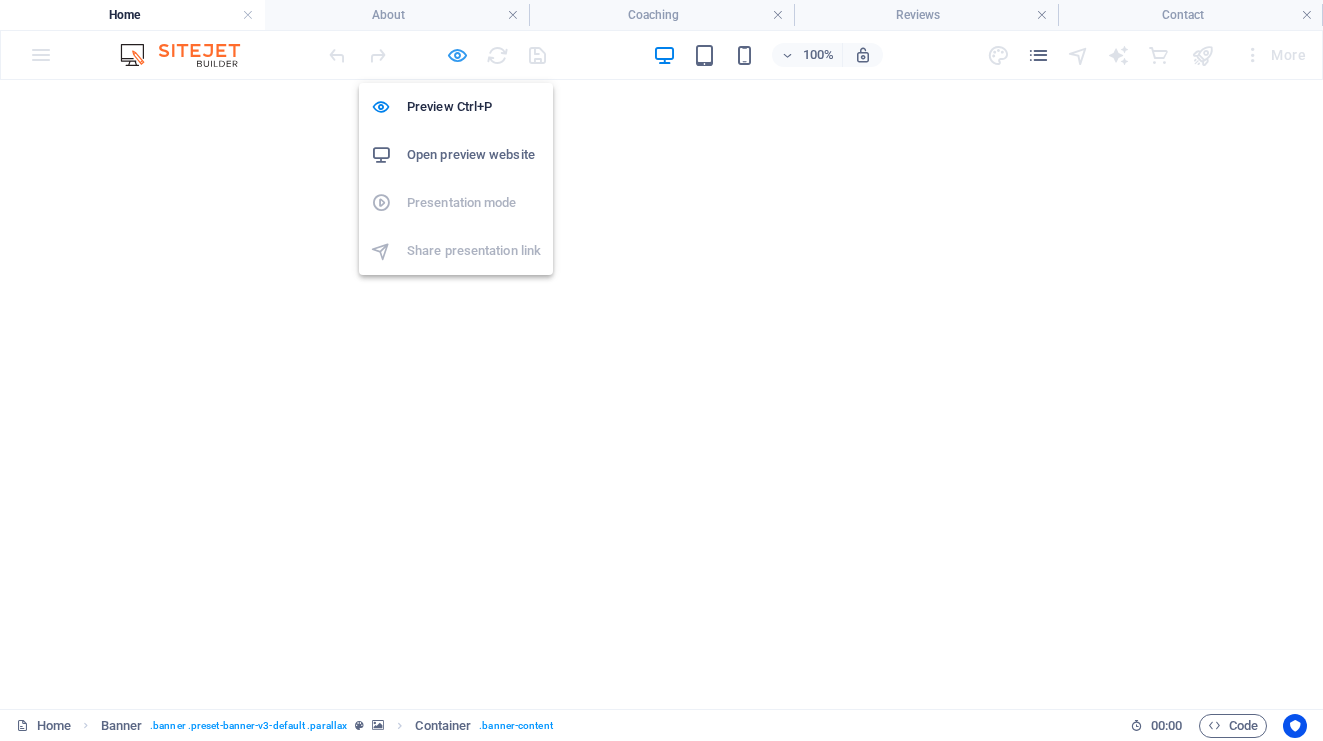 click at bounding box center [457, 55] 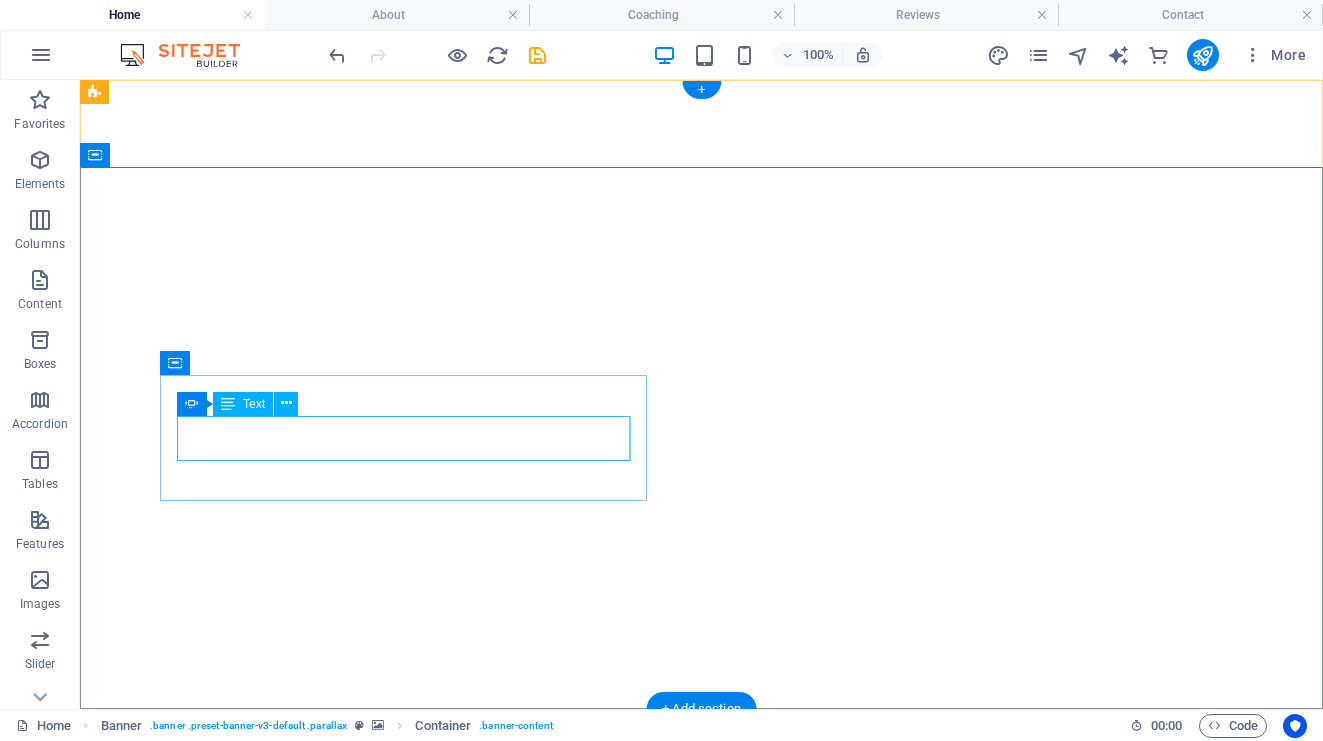 click on "REMOVE THE HURDLES IN YOUR LIFE" at bounding box center [404, 965] 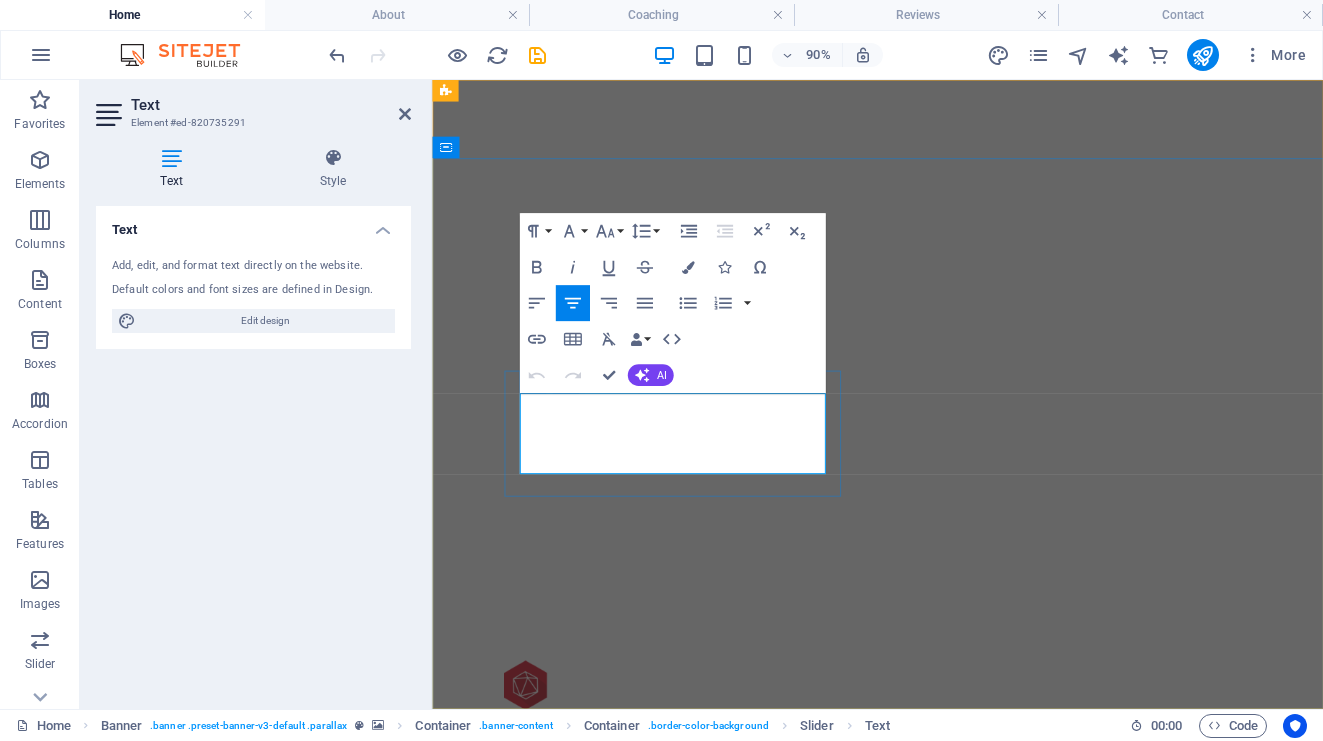 click on "REMOVE THE HURDLES IN YOUR LIFE" at bounding box center (699, 987) 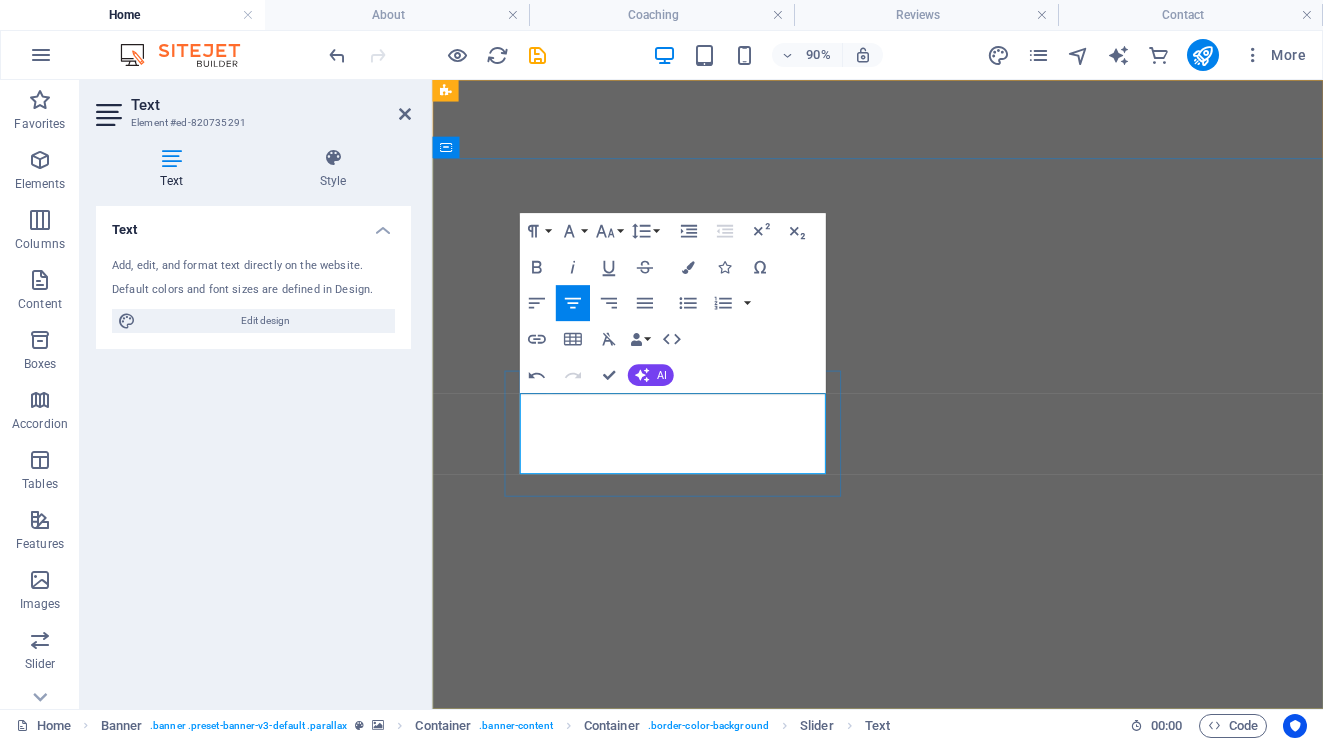 drag, startPoint x: 668, startPoint y: 451, endPoint x: 693, endPoint y: 500, distance: 55.00909 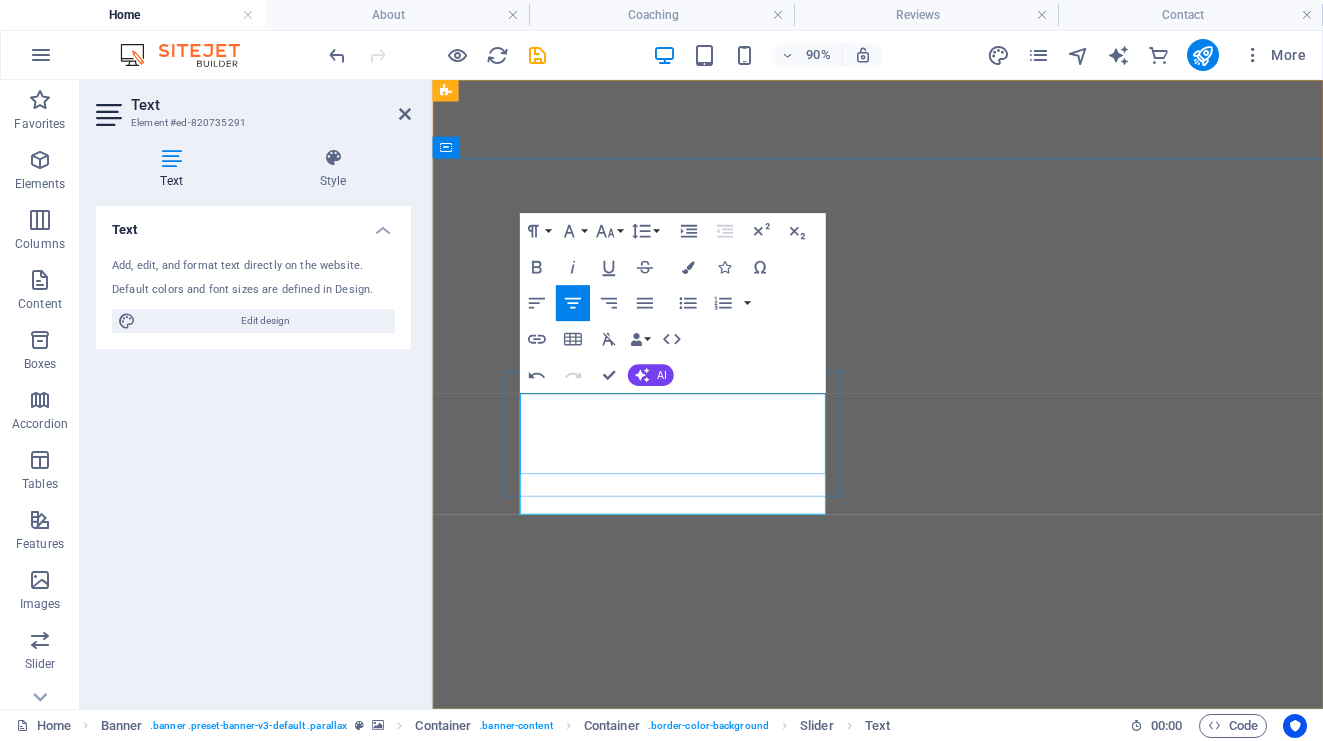 drag, startPoint x: 771, startPoint y: 499, endPoint x: 859, endPoint y: 515, distance: 89.44272 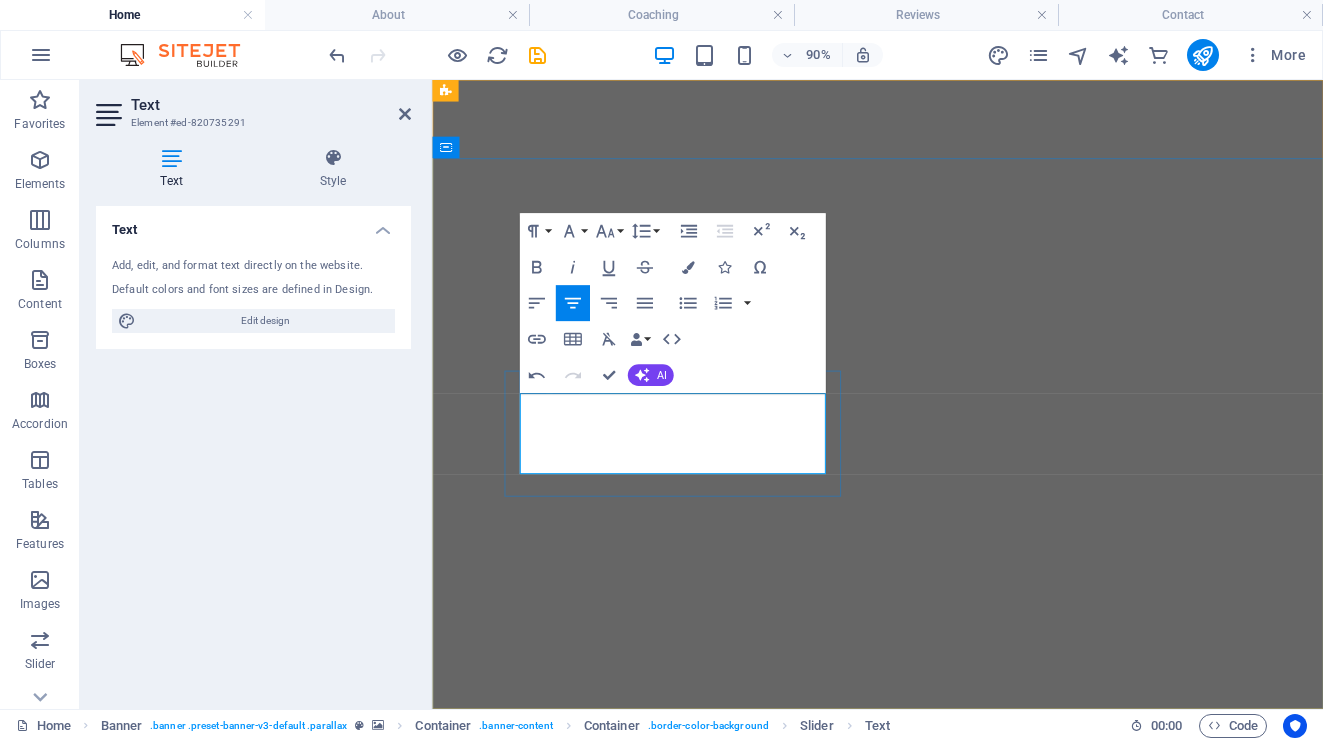 drag, startPoint x: 692, startPoint y: 456, endPoint x: 531, endPoint y: 449, distance: 161.1521 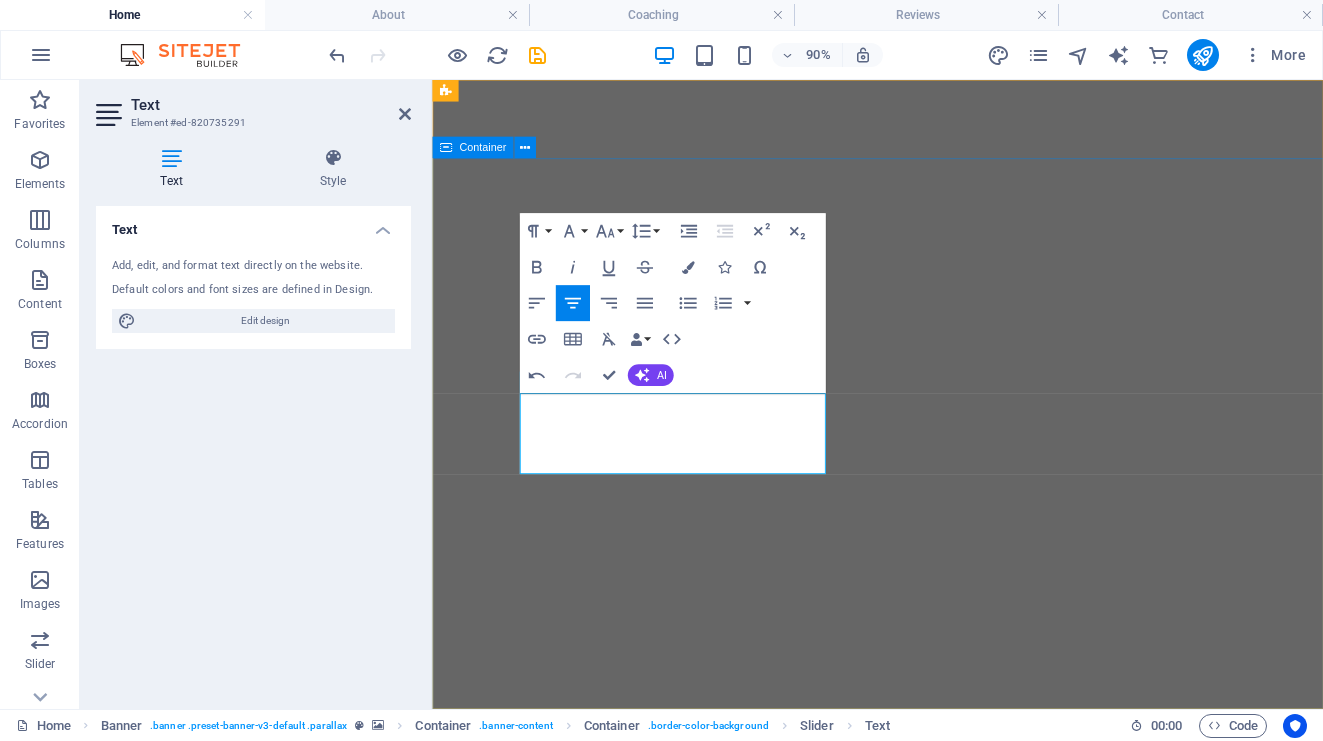 click on "WHERE EVERY SEASON FEELS MAGICAL LIFE ADVENTURE, TRADITION, AND BEAUTY WHERE THE MOUNTAINS TOUCH THE SKY." at bounding box center (927, 1066) 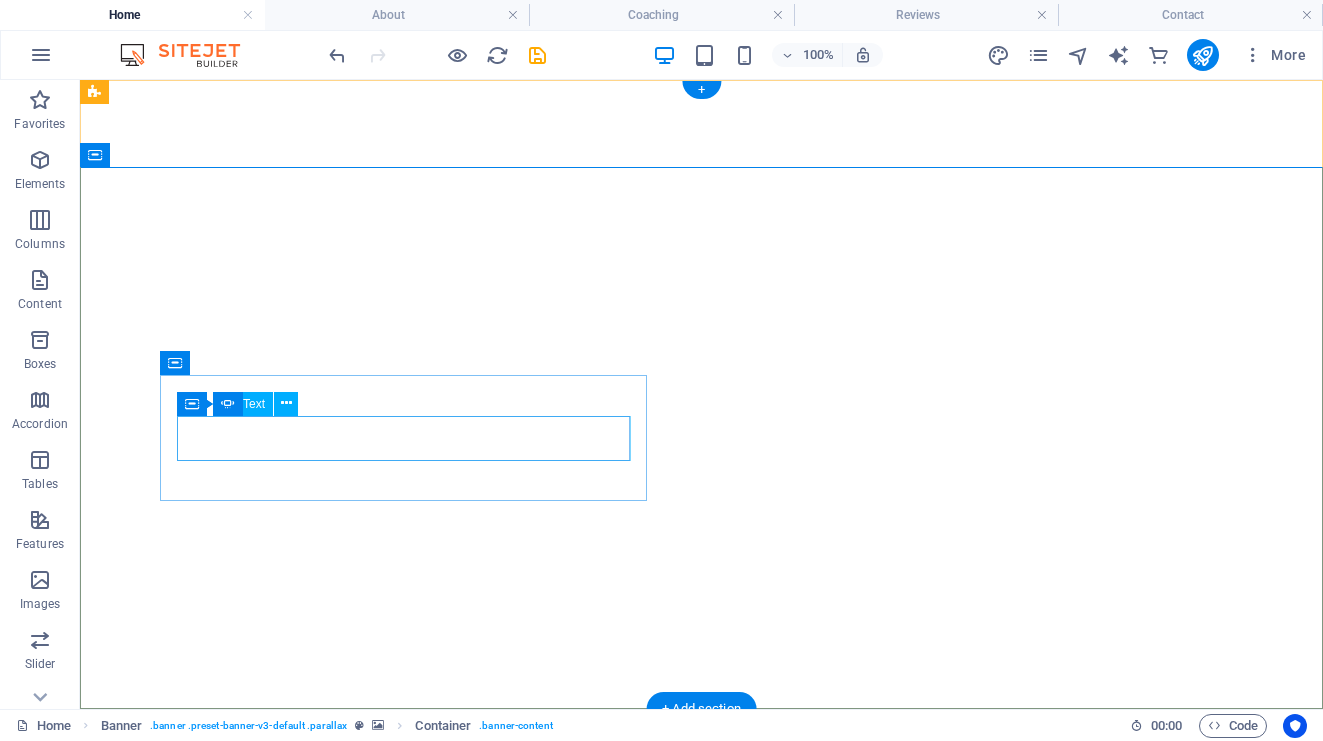 click on "WHERE EVERY SEASON FEELS MAGICAL LIFE" at bounding box center [404, 965] 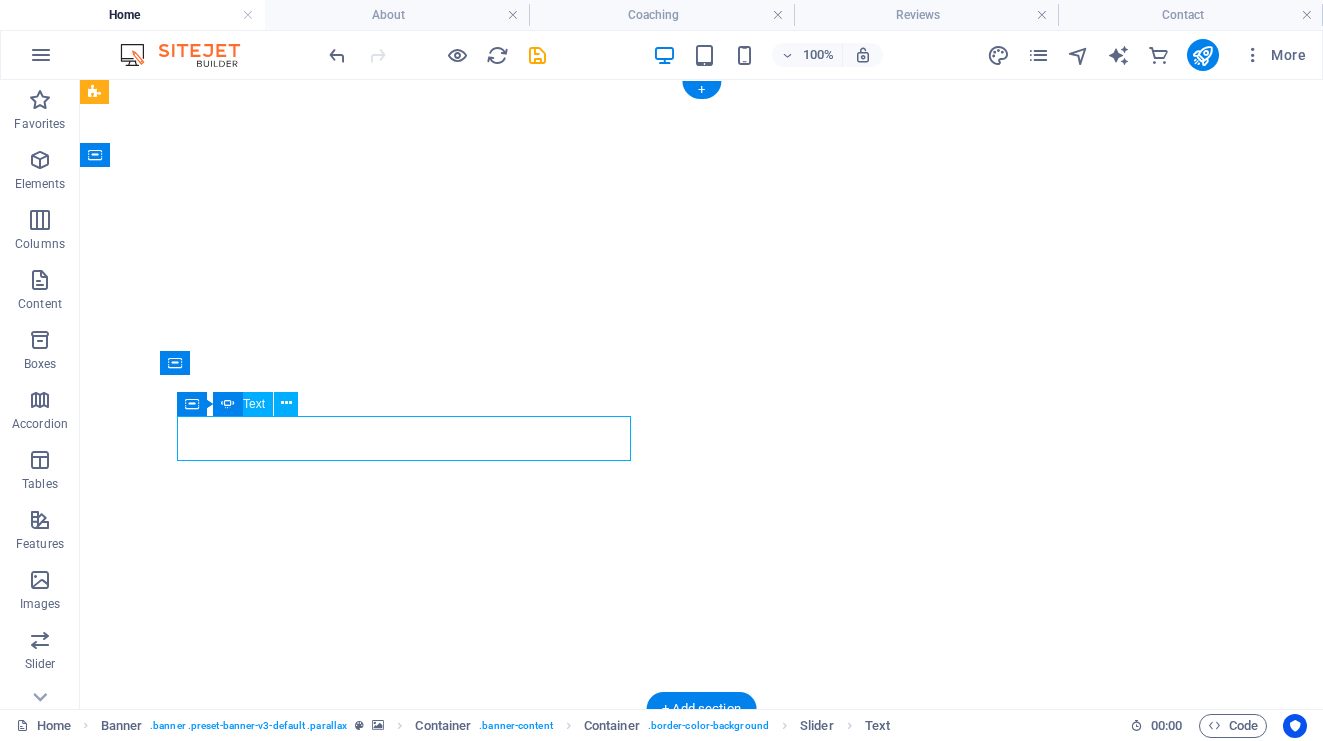 click on "WHERE EVERY SEASON FEELS MAGICAL LIFE" at bounding box center (404, 965) 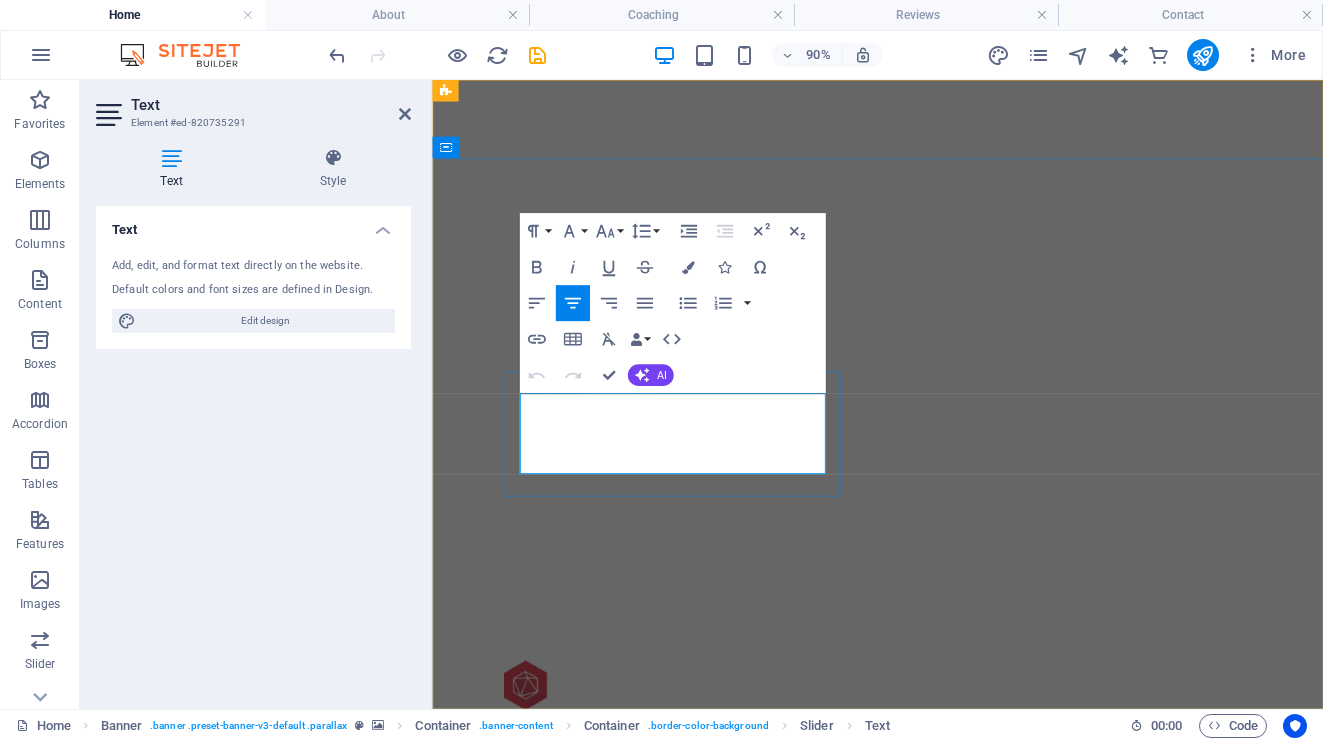 click on "WHERE EVERY SEASON FEELS MAGICAL LIFE" at bounding box center [699, 987] 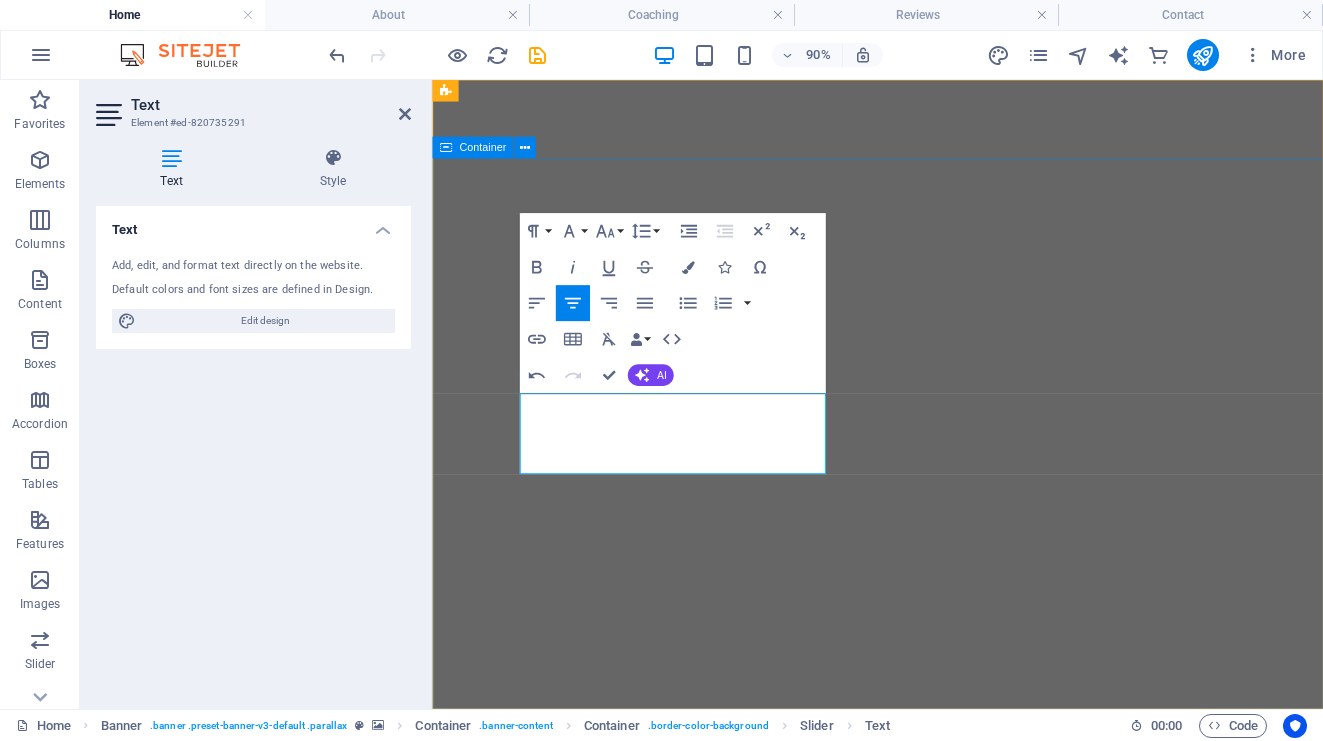click on "WHERE EVERY SEASON FEELS MAGICAL   ADVENTURE, TRADITION, AND BEAUTY  WHERE THE MOUNTAINS TOUCH THE SKY." at bounding box center (927, 1066) 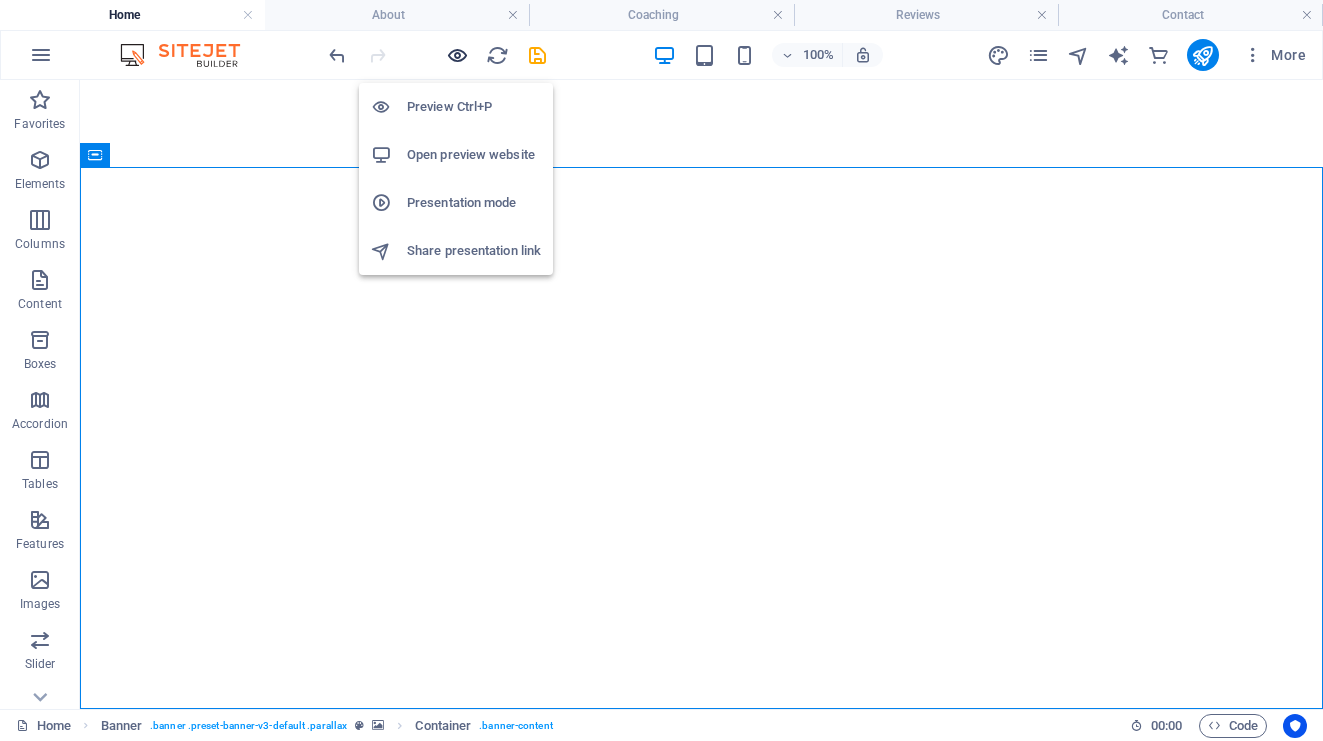 click at bounding box center [457, 55] 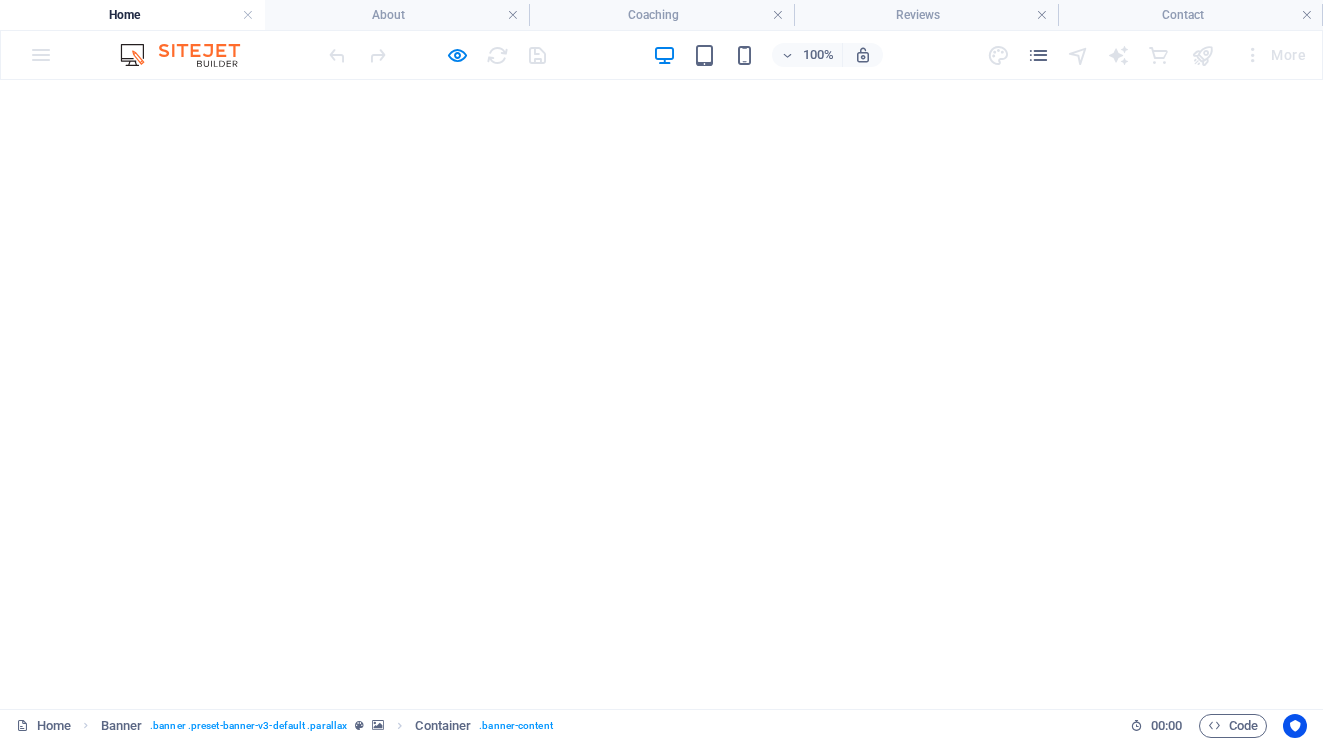 click on "WHERE THE MOUNTAINS TOUCH THE SKY." at bounding box center [-683, 1055] 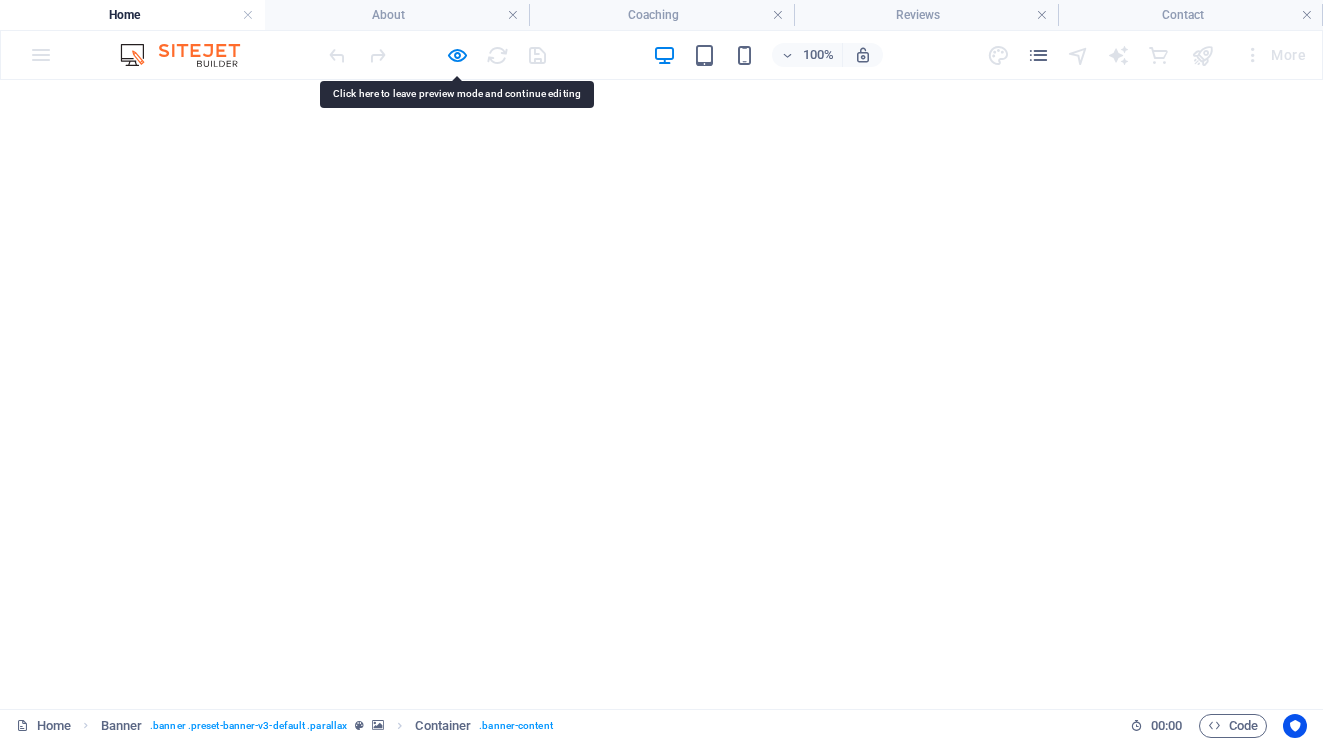 click on "WHERE THE MOUNTAINS TOUCH THE SKY." at bounding box center [-683, 1055] 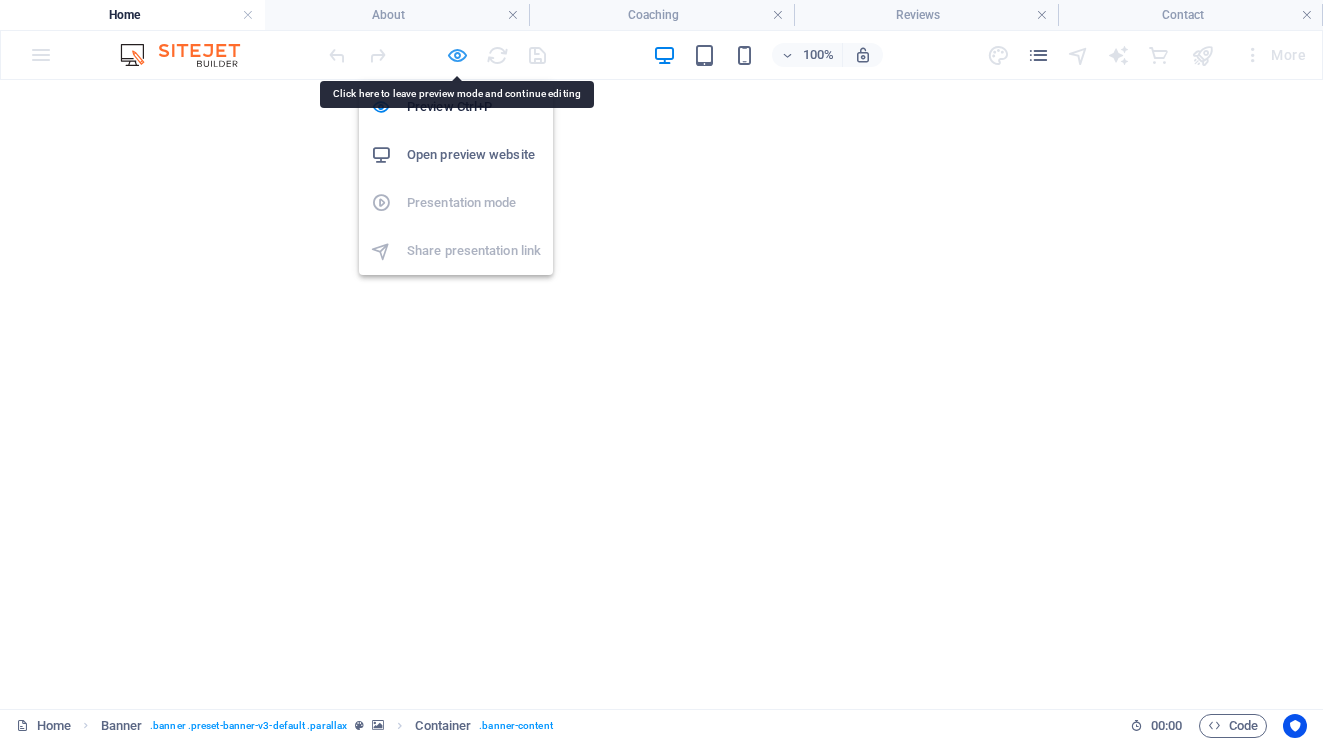 click at bounding box center [457, 55] 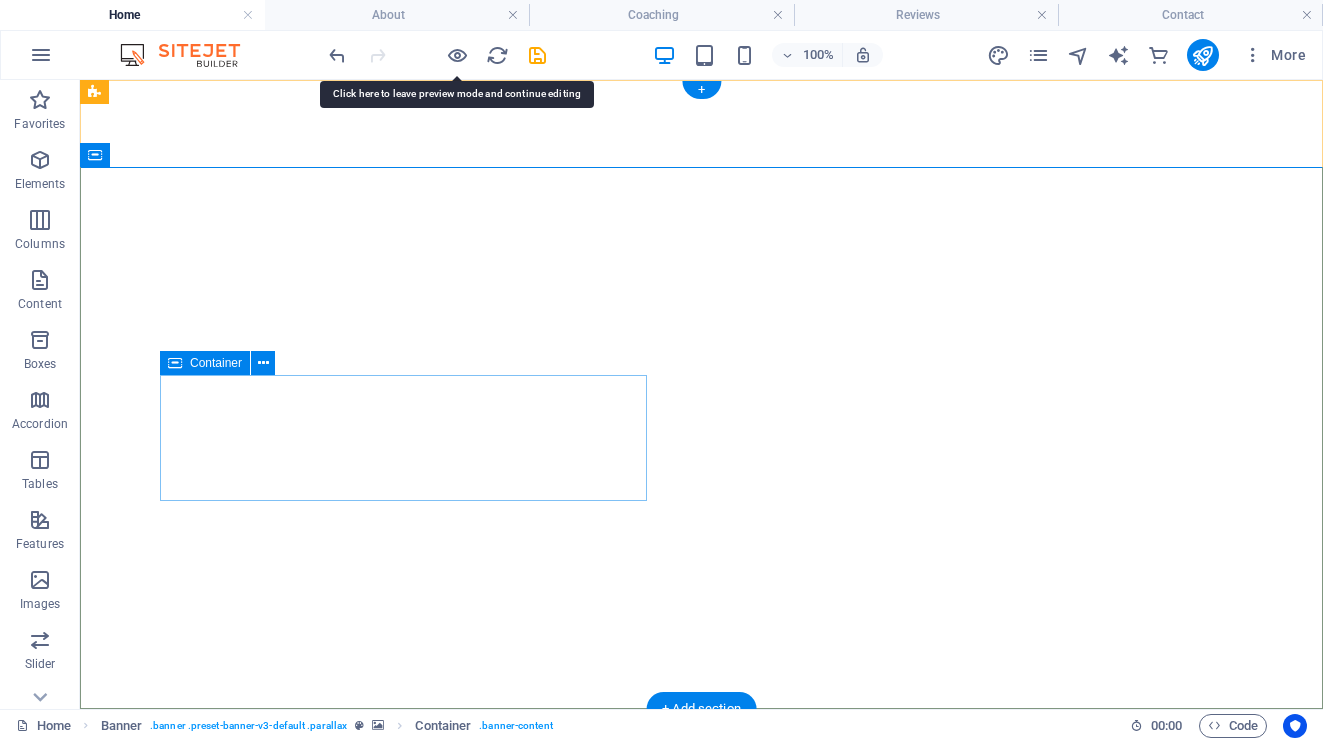 click on "WHERE EVERY SEASON FEELS MAGICAL   ADVENTURE, TRADITION, AND BEAUTY  WHERE THE MOUNTAINS TOUCH THE SKY." at bounding box center (403, 989) 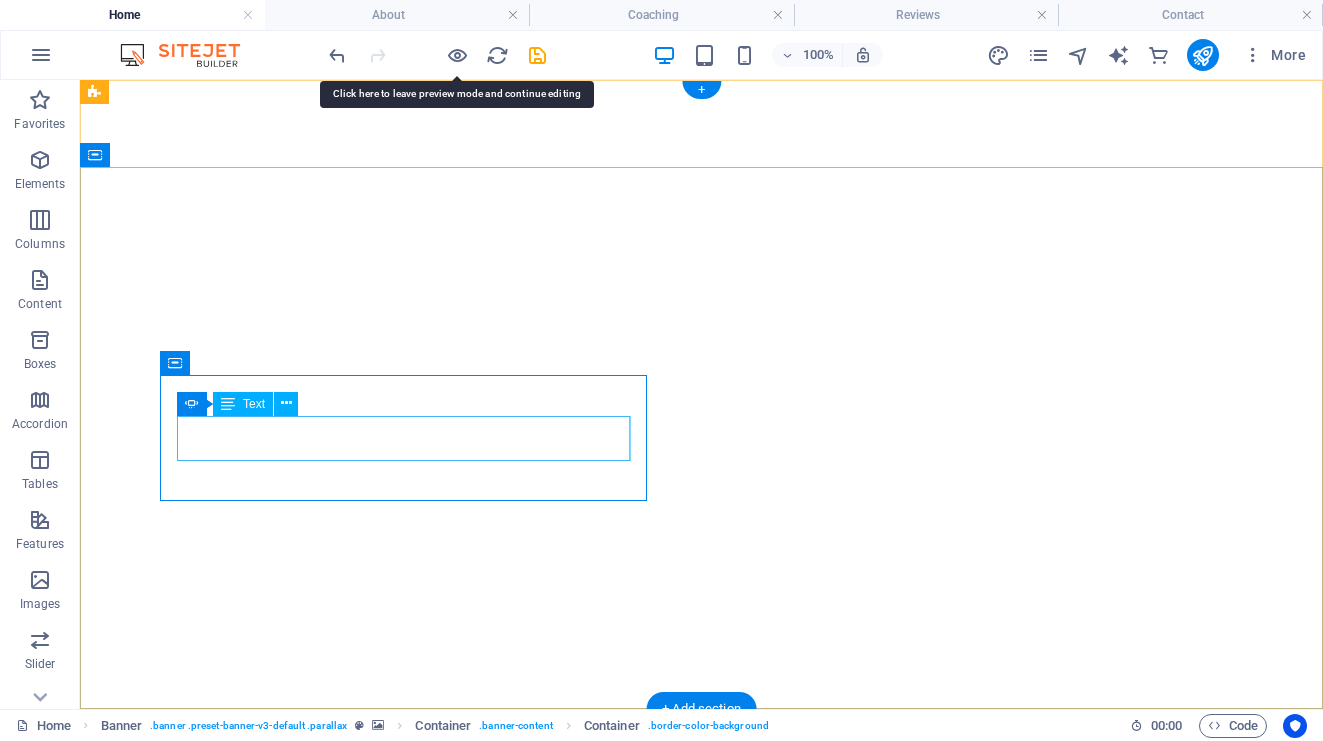 click on "WHERE THE MOUNTAINS TOUCH THE SKY." at bounding box center (-504, 1055) 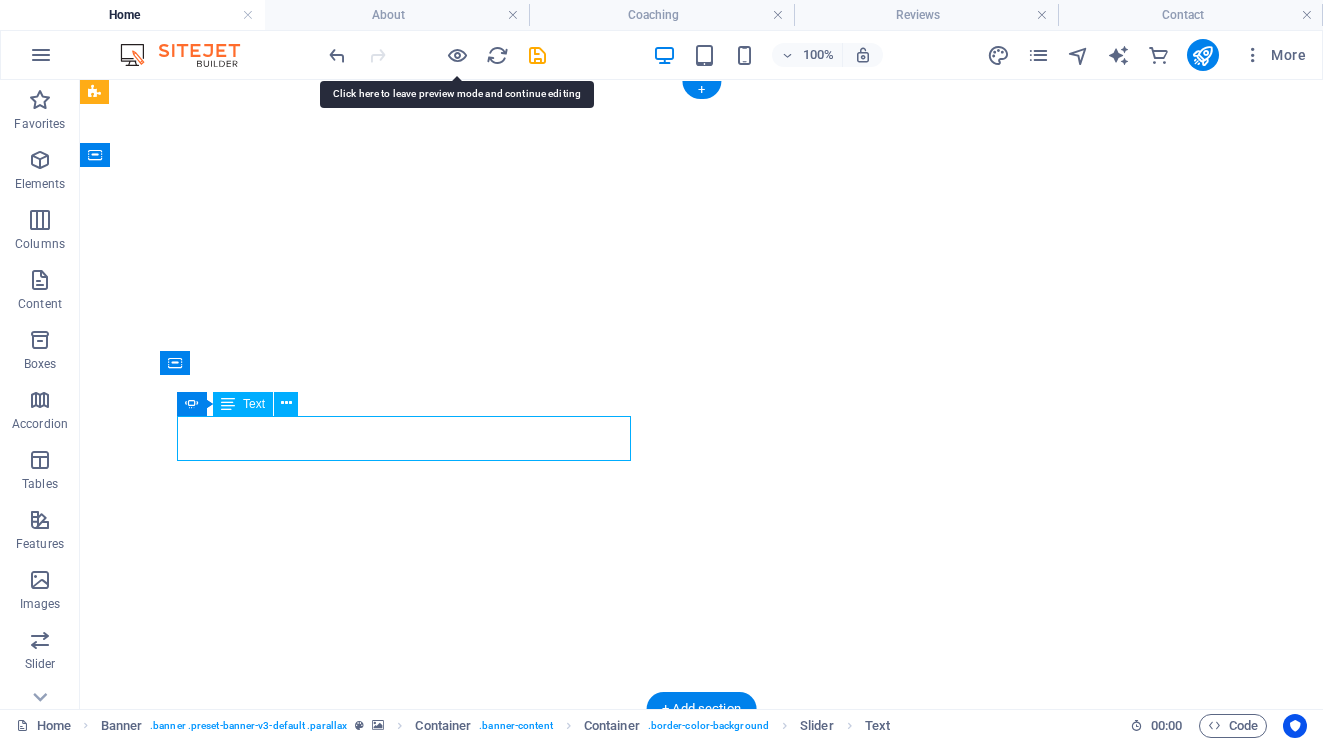 click on "WHERE THE MOUNTAINS TOUCH THE SKY." at bounding box center (-504, 1055) 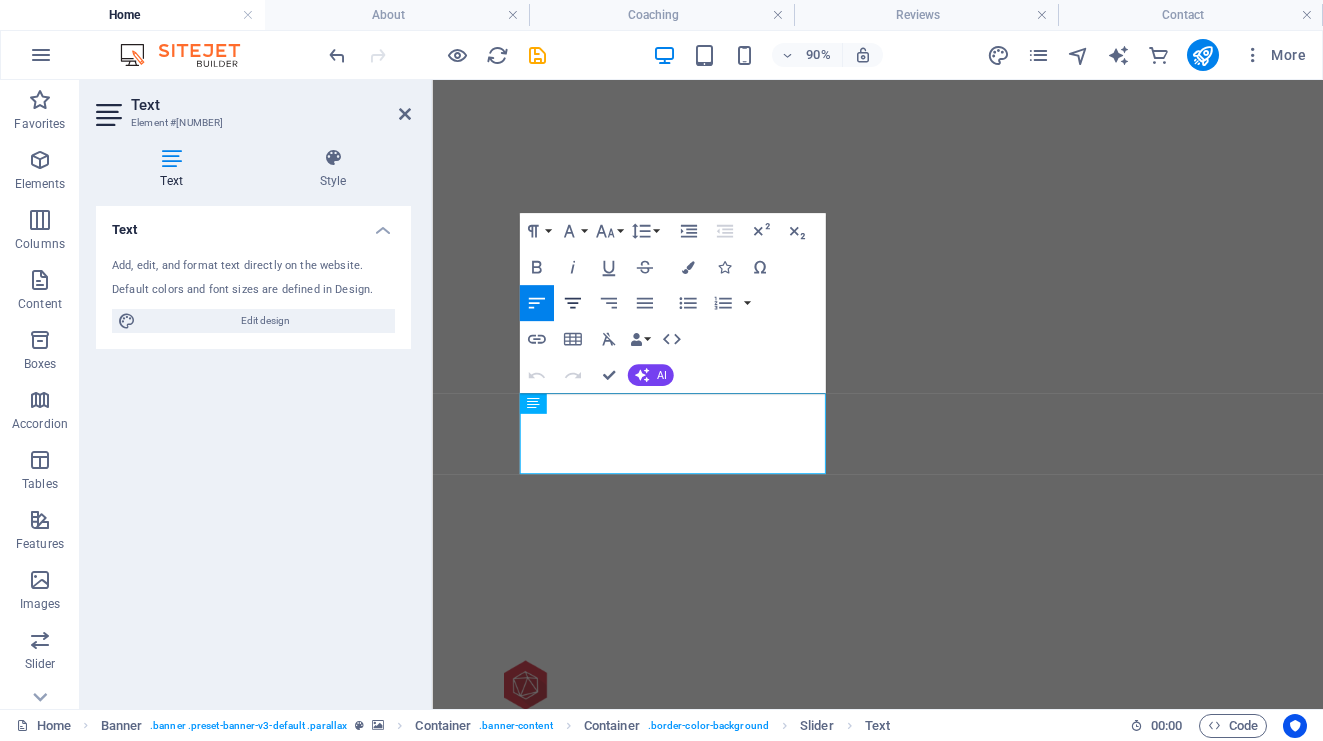 click 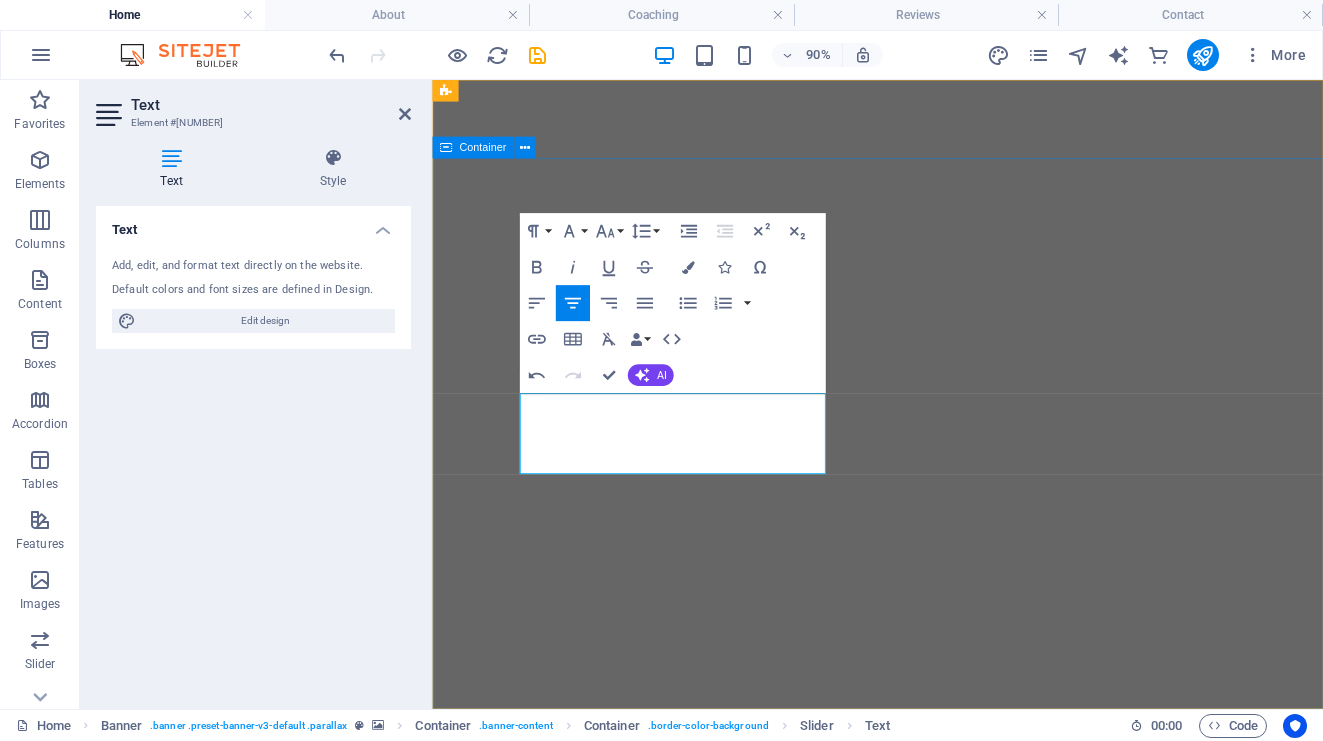 click on "WHERE EVERY SEASON FEELS MAGICAL   ADVENTURE, TRADITION, AND BEAUTY  WHERE THE MOUNTAINS TOUCH THE SKY." at bounding box center [927, 1066] 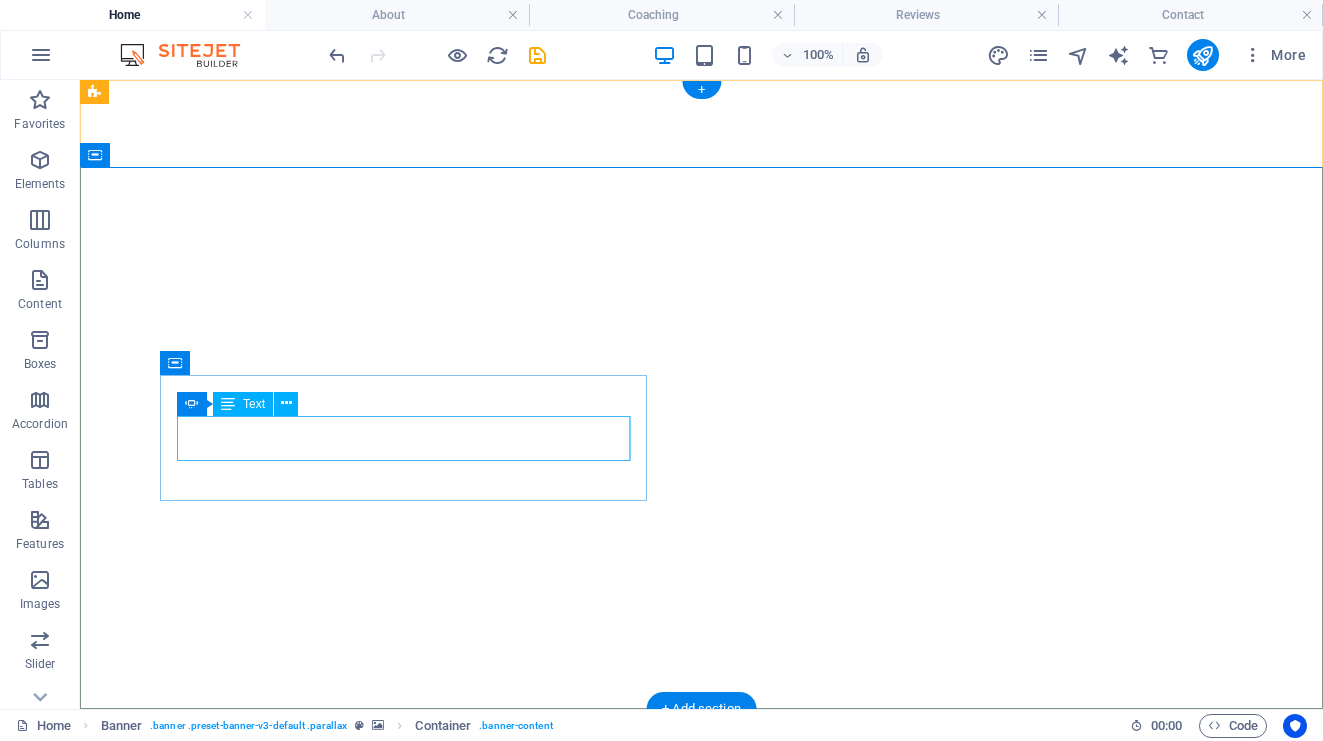 click on "WHERE THE MOUNTAINS TOUCH THE SKY." at bounding box center [-504, 1055] 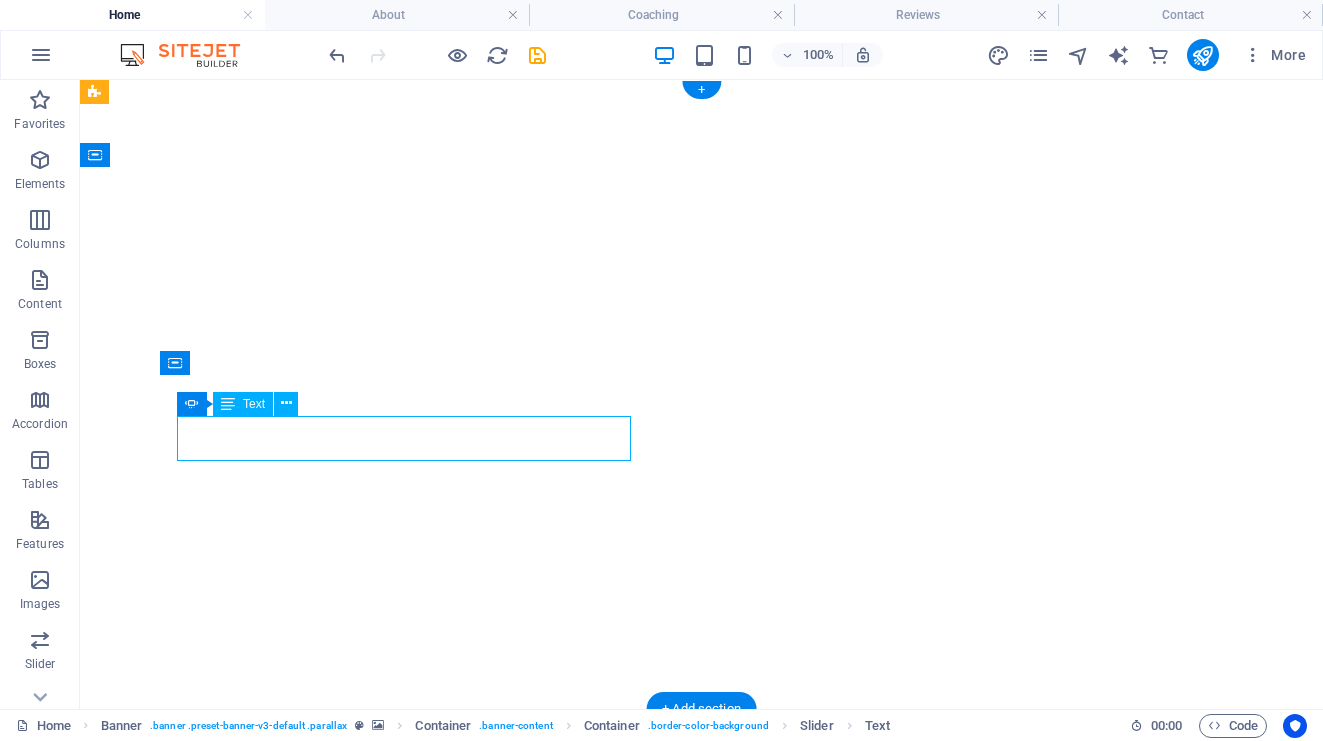 click on "WHERE THE MOUNTAINS TOUCH THE SKY." at bounding box center [-504, 1055] 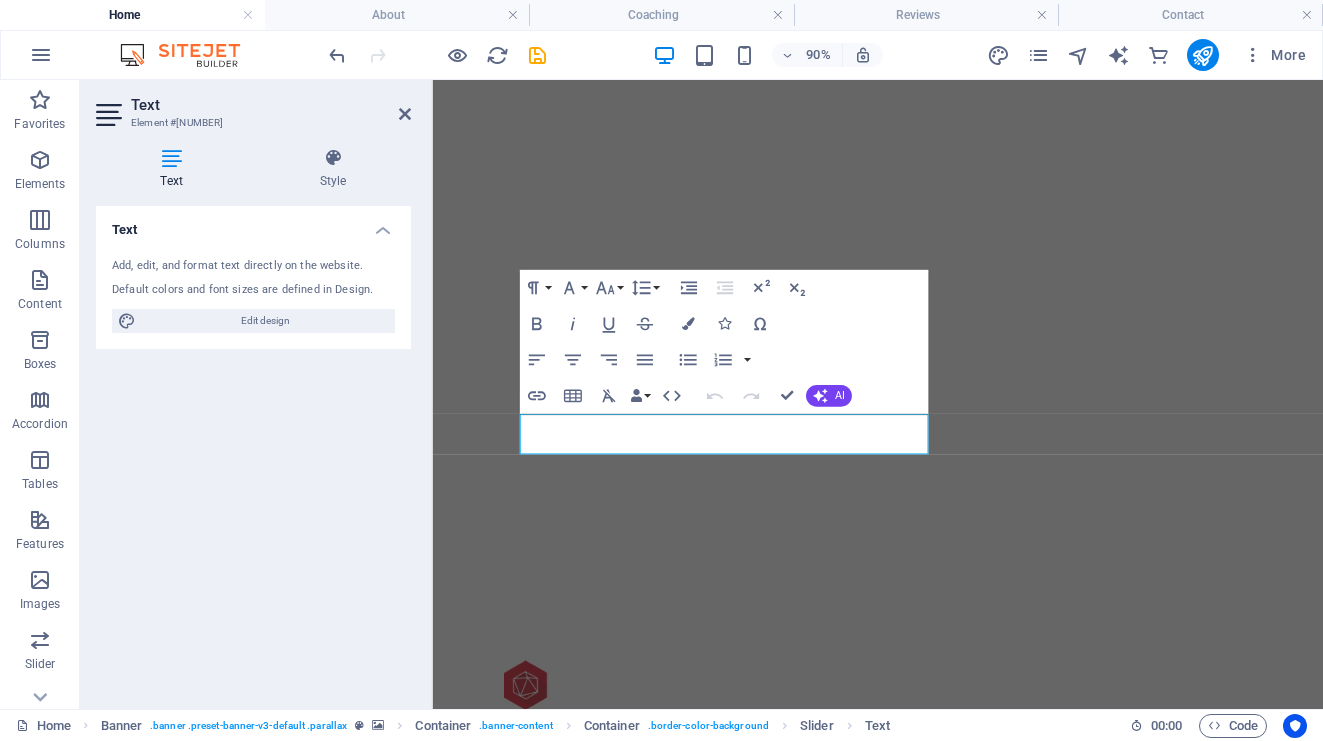 click on "Text Add, edit, and format text directly on the website. Default colors and font sizes are defined in Design. Edit design Alignment Left aligned Centered Right aligned" at bounding box center [253, 449] 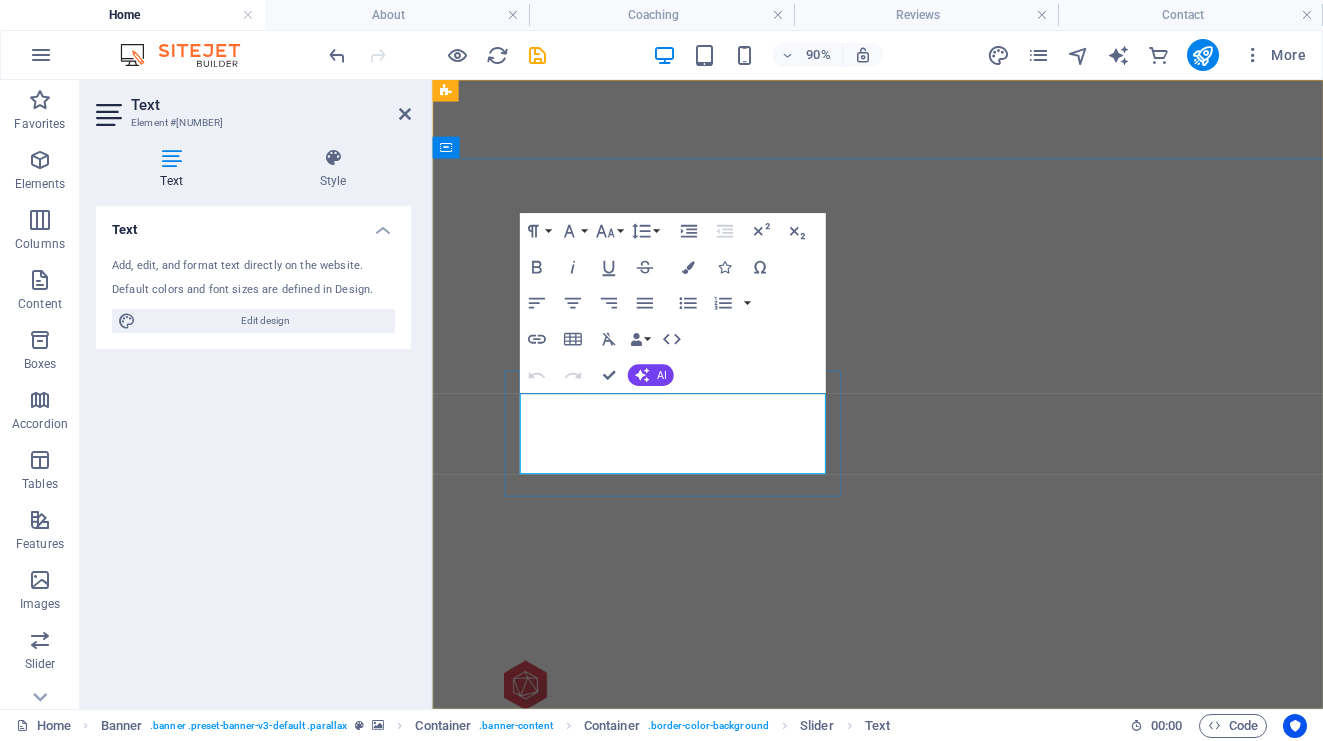 click on "WHERE THE MOUNTAINS TOUCH THE SKY." at bounding box center [19, 1168] 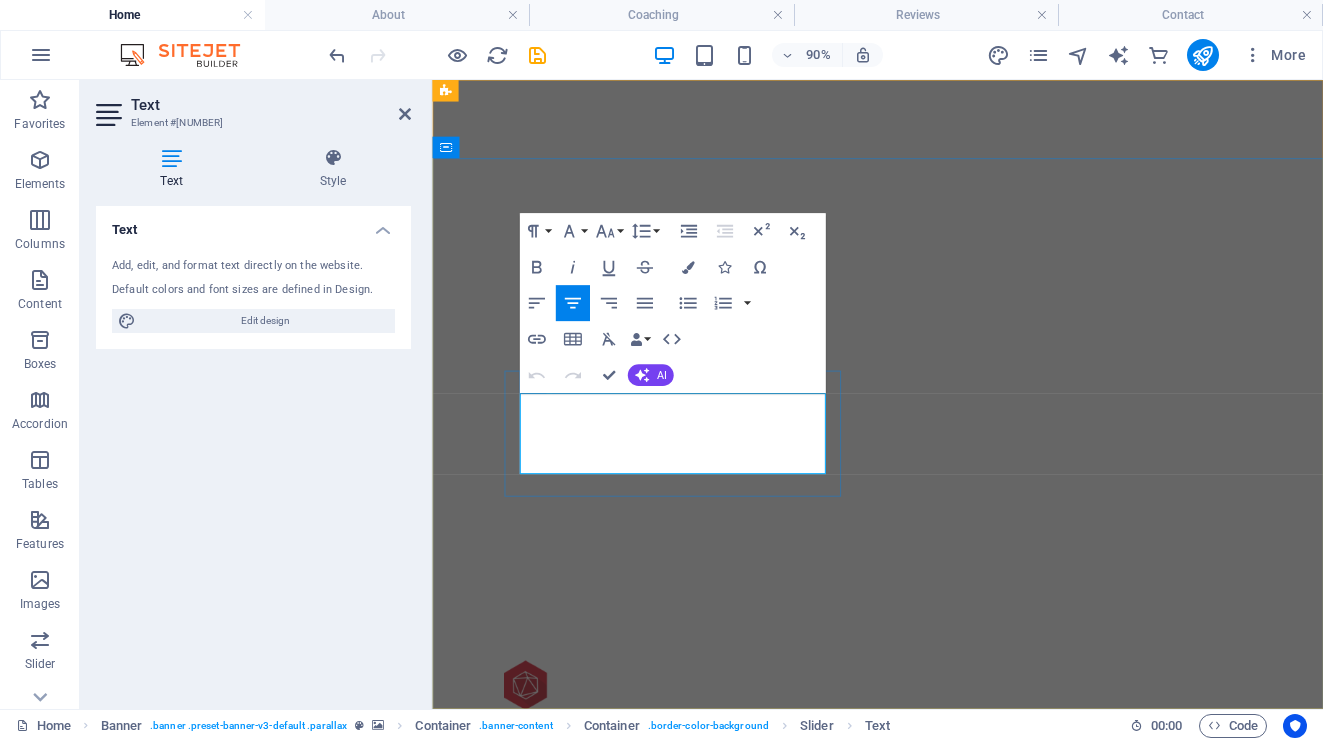 click on "WHERE THE MOUNTAINS TOUCH THE SKY." at bounding box center [19, 1168] 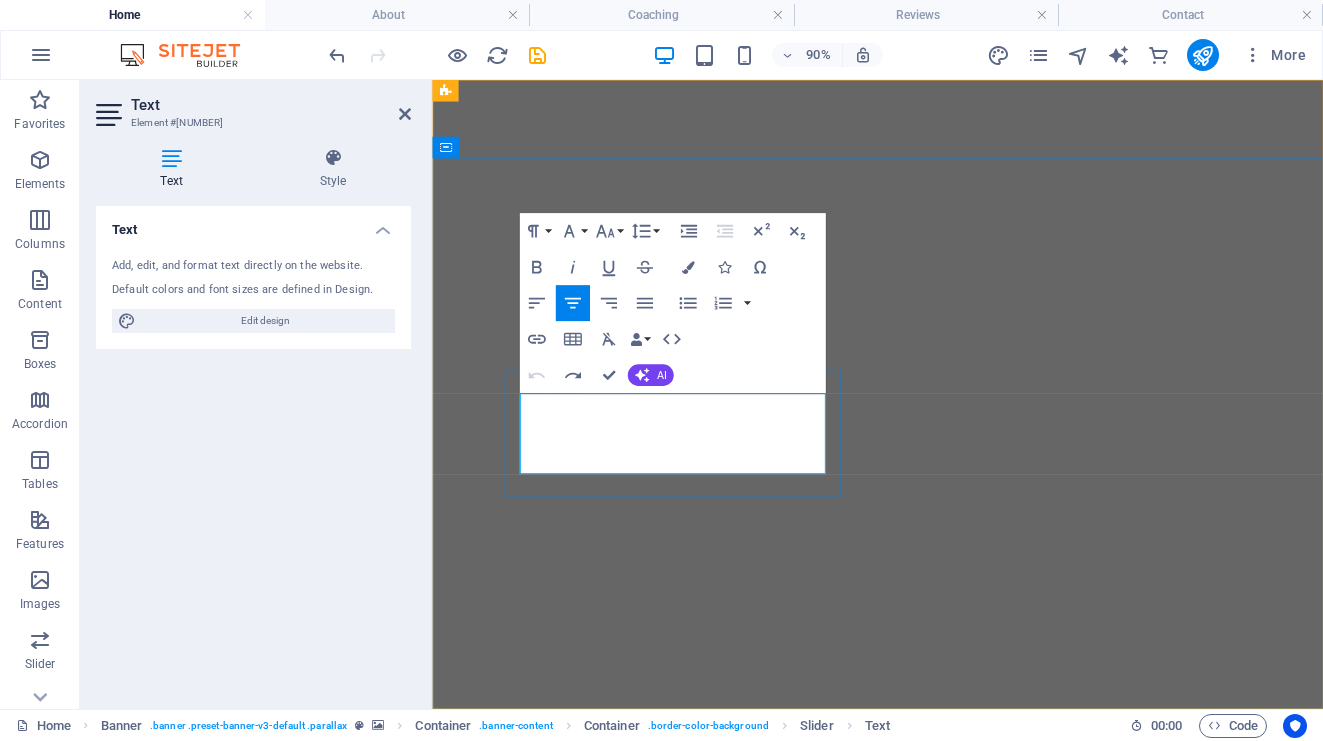 click on "WHERE THE MOUNTAINS TOUCH THE SKY." at bounding box center [19, 1237] 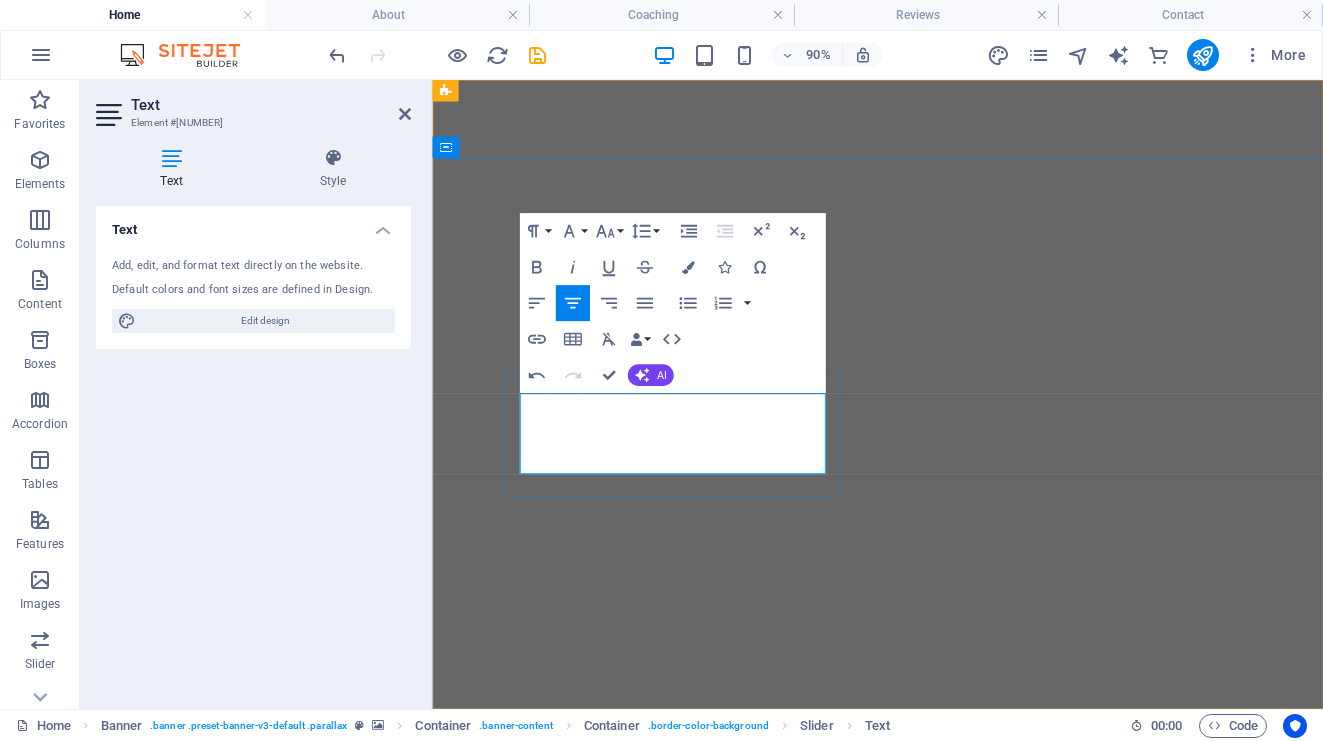 drag, startPoint x: 684, startPoint y: 447, endPoint x: 672, endPoint y: 494, distance: 48.507732 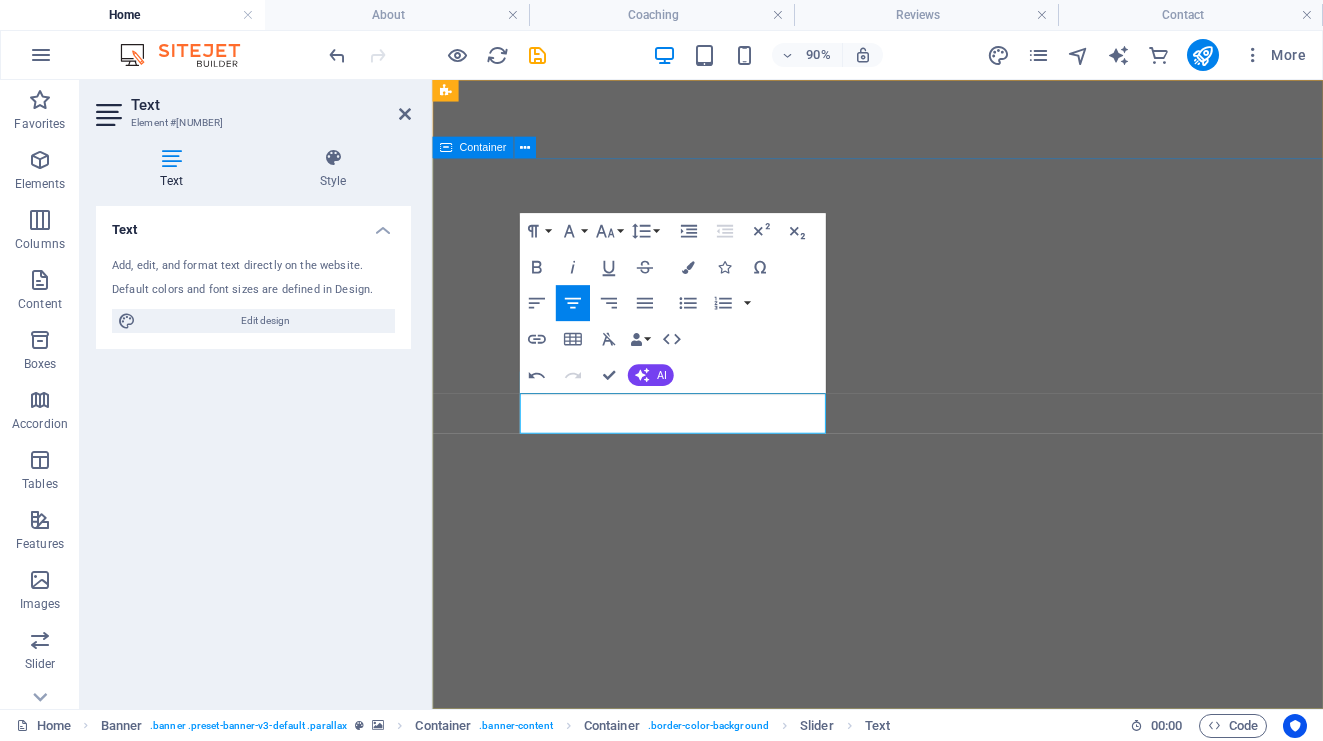 click on "WHERE EVERY SEASON FEELS MAGICAL   ADVENTURE, TRADITION, AND BEAUTY  SKI THE PEAKS OF KFARDEBIAN" at bounding box center (927, 1066) 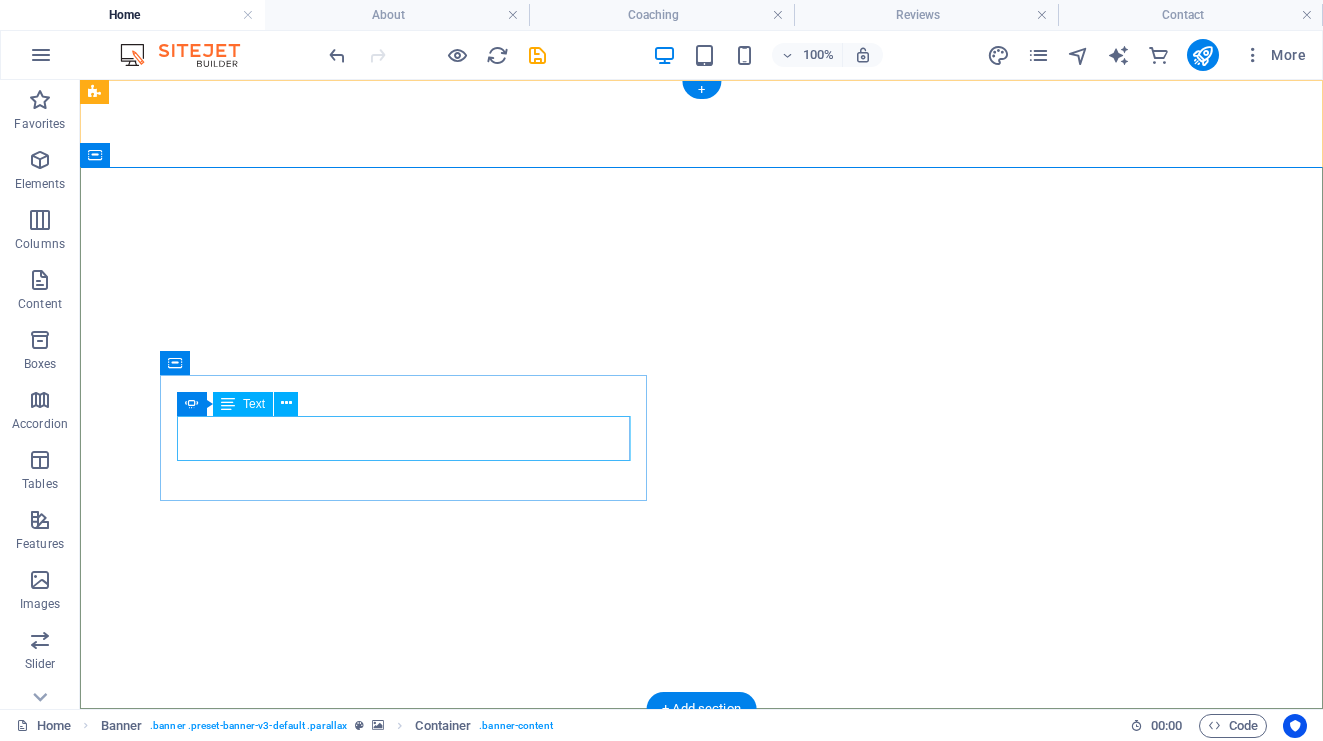 click on "SKI THE PEAKS OF KFARDEBIAN" at bounding box center [-504, 1055] 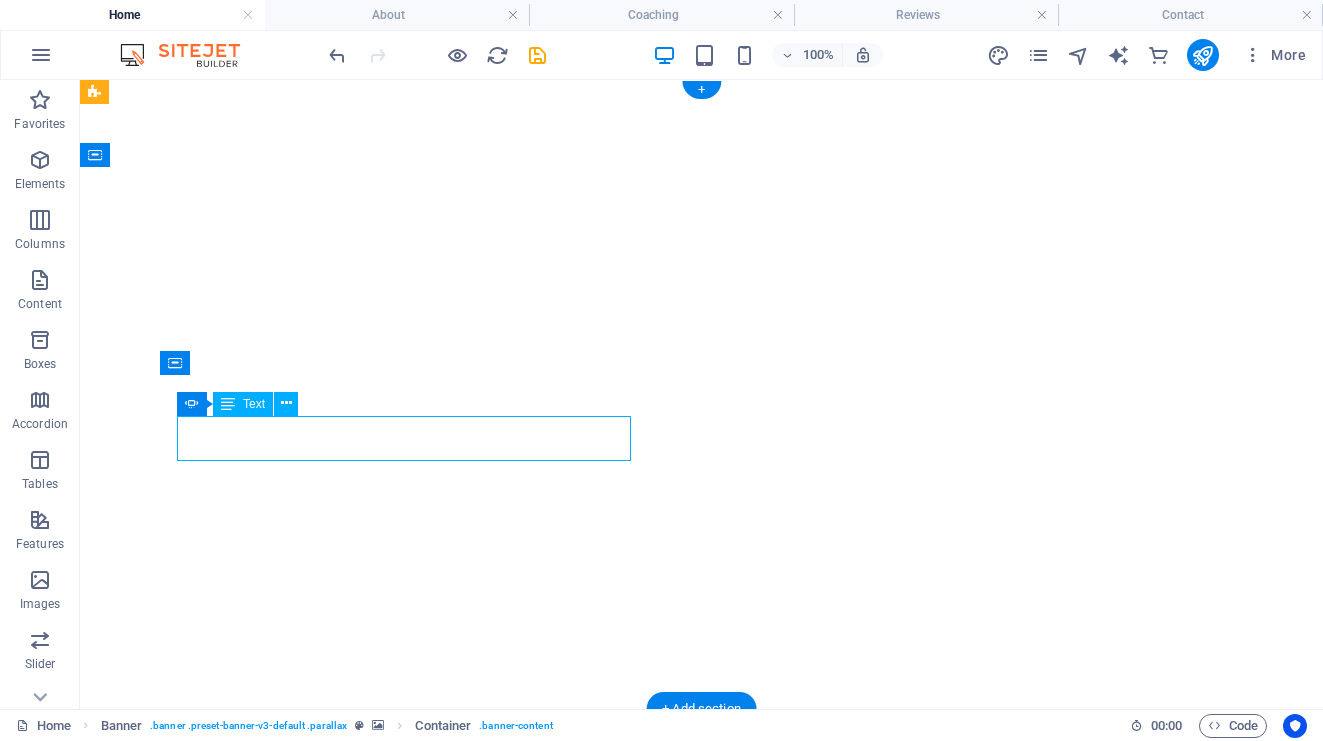 click on "SKI THE PEAKS OF KFARDEBIAN" at bounding box center [-504, 1055] 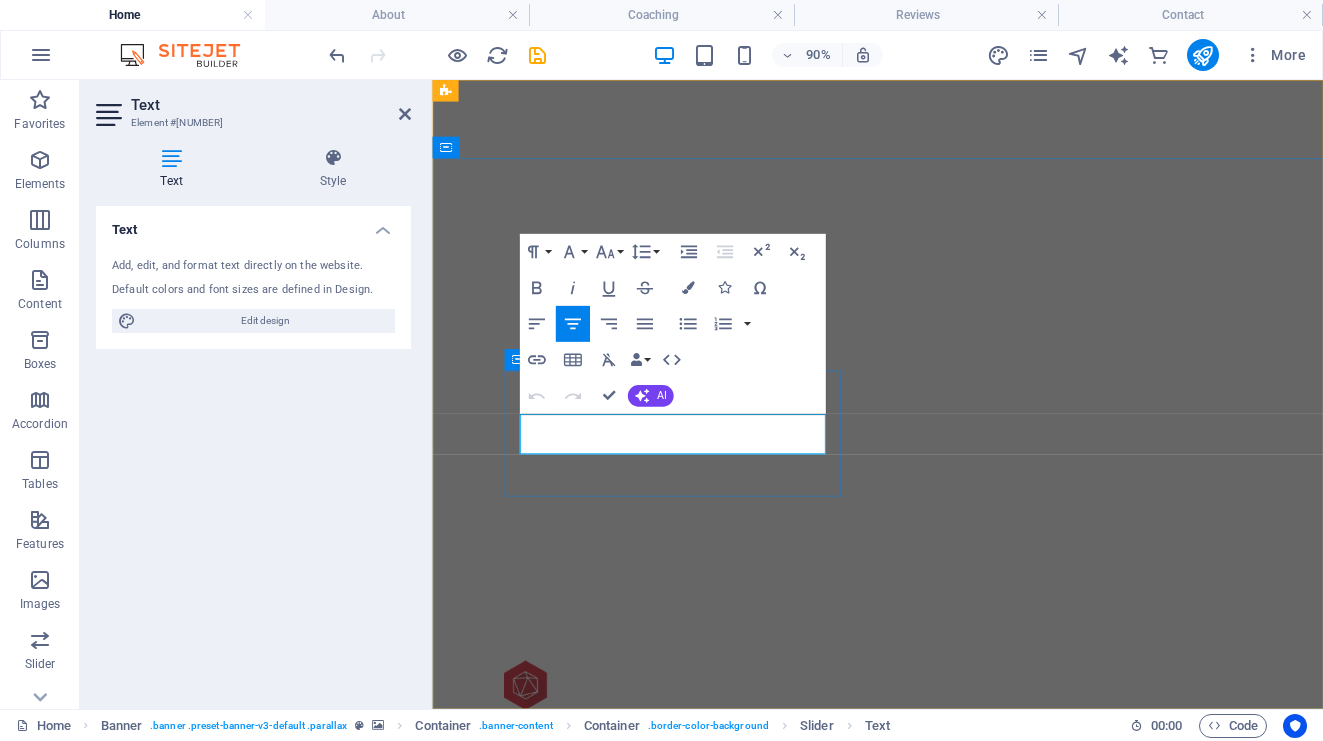 click on "SKI THE PEAKS OF KFARDEBIAN" at bounding box center (19, 1145) 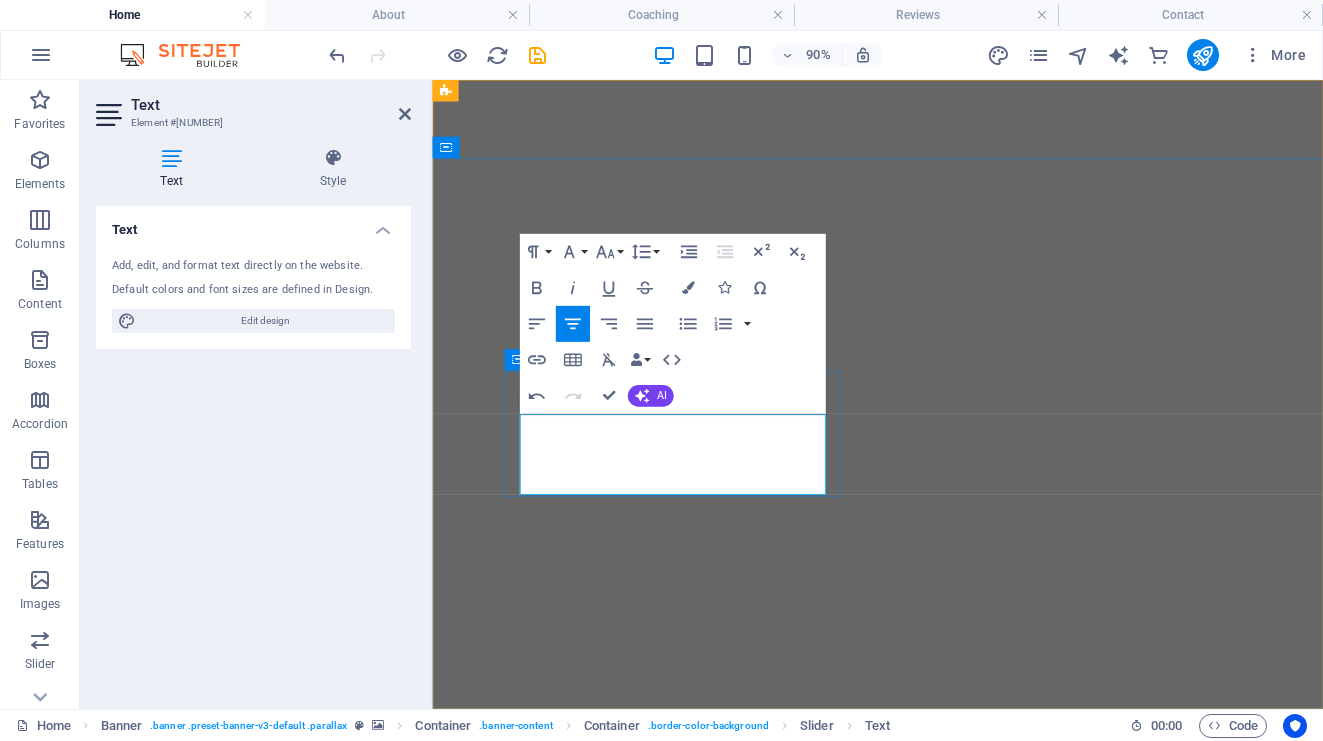 click on "WHERE EVERY SEASON FEELS MAGICAL   ADVENTURE, TRADITION, AND BEAUTY  SKI THE PEAKS OF KFARDEBIAN Where snow and adventure meet" at bounding box center (699, 1066) 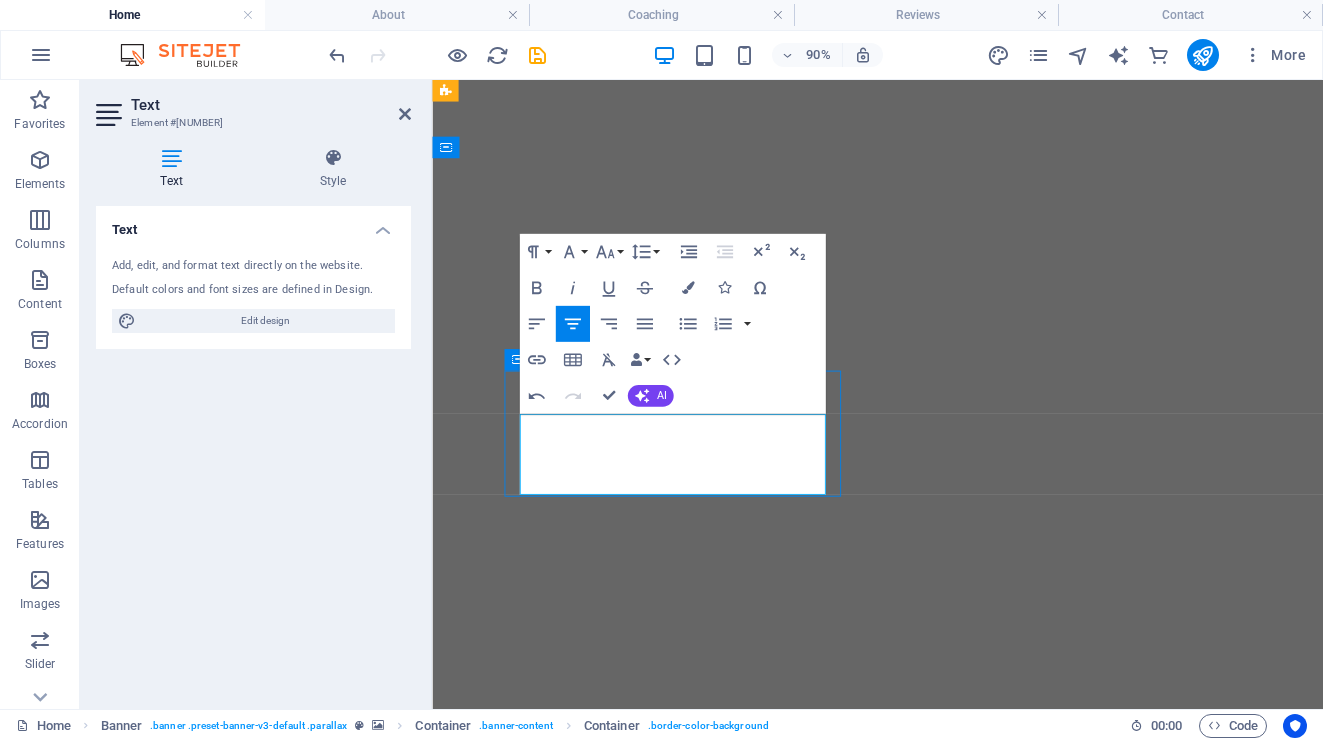 click on "WHERE EVERY SEASON FEELS MAGICAL   ADVENTURE, TRADITION, AND BEAUTY  SKI THE PEAKS OF KFARDEBIAN Where snow and adventure meet" at bounding box center [699, 1066] 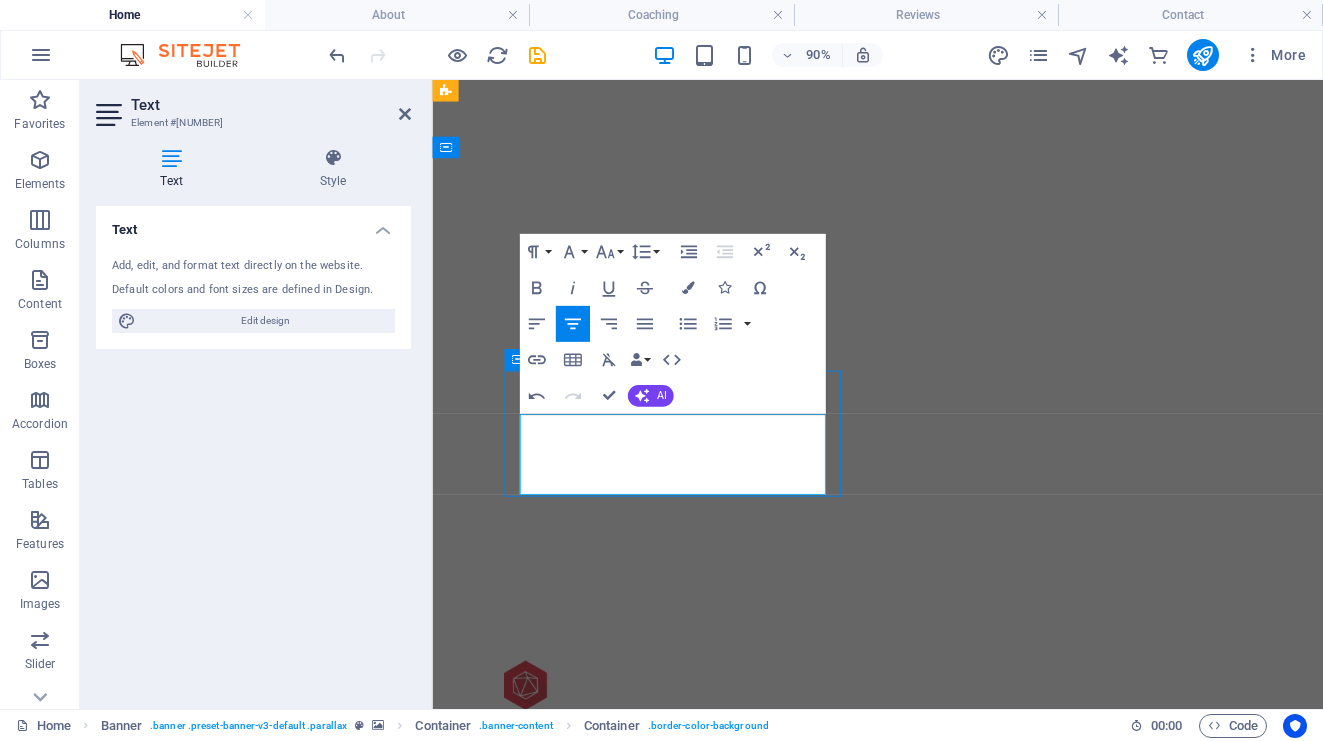 select on "vh" 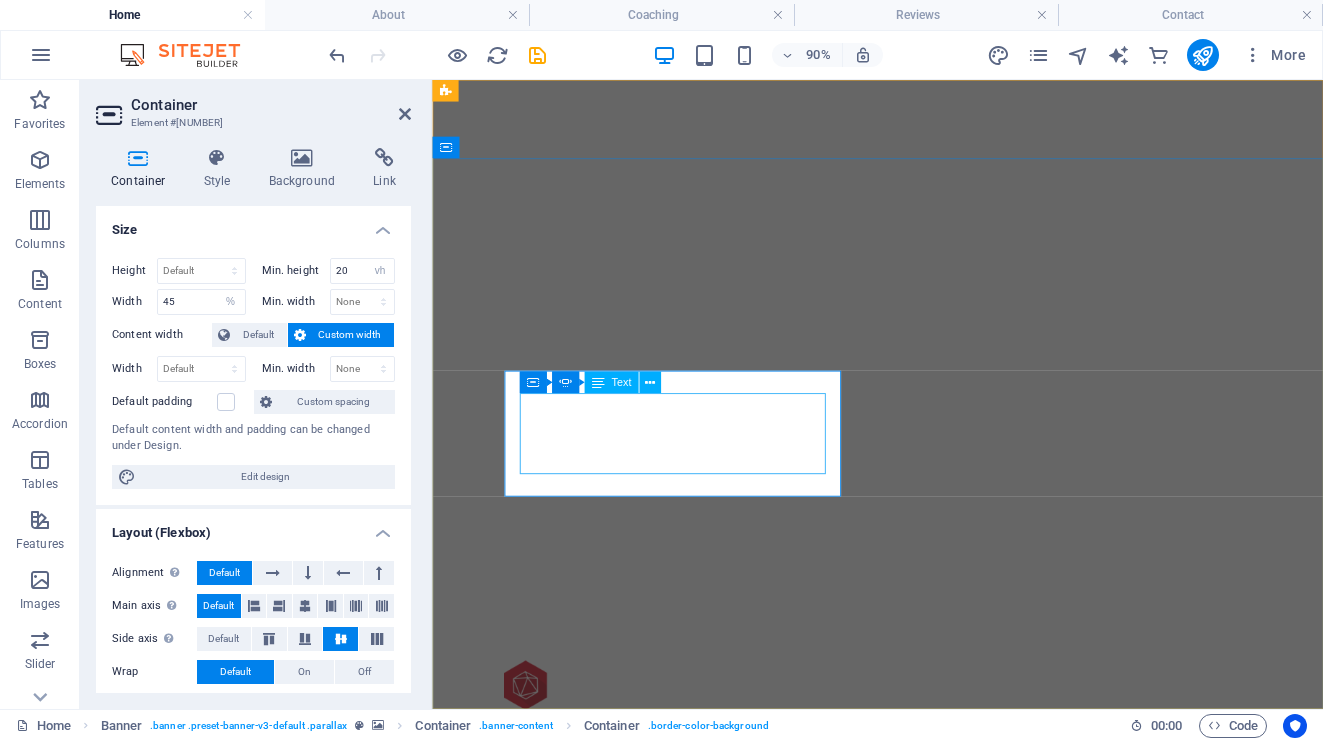 click on "SKI THE PEAKS OF KFARDEBIAN Where snow and adventure meet" at bounding box center (19, 1168) 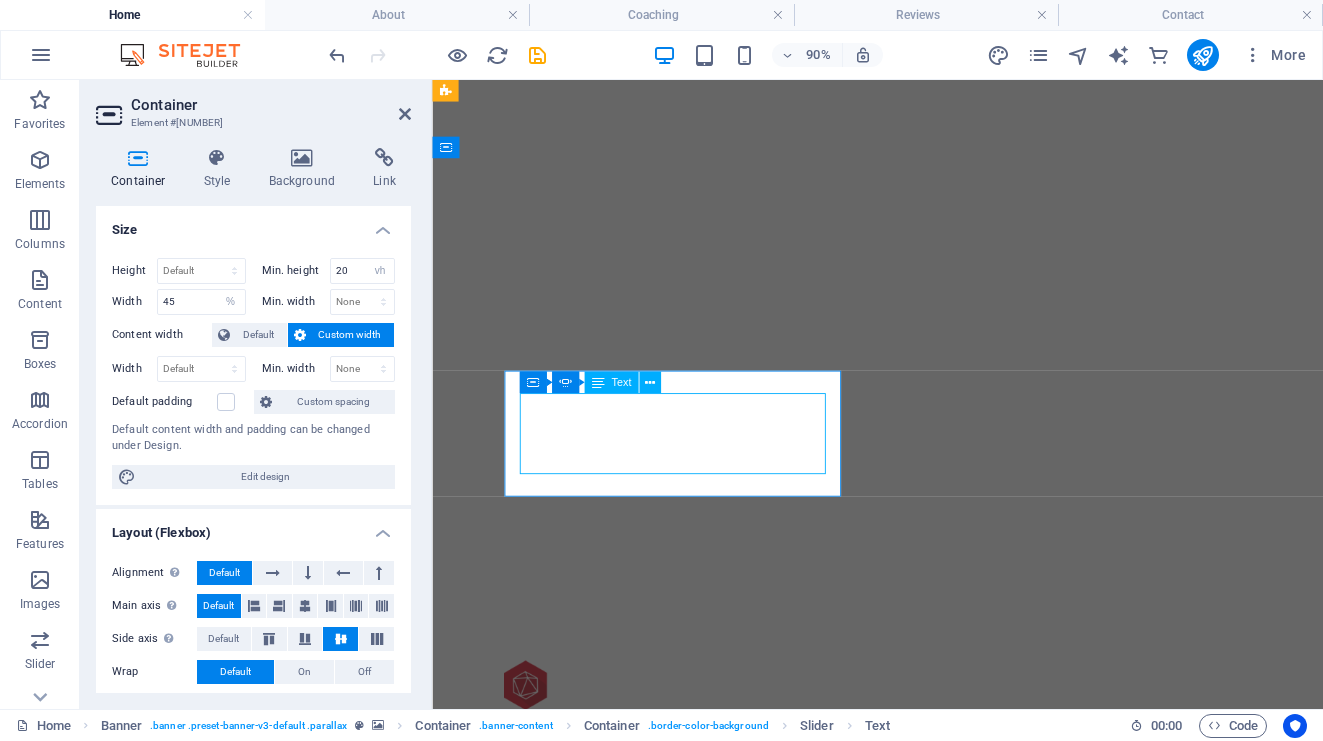 click on "SKI THE PEAKS OF KFARDEBIAN Where snow and adventure meet" at bounding box center (19, 1168) 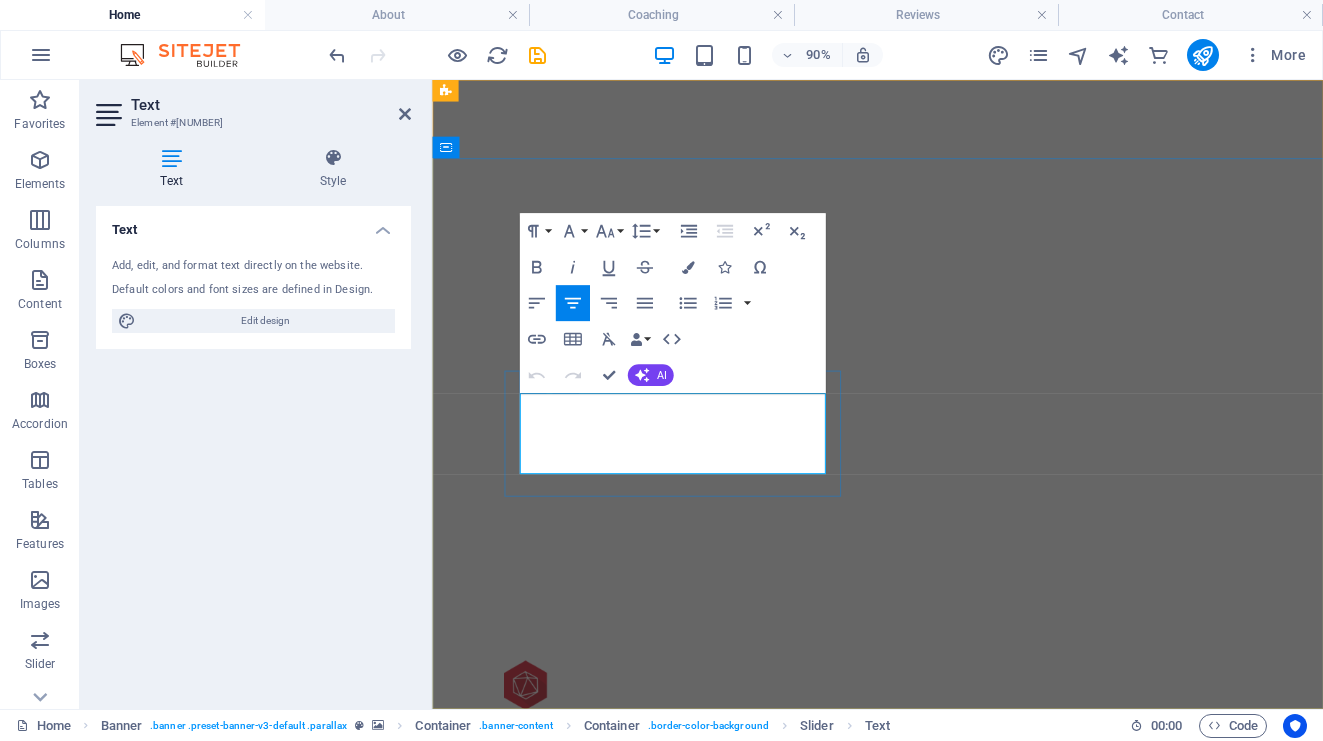 click on "Where snow and adventure meet" at bounding box center (19, 1190) 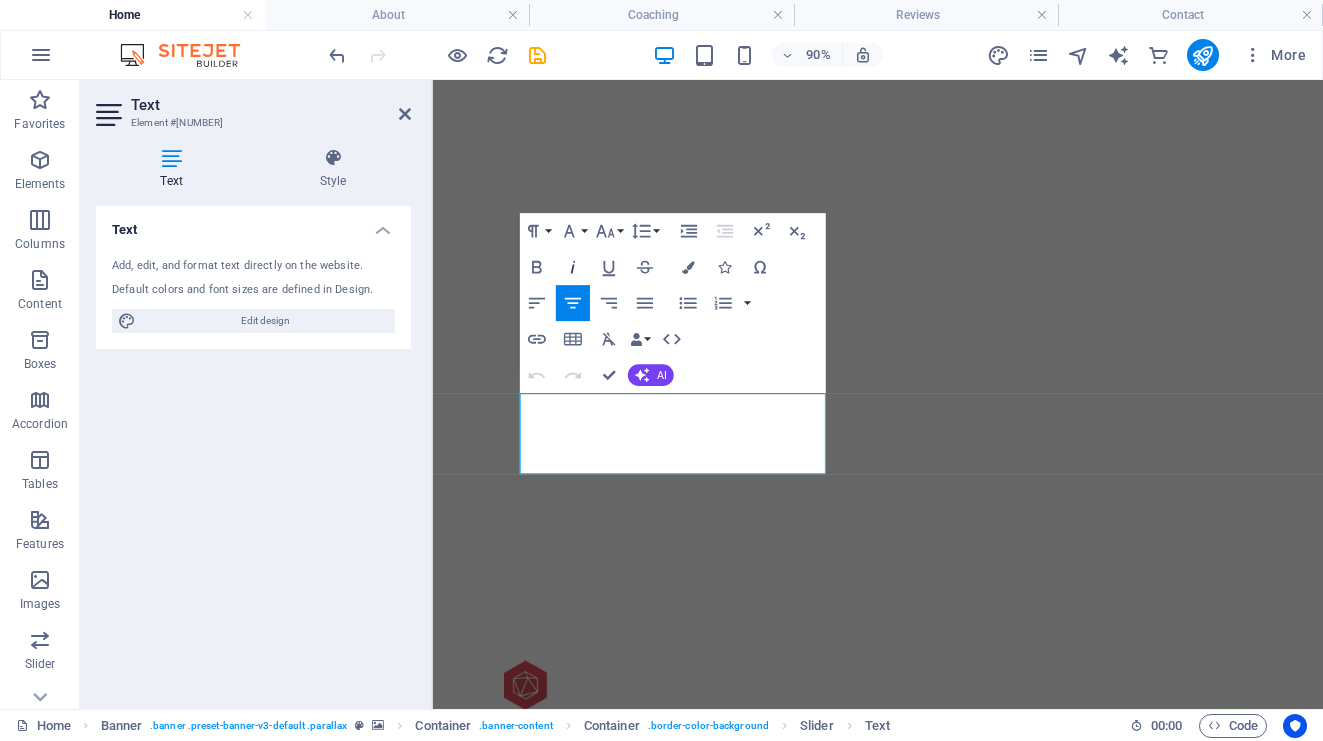 click 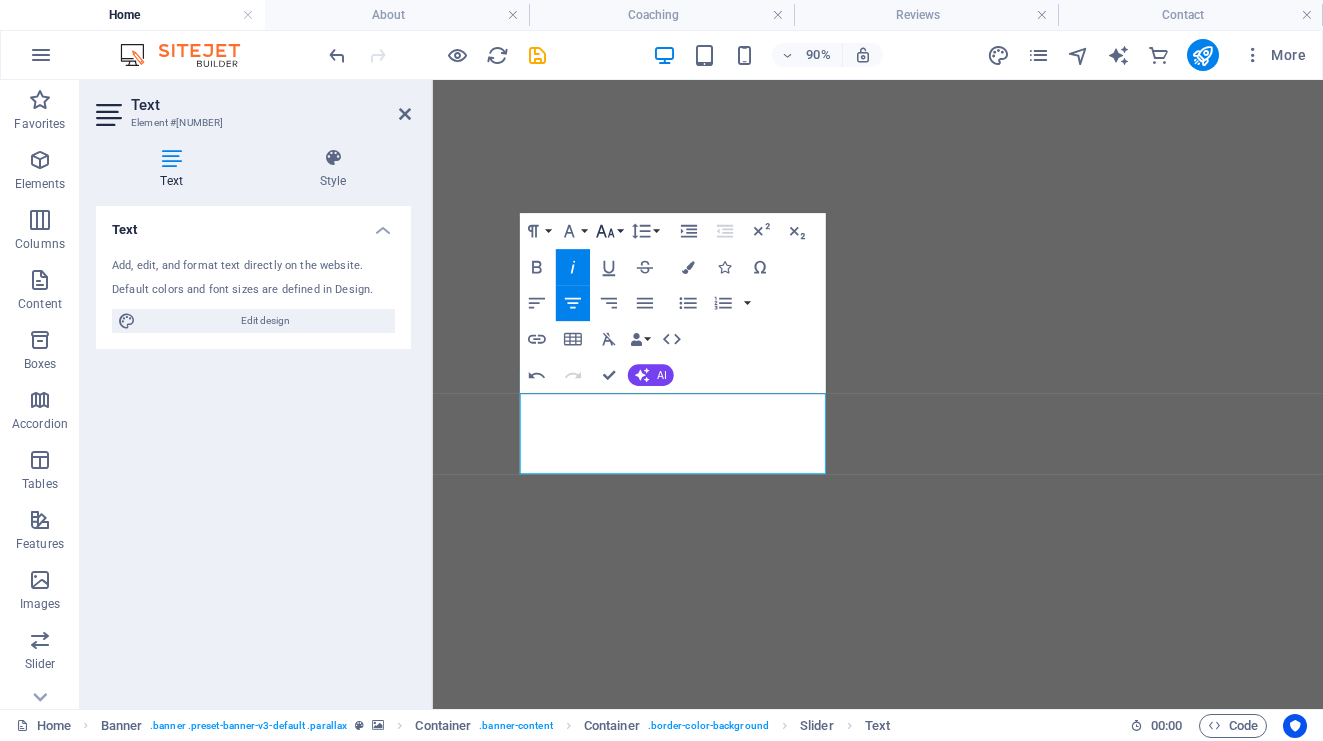 click on "Font Size" at bounding box center [608, 231] 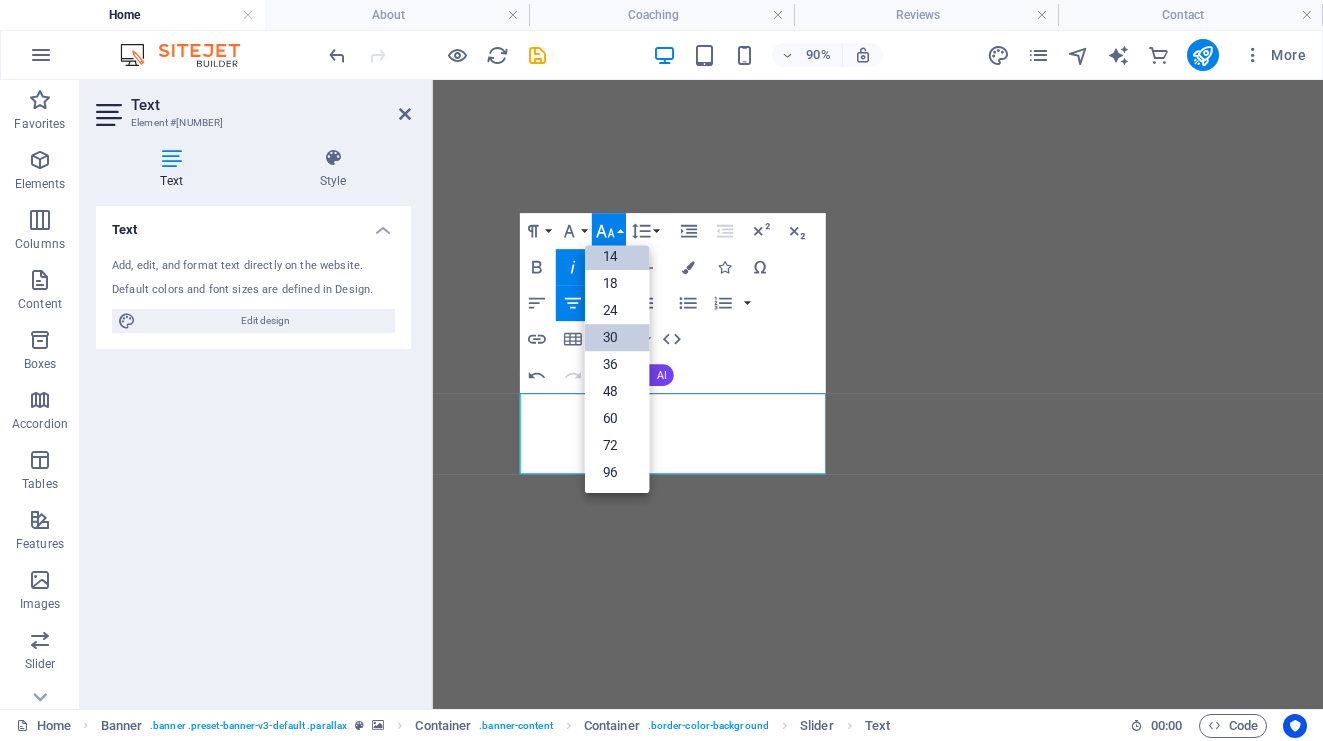scroll, scrollTop: 161, scrollLeft: 0, axis: vertical 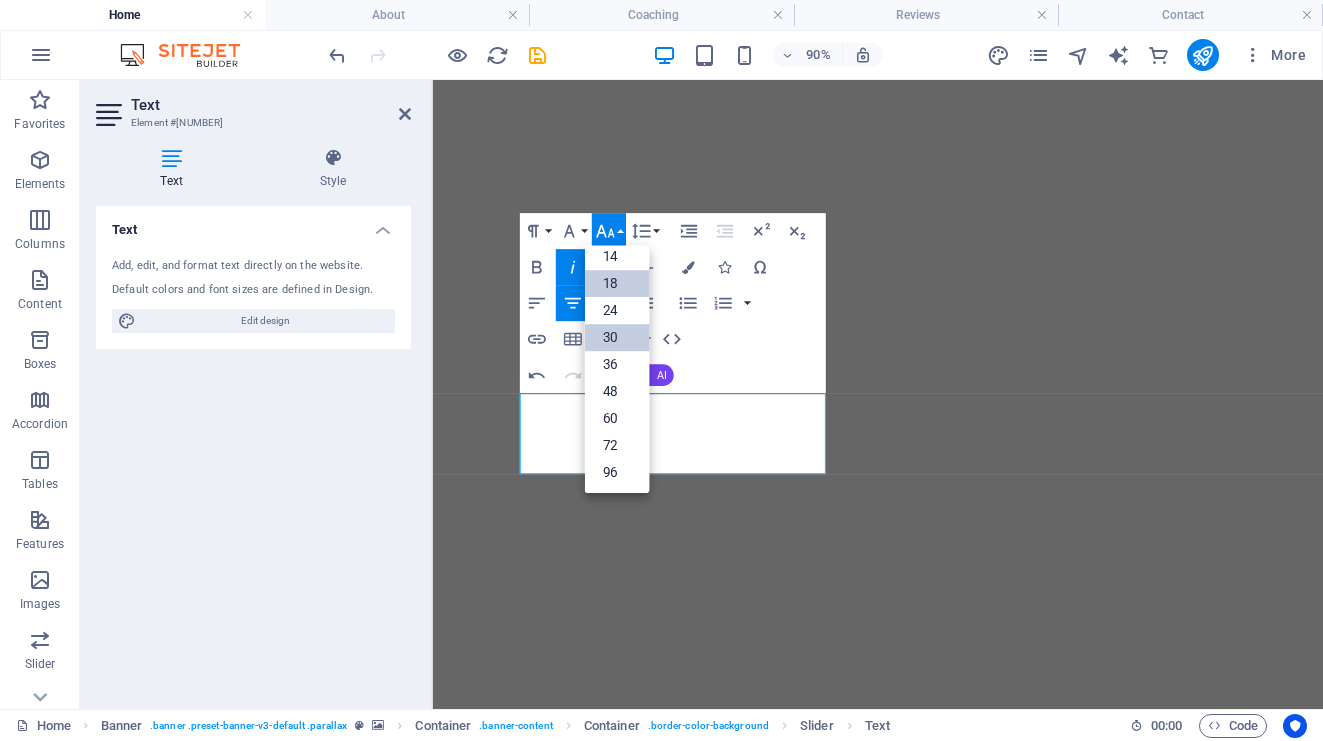 click on "18" at bounding box center [616, 283] 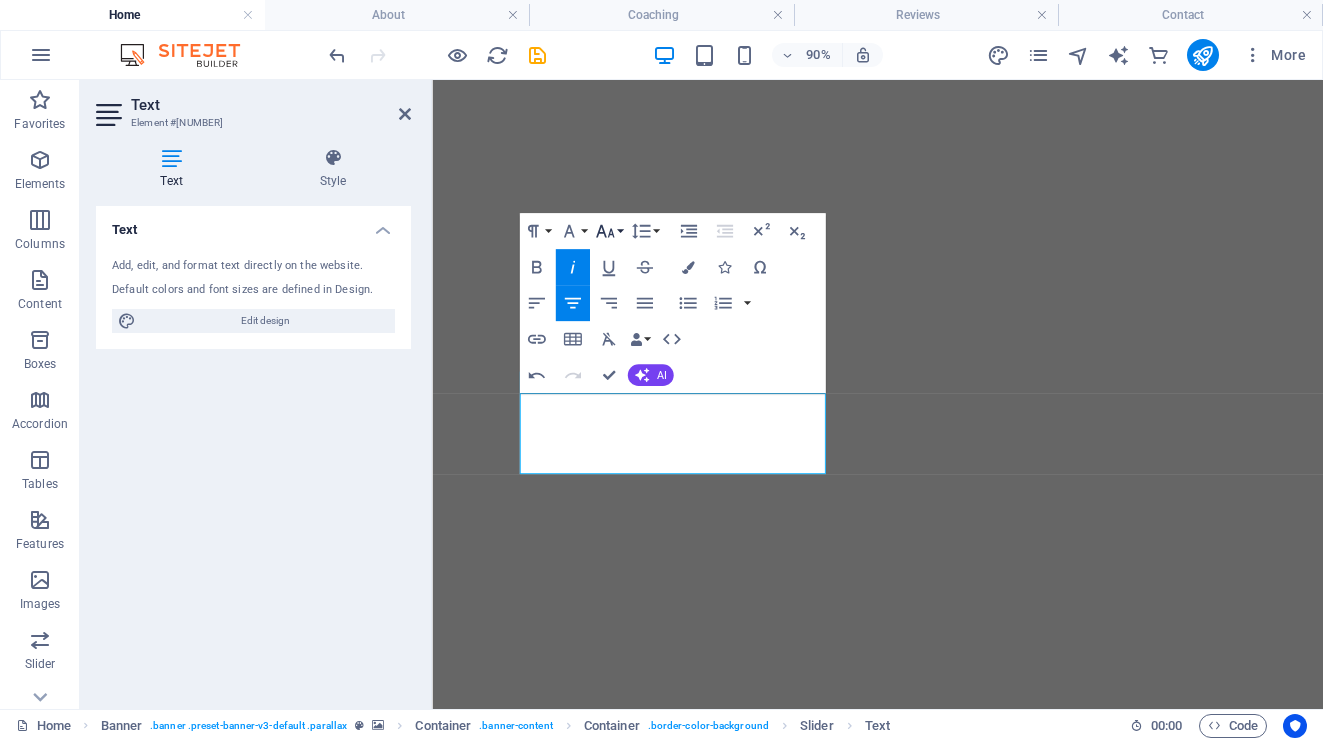 click 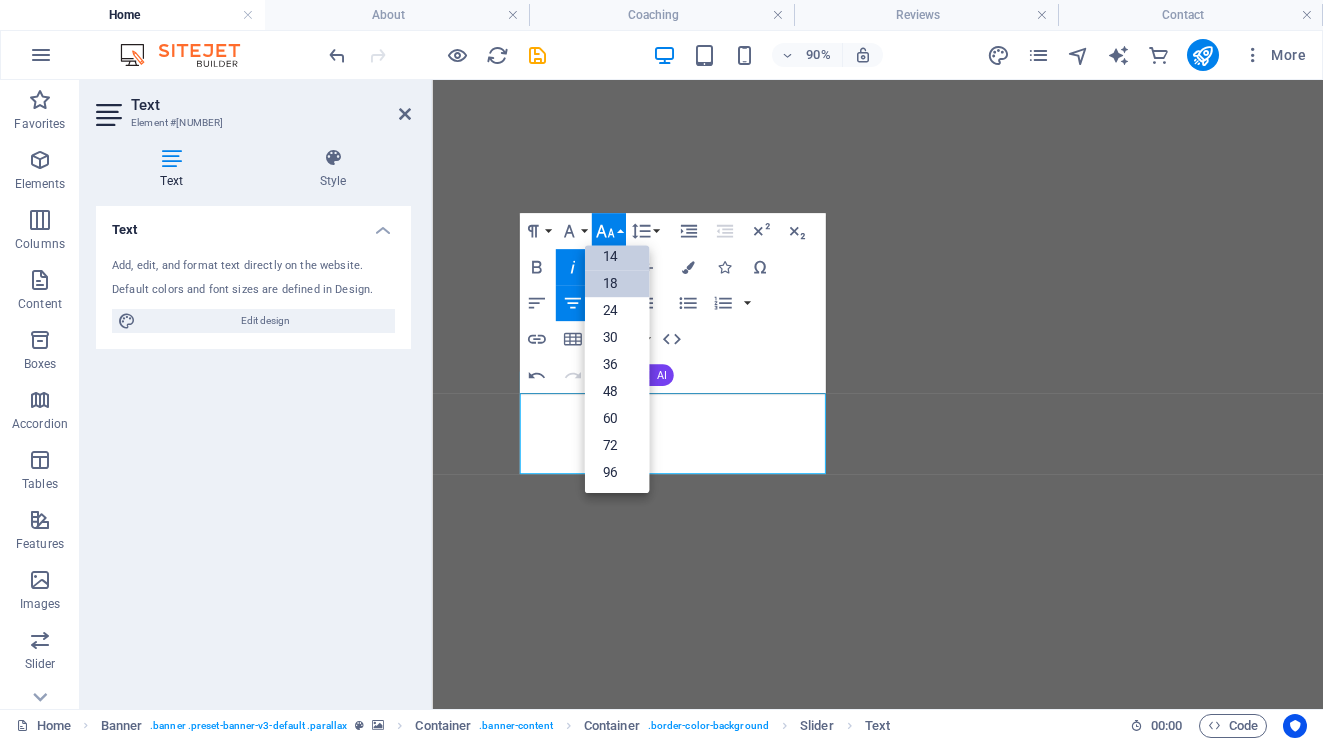 scroll, scrollTop: 161, scrollLeft: 0, axis: vertical 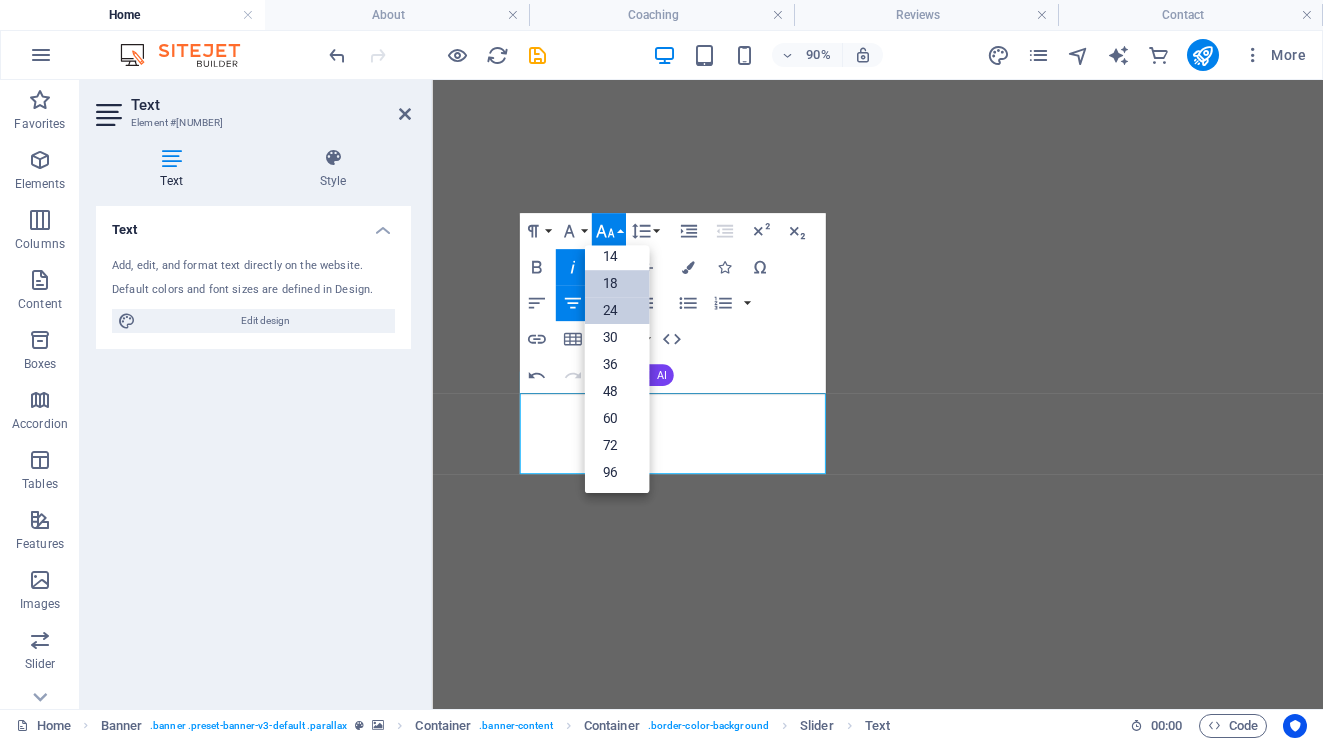 click on "24" at bounding box center [616, 310] 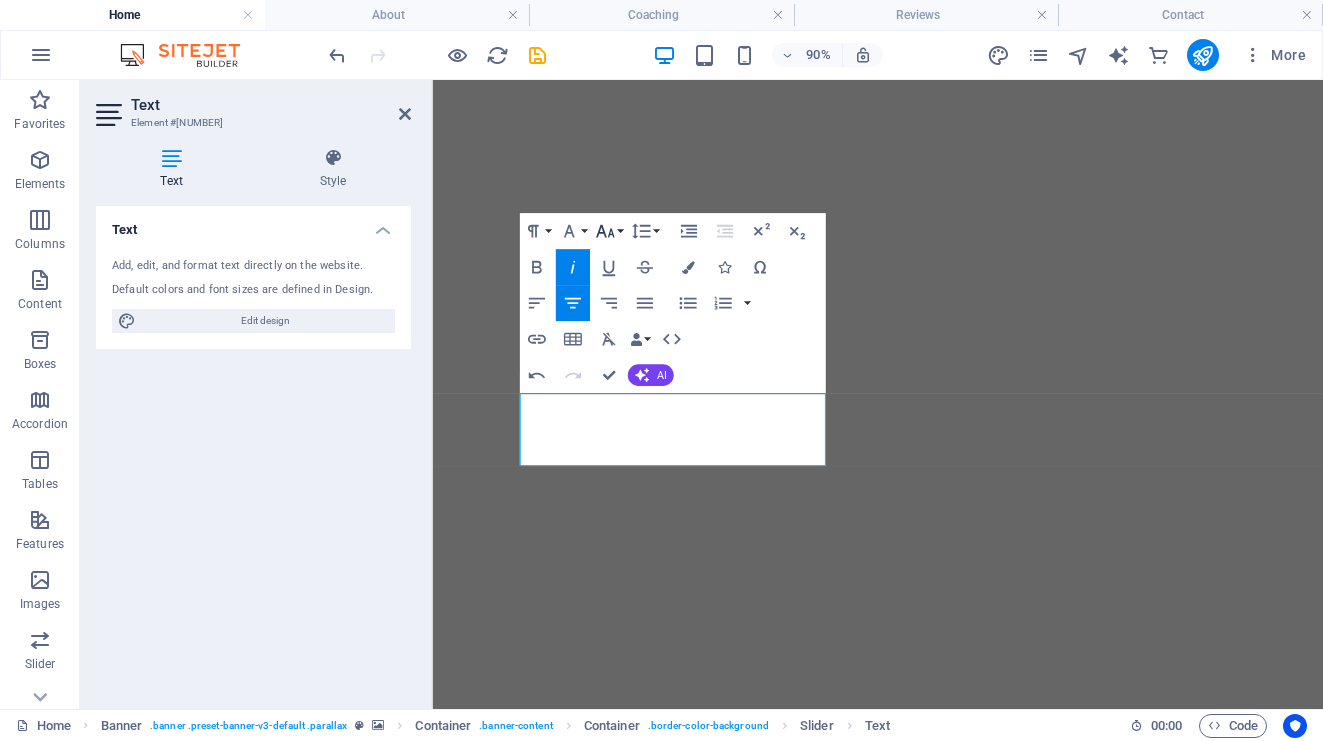 click on "Font Size" at bounding box center [608, 231] 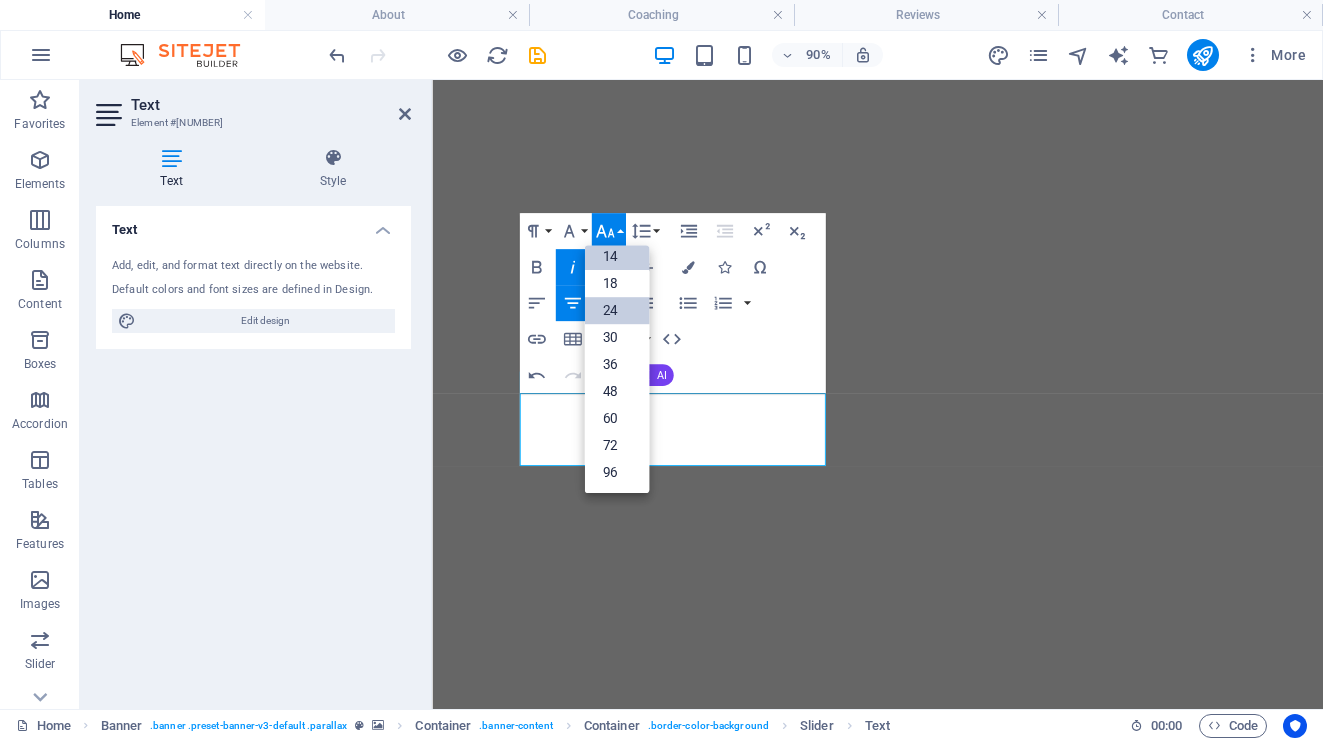 scroll, scrollTop: 161, scrollLeft: 0, axis: vertical 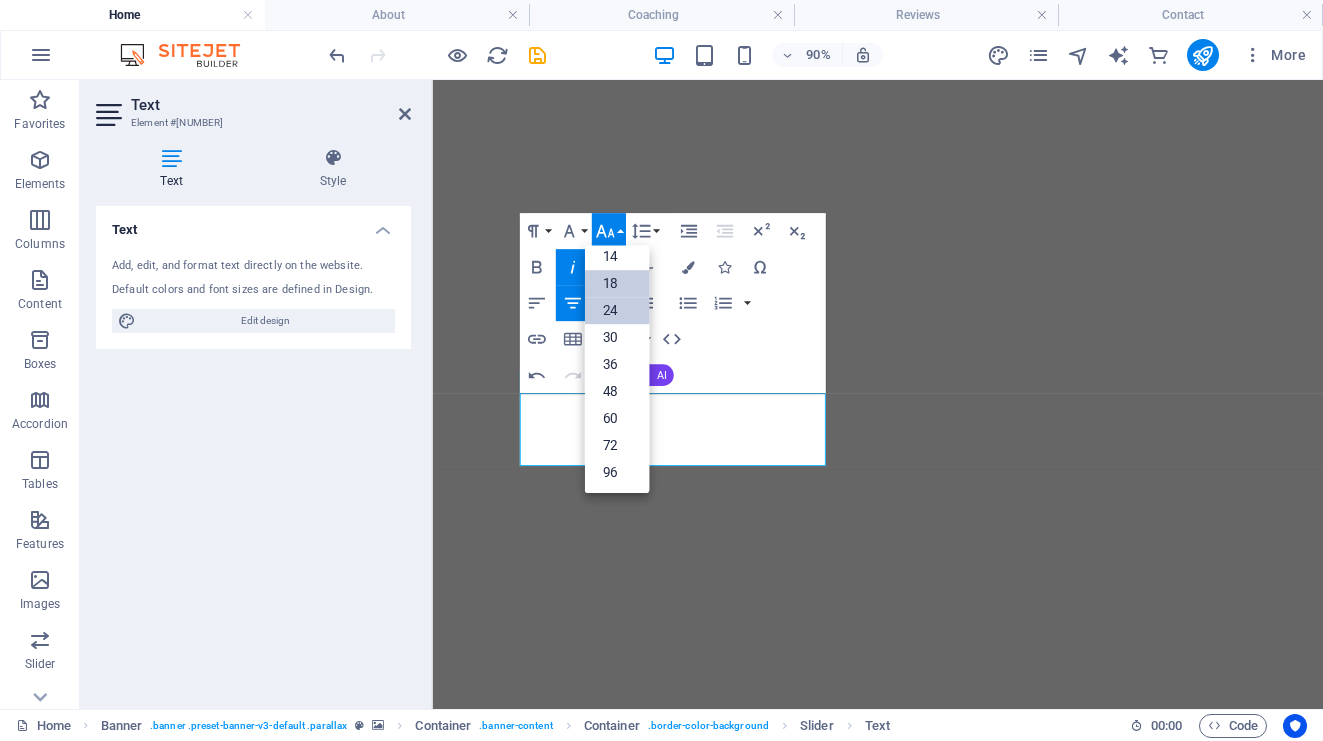 click on "18" at bounding box center [616, 283] 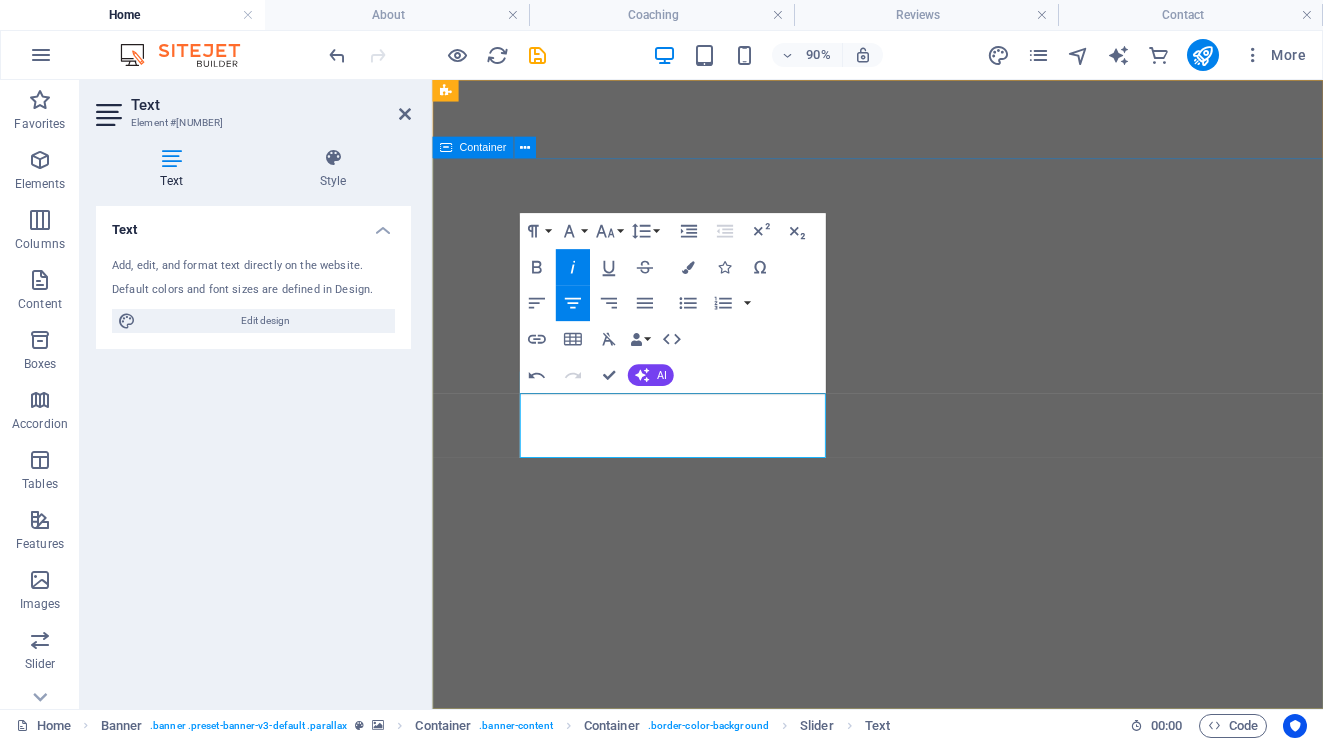 click on "WHERE EVERY SEASON FEELS MAGICAL   ADVENTURE, TRADITION, AND BEAUTY  SKI THE PEAKS OF KFARDEBIAN Where snow and adventure meet" at bounding box center (927, 1066) 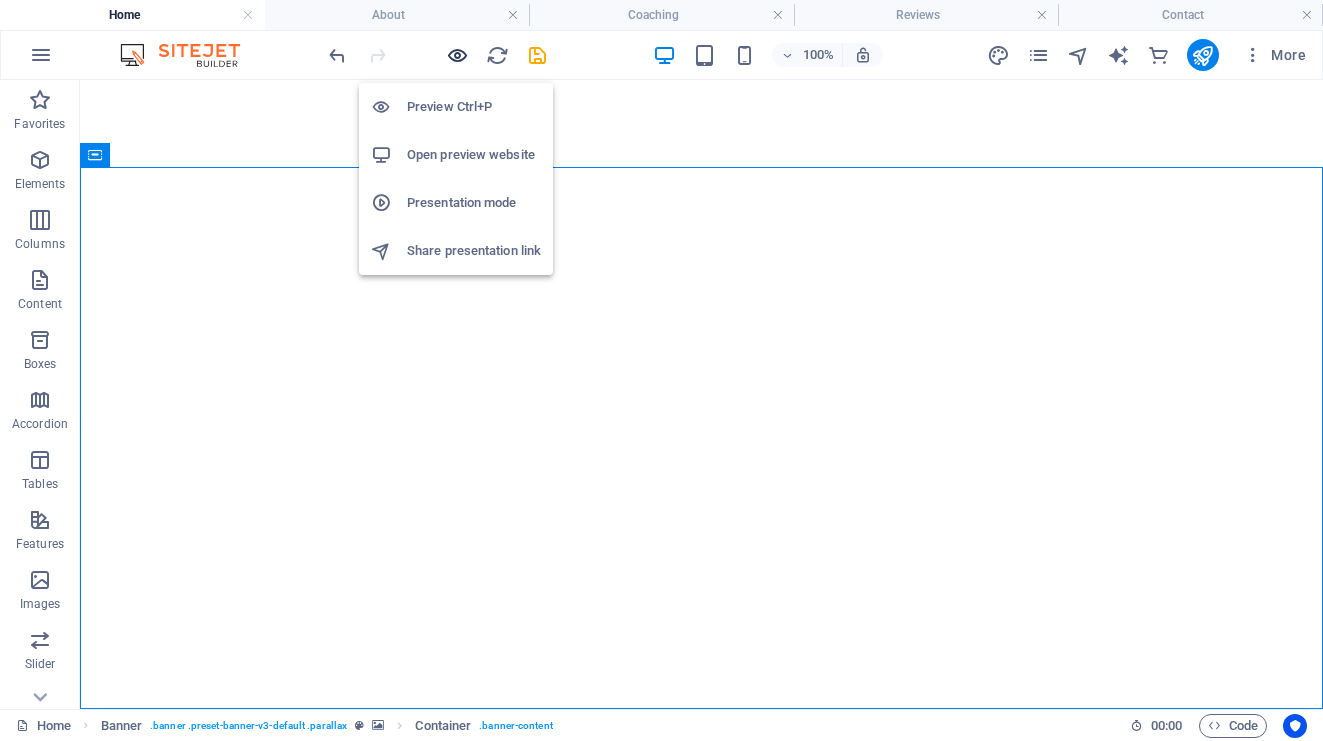 click at bounding box center [457, 55] 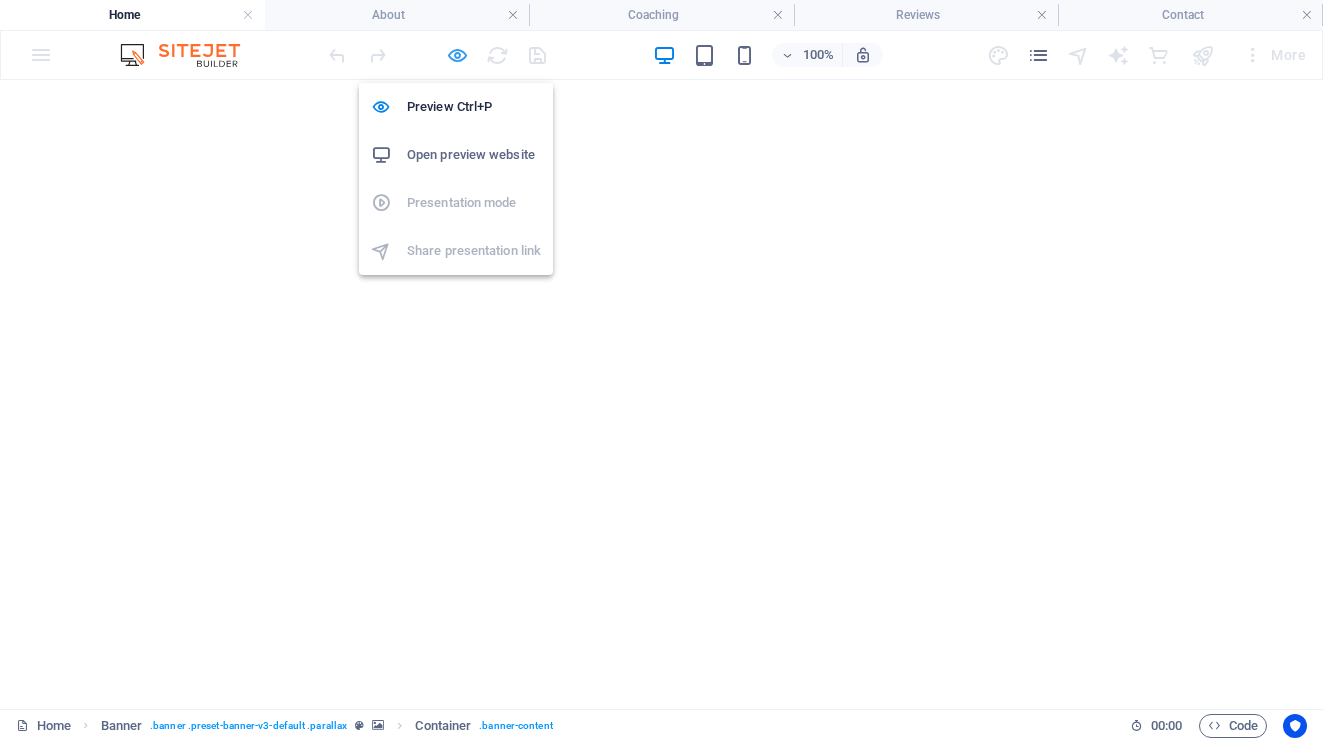 click at bounding box center (457, 55) 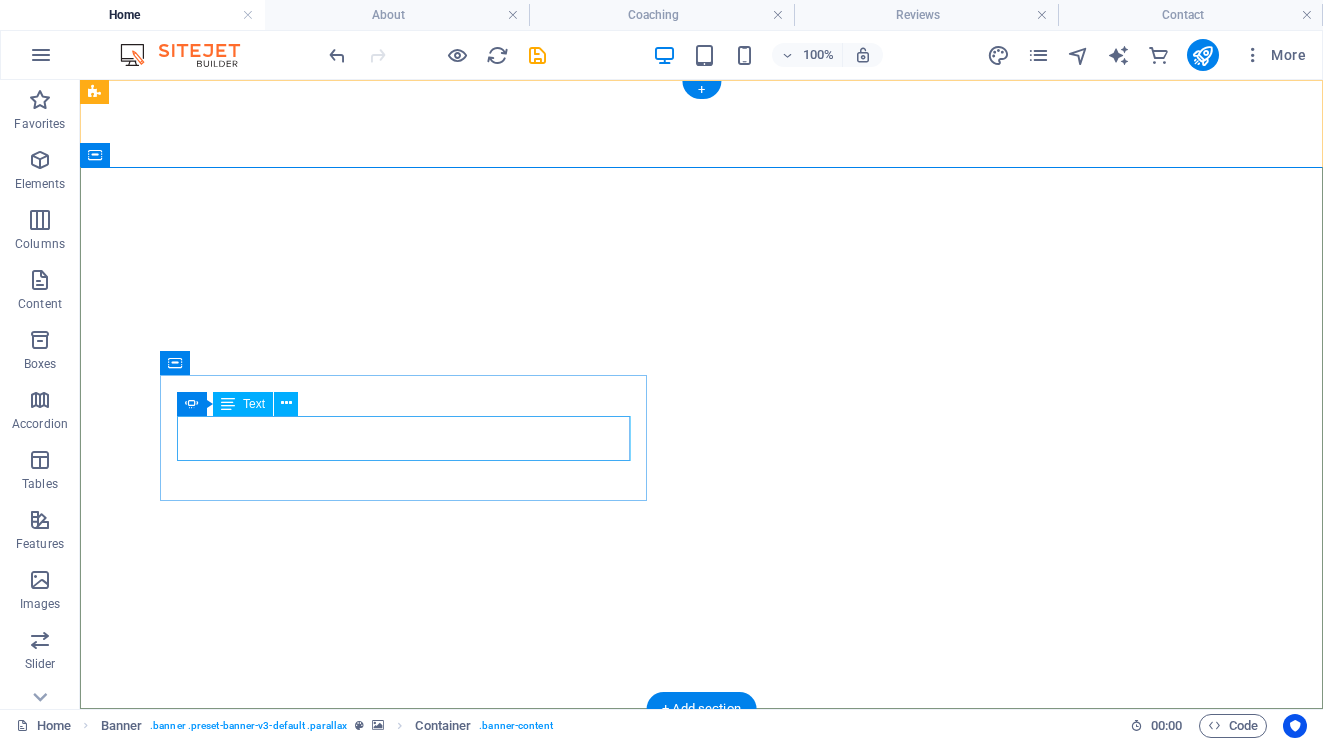 click on "WHERE EVERY SEASON FEELS MAGICAL" at bounding box center [404, 965] 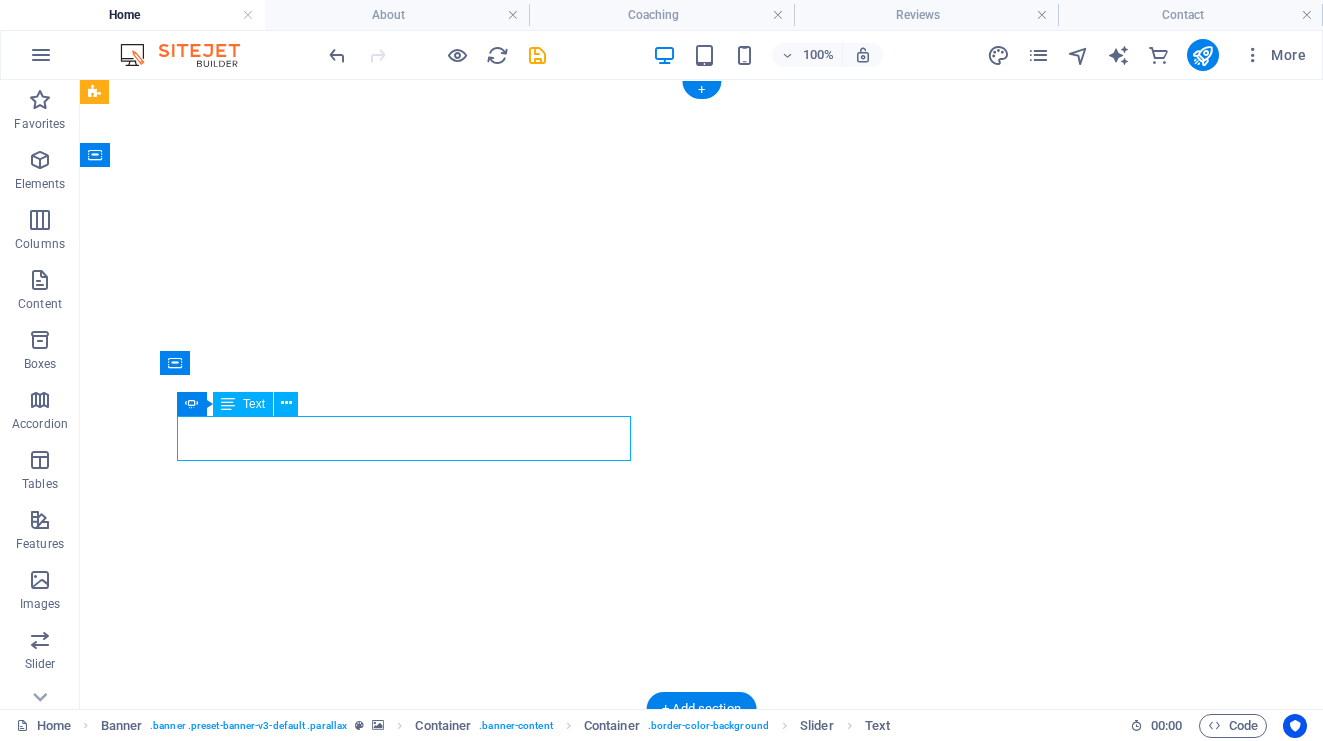 click on "WHERE EVERY SEASON FEELS MAGICAL" at bounding box center [404, 965] 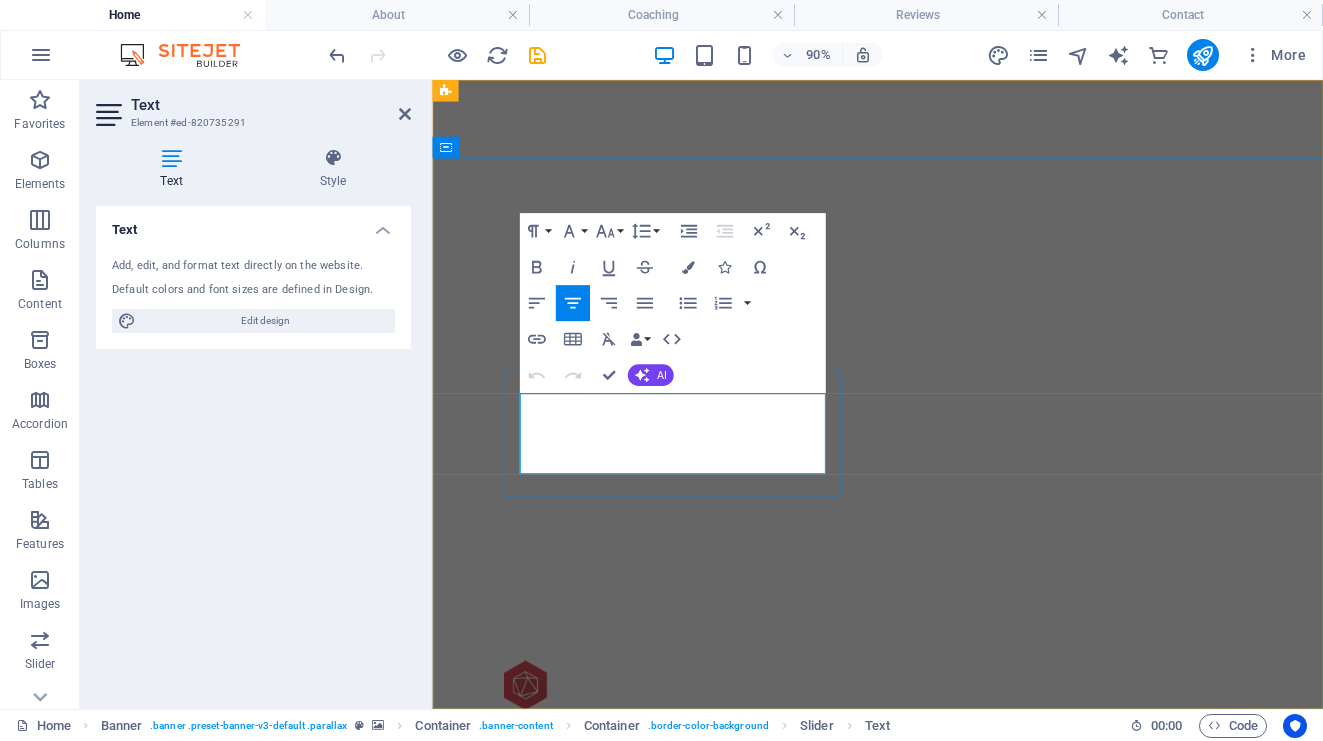 click on "WHERE EVERY SEASON FEELS MAGICAL" at bounding box center [699, 987] 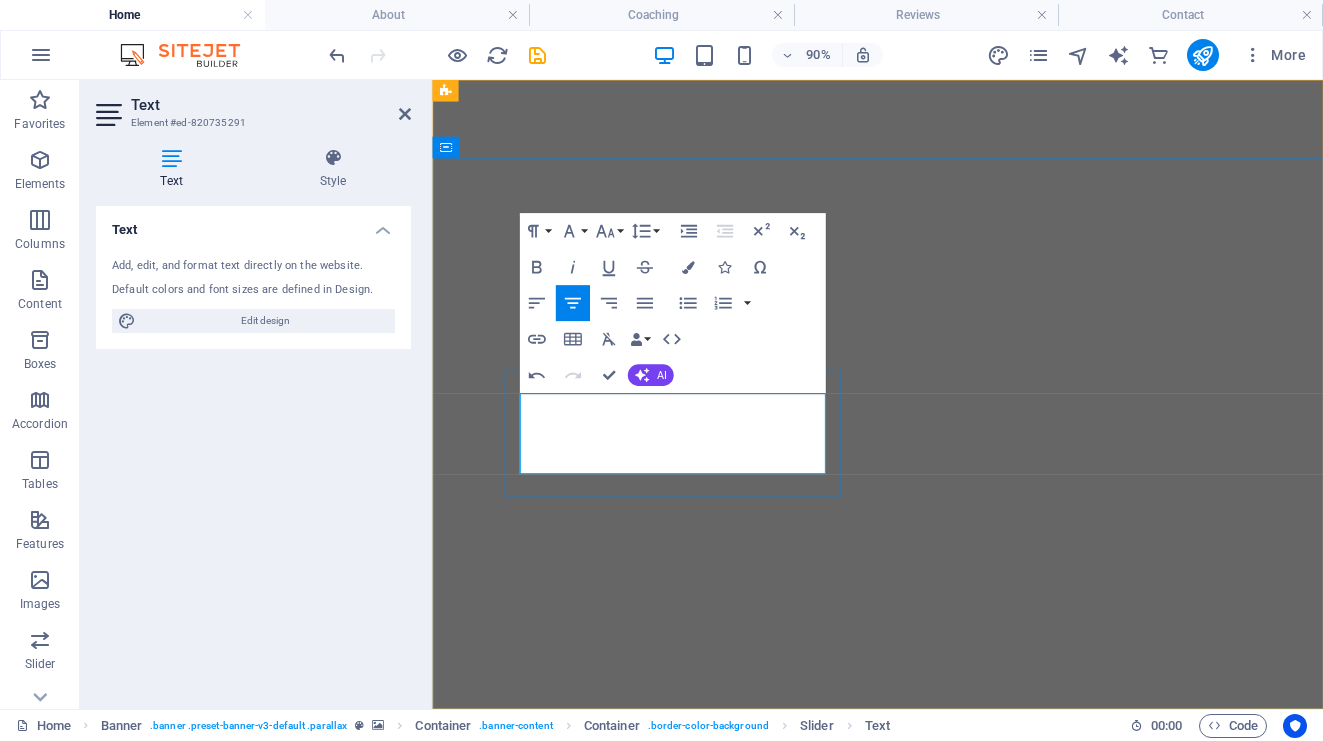 drag, startPoint x: 617, startPoint y: 451, endPoint x: 613, endPoint y: 491, distance: 40.1995 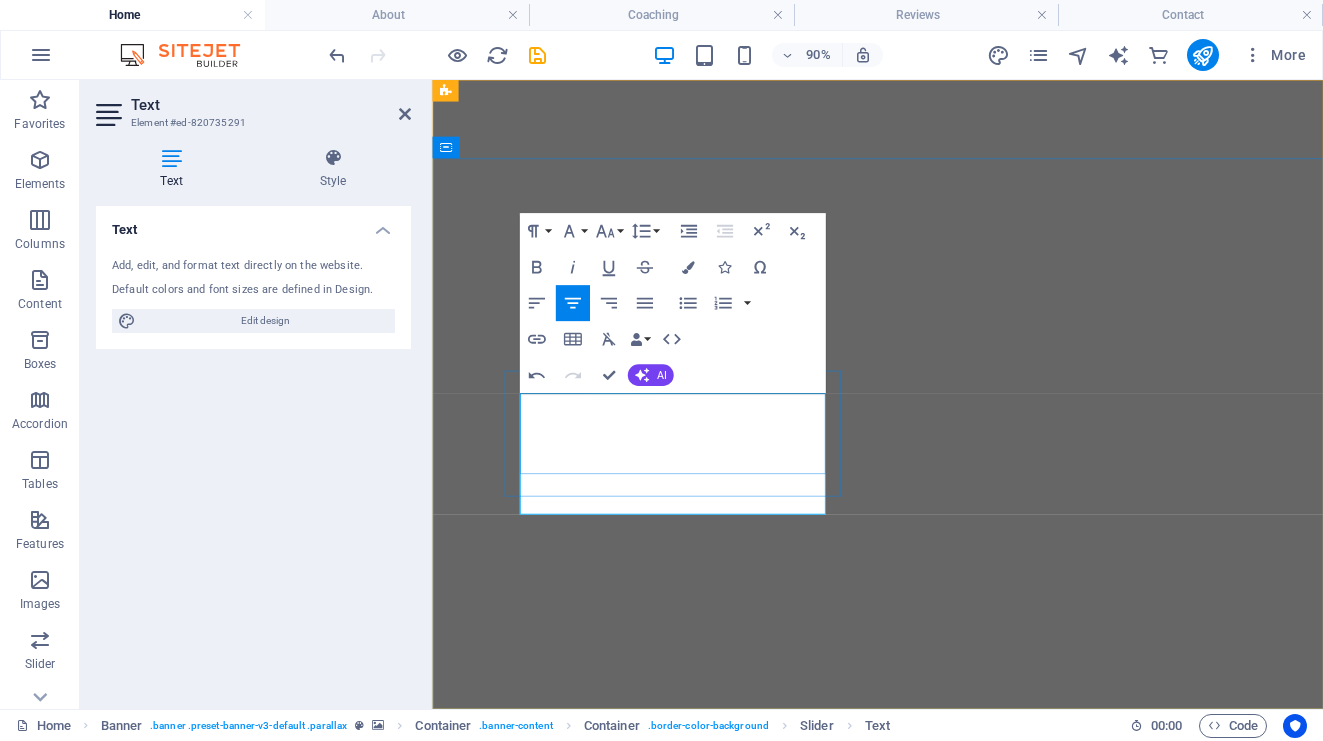 click on "WHERE ESCAPE TO COOL MOUNTAINS BREEZES  SEASON FEELS MAGICAL" at bounding box center [699, 1080] 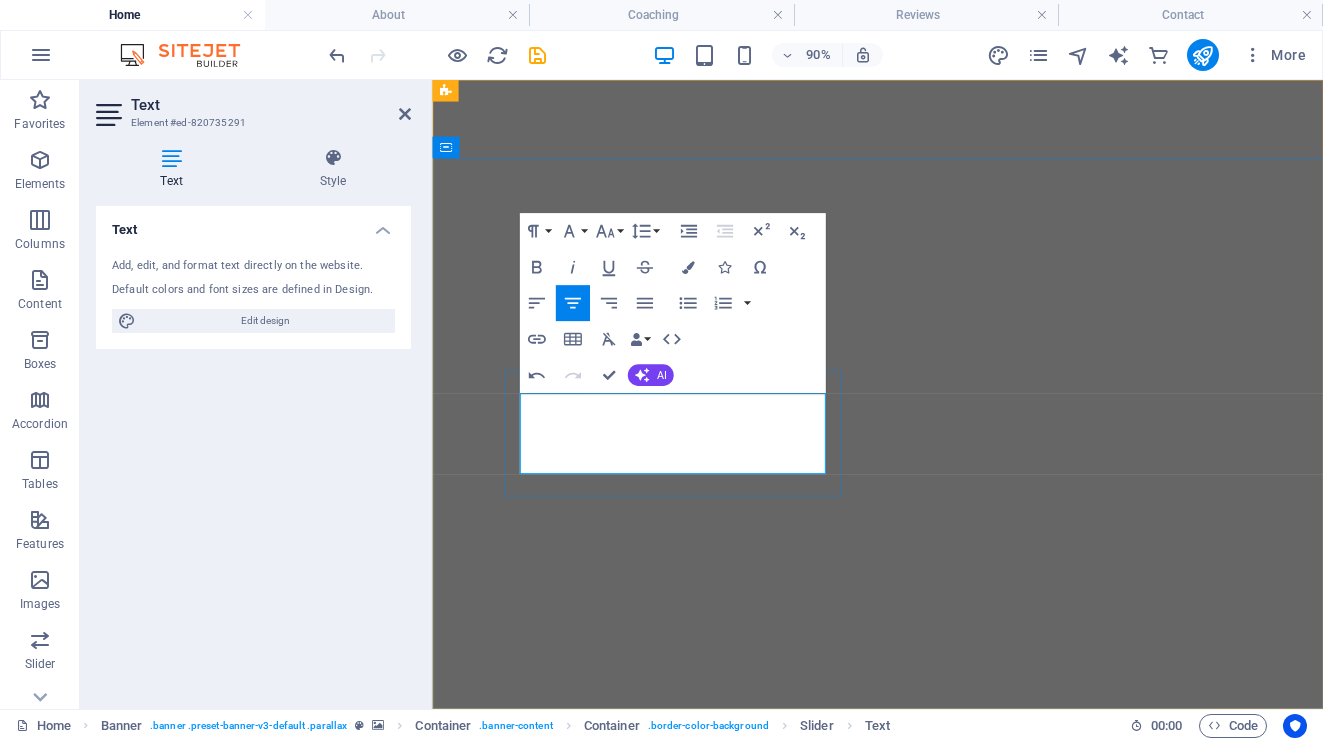 click on "WHERE ESCAPE TO COOL MOUNTAIN BREEZES   MAGICAL" at bounding box center [699, 1057] 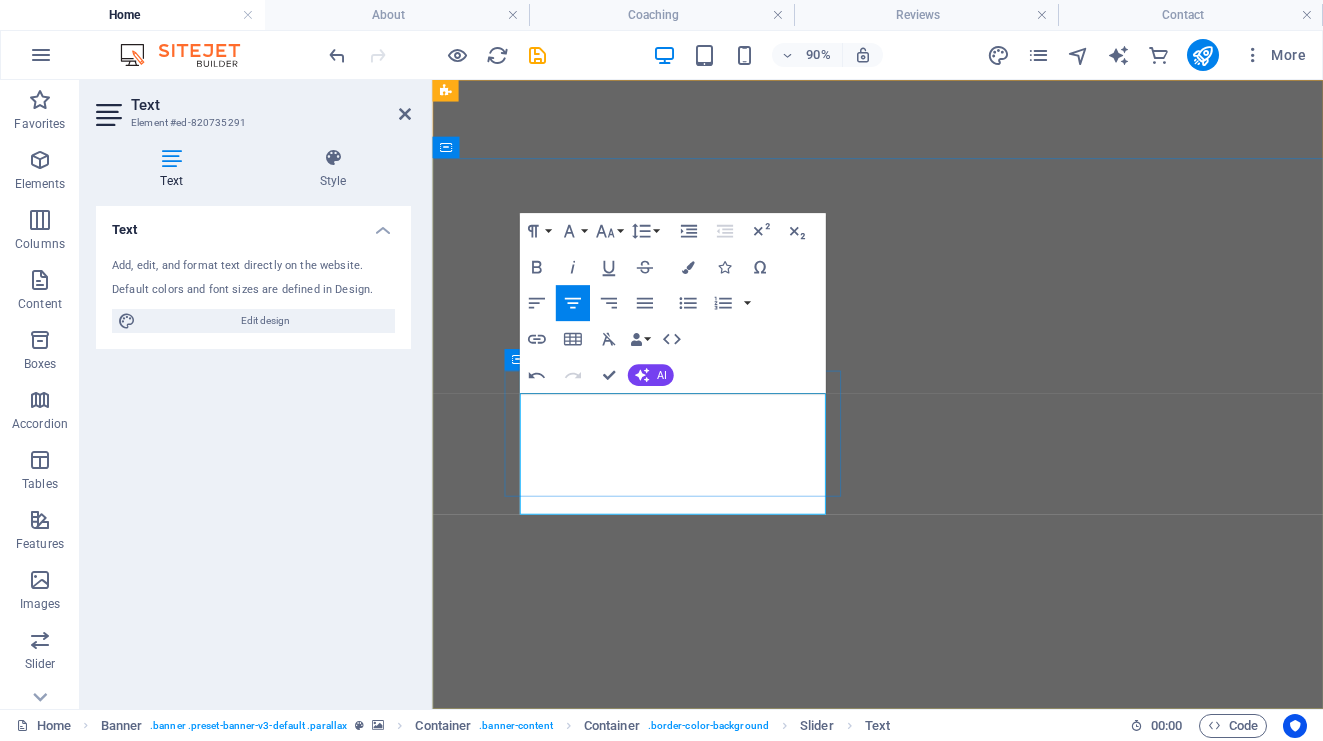 click on "ESCAPE TO COOL MOUNTAIN BREEZES" at bounding box center [699, 1058] 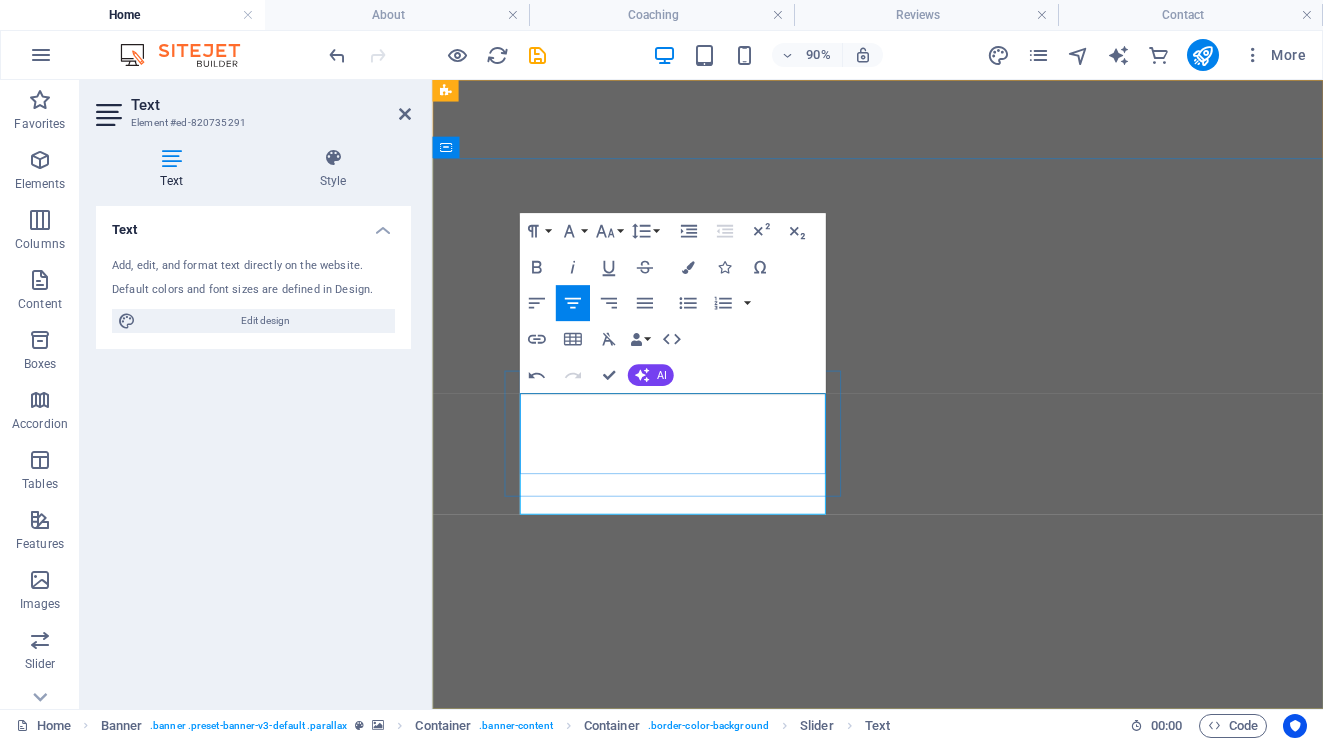 click on "ESCAPE TO COOL MOUNTAIN BREEZES" at bounding box center [699, 1058] 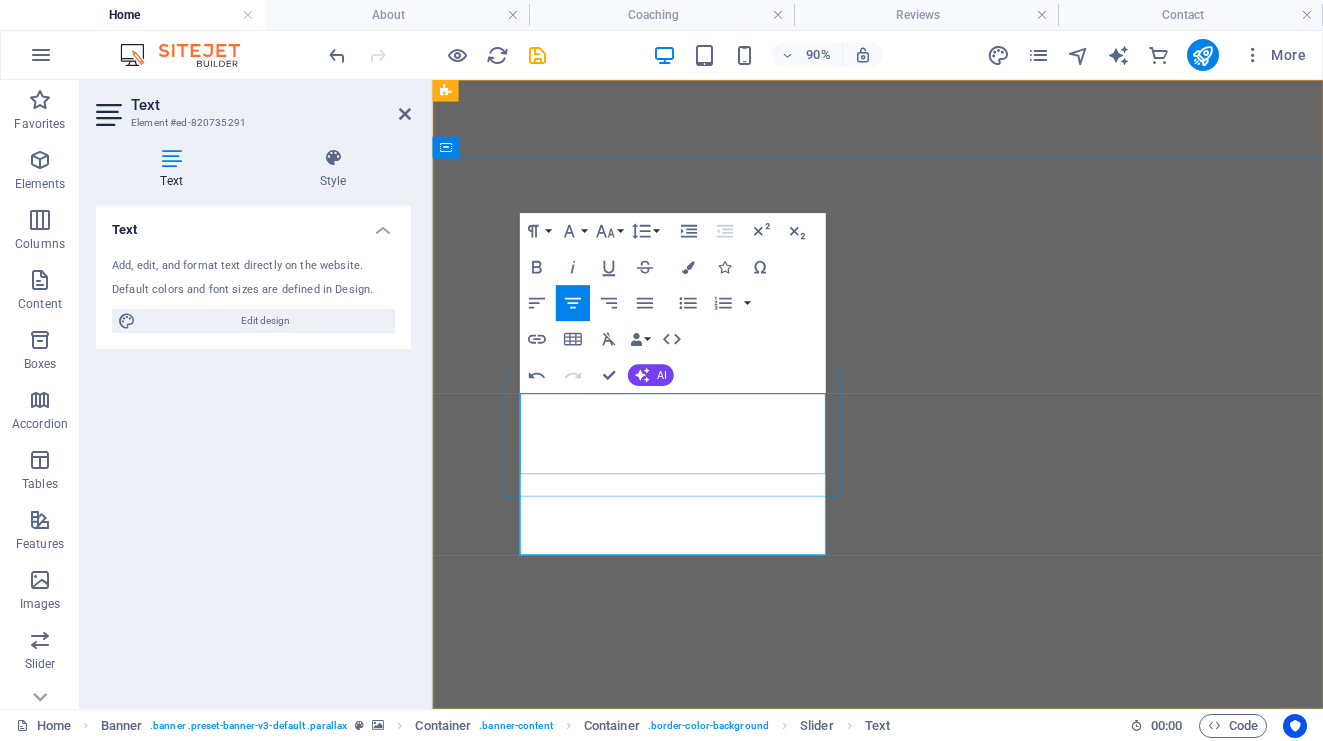 click on "ESCAPE TO COOL MOUNTAIN BREEZES" at bounding box center [699, 1058] 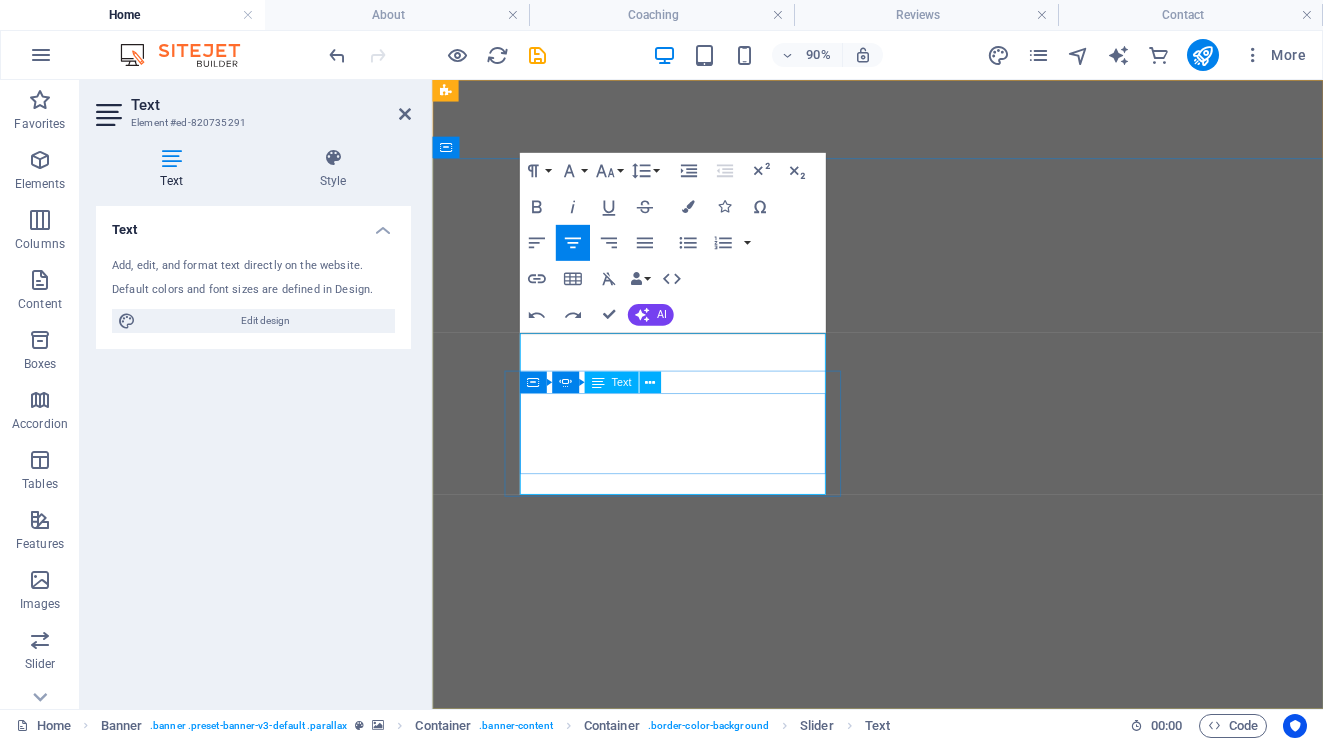 drag, startPoint x: 584, startPoint y: 473, endPoint x: 837, endPoint y: 477, distance: 253.03162 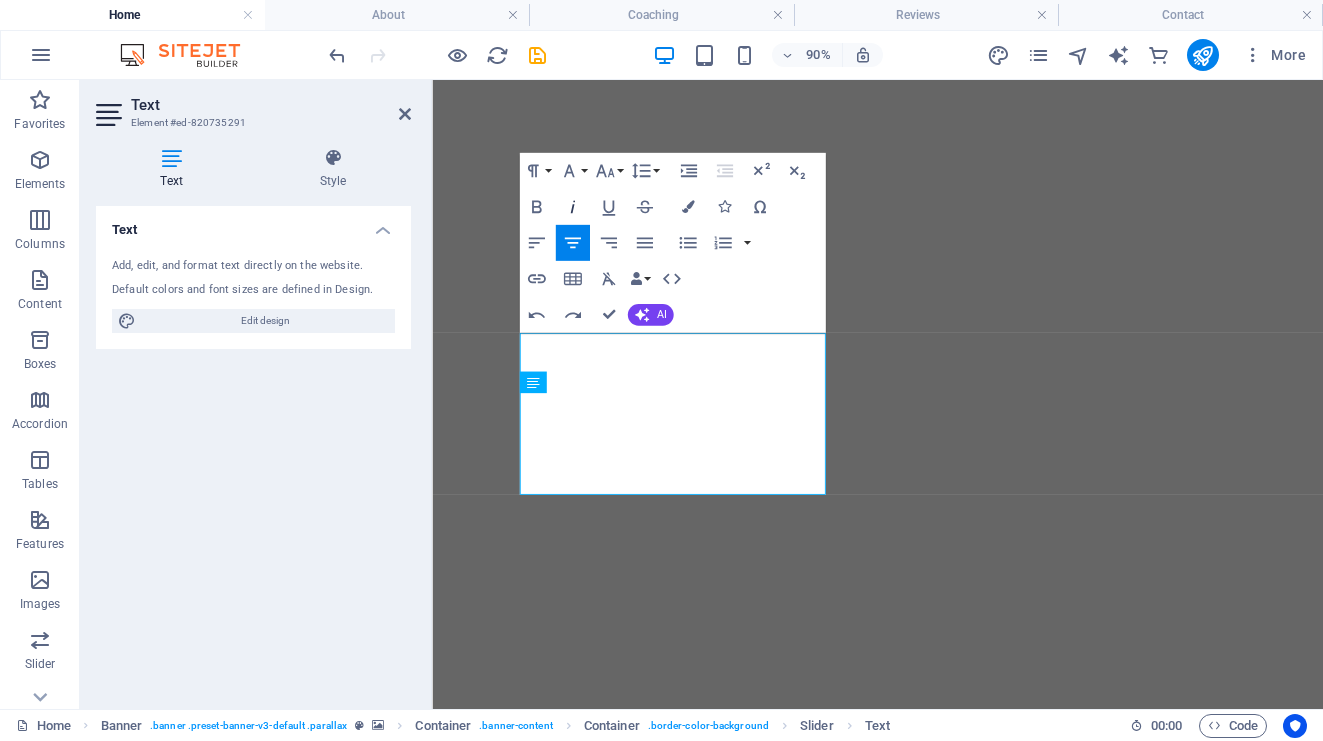 click 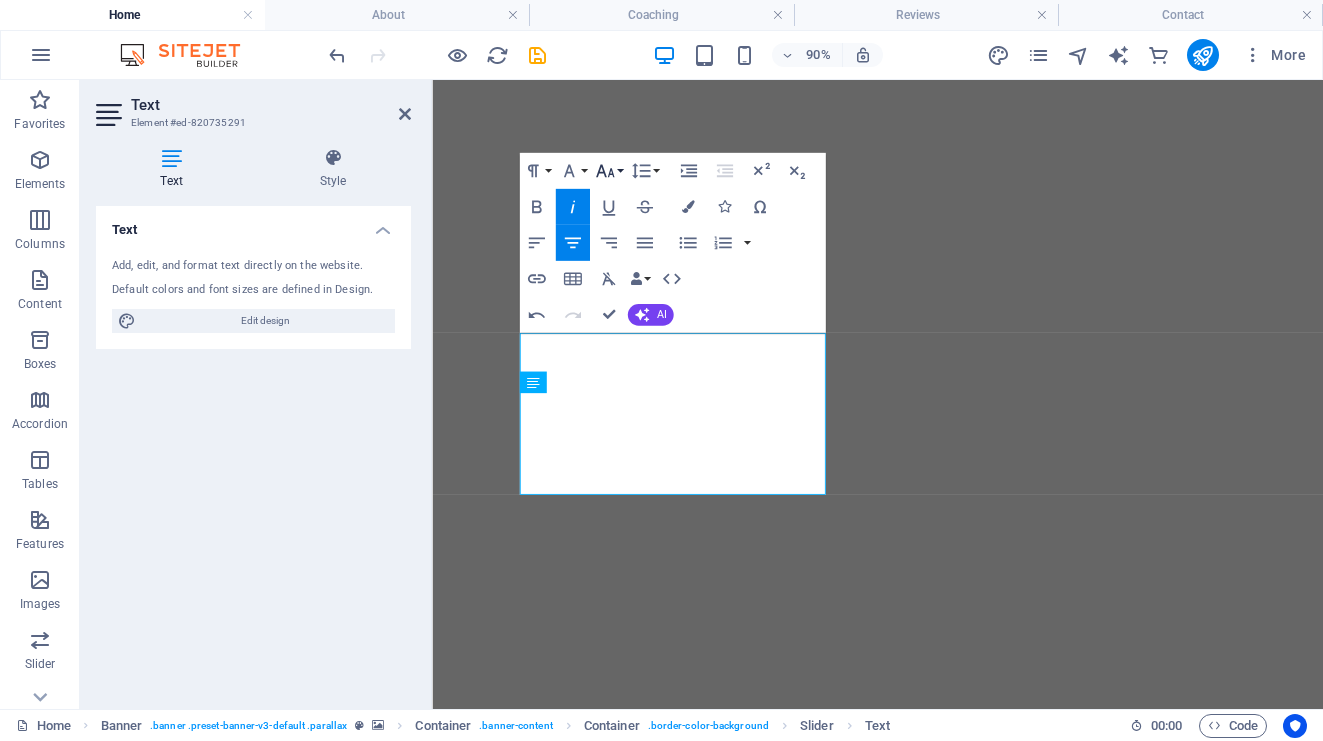 click 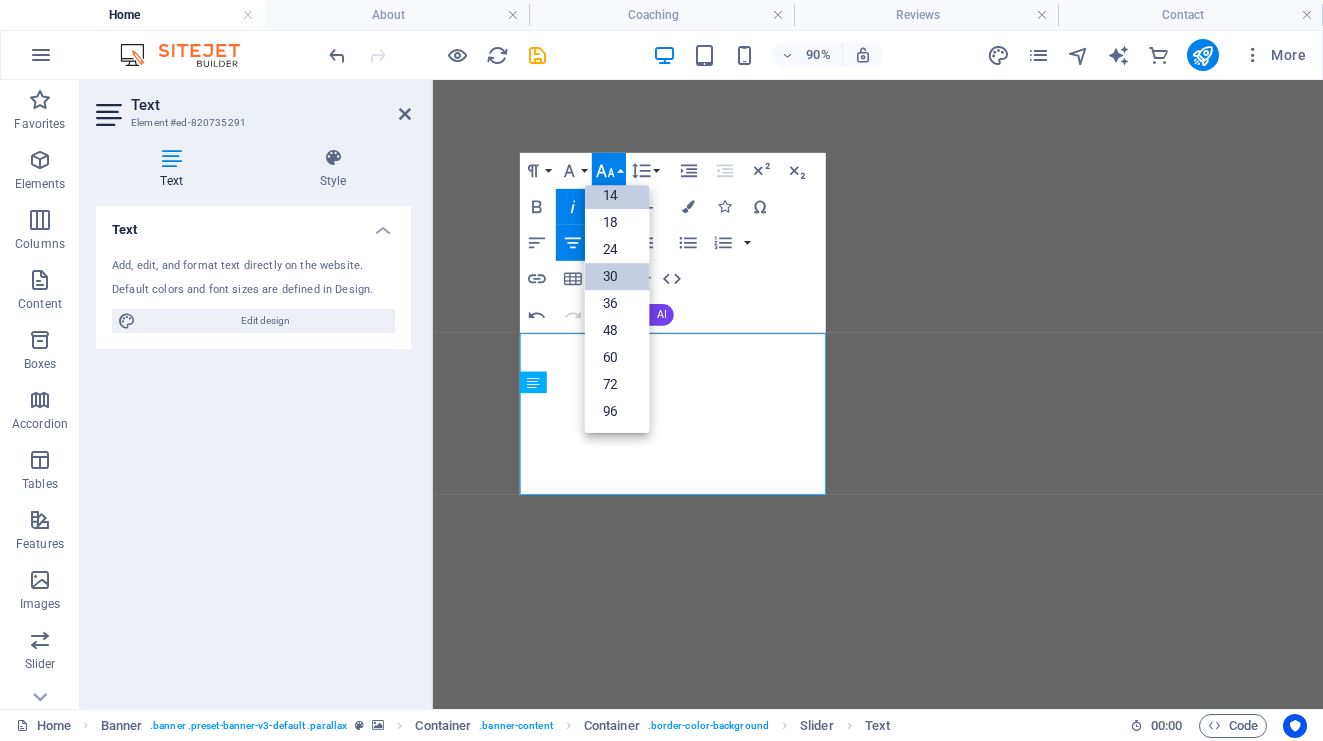 scroll, scrollTop: 161, scrollLeft: 0, axis: vertical 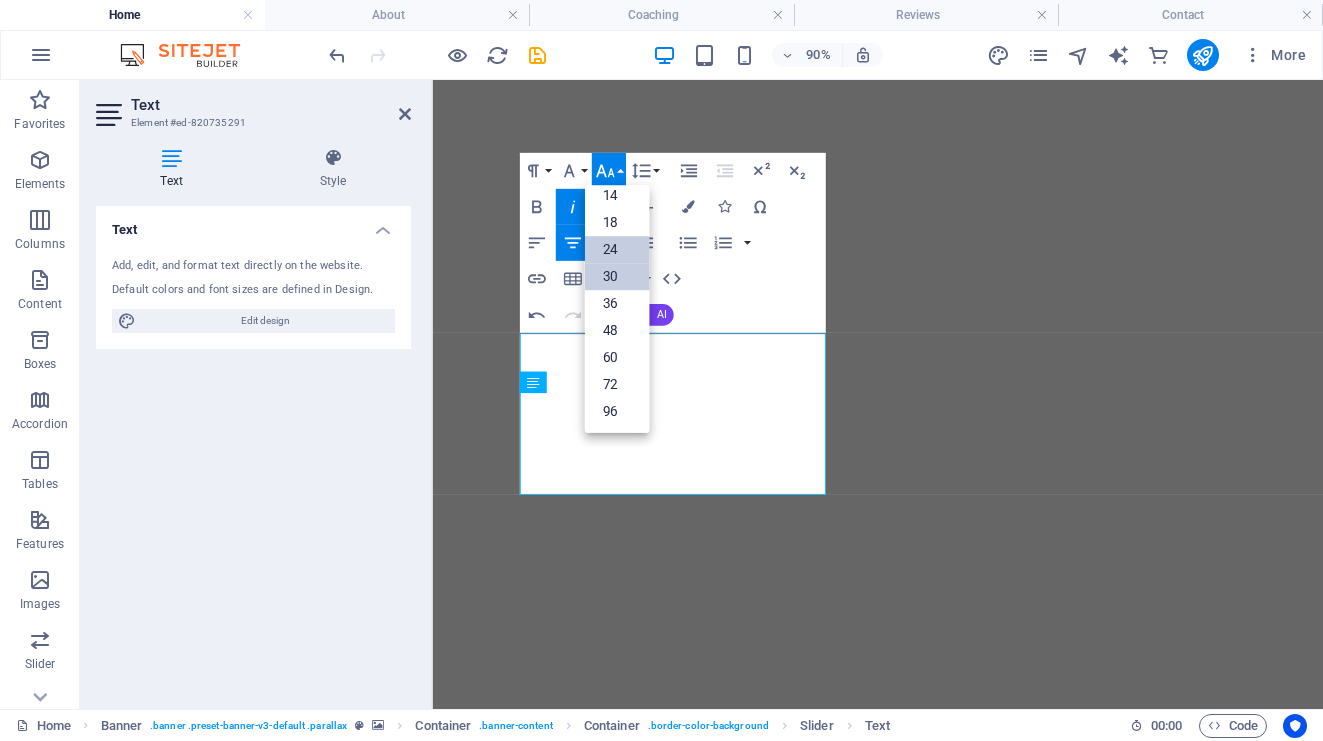 click on "24" at bounding box center [616, 249] 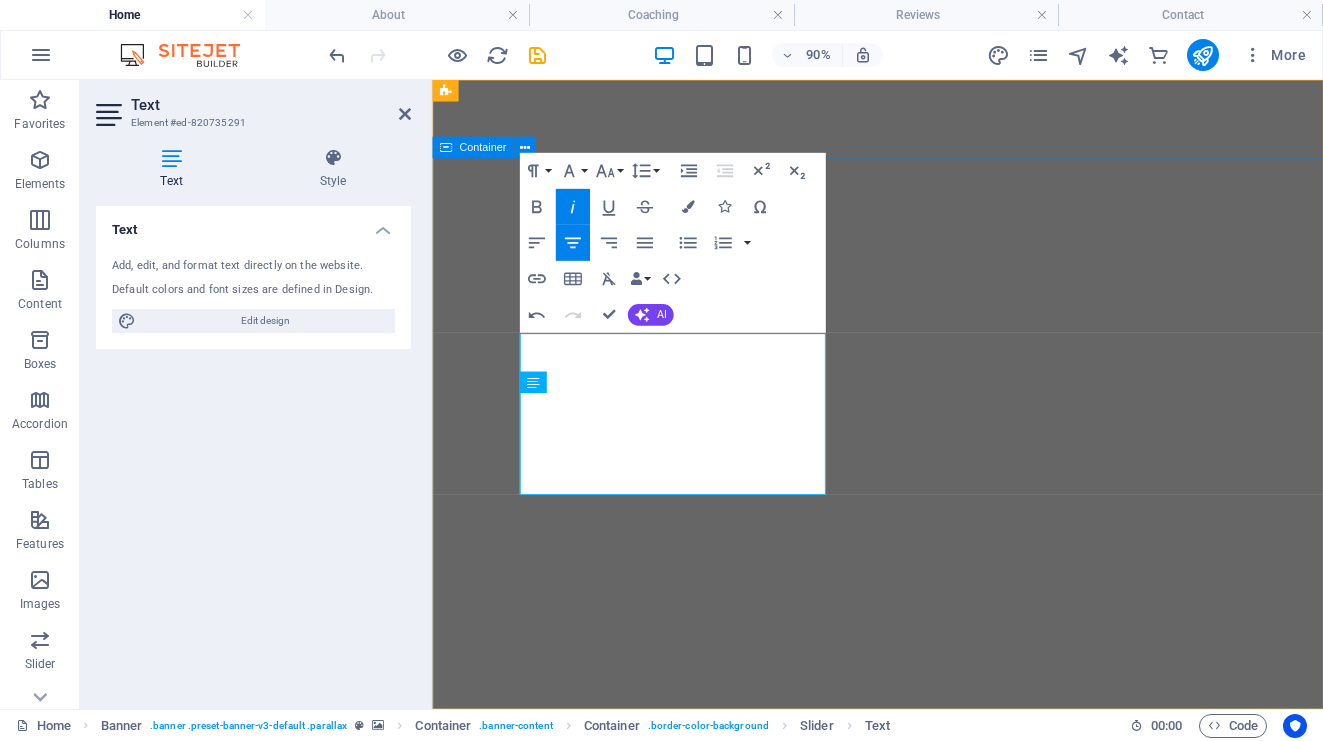 click on "ESCAPE TO COOL MOUNTAIN BREEZES      Nature’s perfect retreat ​  ADVENTURE, TRADITION, AND BEAUTY  SKI THE PEAKS OF KFARDEBIAN Where snow and adventure meet" at bounding box center [927, 1066] 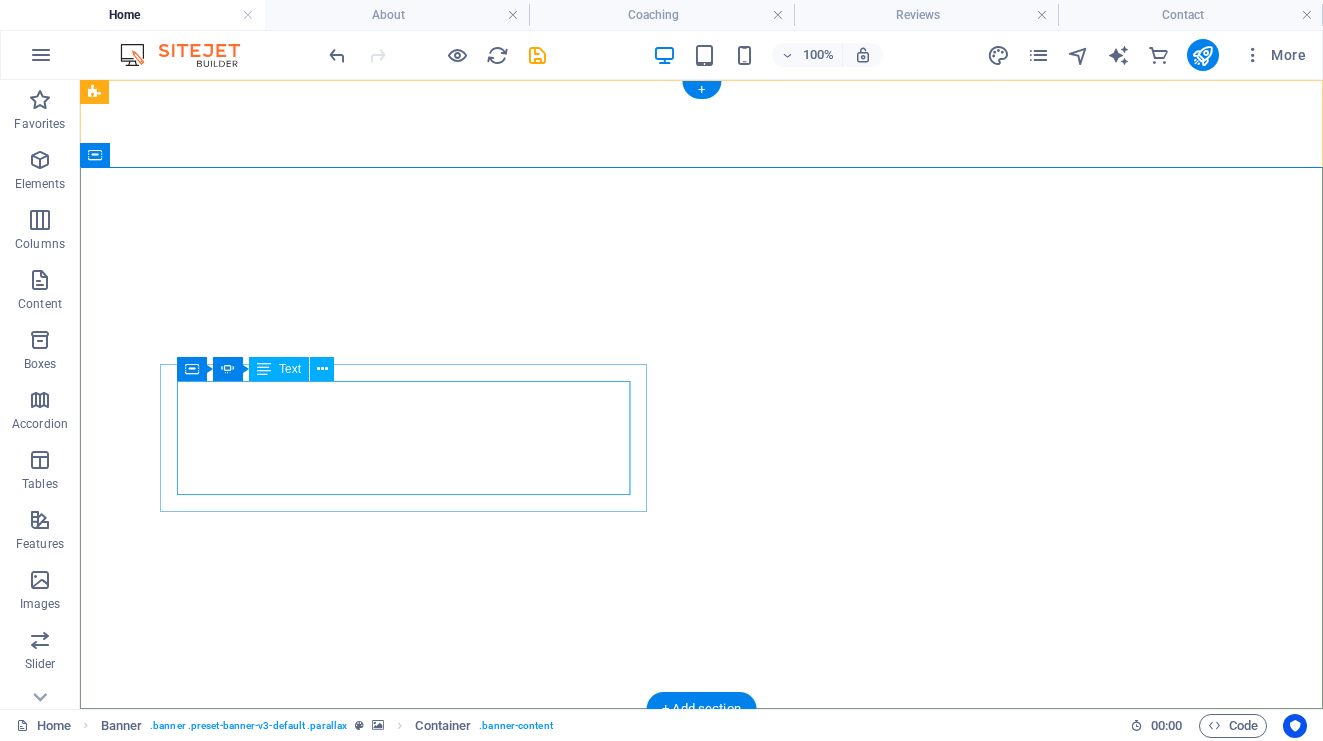click on "ESCAPE TO COOL MOUNTAIN BREEZES NATURE’S PERFECT RETREAT" at bounding box center (404, 1000) 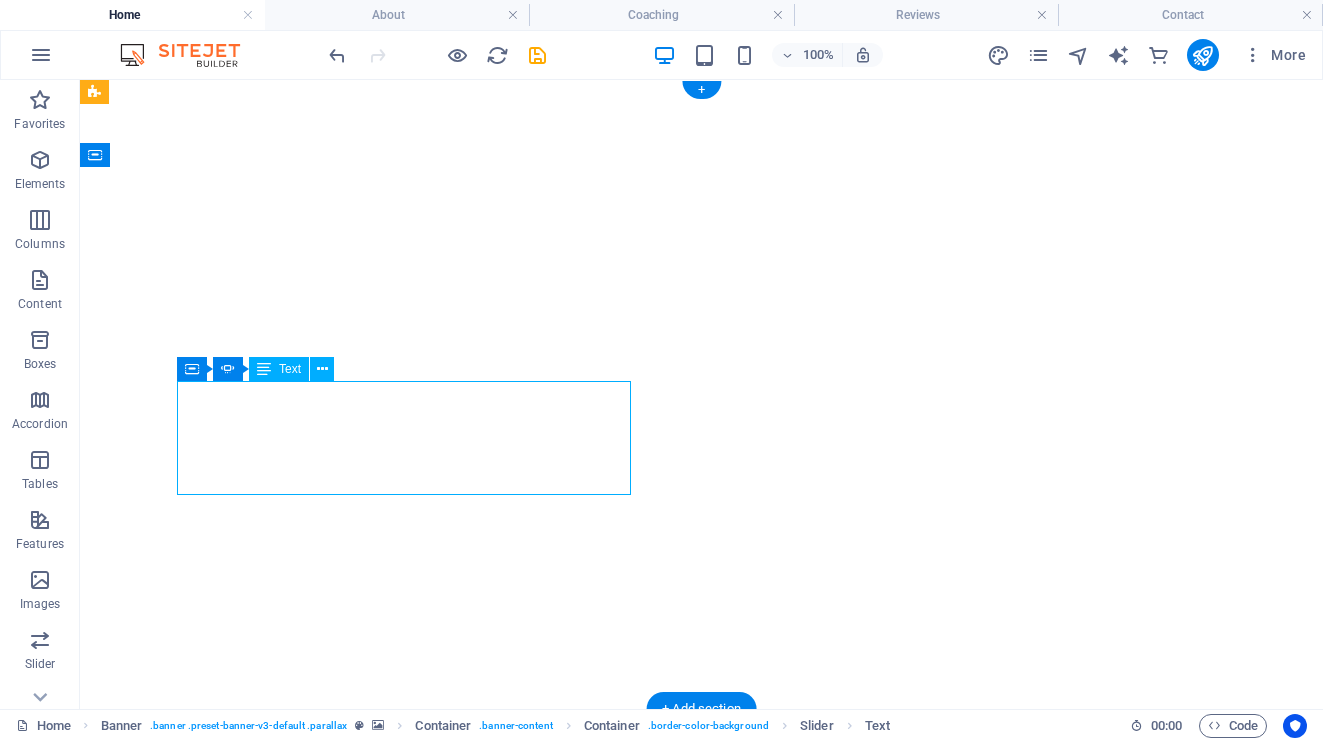 click on "ESCAPE TO COOL MOUNTAIN BREEZES NATURE’S PERFECT RETREAT" at bounding box center (404, 1000) 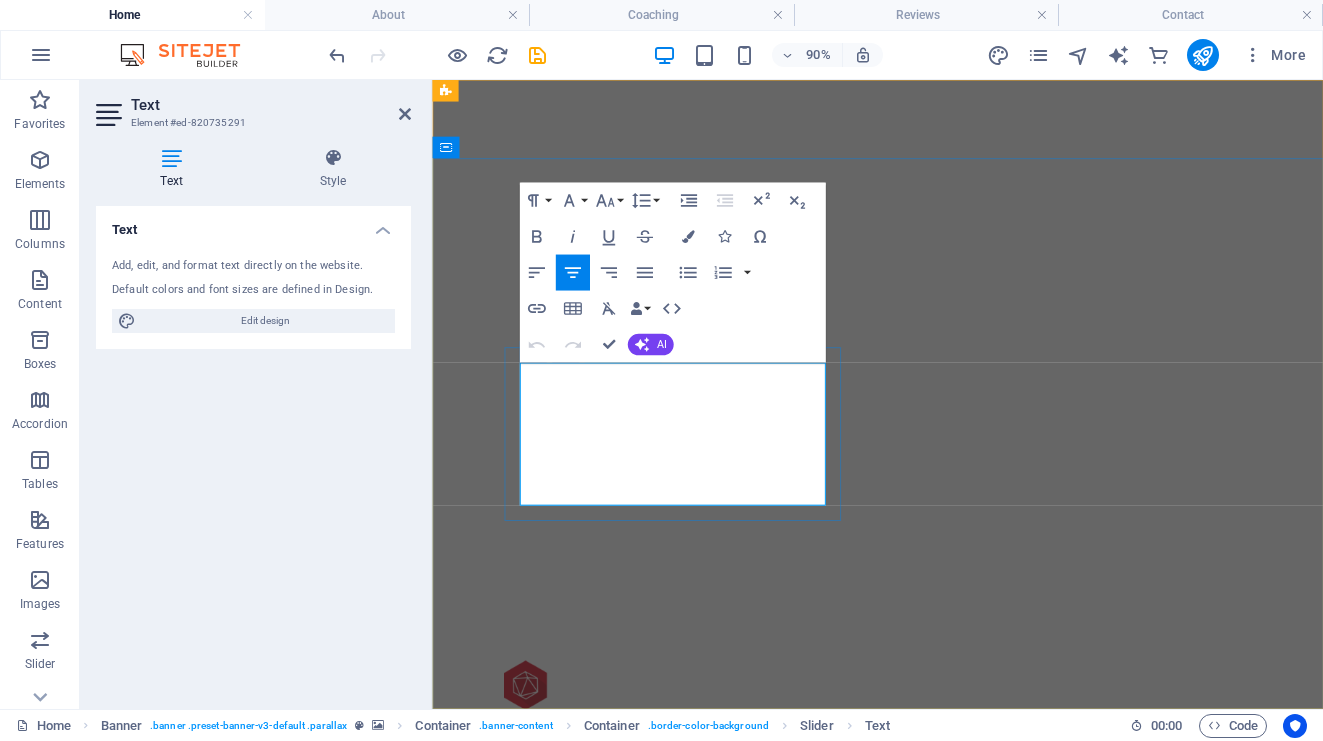 click on "Nature’s perfect retreat" at bounding box center [699, 1057] 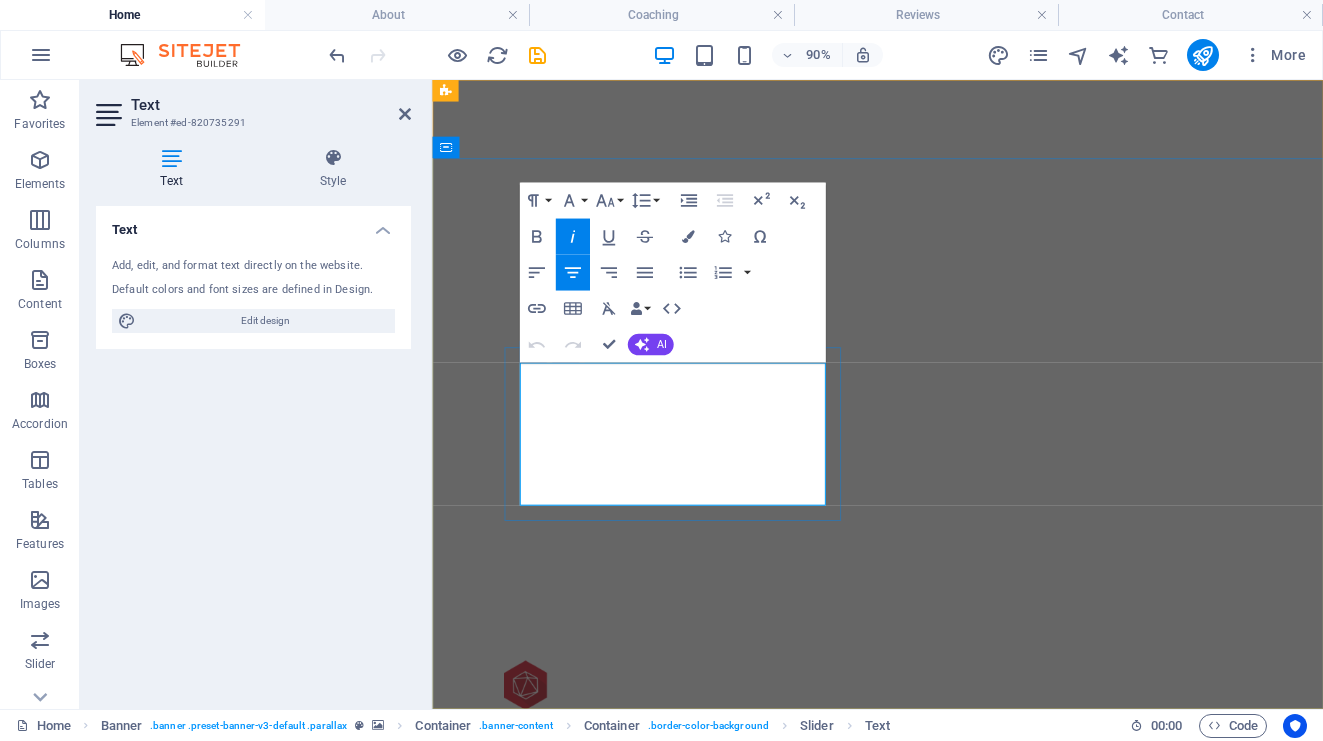 click on "Nature’s perfect retreat" at bounding box center [699, 1057] 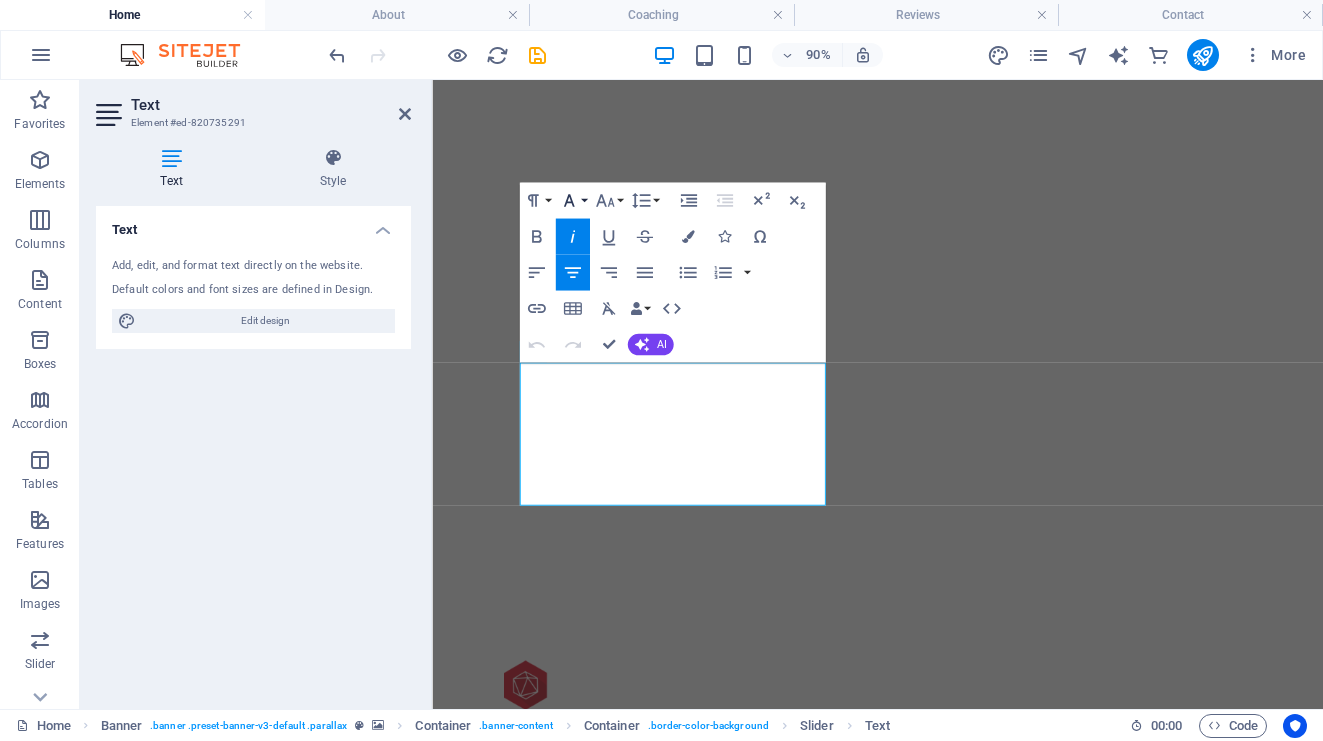 click on "Font Family" at bounding box center (572, 200) 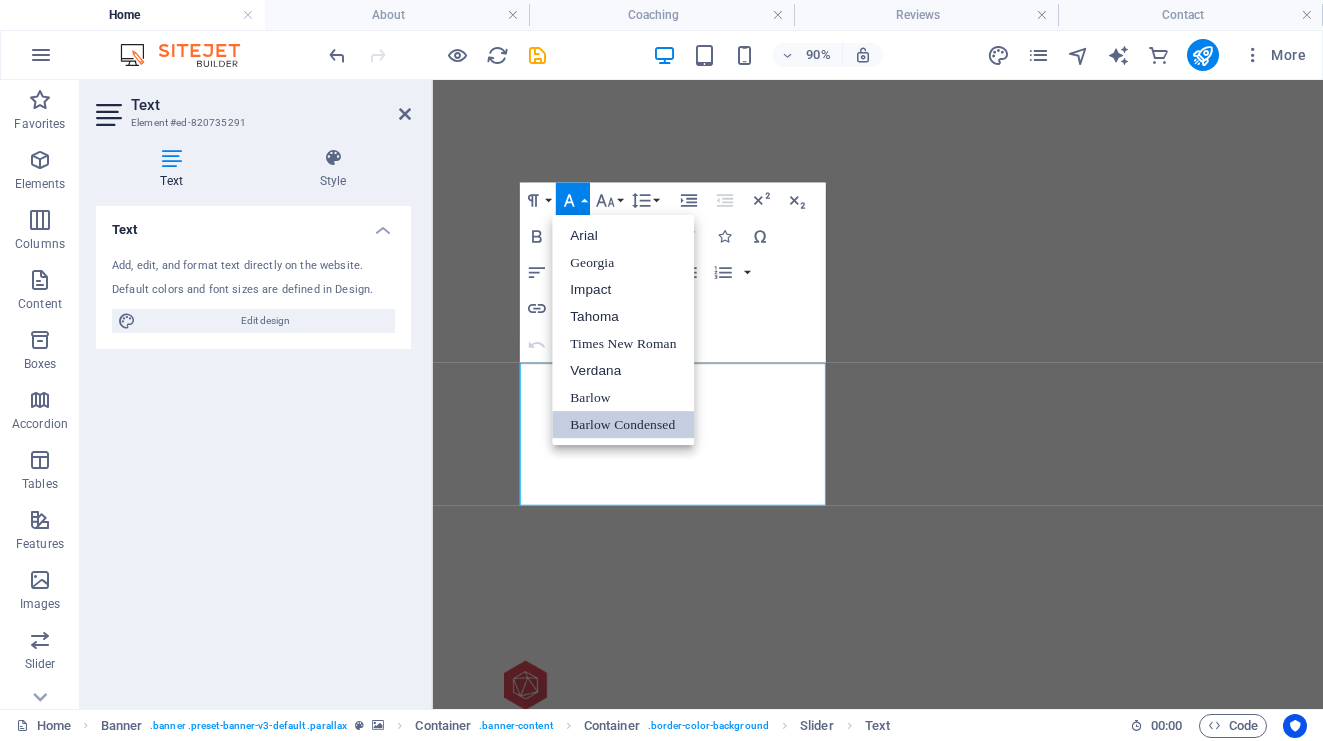 scroll, scrollTop: 0, scrollLeft: 0, axis: both 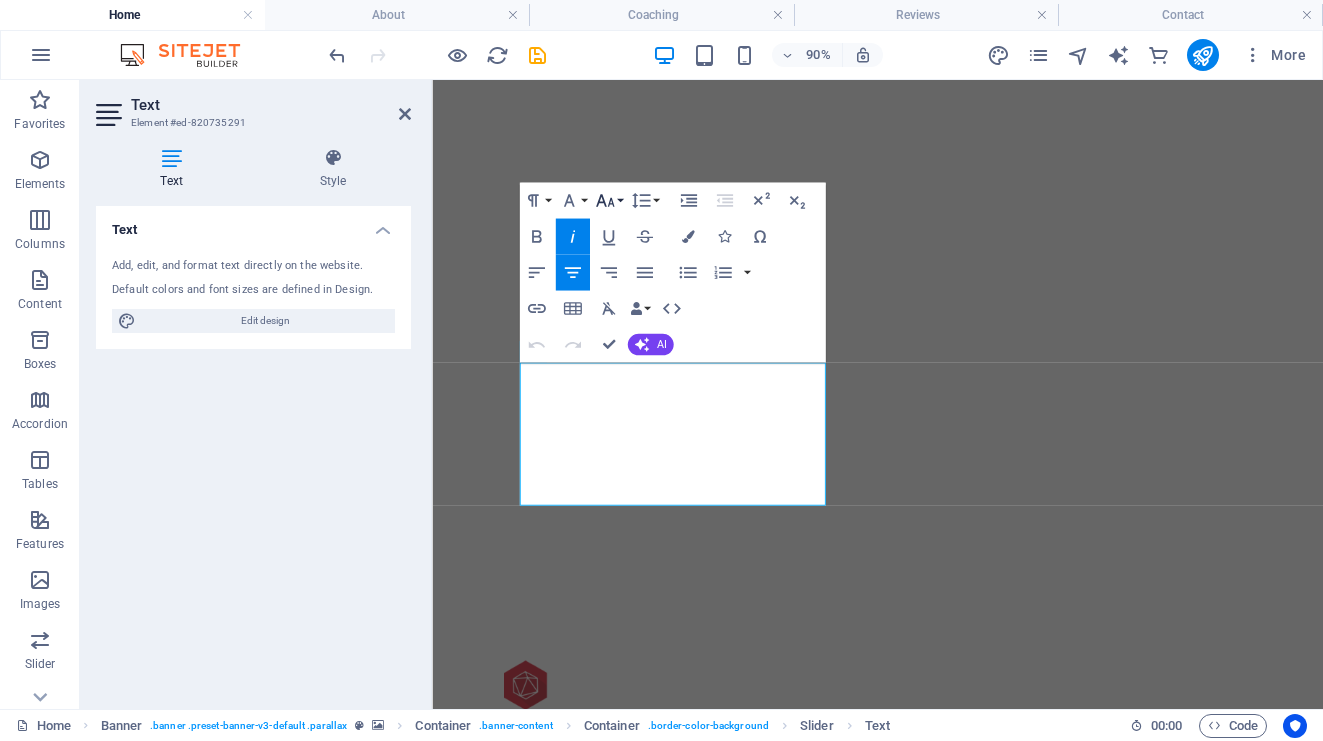 click 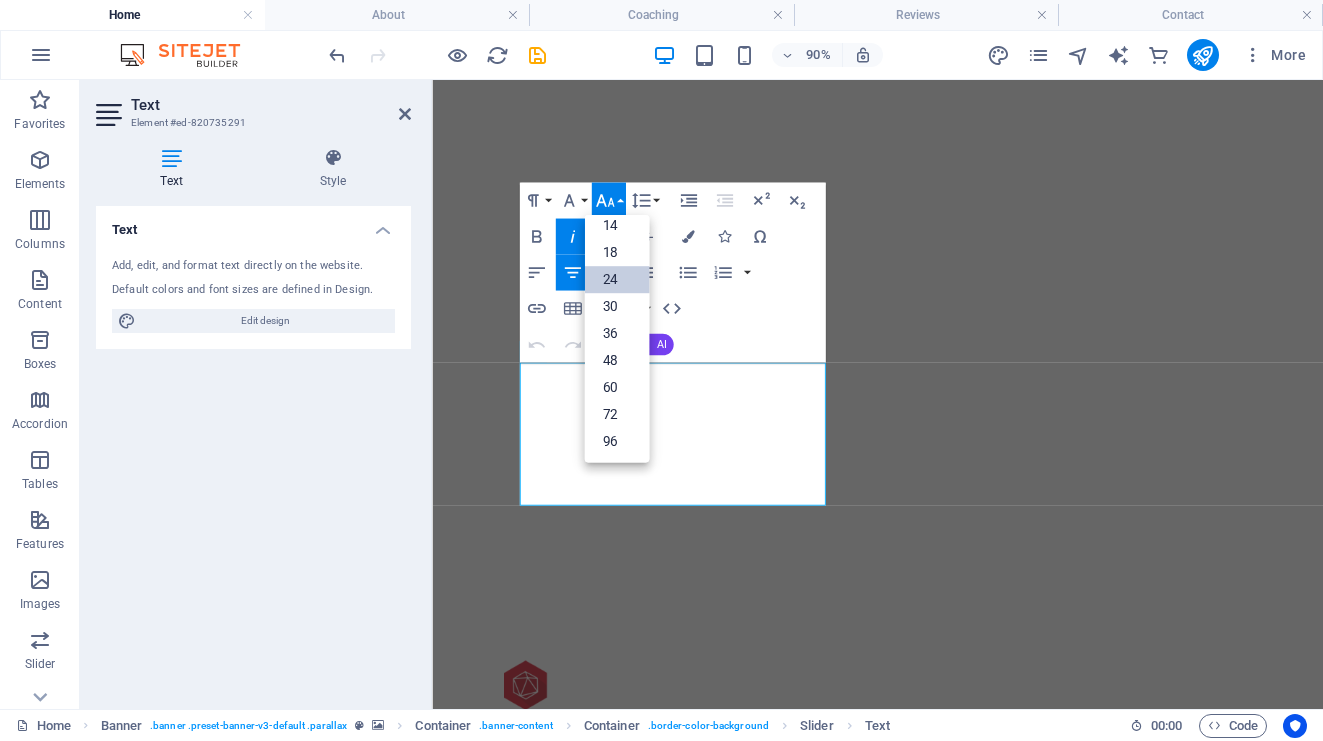 scroll, scrollTop: 161, scrollLeft: 0, axis: vertical 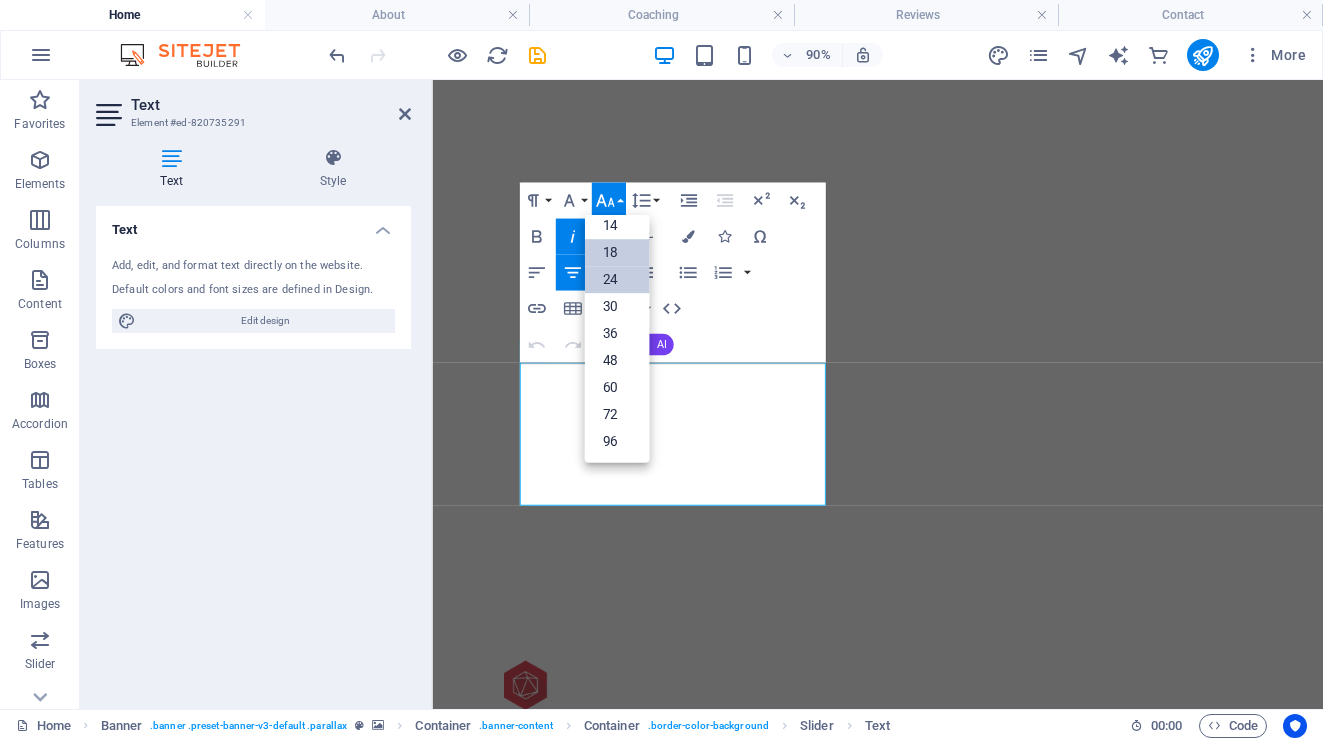 click on "18" at bounding box center [616, 252] 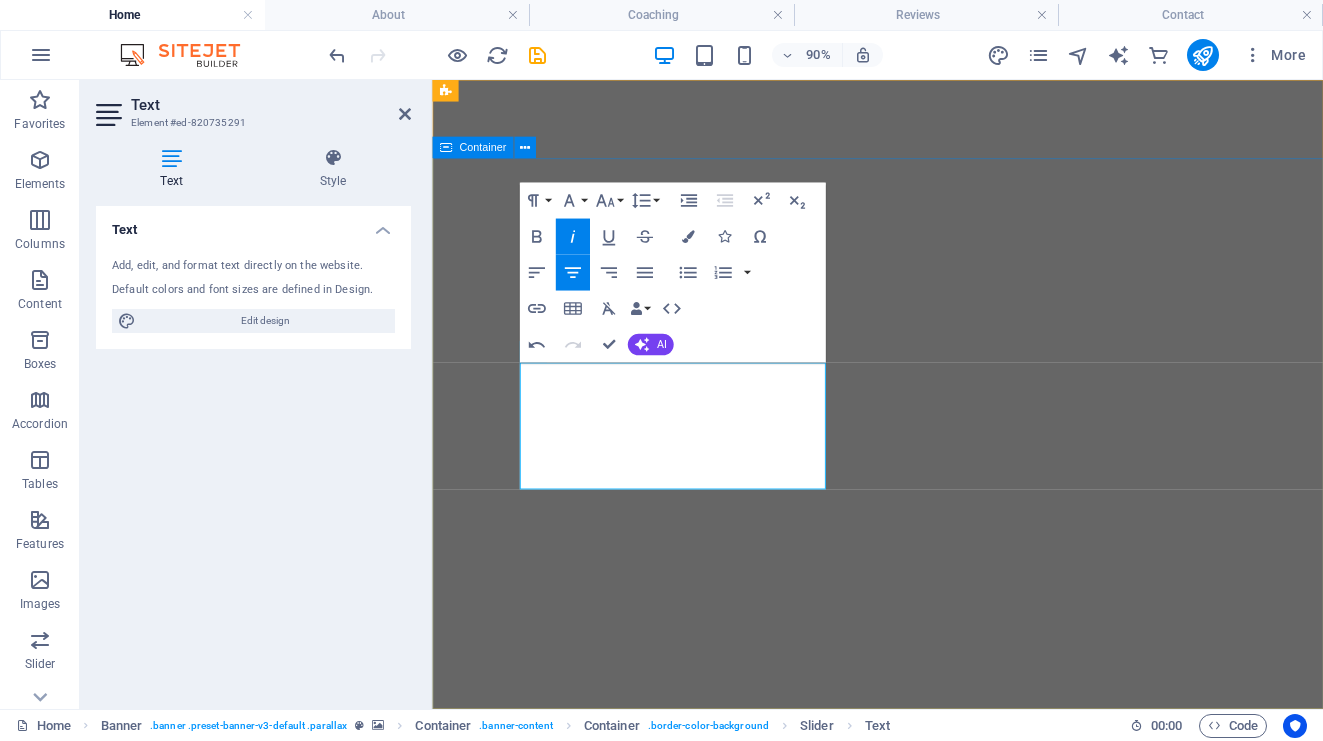 click on "ESCAPE TO COOL MOUNTAIN BREEZES     Nature’s perfect retreat  ADVENTURE, TRADITION, AND BEAUTY  SKI THE PEAKS OF KFARDEBIAN Where snow and adventure meet" at bounding box center [927, 1092] 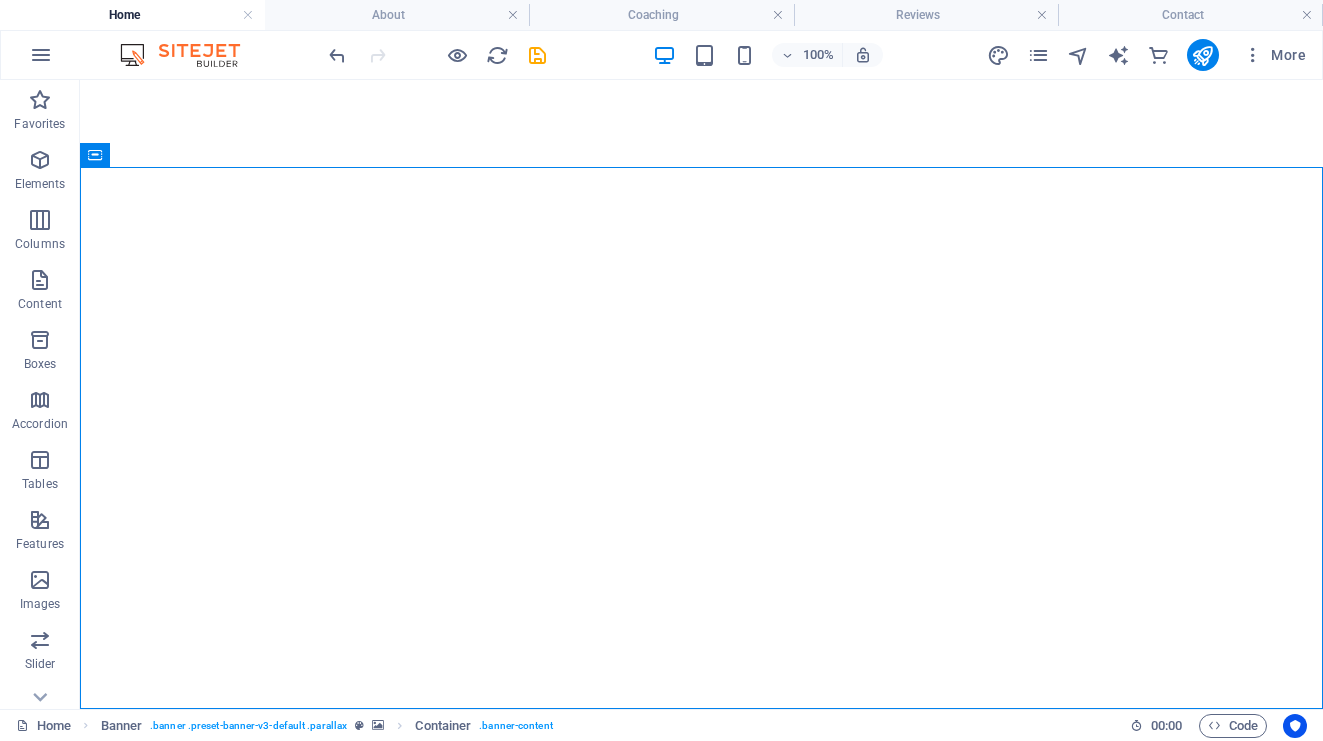 click at bounding box center (437, 55) 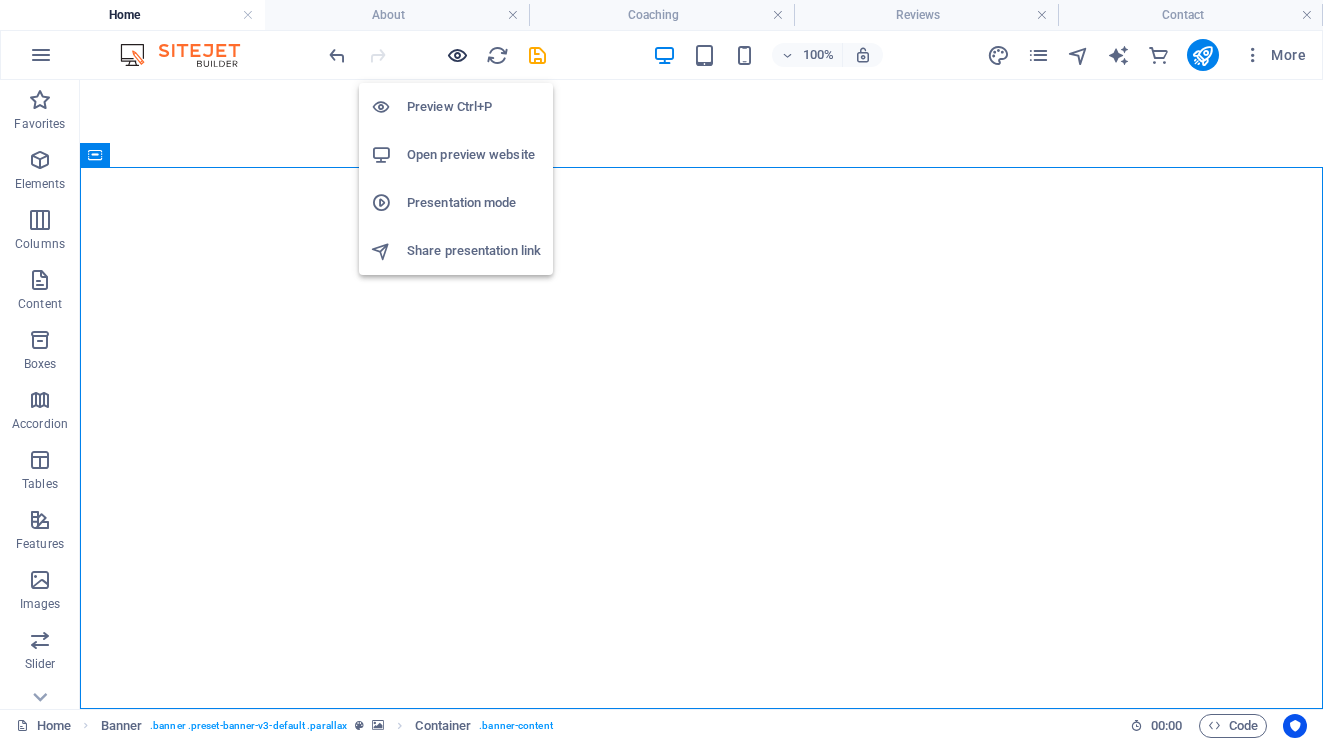 click at bounding box center [457, 55] 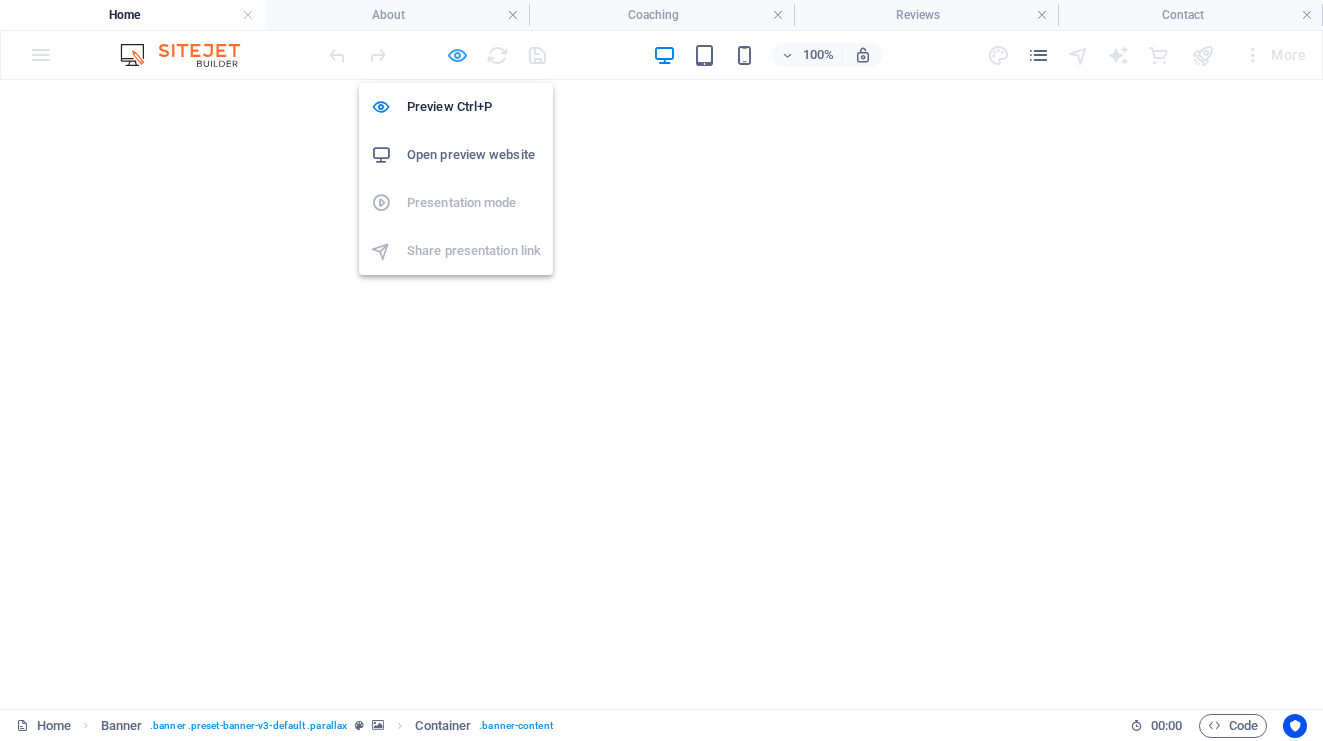 click at bounding box center (457, 55) 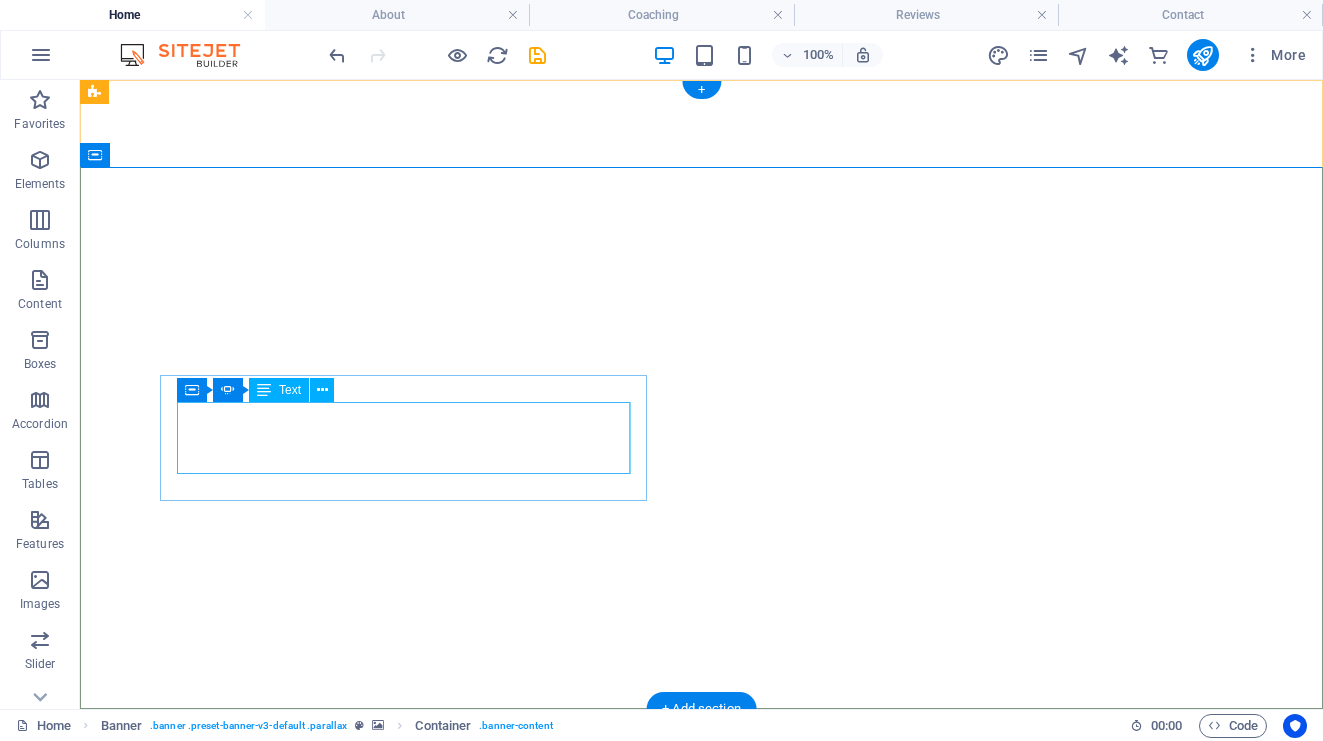 click on "SKI THE PEAKS OF KFARDEBIAN Where snow and adventure meet" at bounding box center (-504, 1120) 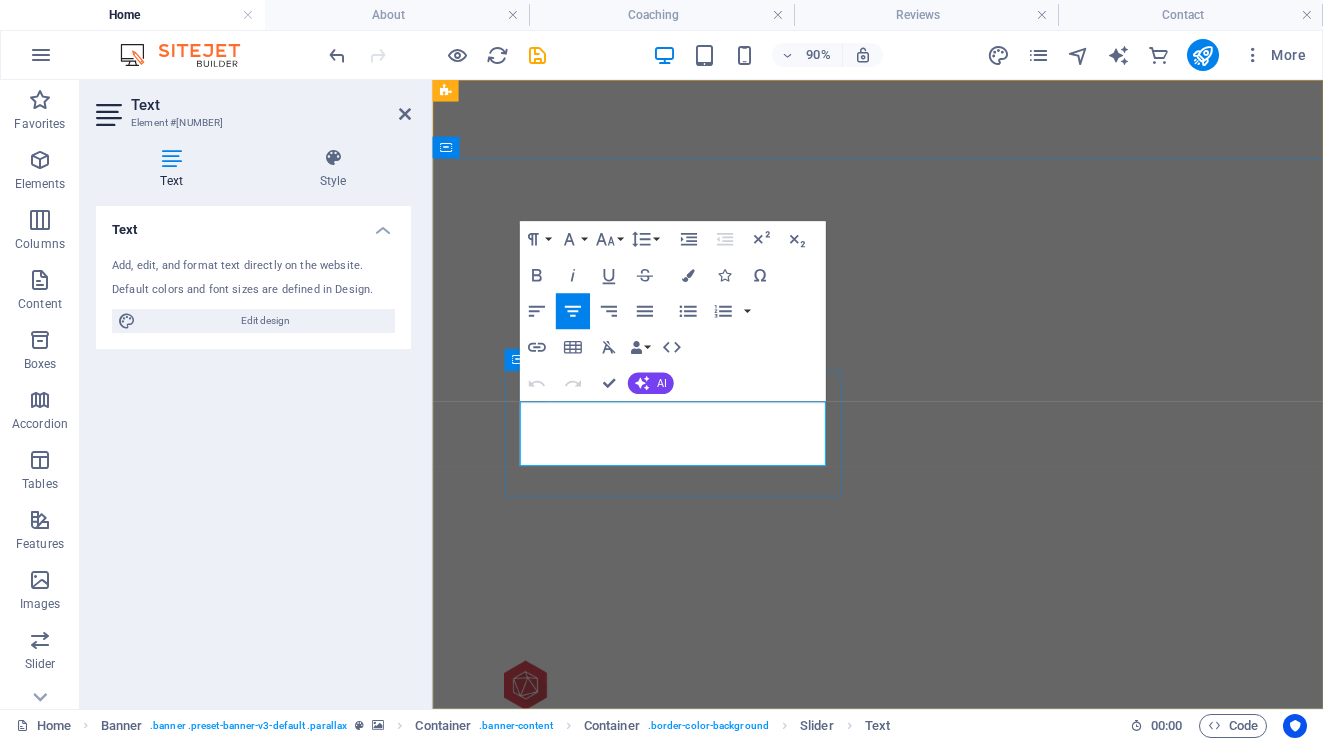 click on "Where snow and adventure meet" at bounding box center (19, 1232) 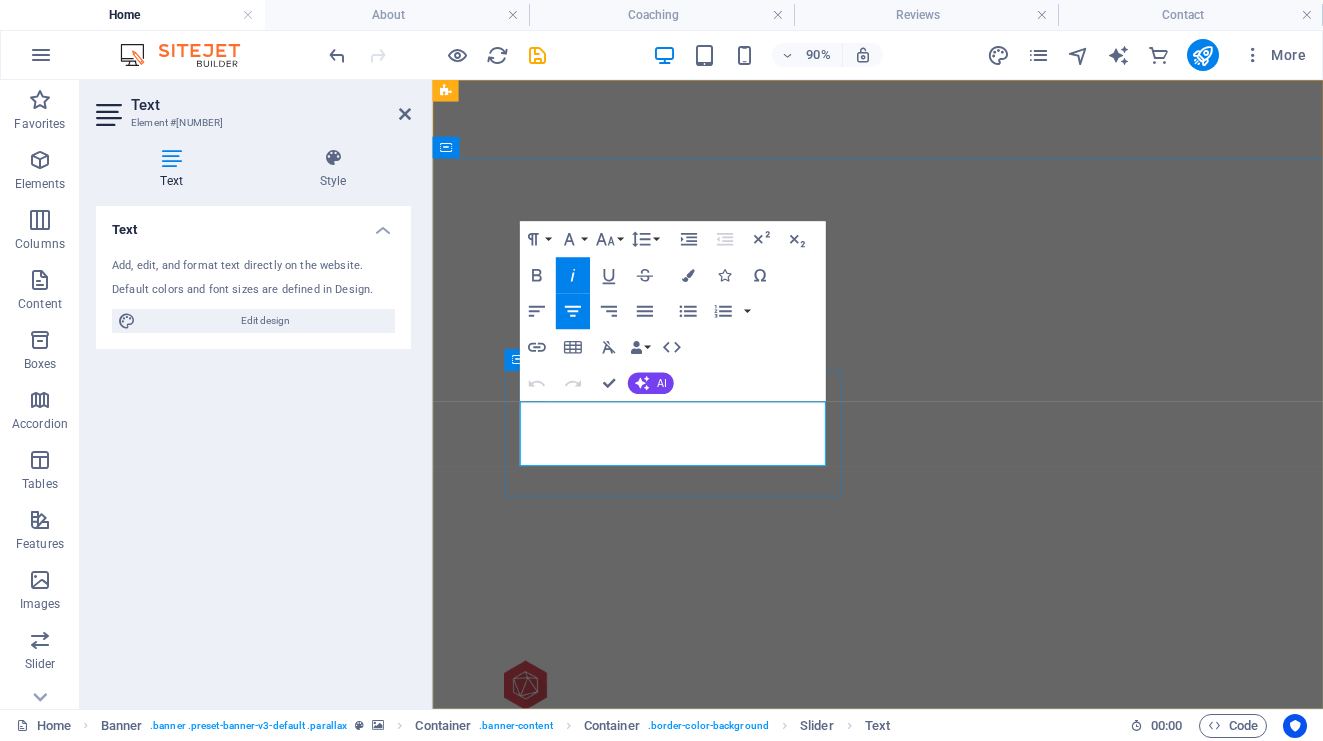 click on "Where snow and adventure meet" at bounding box center [19, 1232] 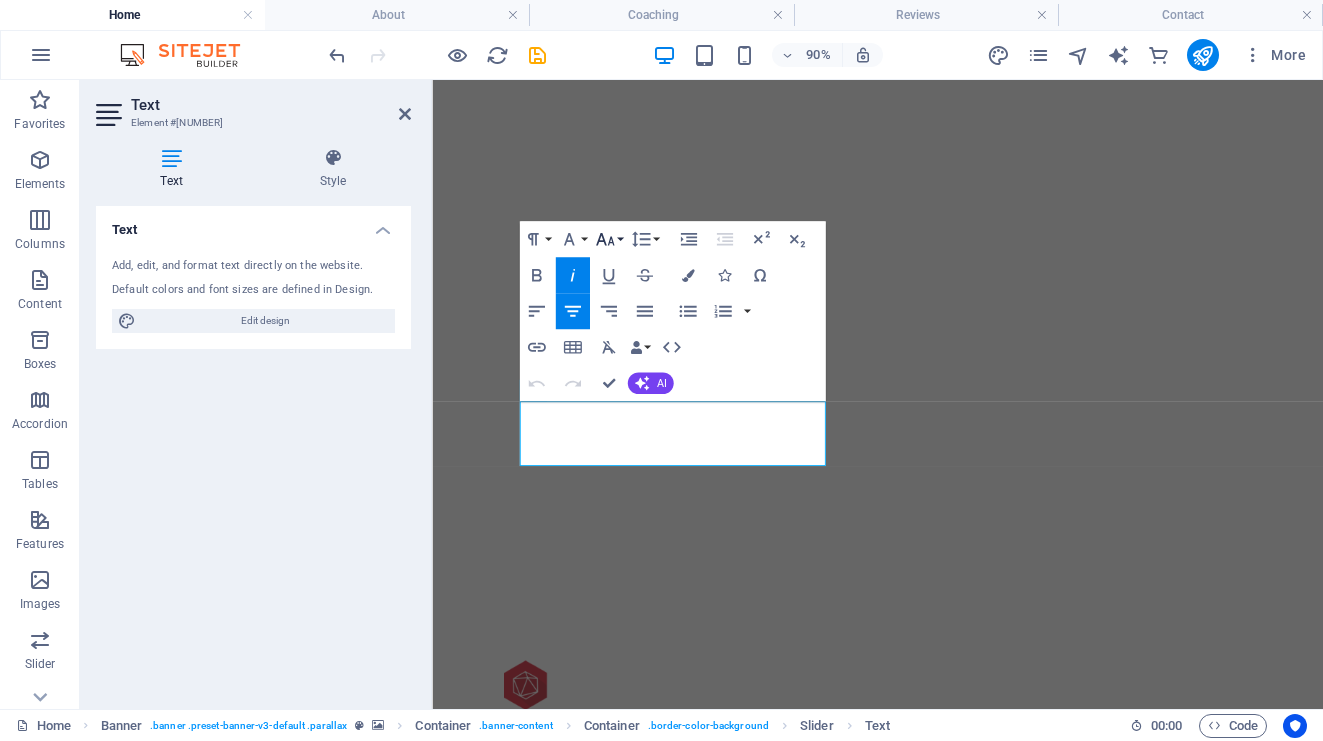 click 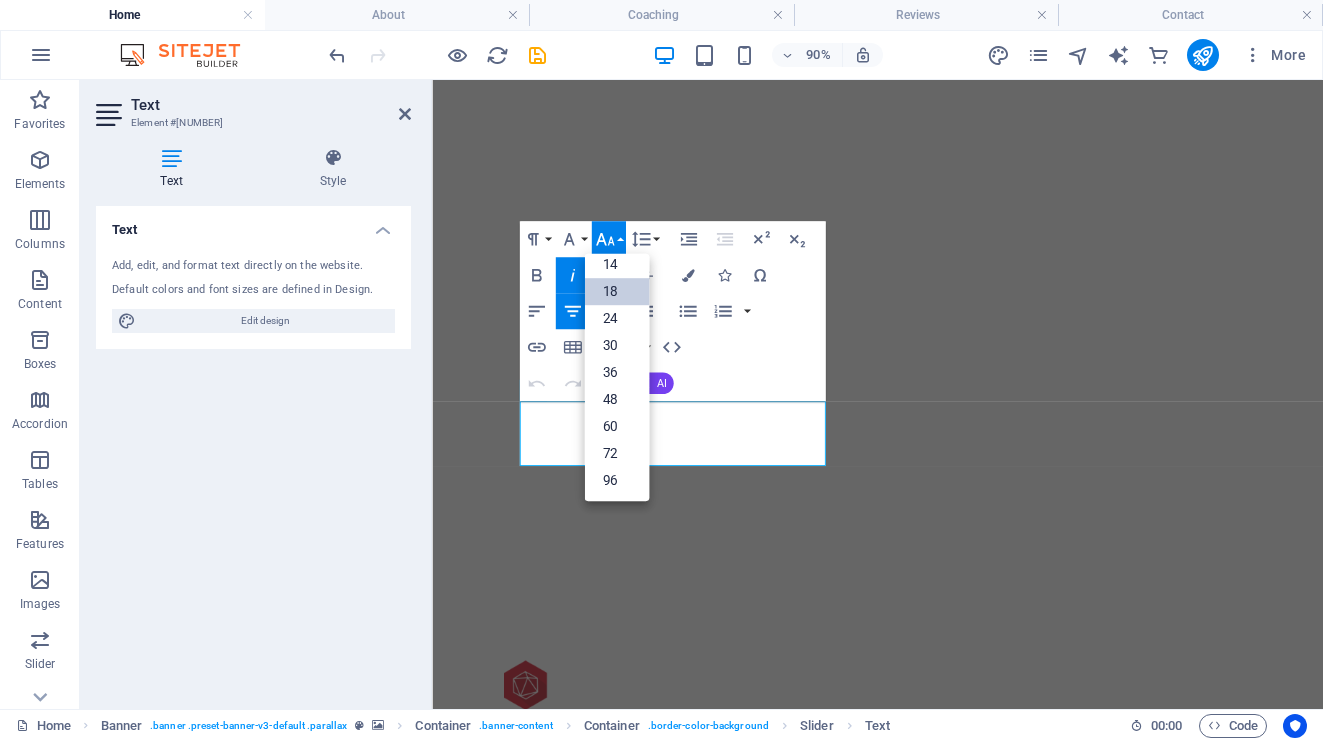 scroll, scrollTop: 161, scrollLeft: 0, axis: vertical 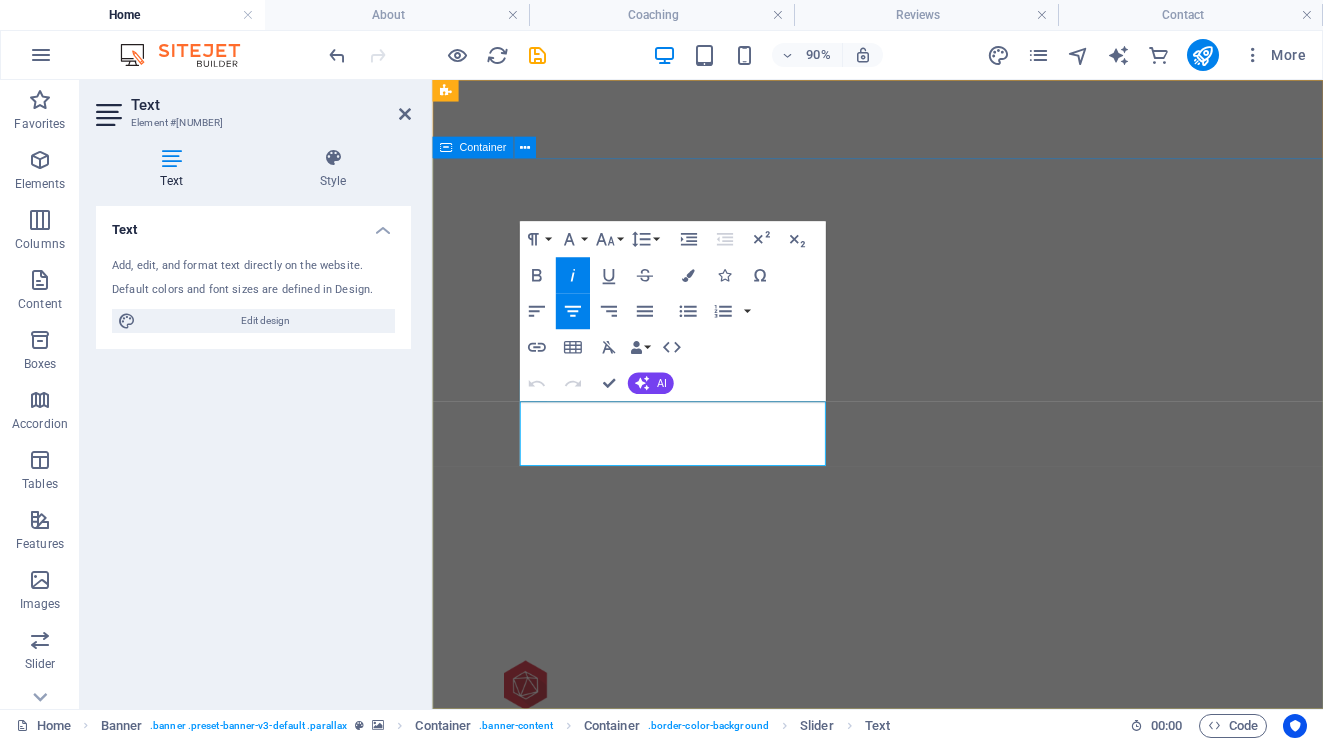 click on "ESCAPE TO COOL MOUNTAIN BREEZES     Nature’s perfect retreat  ADVENTURE, TRADITION, AND BEAUTY  SKI THE PEAKS OF KFARDEBIAN Where snow and adventure meet" at bounding box center [927, 996] 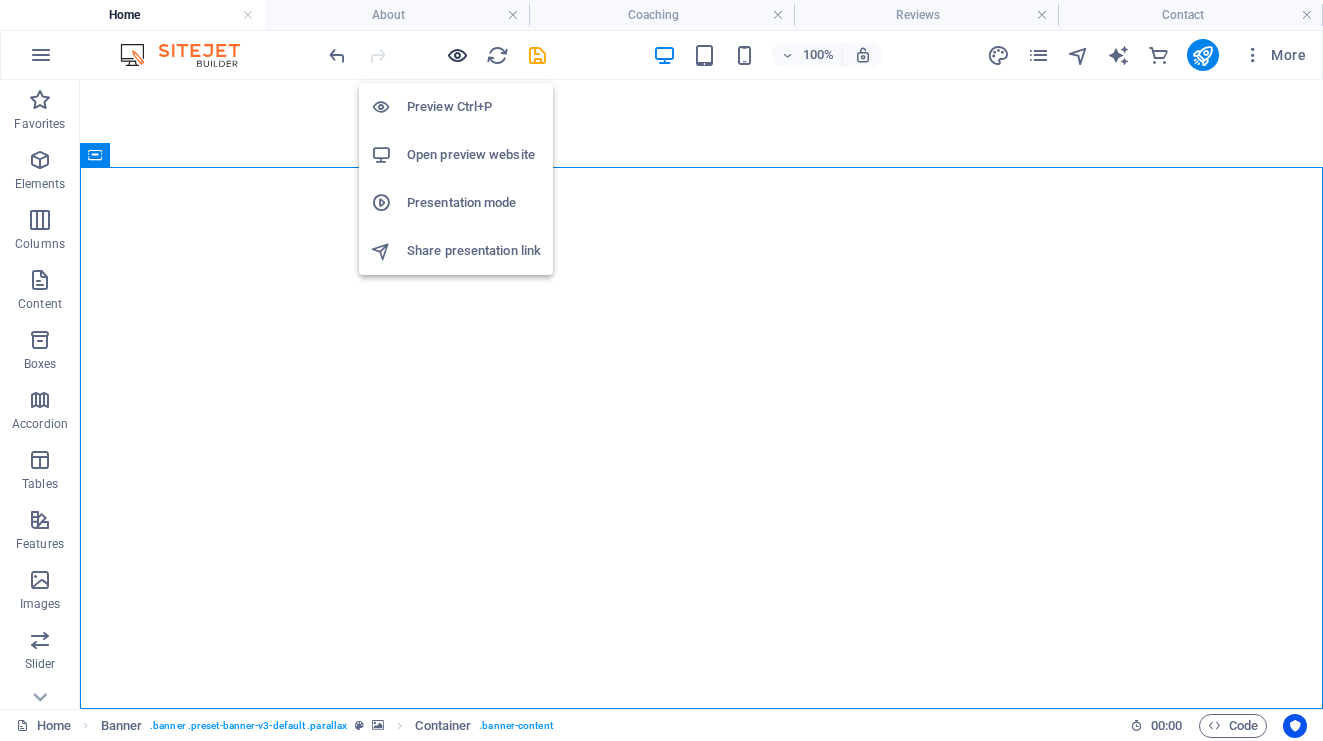 click at bounding box center [457, 55] 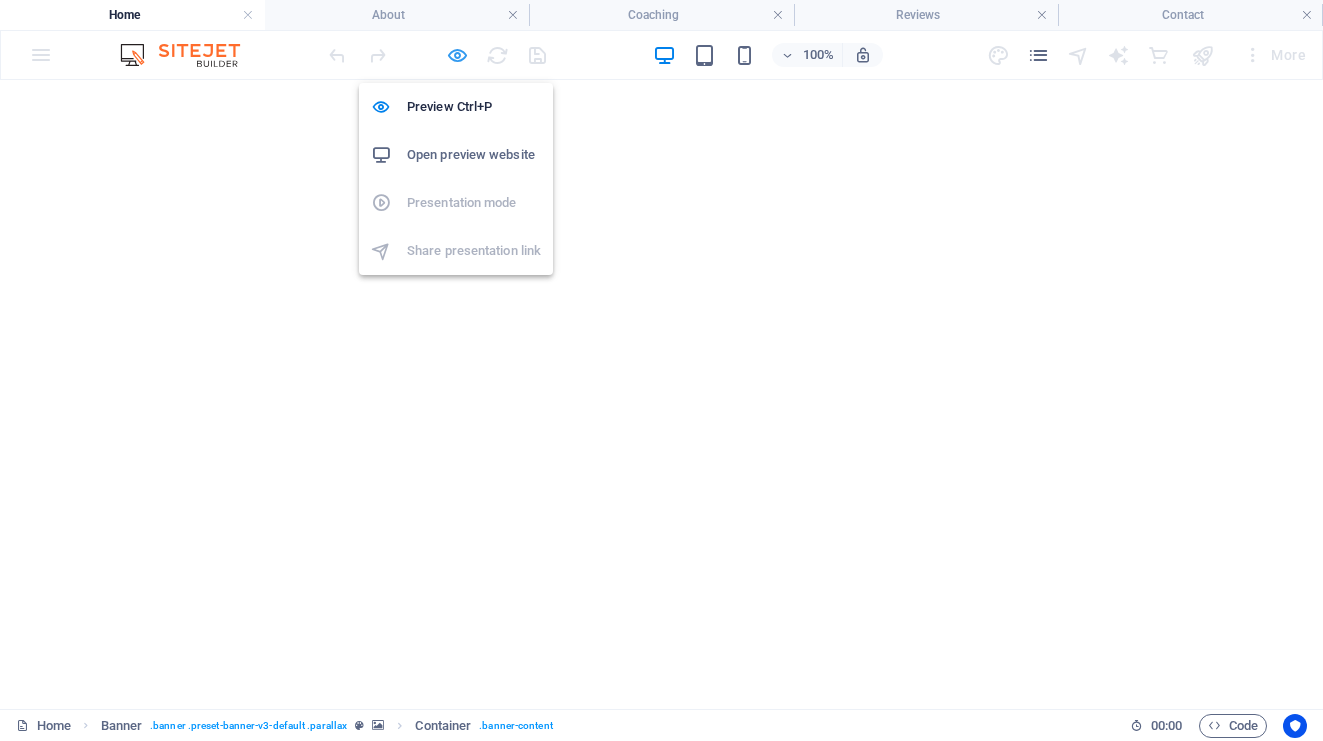 click at bounding box center [457, 55] 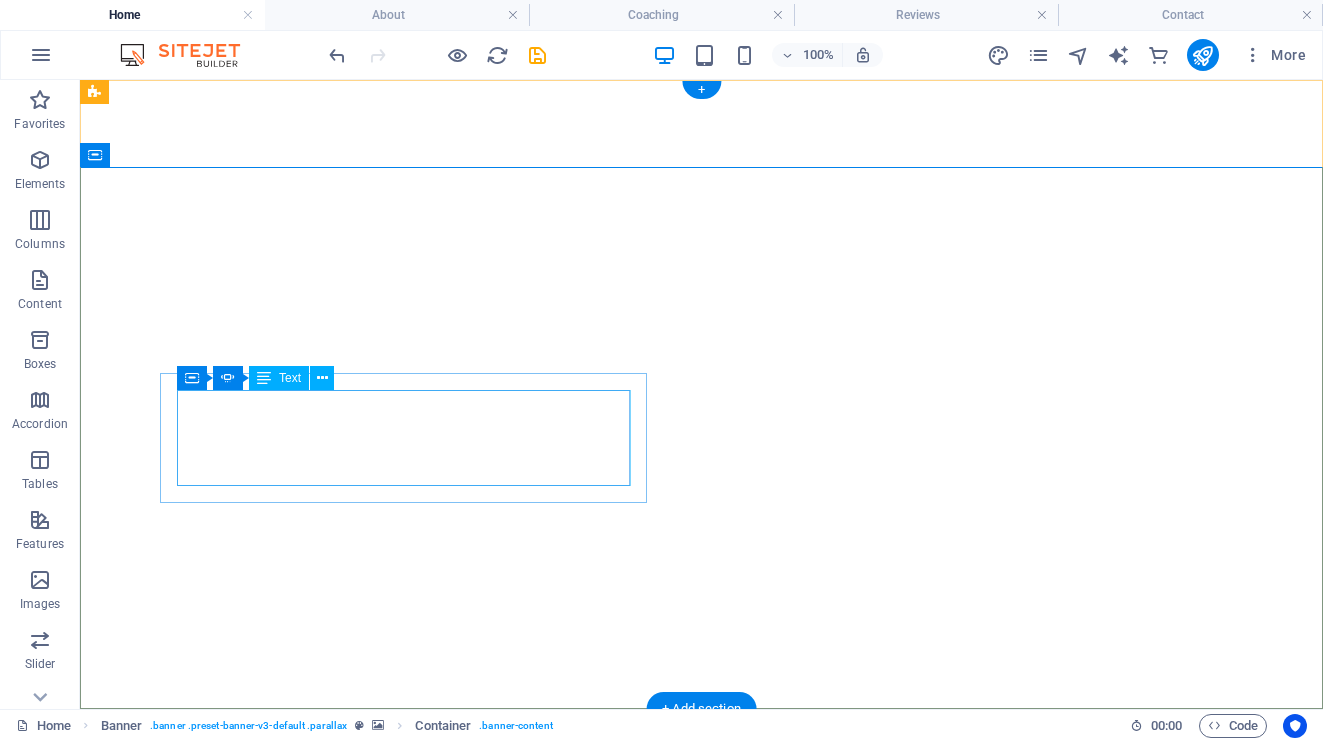 click on "ESCAPE TO COOL MOUNTAIN BREEZES     Nature’s perfect retreat" at bounding box center (404, 991) 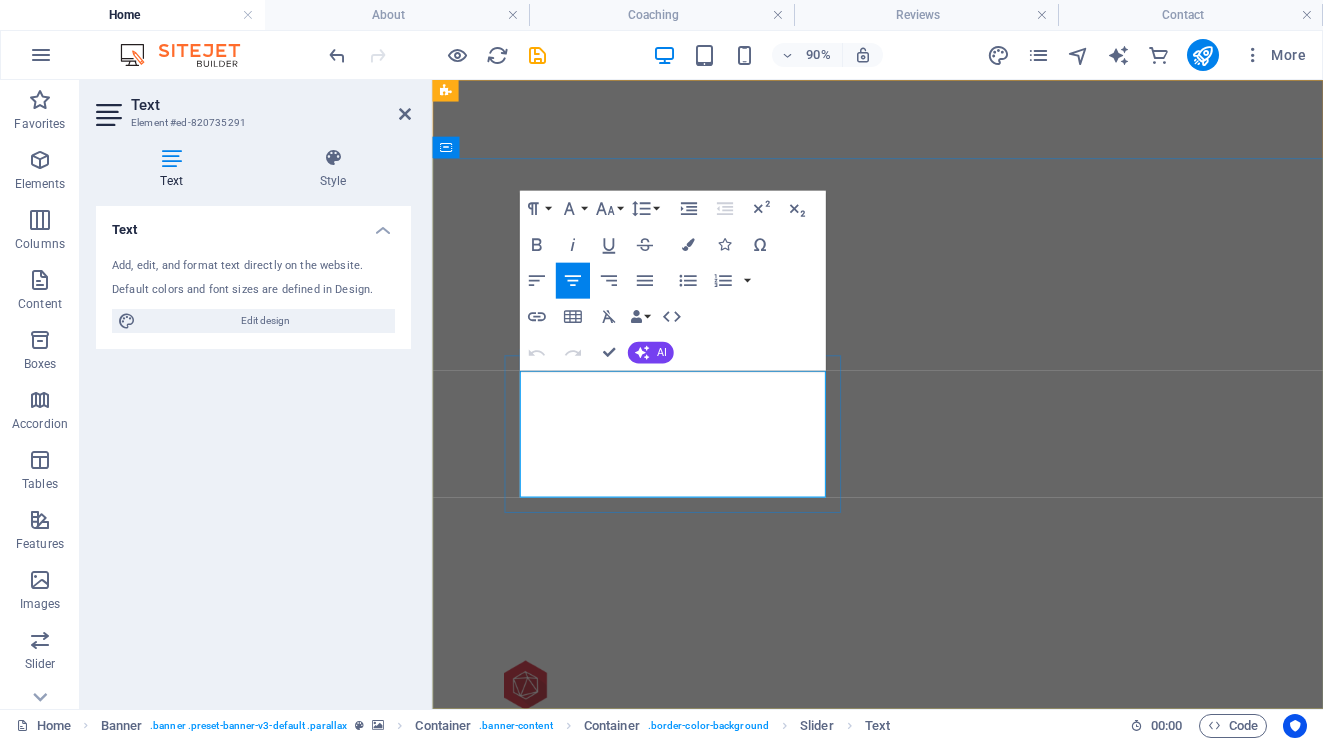 click on "Nature’s perfect retreat" at bounding box center (699, 1046) 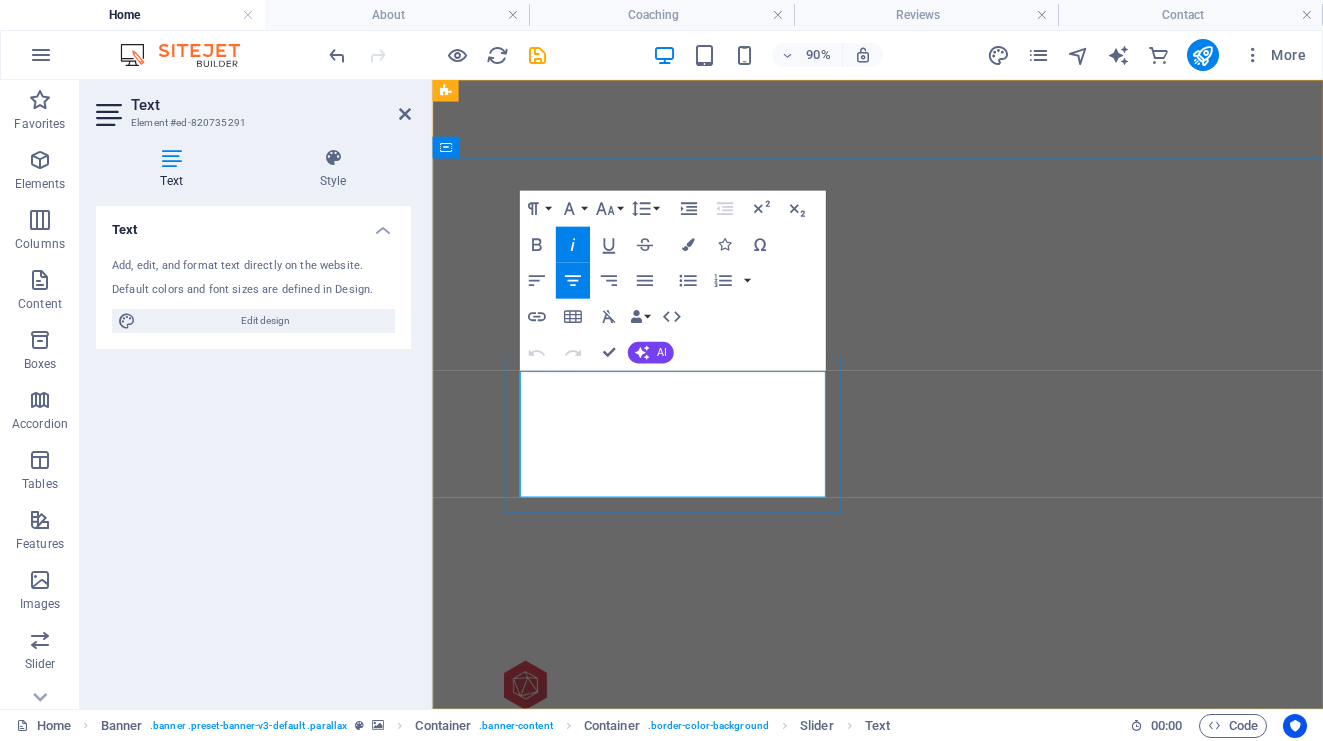 click at bounding box center (699, 1072) 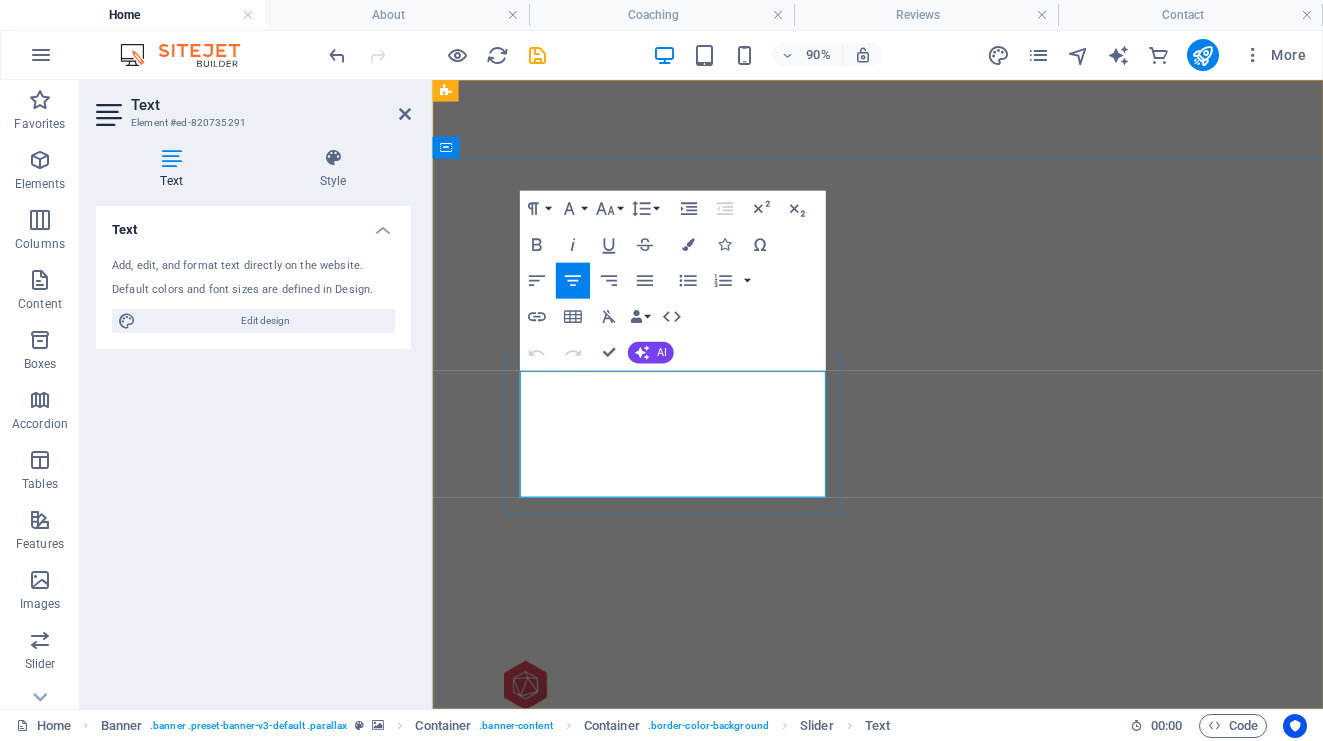 click at bounding box center [699, 1072] 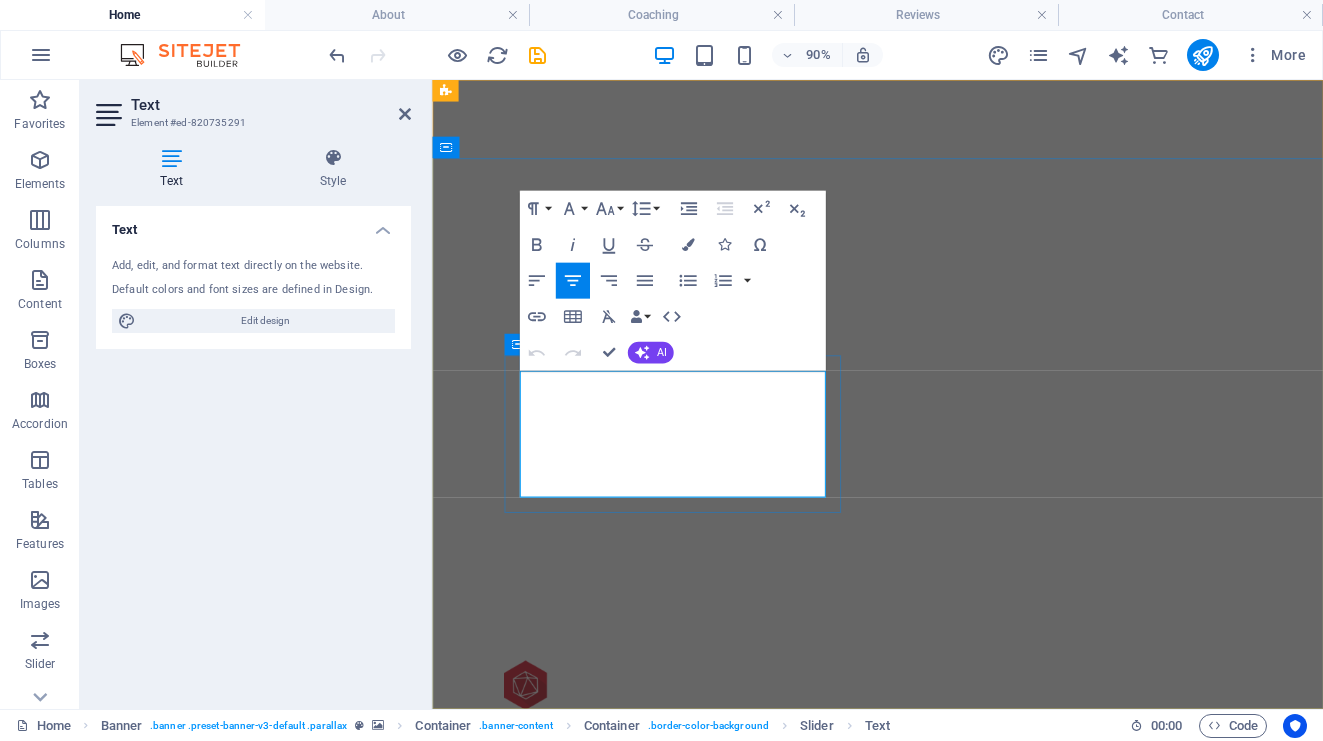 click at bounding box center [699, 1072] 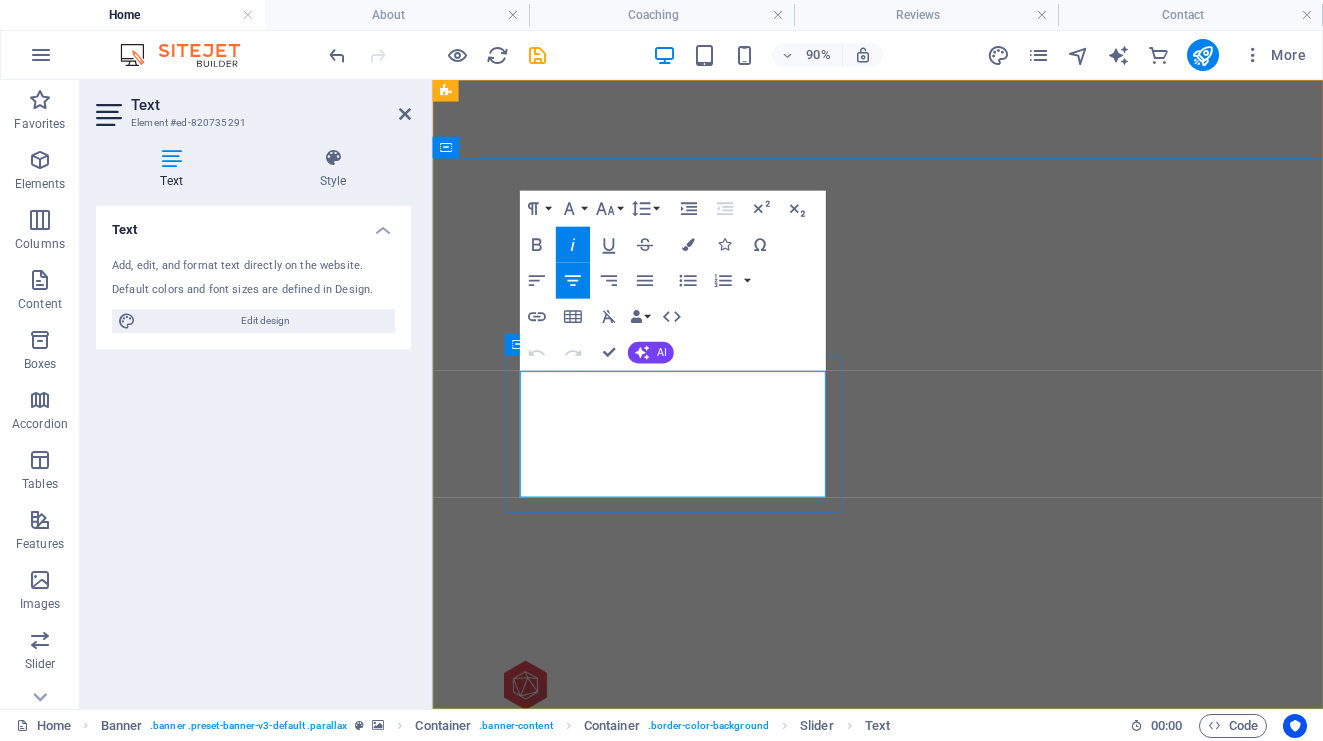 click on "ESCAPE TO COOL MOUNTAIN BREEZES" at bounding box center (699, 988) 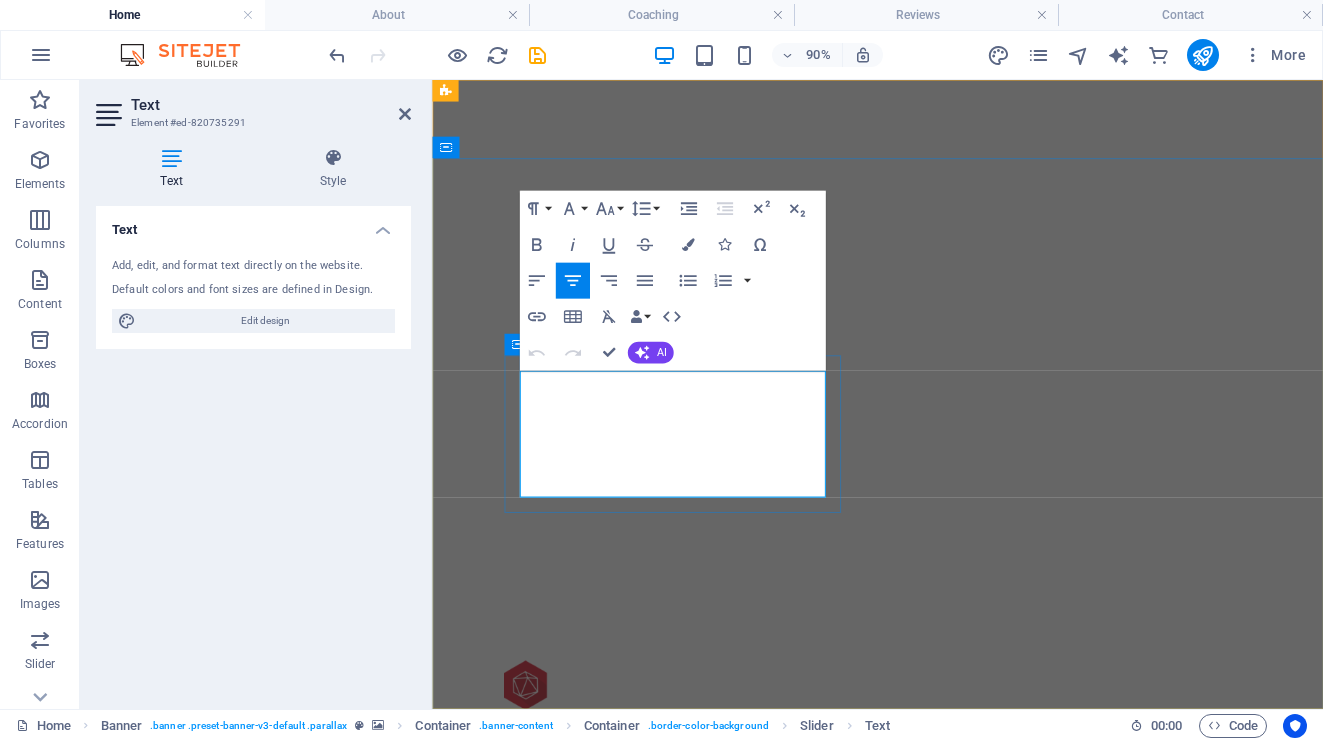 click on "Nature’s perfect retreat" at bounding box center [699, 1046] 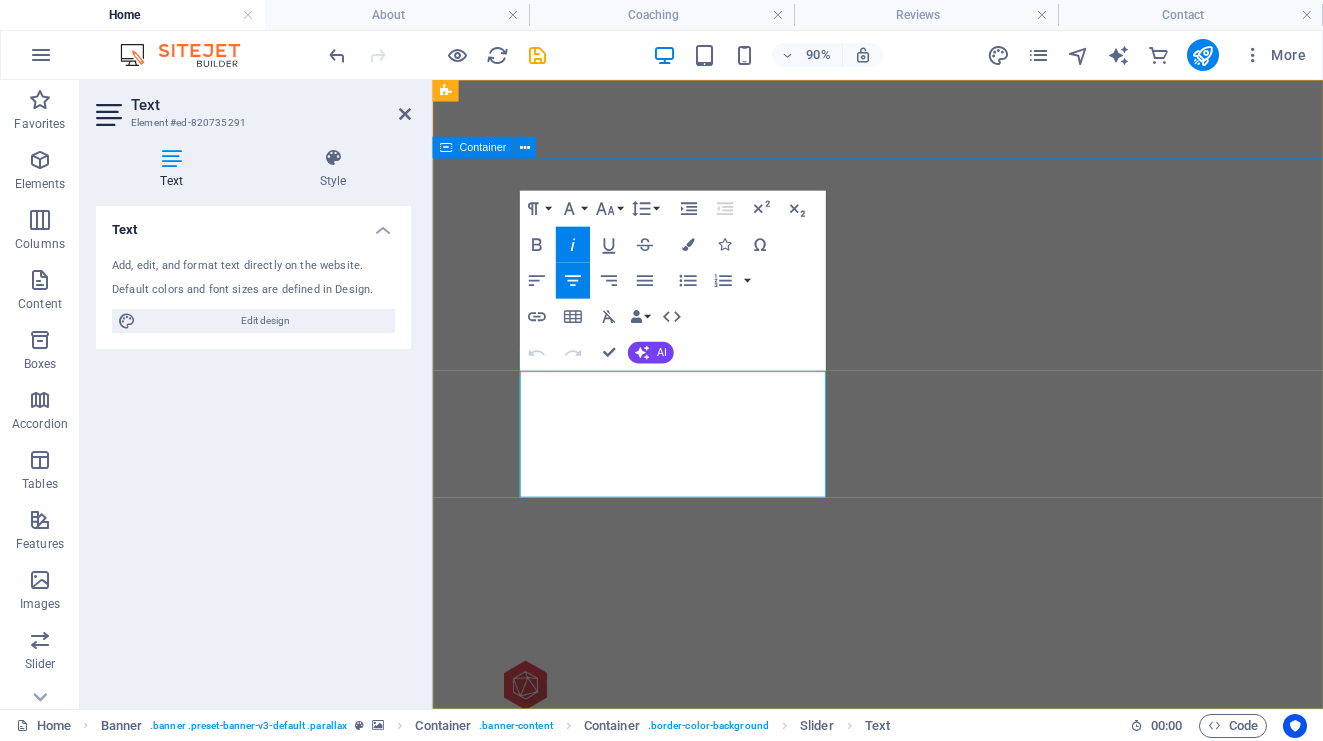 click on "ESCAPE TO COOL MOUNTAIN BREEZES     Nature’s perfect retreat  ADVENTURE, TRADITION, AND BEAUTY  SKI THE PEAKS OF KFARDEBIAN Where snow and adventure meet" at bounding box center [927, 1013] 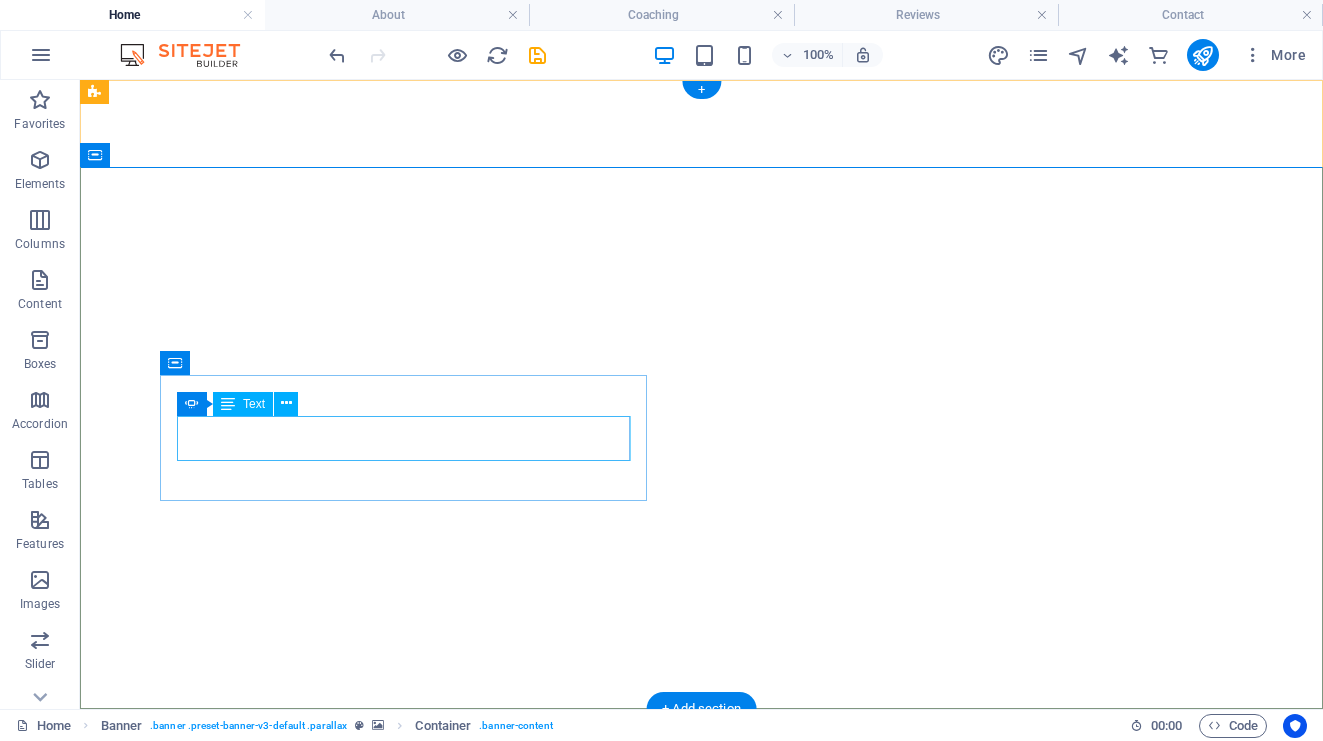 click on "ADVENTURE, TRADITION, AND BEAUTY" at bounding box center (-50, 1061) 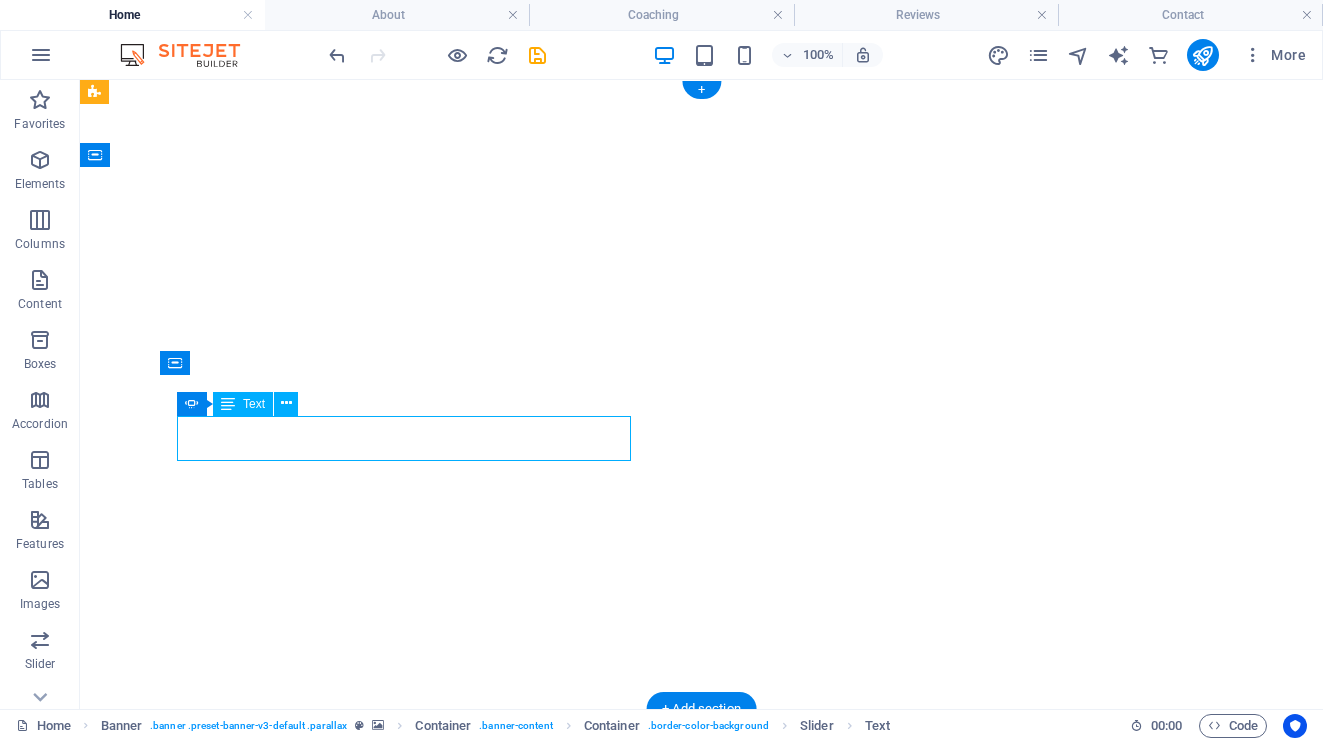 click on "ADVENTURE, TRADITION, AND BEAUTY" at bounding box center [-50, 1061] 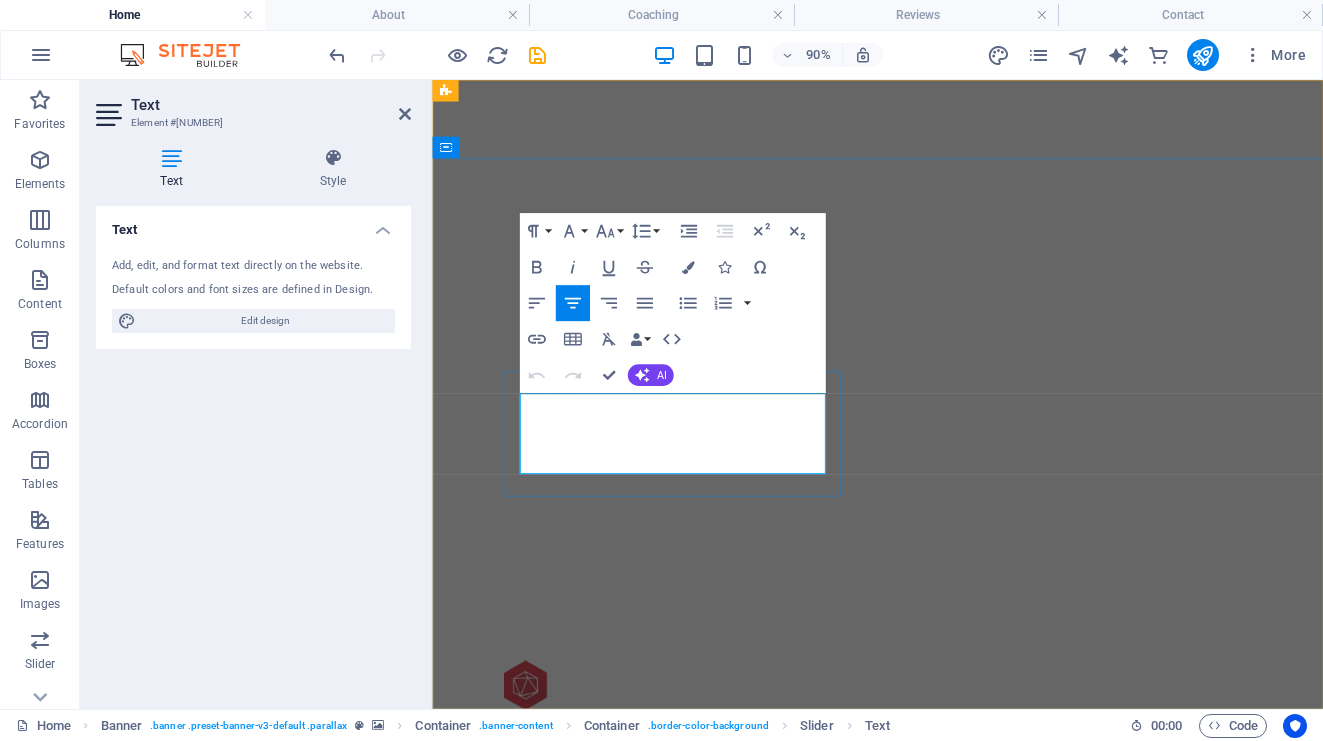 click on "ADVENTURE, TRADITION, AND BEAUTY" at bounding box center (359, 1128) 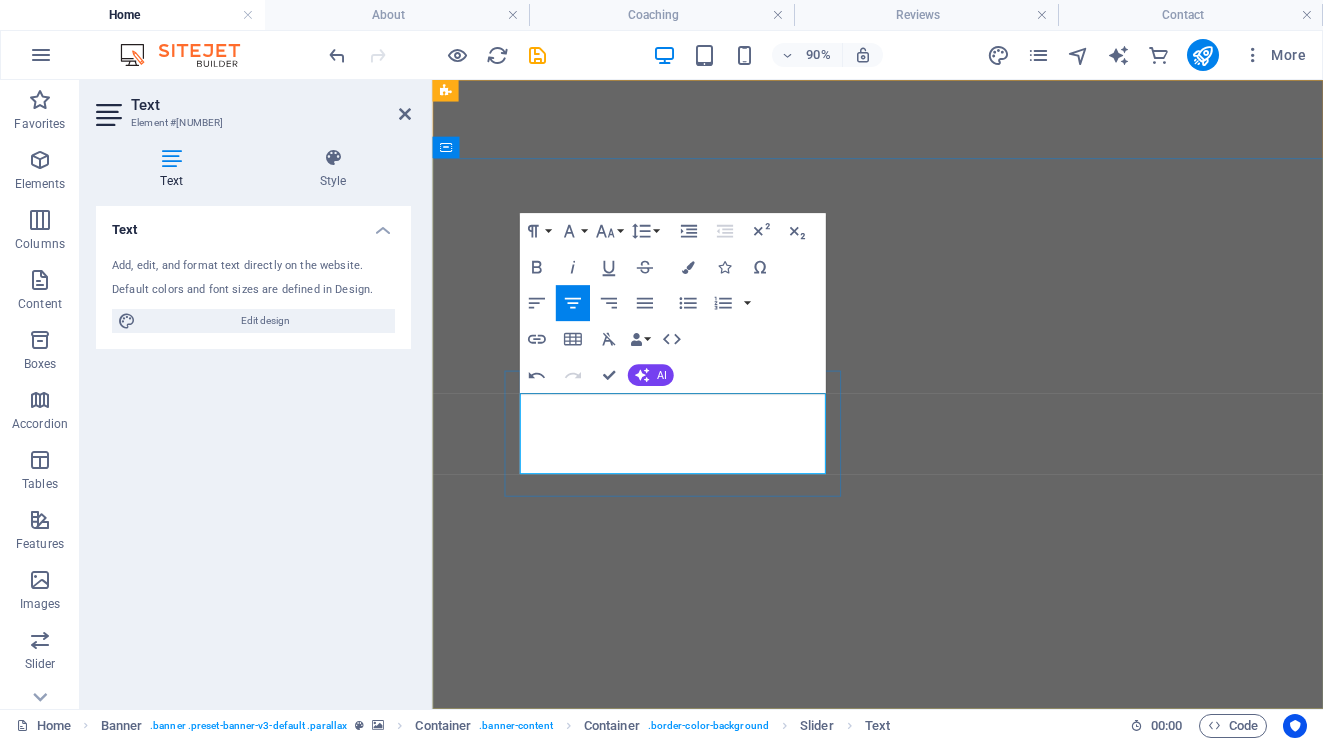 click on "ADVENTURE, Walk Among Ancient Ruins, AND BEAUTY" at bounding box center (359, 1198) 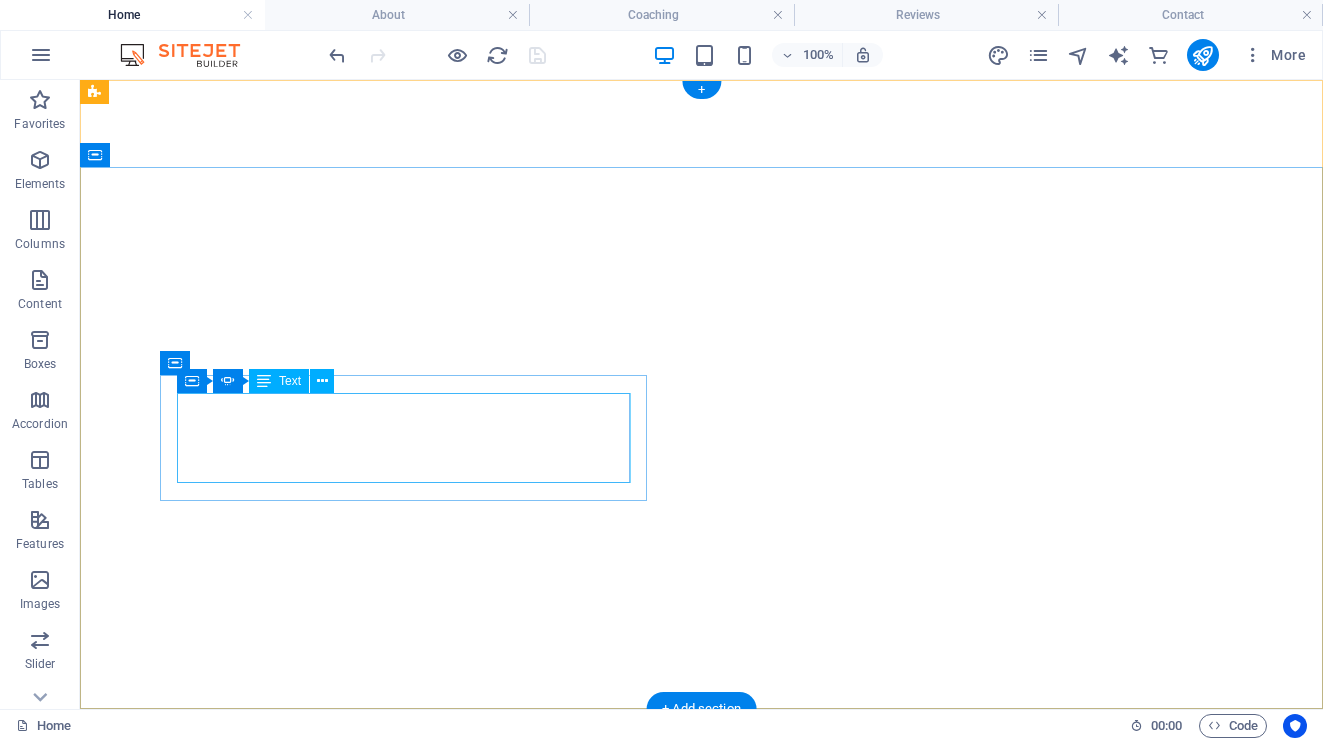 click on "WALK AMONG ANCIENT RUINS History carved in stone" at bounding box center [-50, 1084] 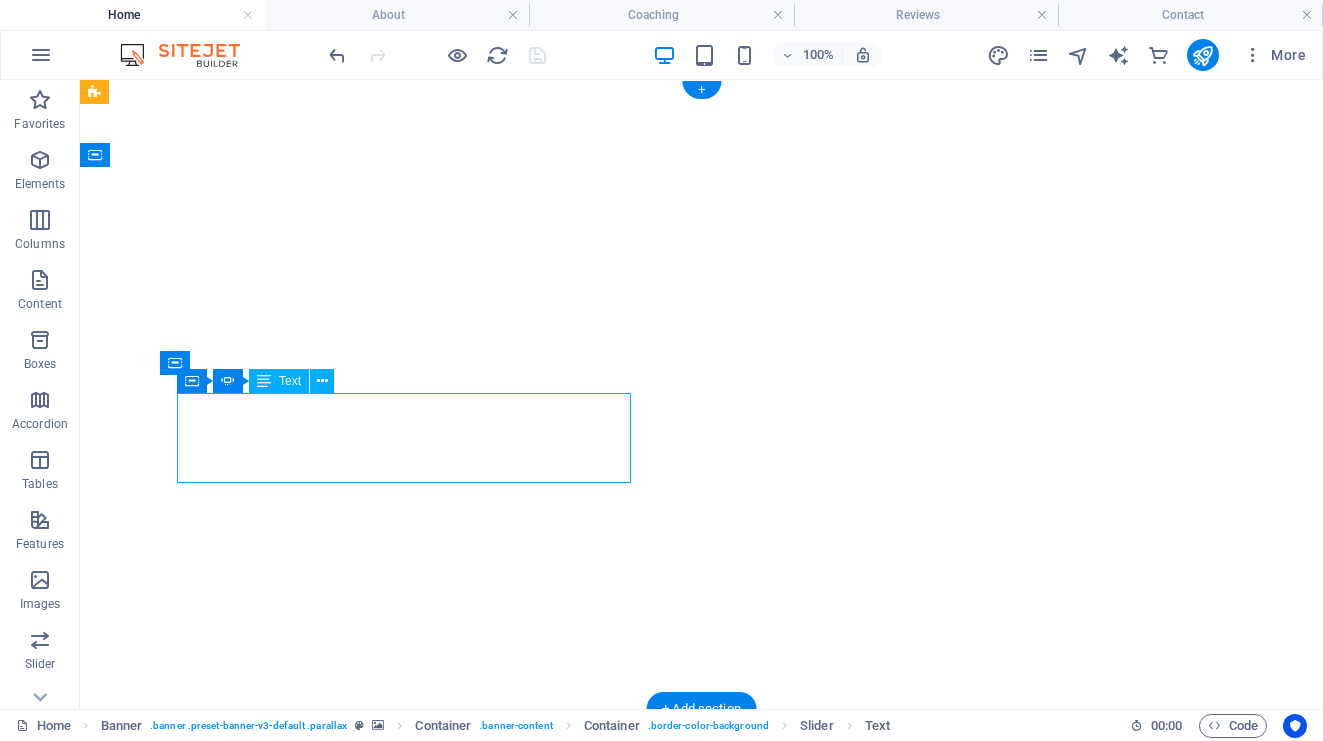 click on "WALK AMONG ANCIENT RUINS History carved in stone" at bounding box center [-50, 1084] 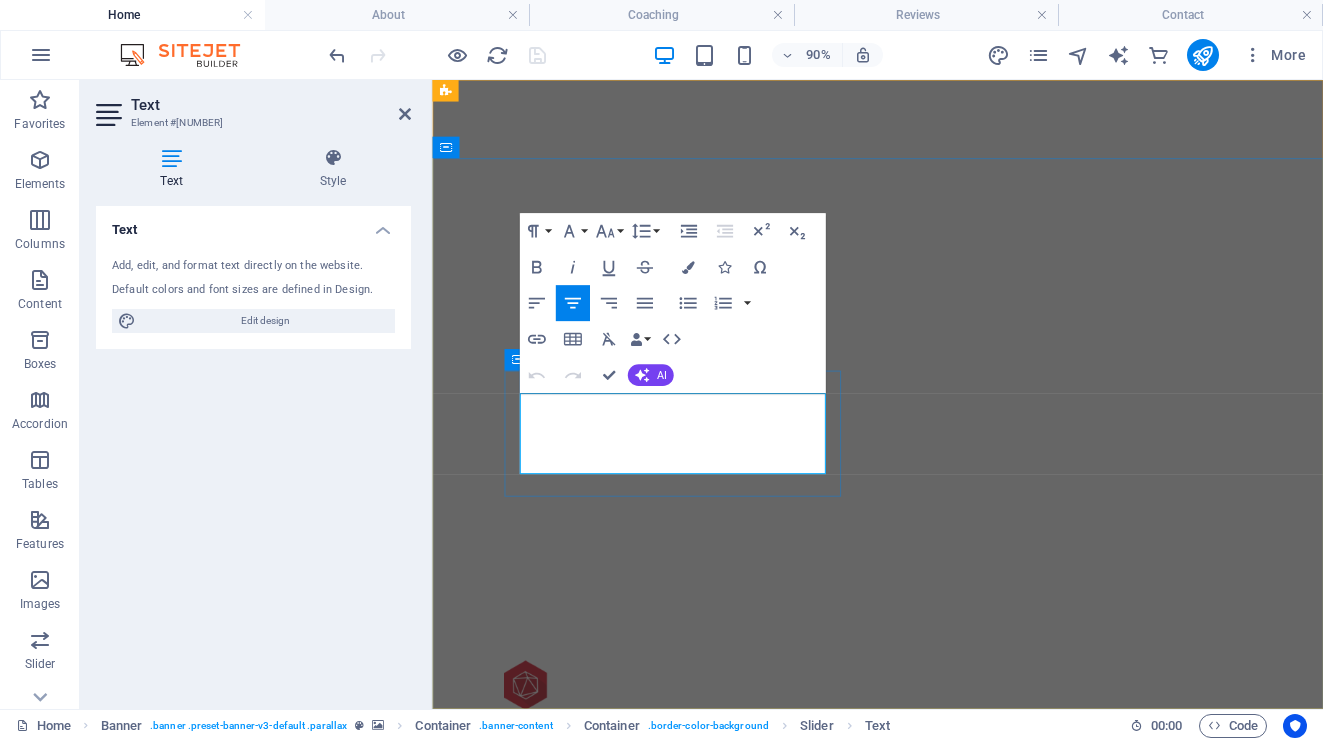 click on "History carved in stone" at bounding box center [359, 1151] 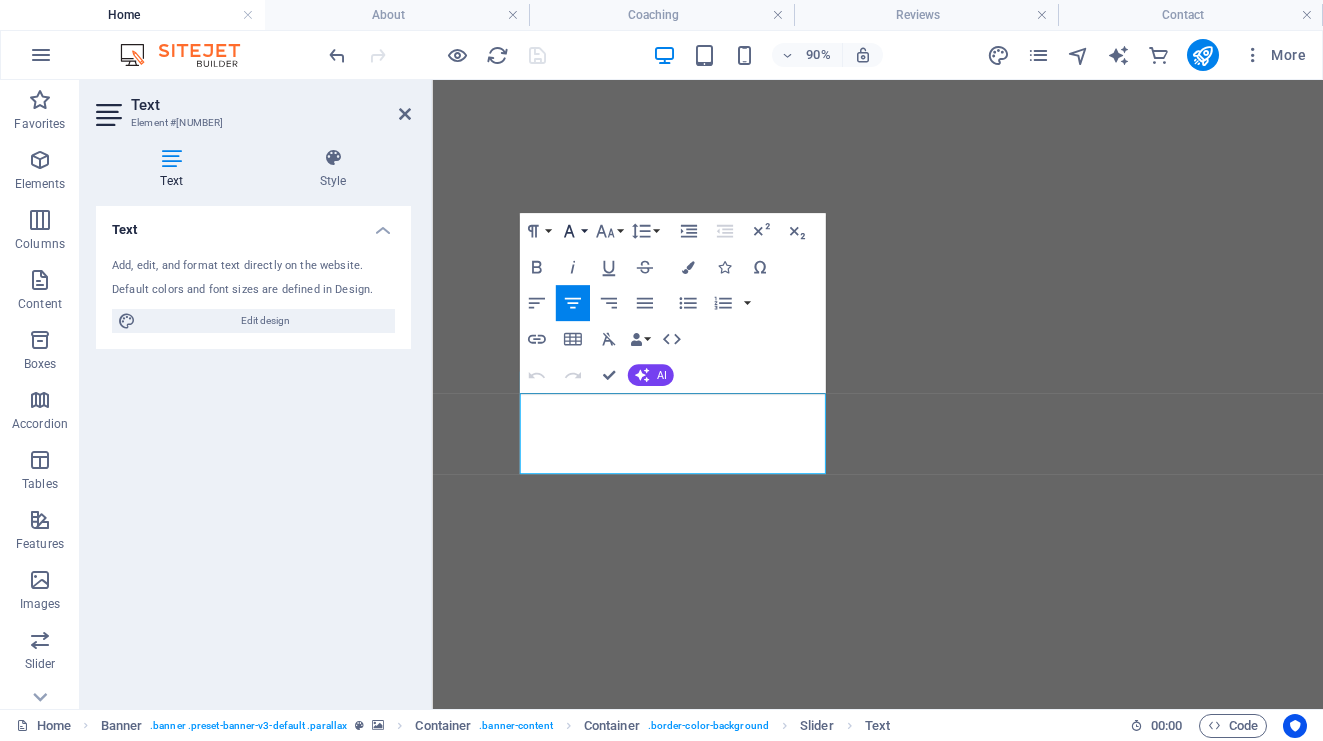 click on "Font Family" at bounding box center (572, 231) 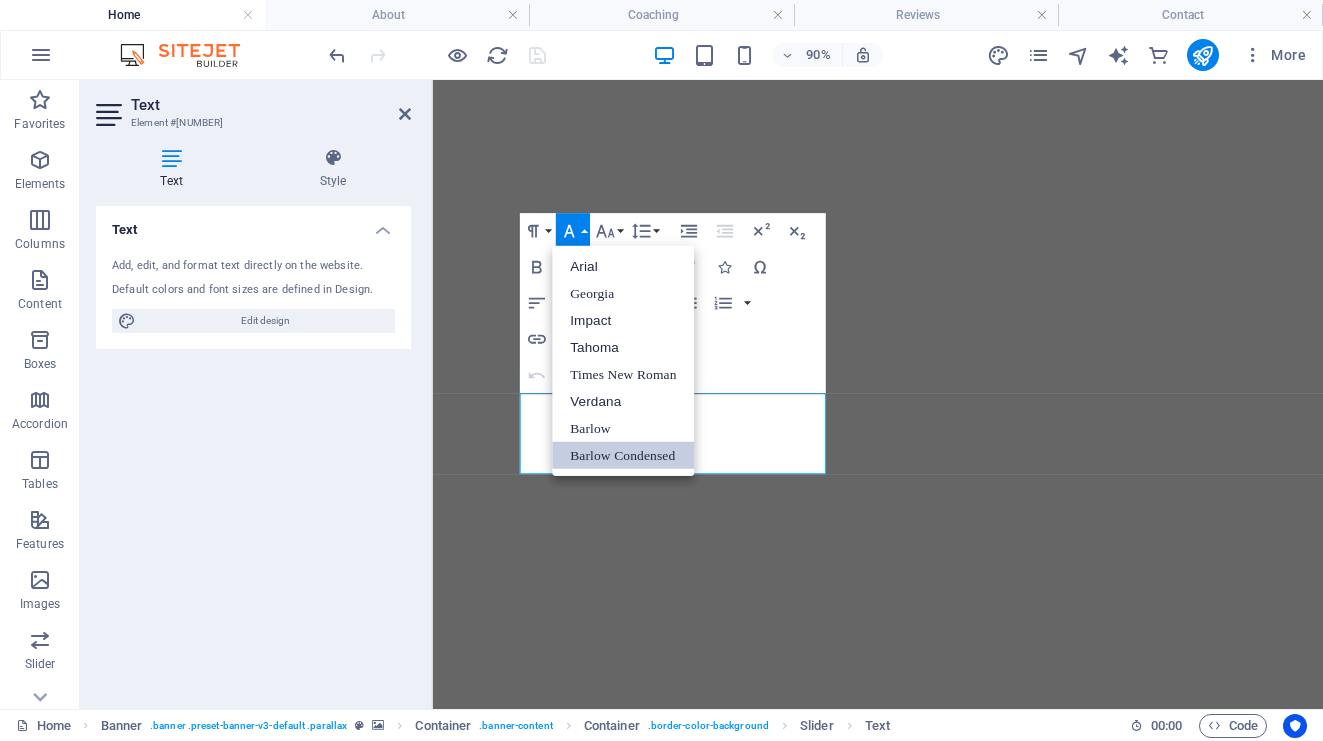 scroll, scrollTop: 0, scrollLeft: 0, axis: both 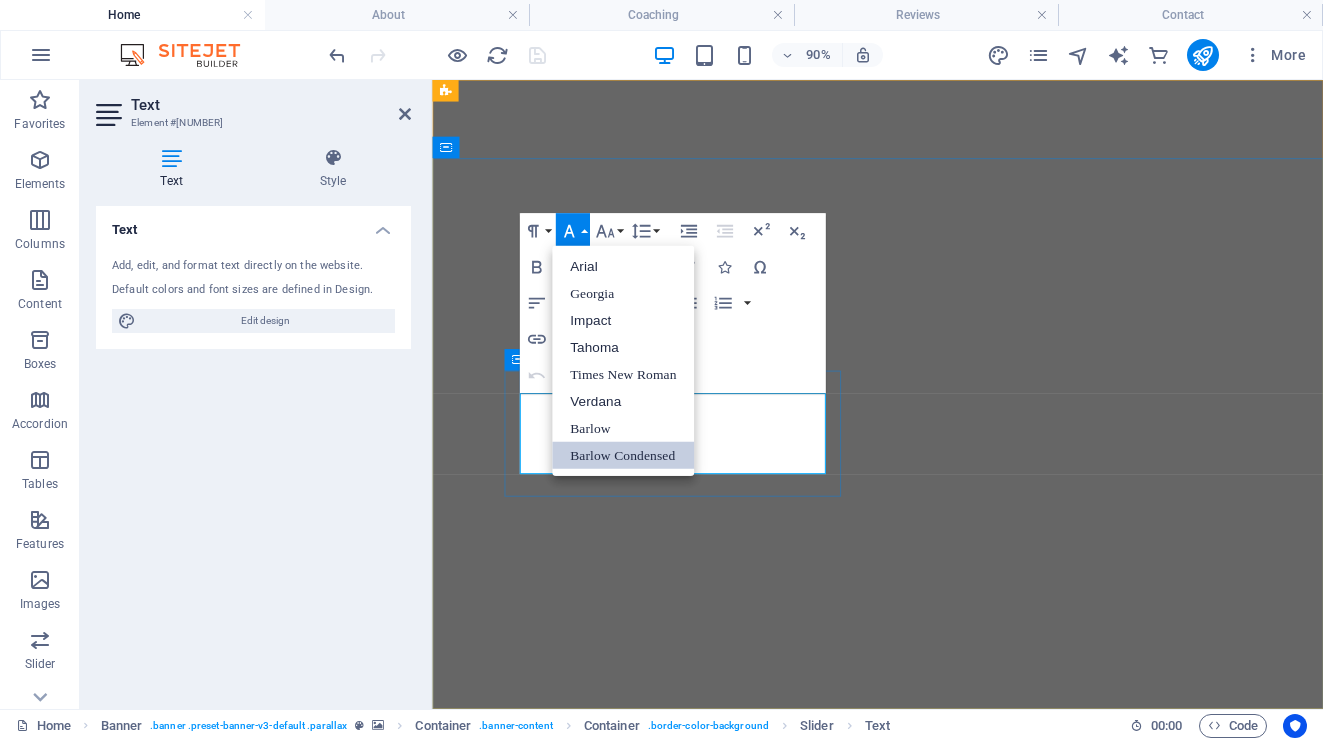 click on "History carved in stone" at bounding box center [359, 1221] 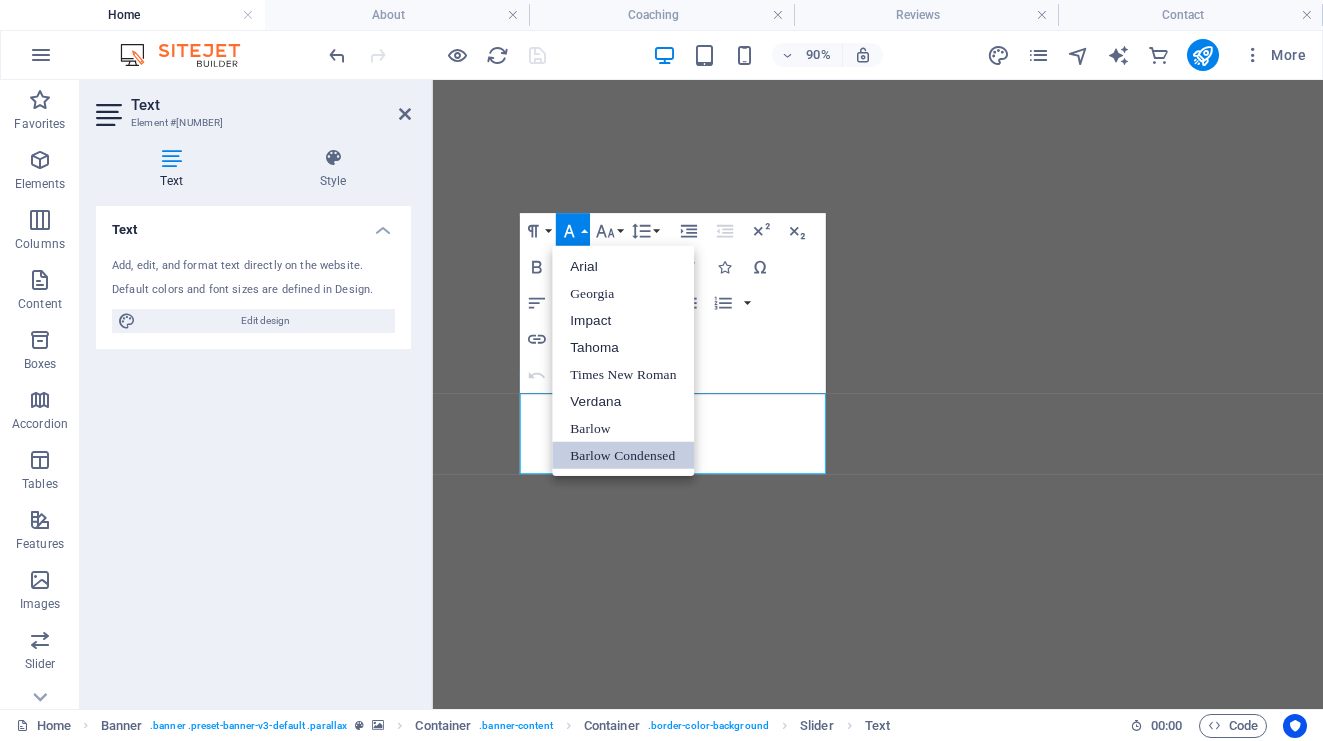 click on "Font Family" at bounding box center (572, 231) 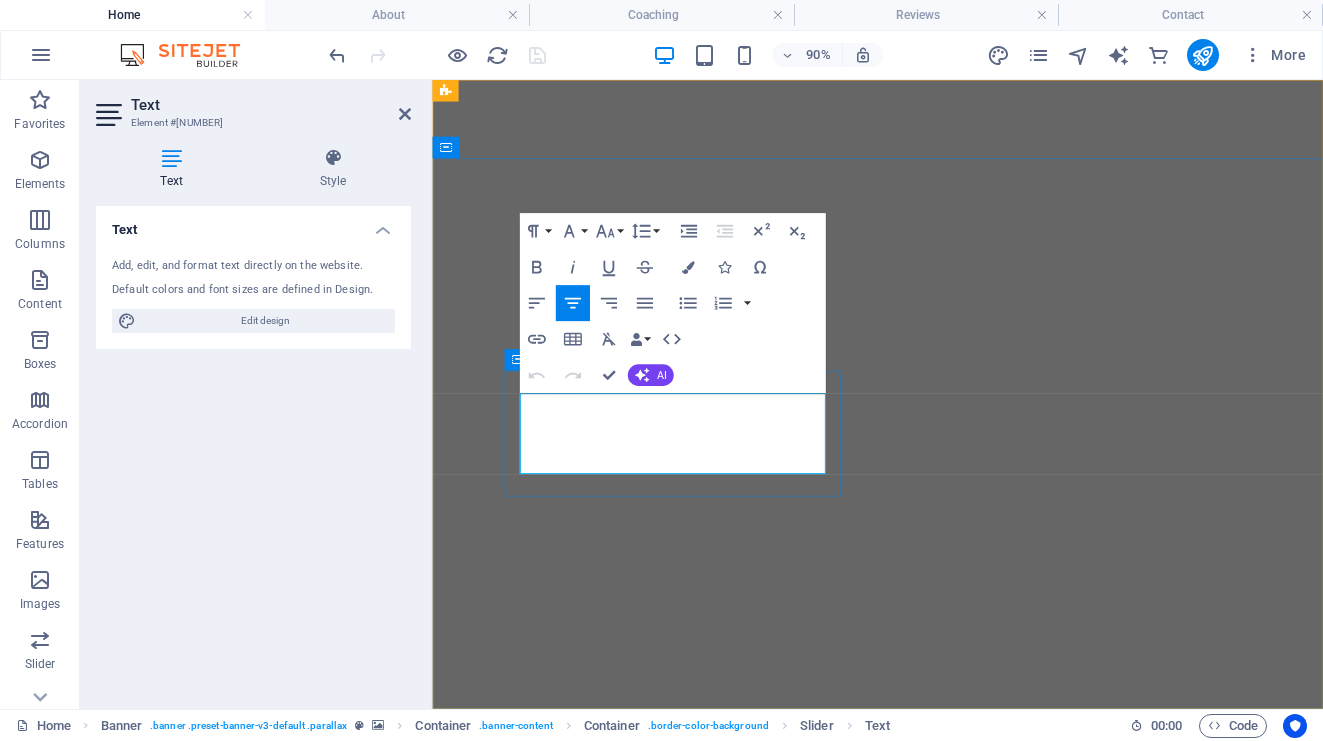 click on "WALK AMONG ANCIENT RUINS" at bounding box center [359, 1176] 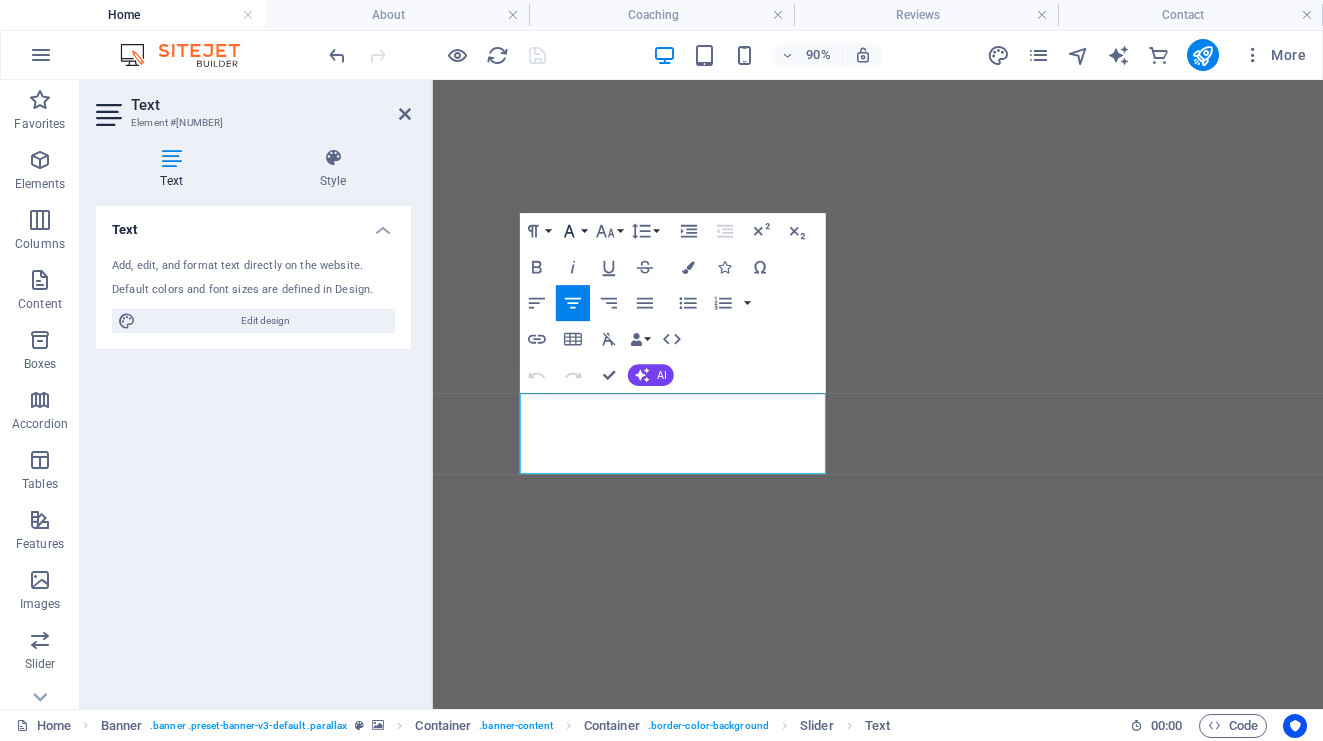 click on "Font Family" at bounding box center [572, 231] 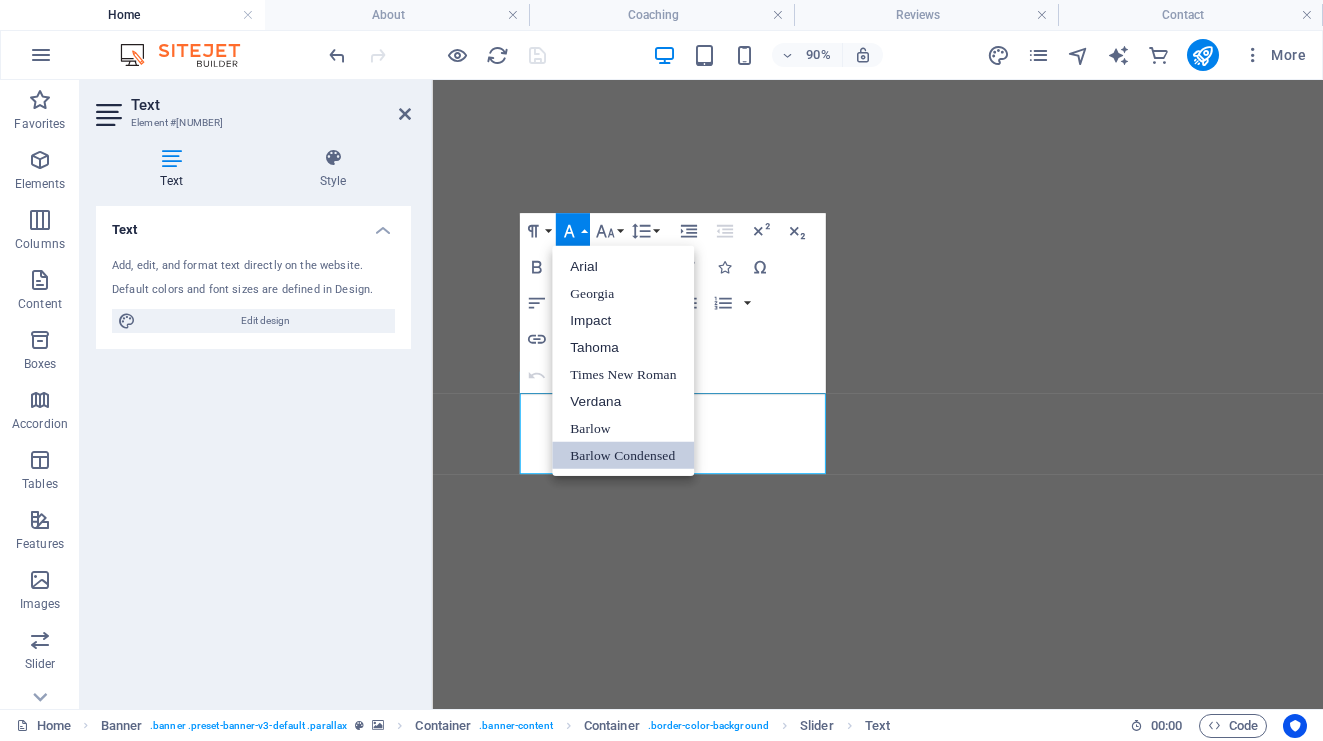 scroll, scrollTop: 0, scrollLeft: 0, axis: both 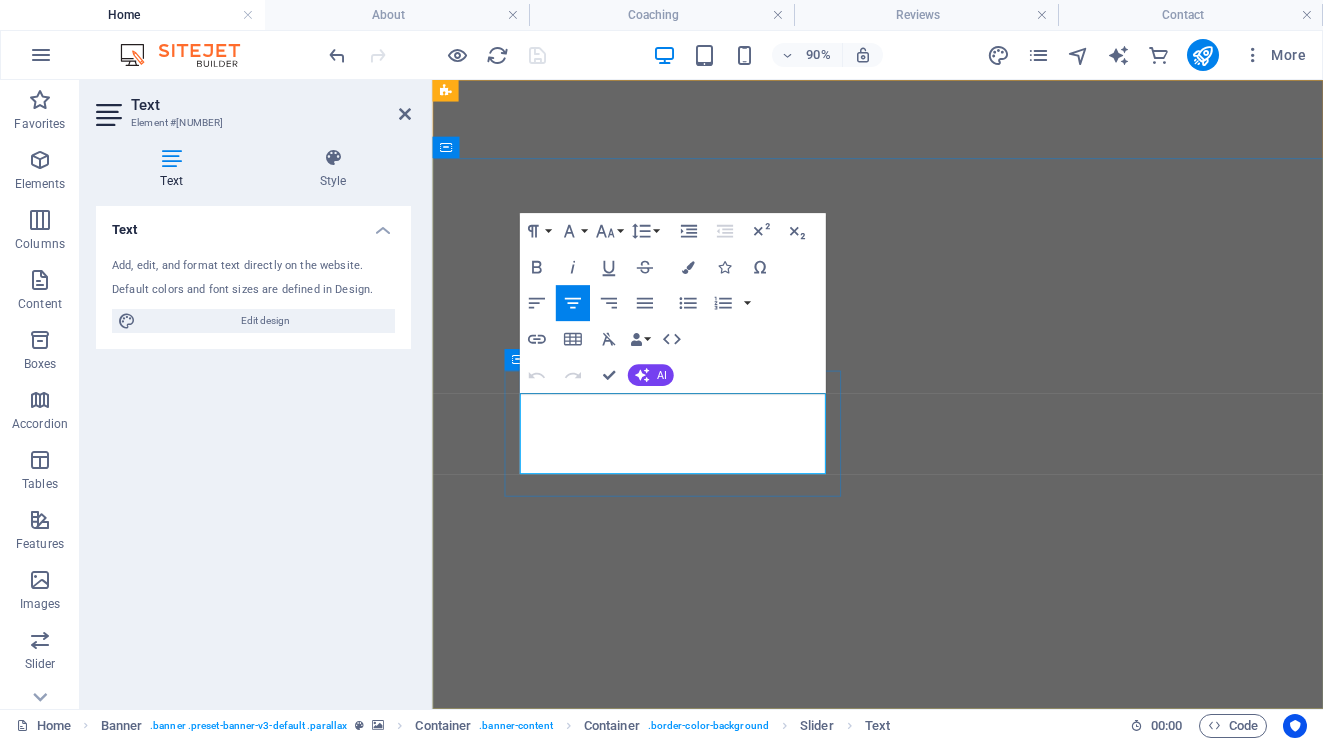 click on "History carved in stone" at bounding box center [359, 1221] 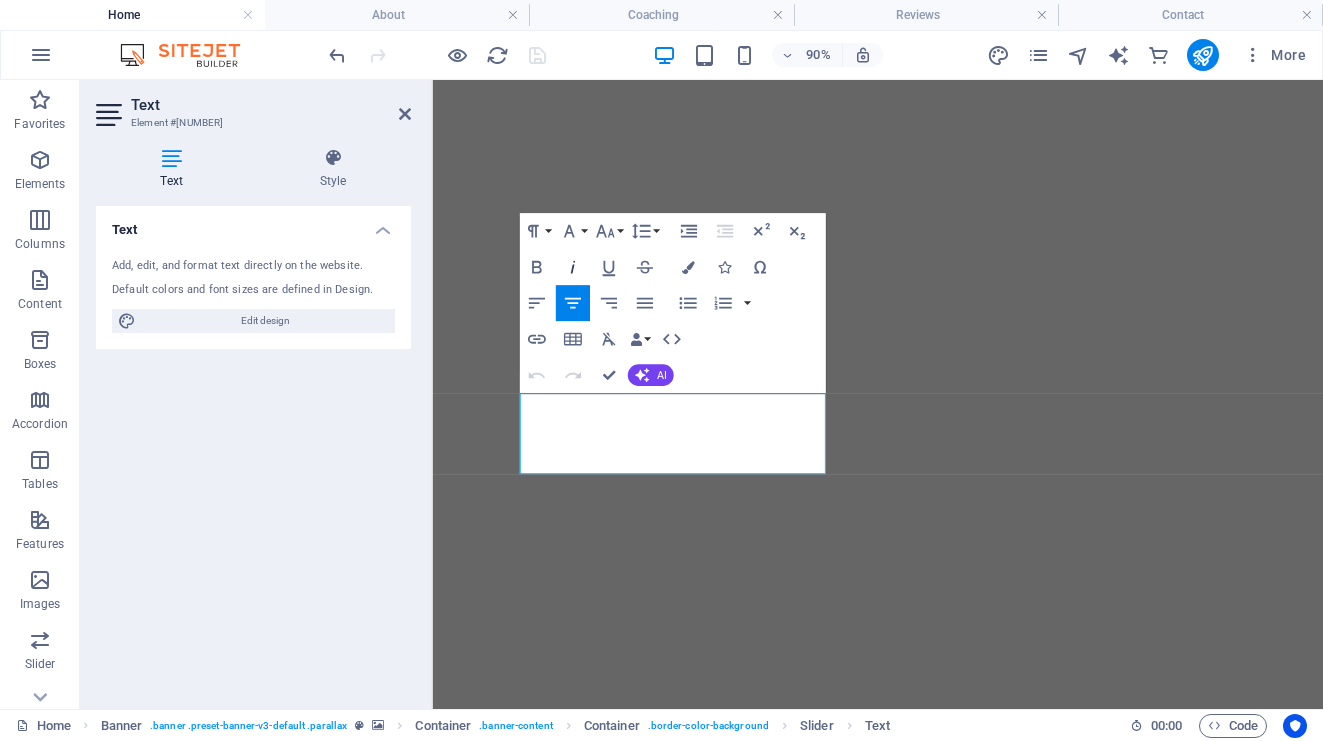 click 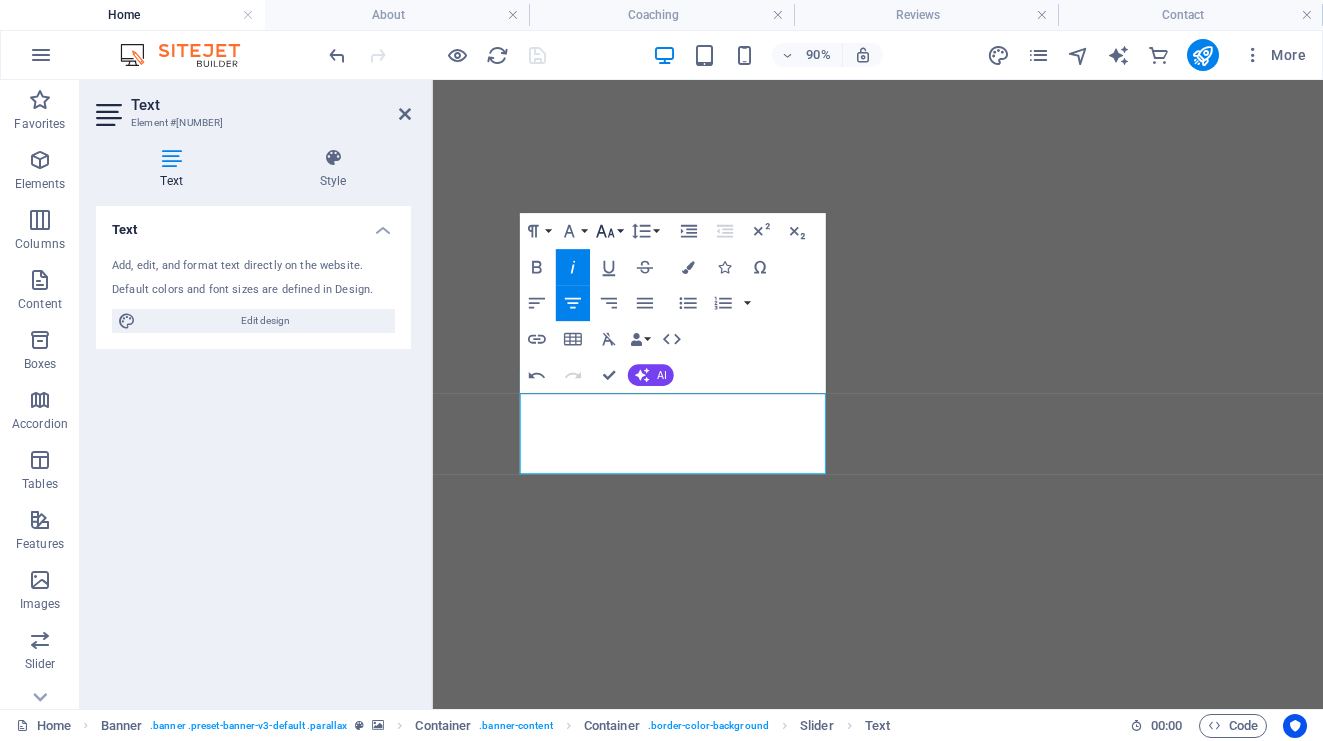 click 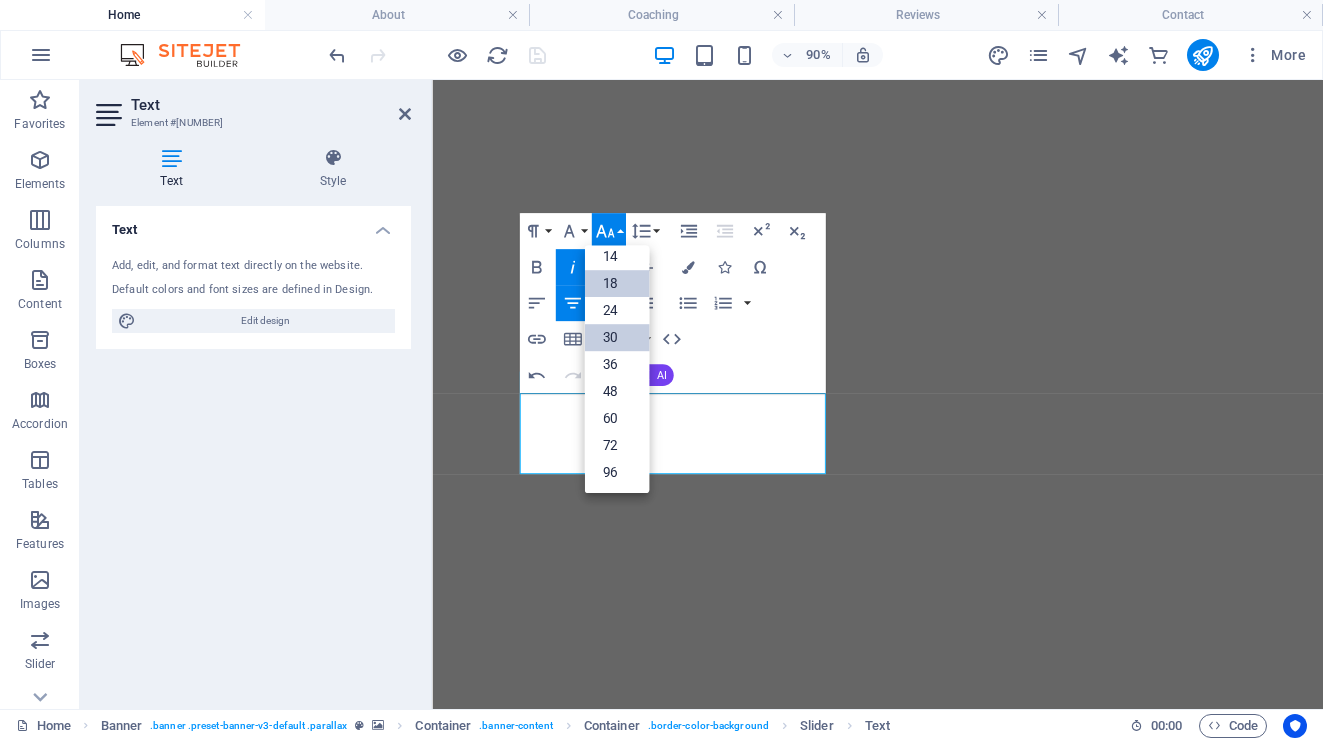 scroll, scrollTop: 161, scrollLeft: 0, axis: vertical 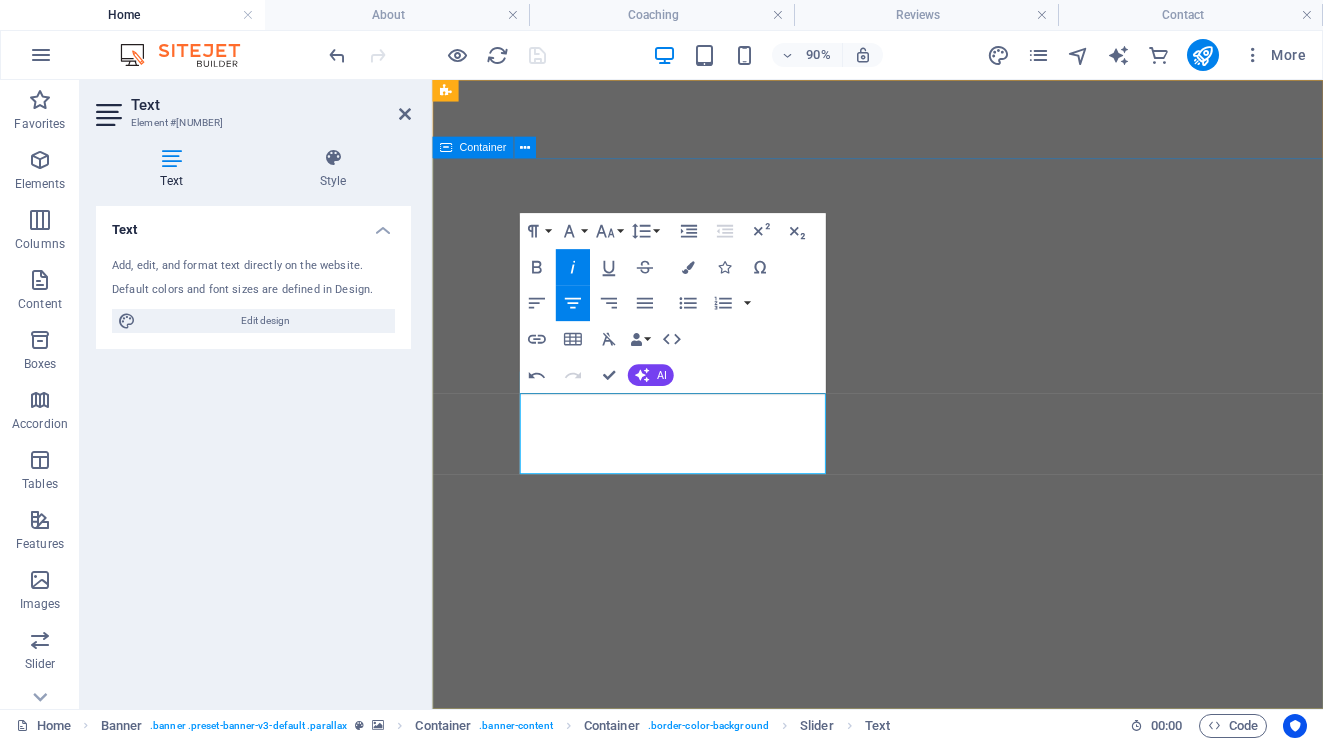 click on "ESCAPE TO COOL MOUNTAIN BREEZES     Nature’s perfect retreat  WALK AMONG ANCIENT RUINS History carved in stone SKI THE PEAKS OF KFARDEBIAN Where snow and adventure meet" at bounding box center [927, 1066] 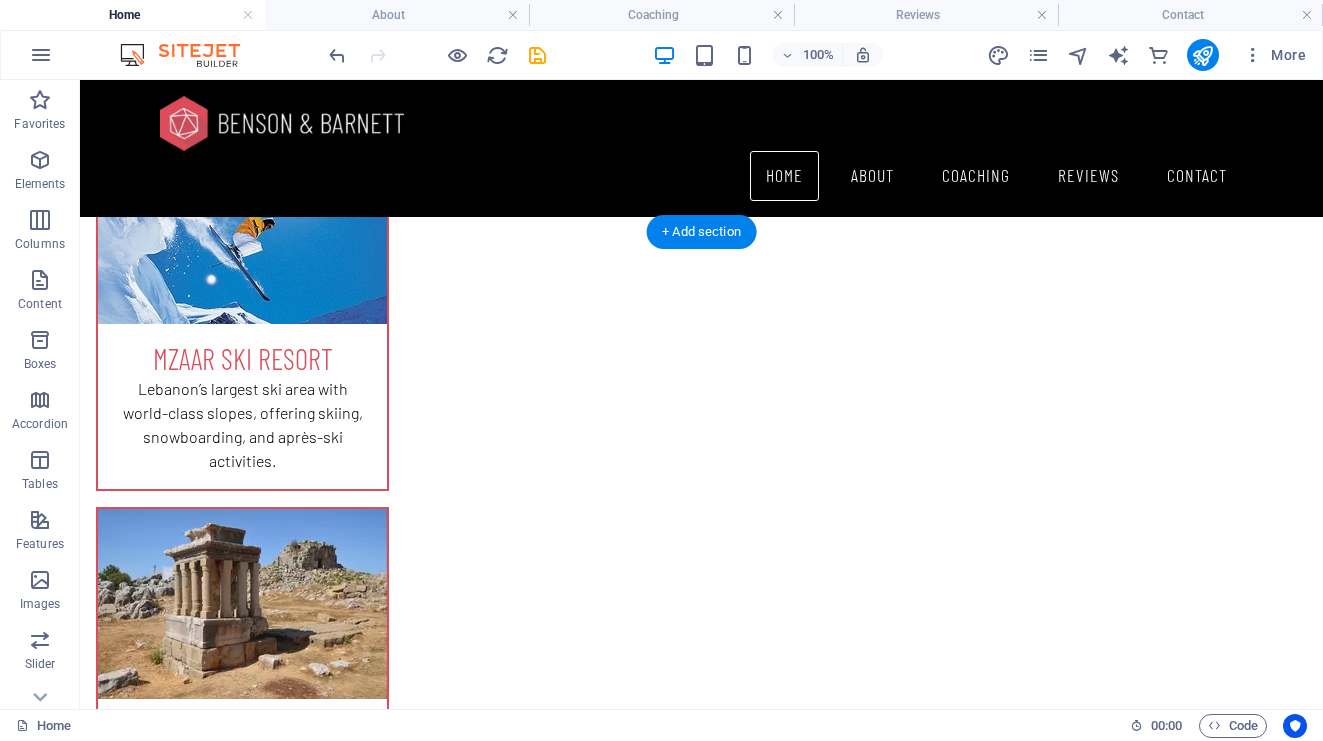 scroll, scrollTop: 1570, scrollLeft: 0, axis: vertical 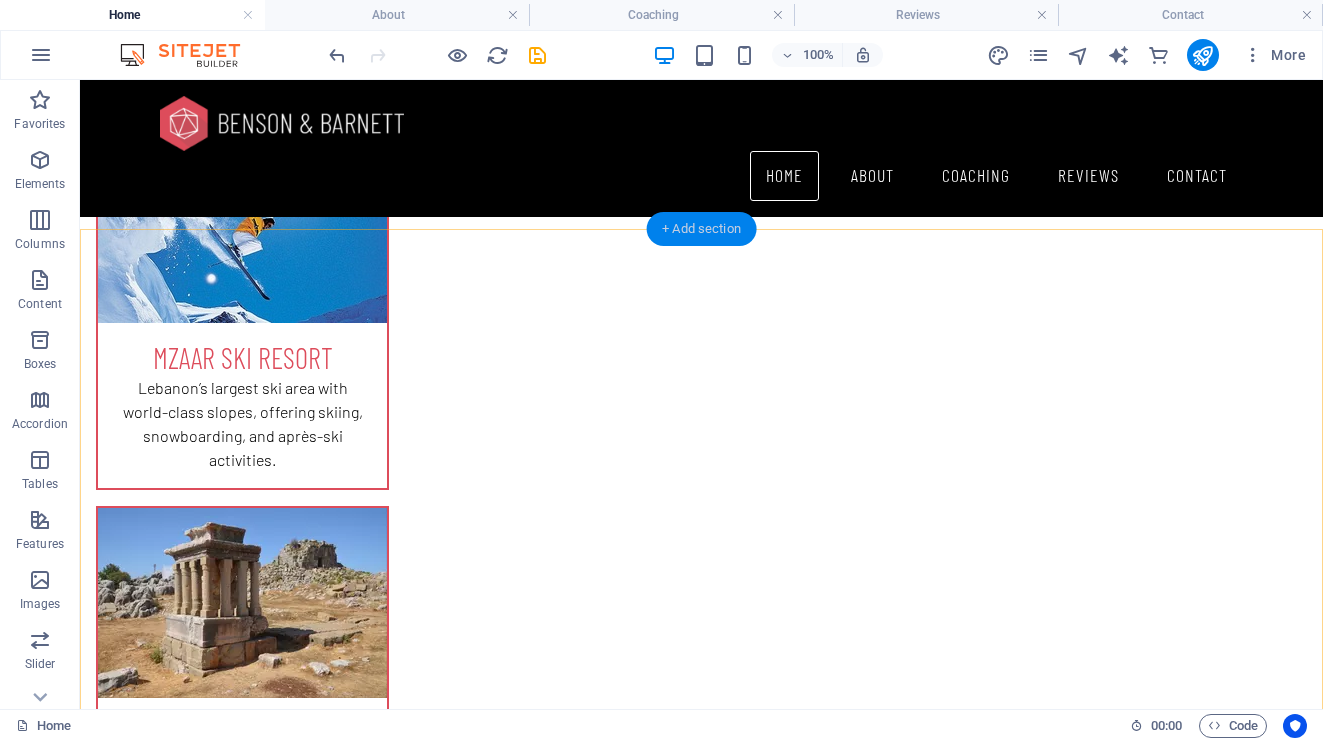 click on "+ Add section" at bounding box center [701, 229] 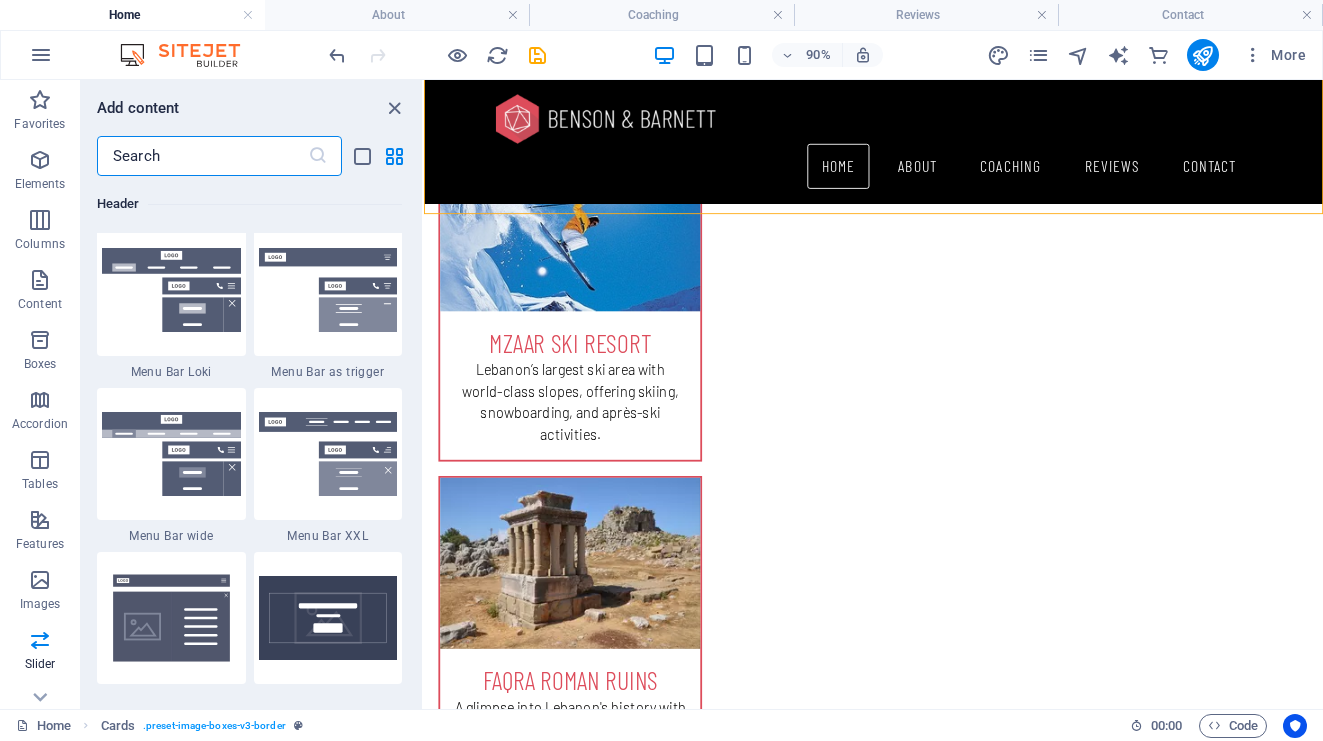scroll, scrollTop: 12407, scrollLeft: 0, axis: vertical 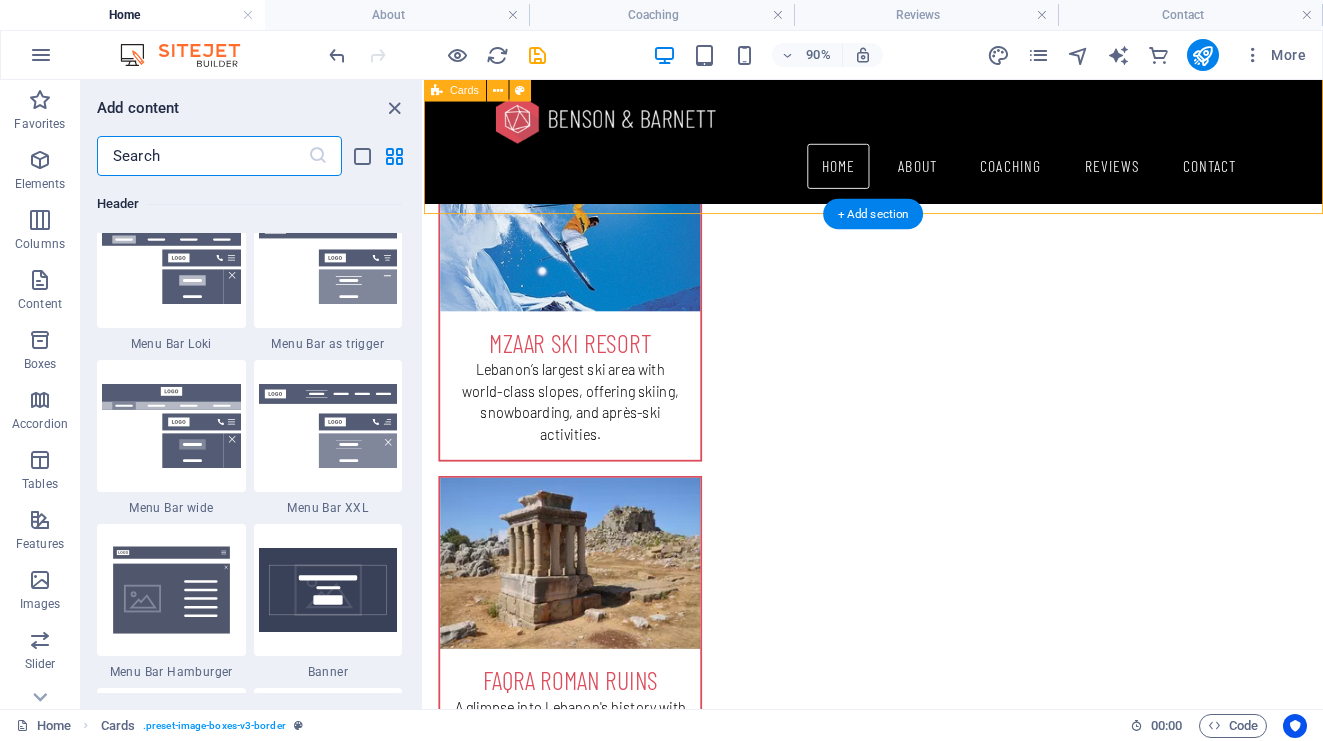 click on "Mzaar Ski resort Lebanon’s largest ski area with world-class slopes, offering skiing, snowboarding, and après-ski activities. Faqra Roman Ruins A glimpse into Lebanon's history with well-preserved Roman temples and ancient structures. Nabeh El Laban A natural spring and a great hiking destination surrounded by pine forests." at bounding box center (923, 704) 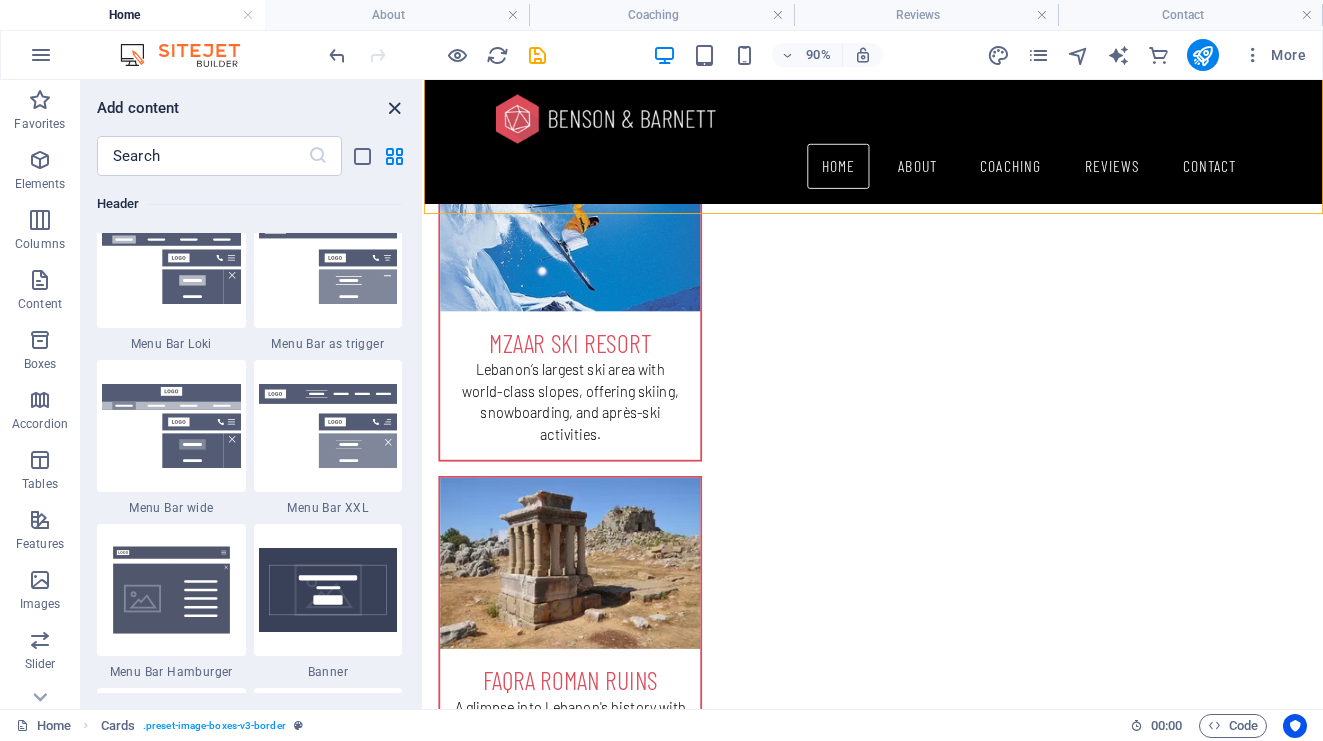 click at bounding box center [394, 108] 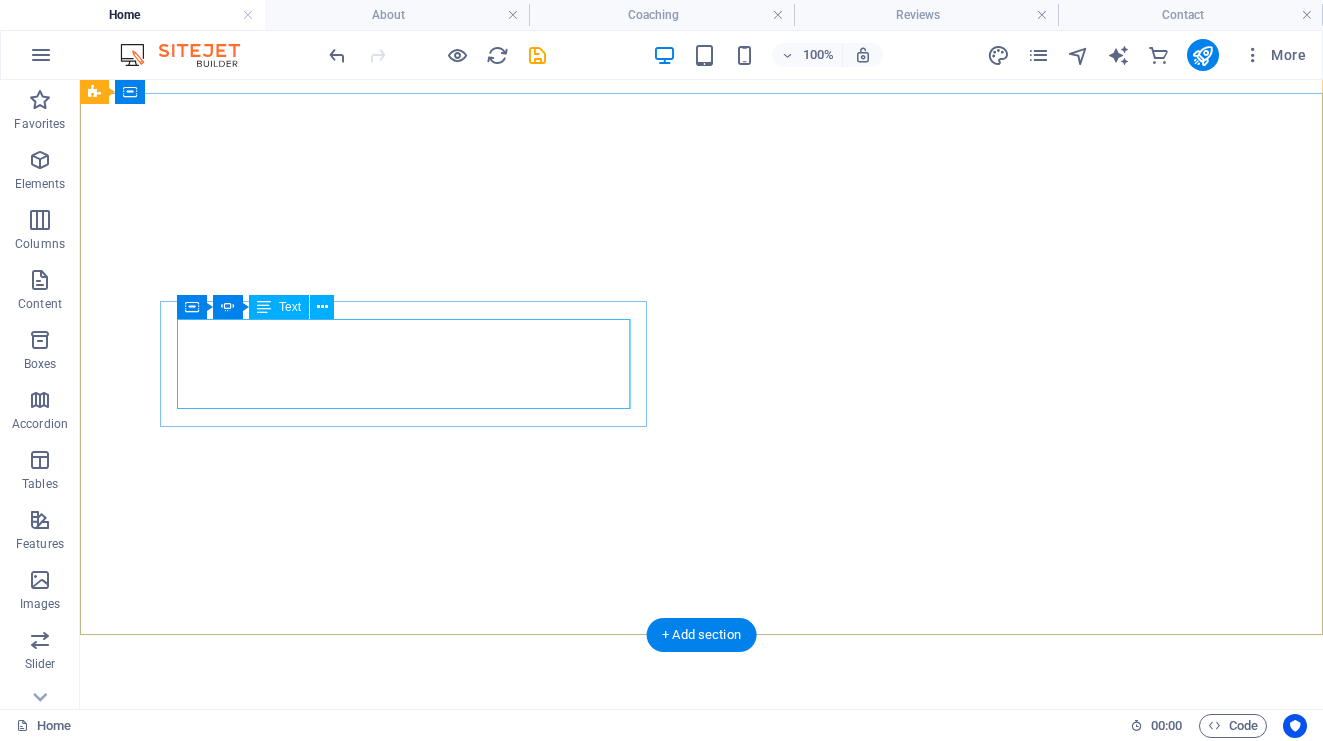 scroll, scrollTop: 0, scrollLeft: 0, axis: both 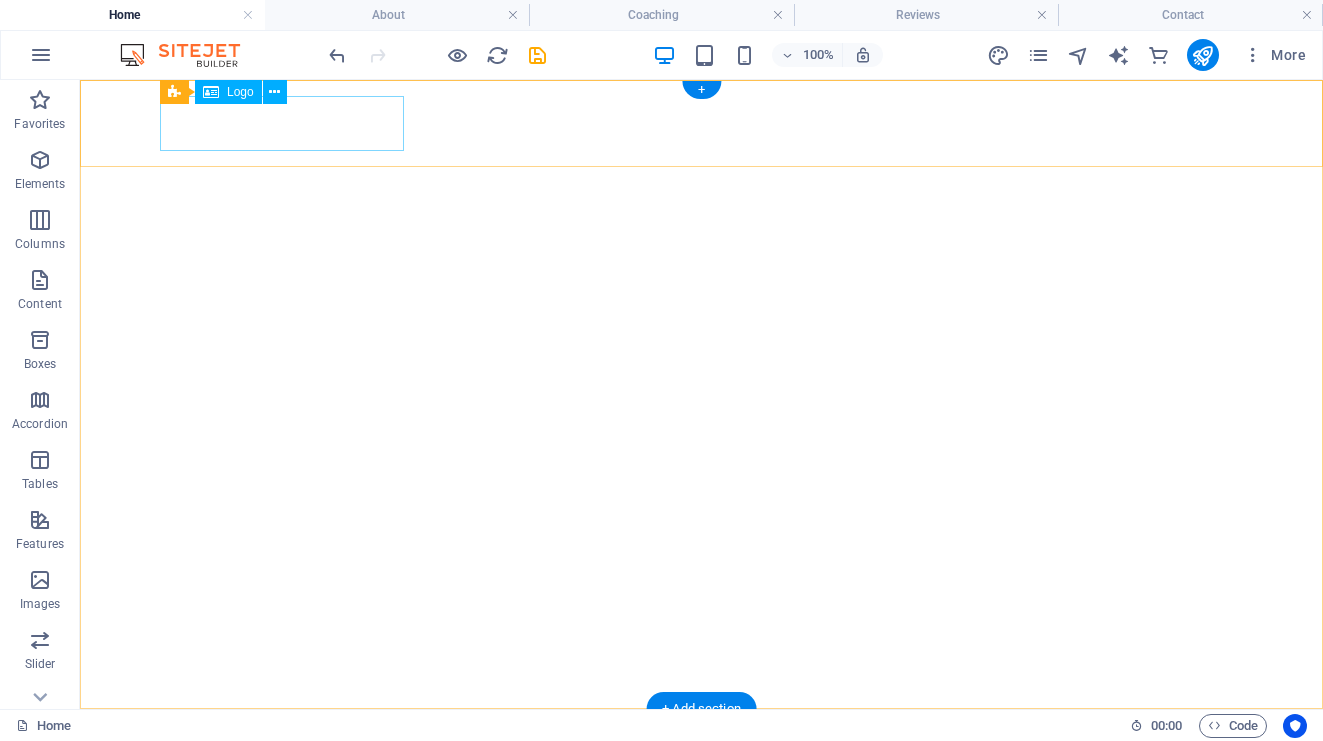 click at bounding box center (701, 752) 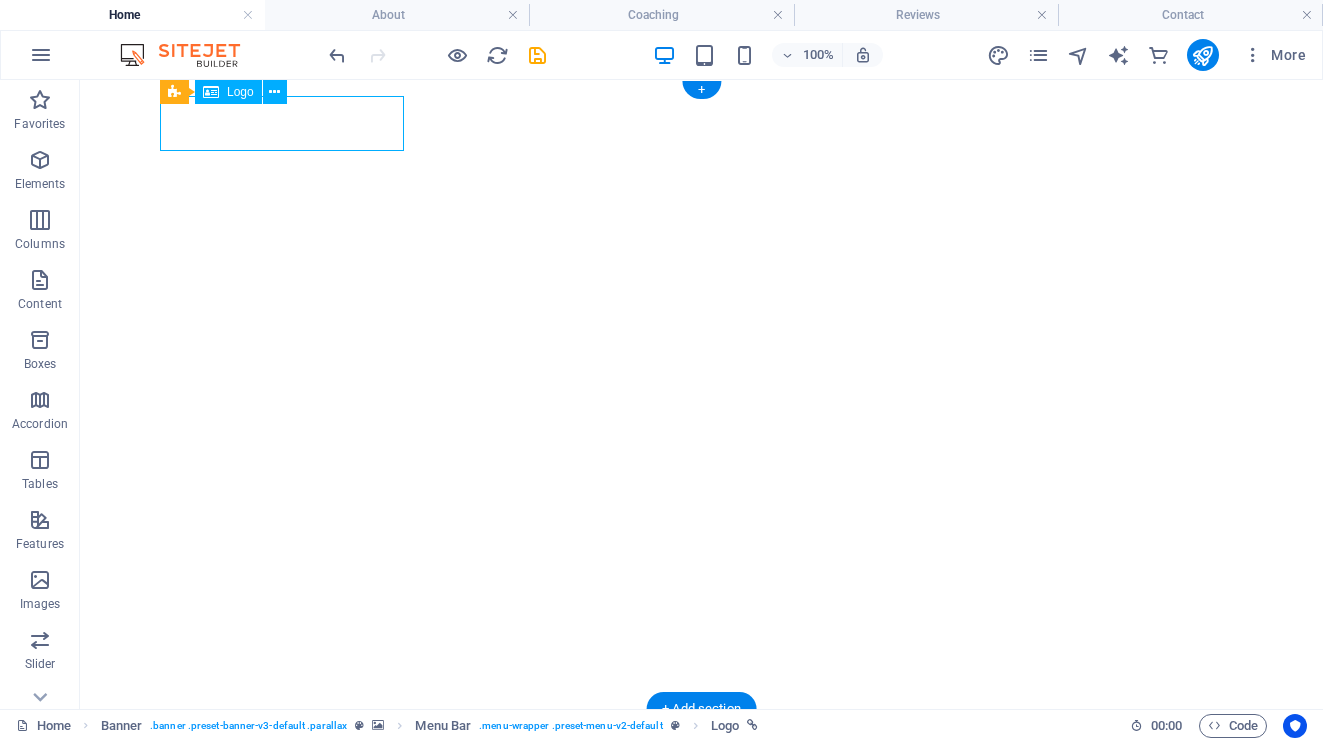 click at bounding box center (701, 752) 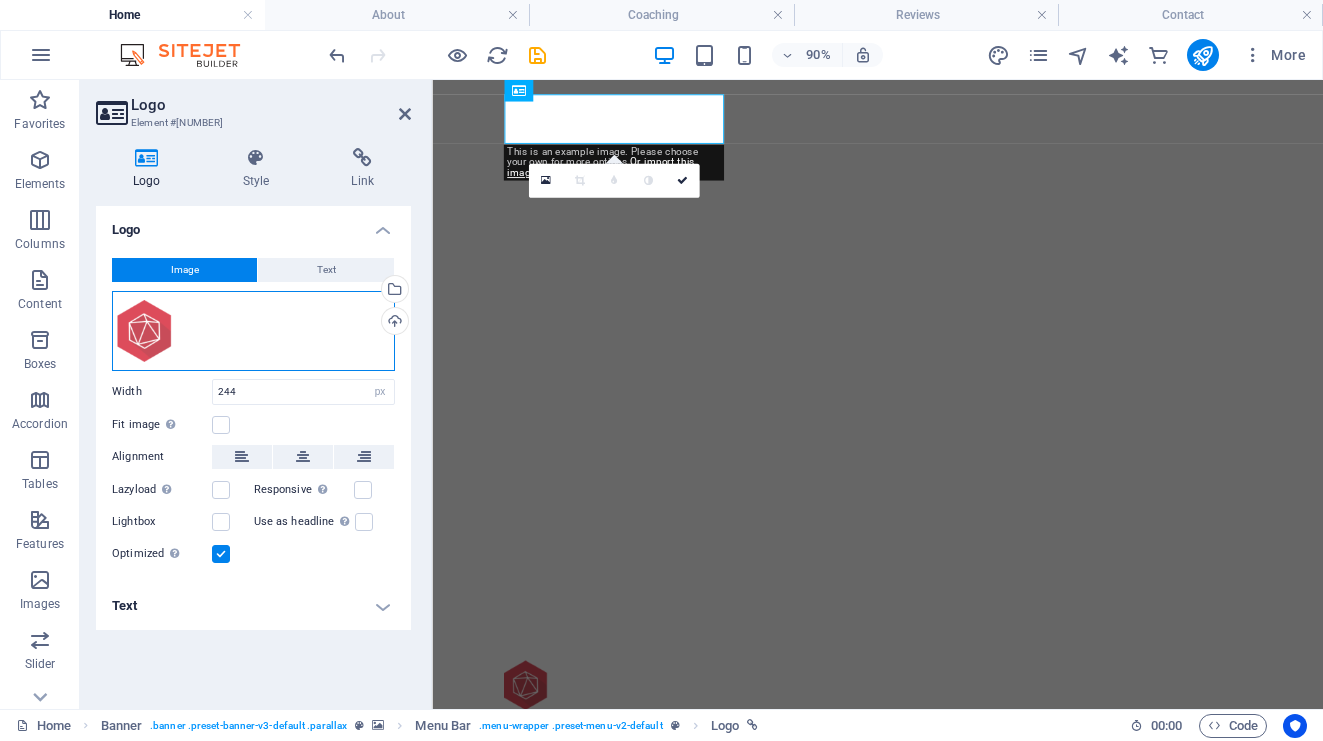 click on "Drag files here, click to choose files or select files from Files or our free stock photos & videos" at bounding box center [253, 331] 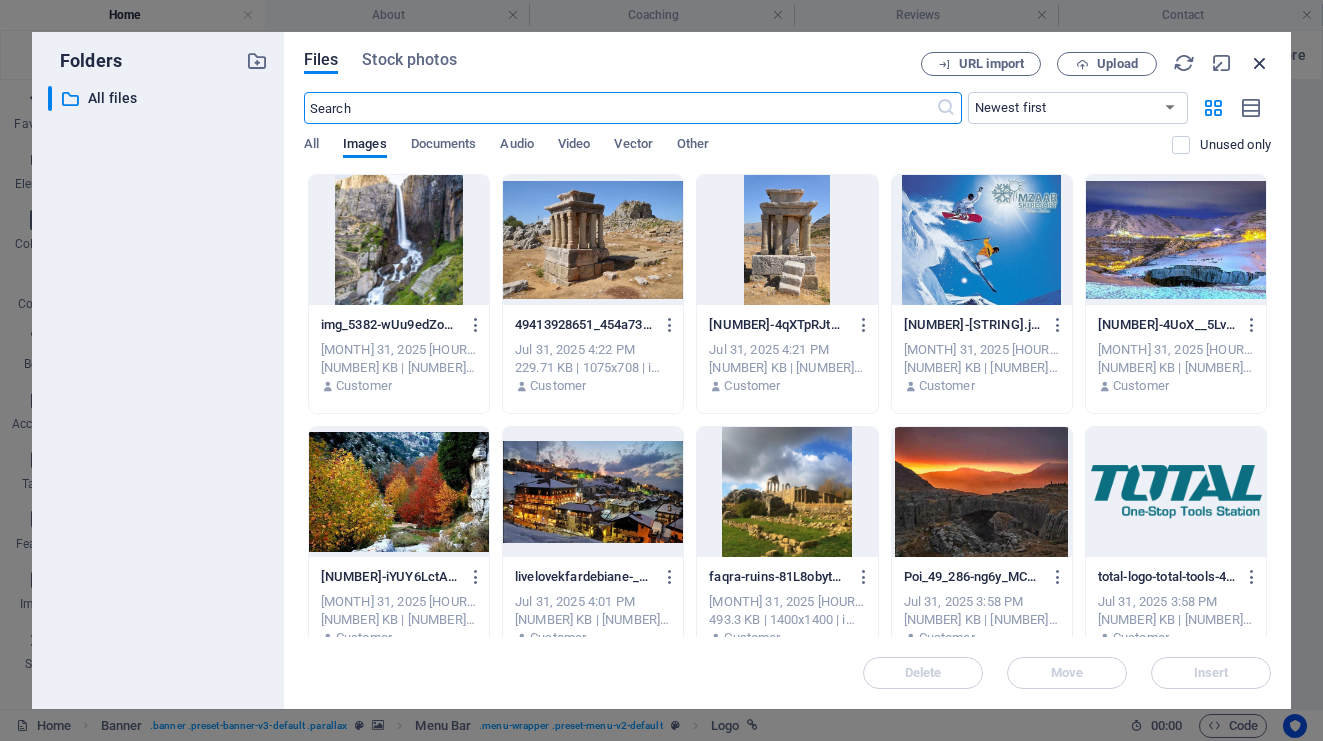 click at bounding box center [1260, 63] 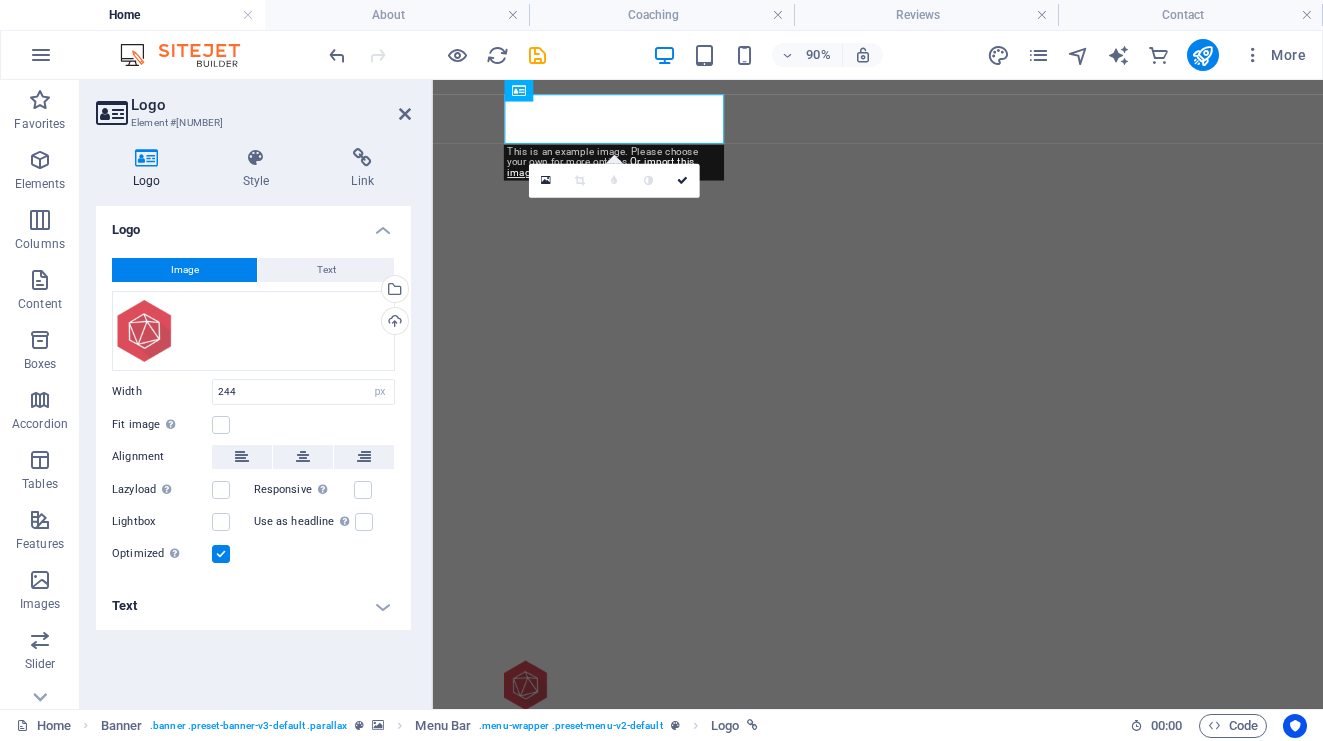click on "Text" at bounding box center (253, 606) 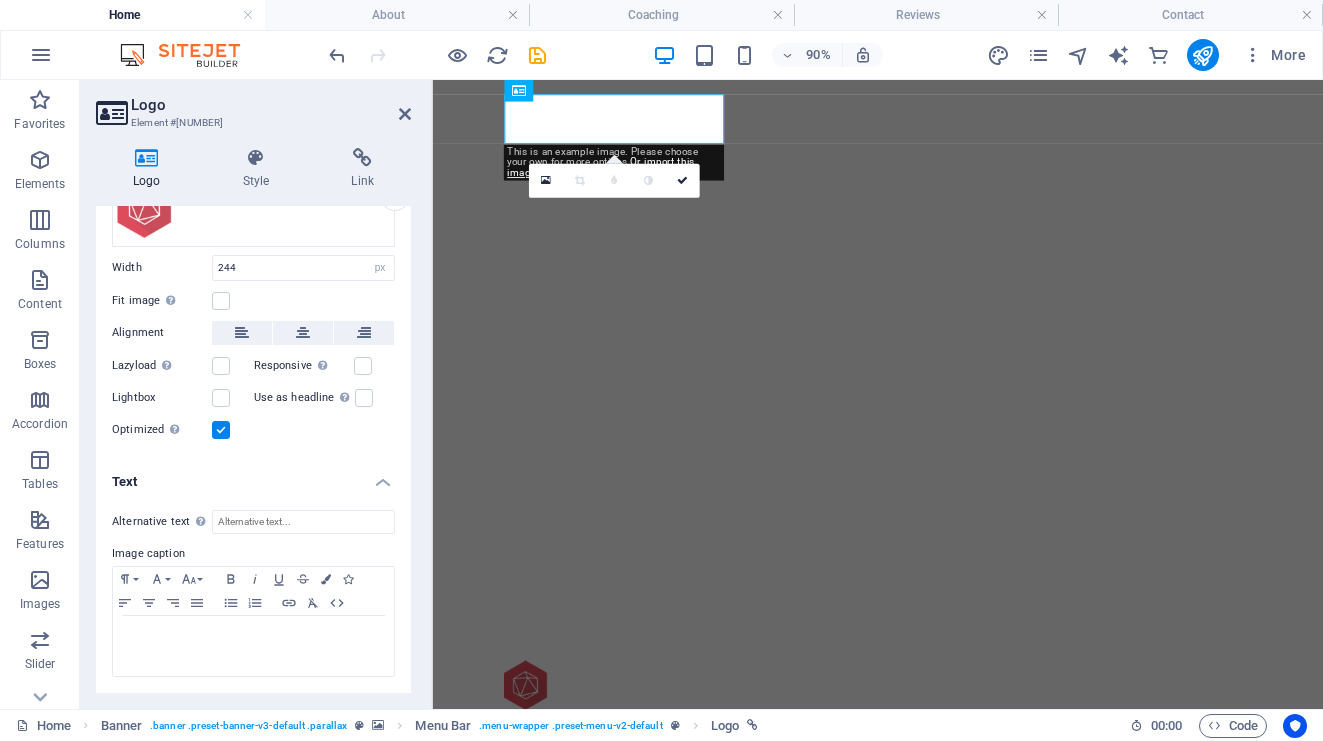 scroll, scrollTop: 0, scrollLeft: 0, axis: both 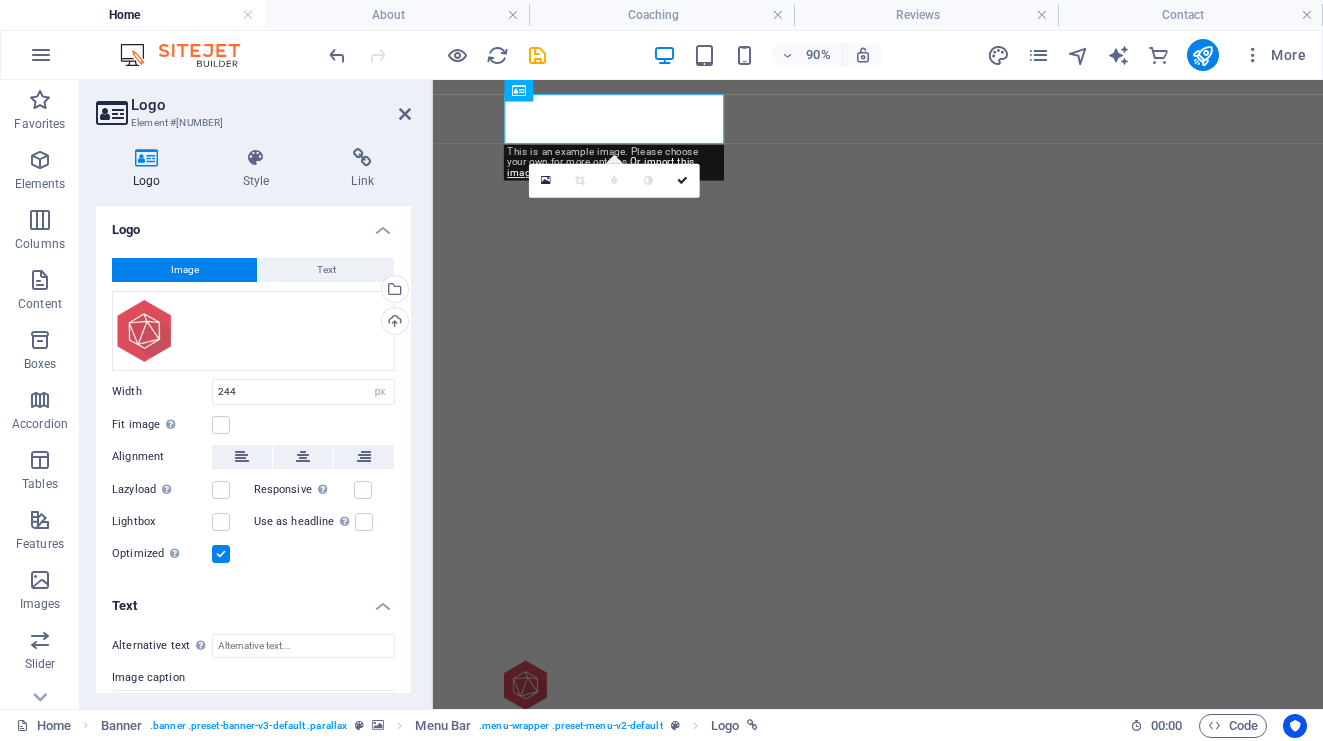 click on "Element #[NUMBER]" at bounding box center [251, 123] 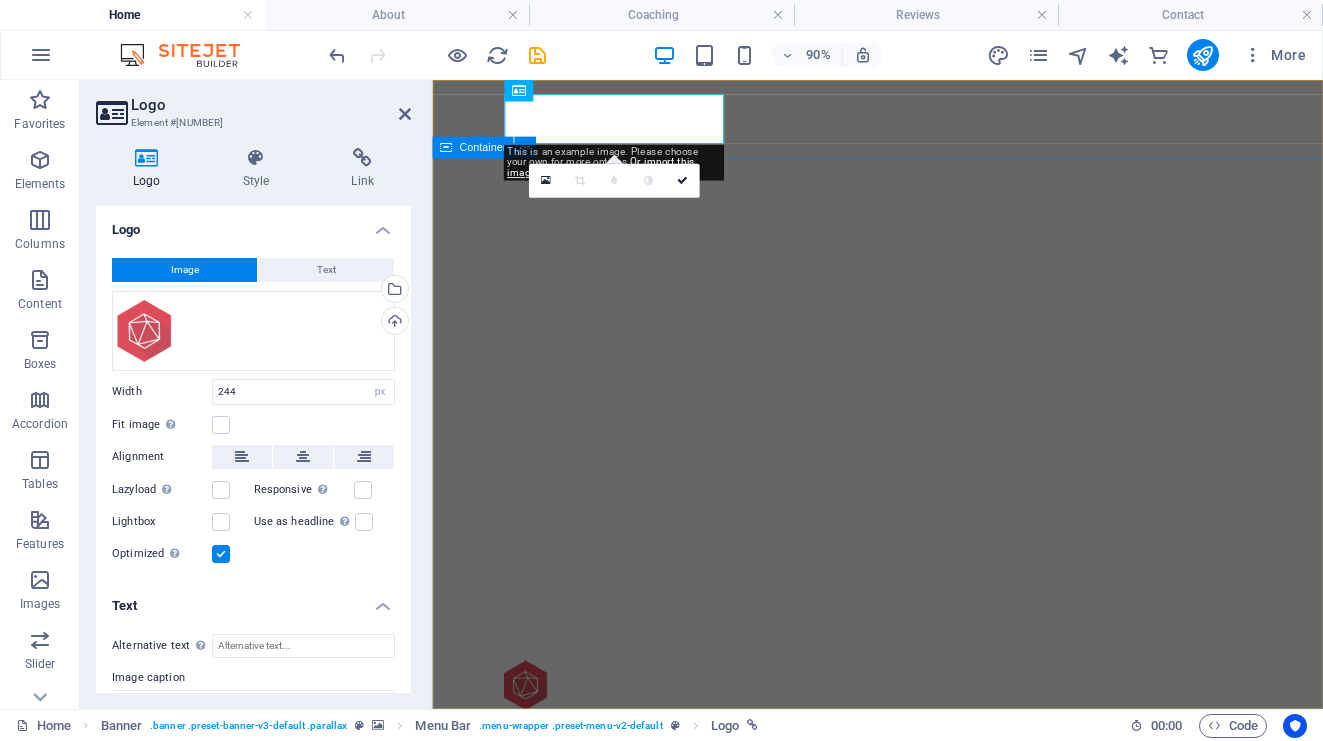 click on "ESCAPE TO COOL MOUNTAIN BREEZES     Nature’s perfect retreat  WALK AMONG ANCIENT RUINS History carved in stone SKI THE PEAKS OF KFARDEBIAN Where snow and adventure meet" at bounding box center (927, 996) 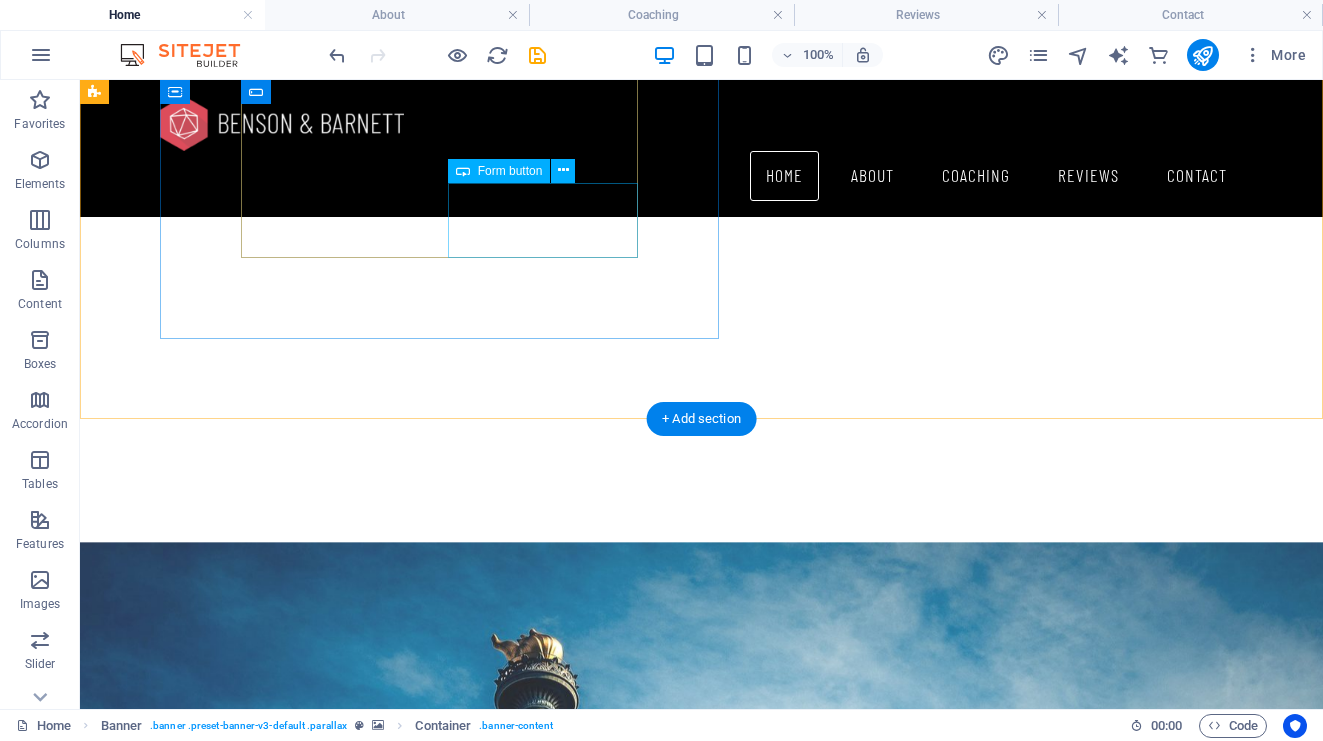 scroll, scrollTop: 3104, scrollLeft: 0, axis: vertical 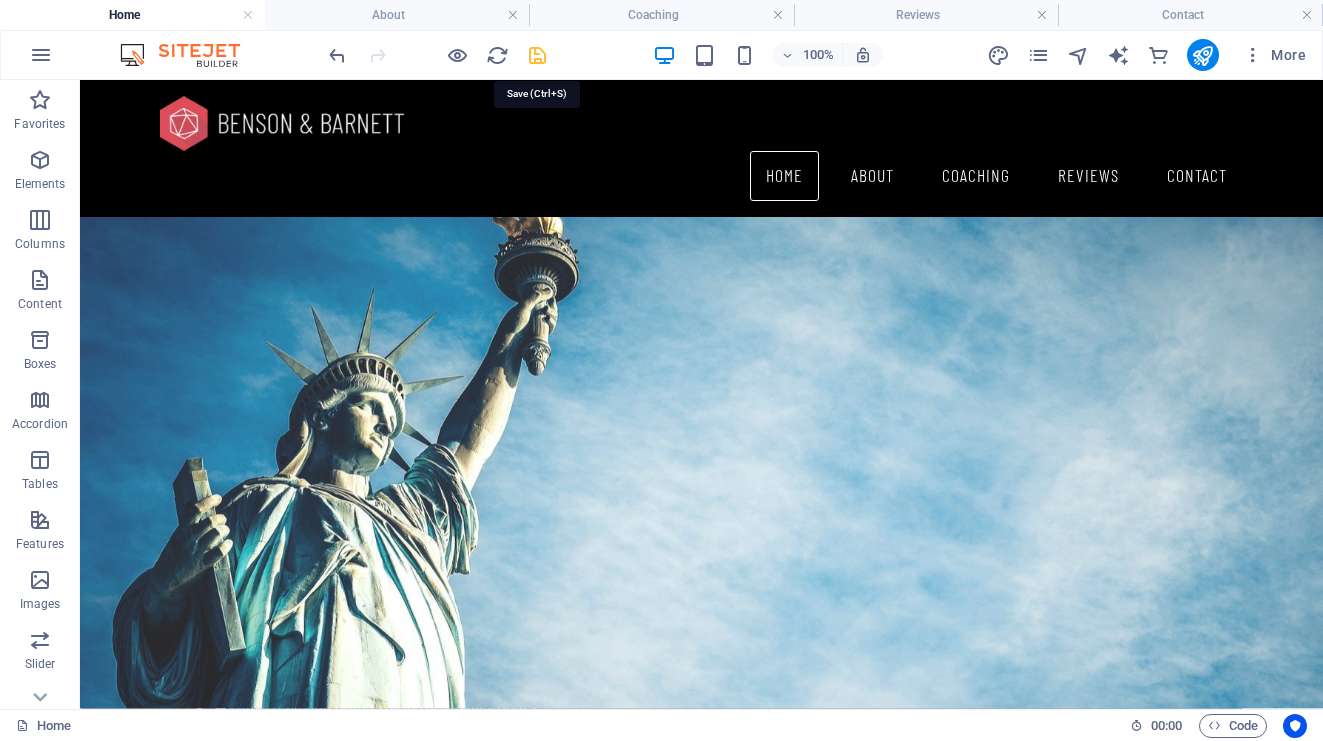 click at bounding box center (537, 55) 